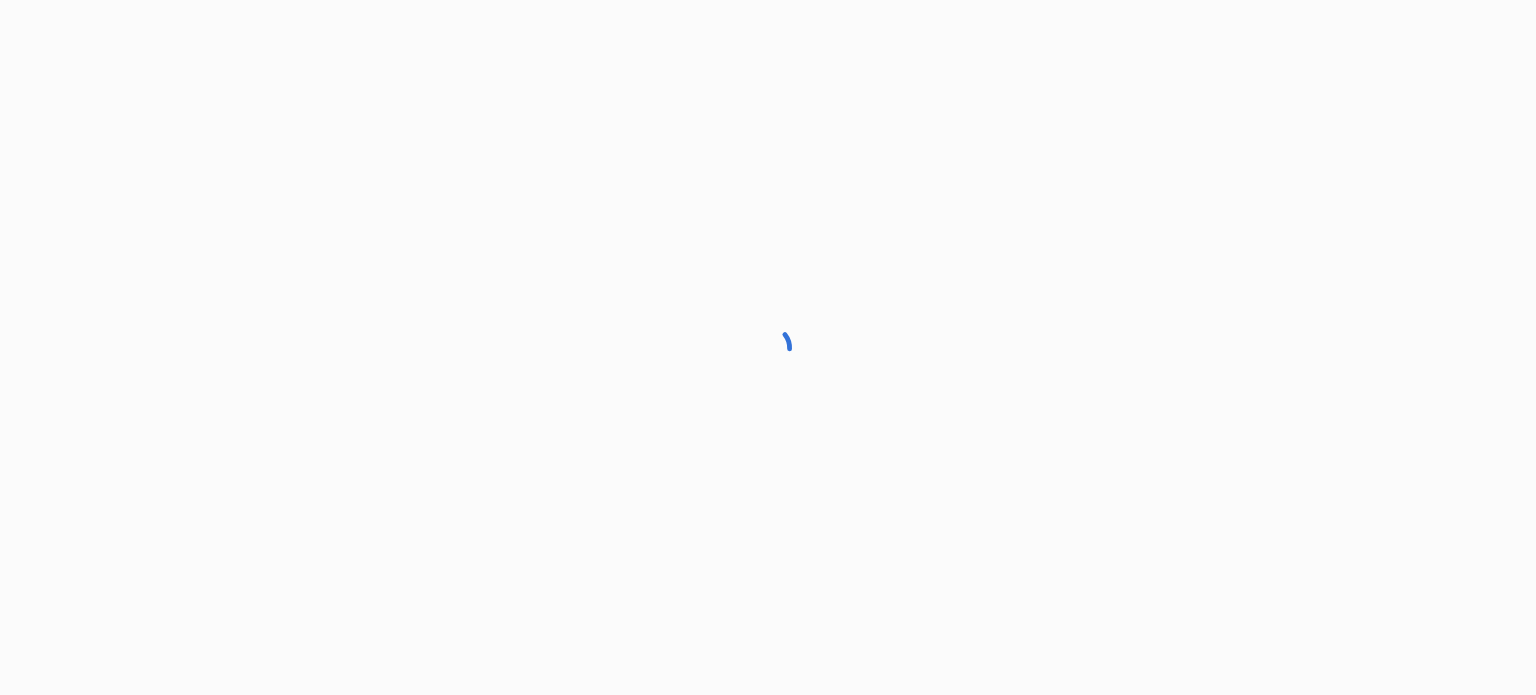 scroll, scrollTop: 0, scrollLeft: 0, axis: both 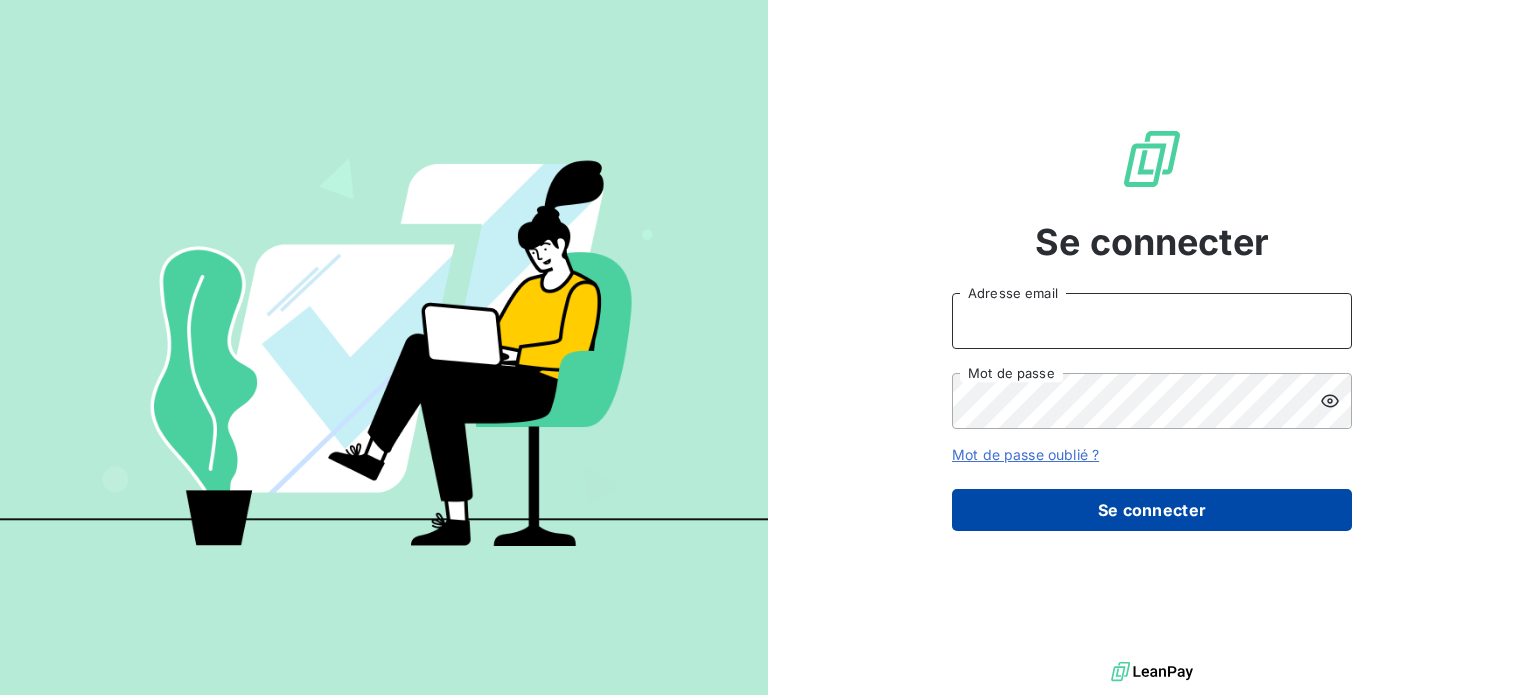 type on "peigne@serpe.fr" 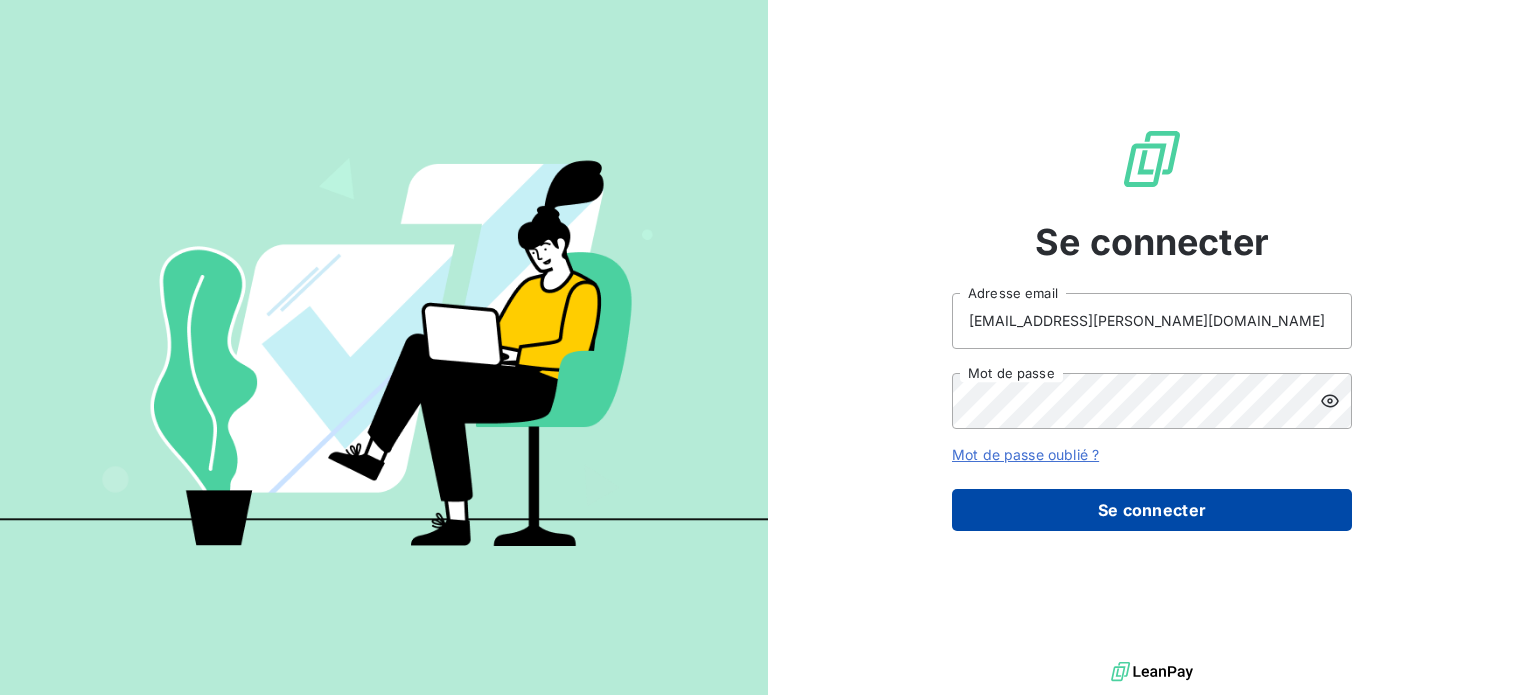 click on "Se connecter" at bounding box center (1152, 510) 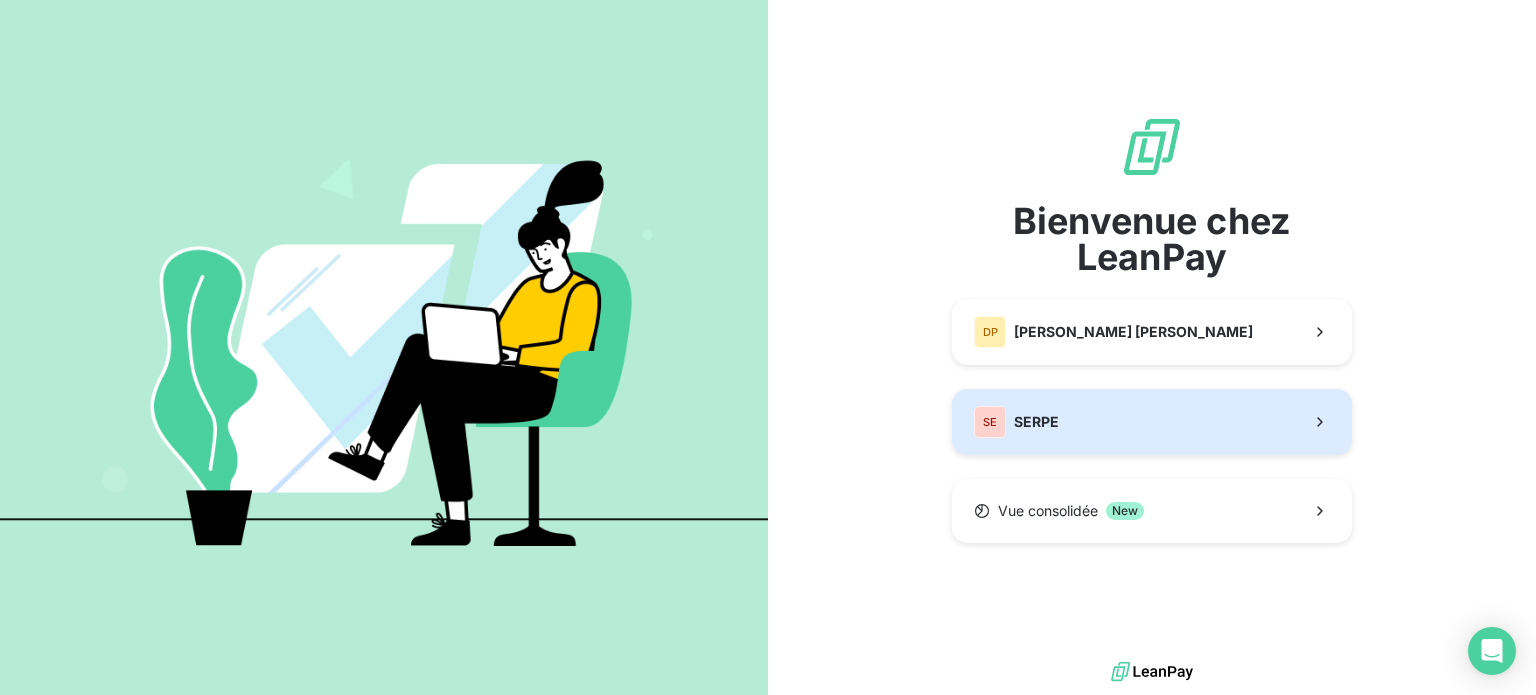 click on "SE SERPE" at bounding box center (1152, 422) 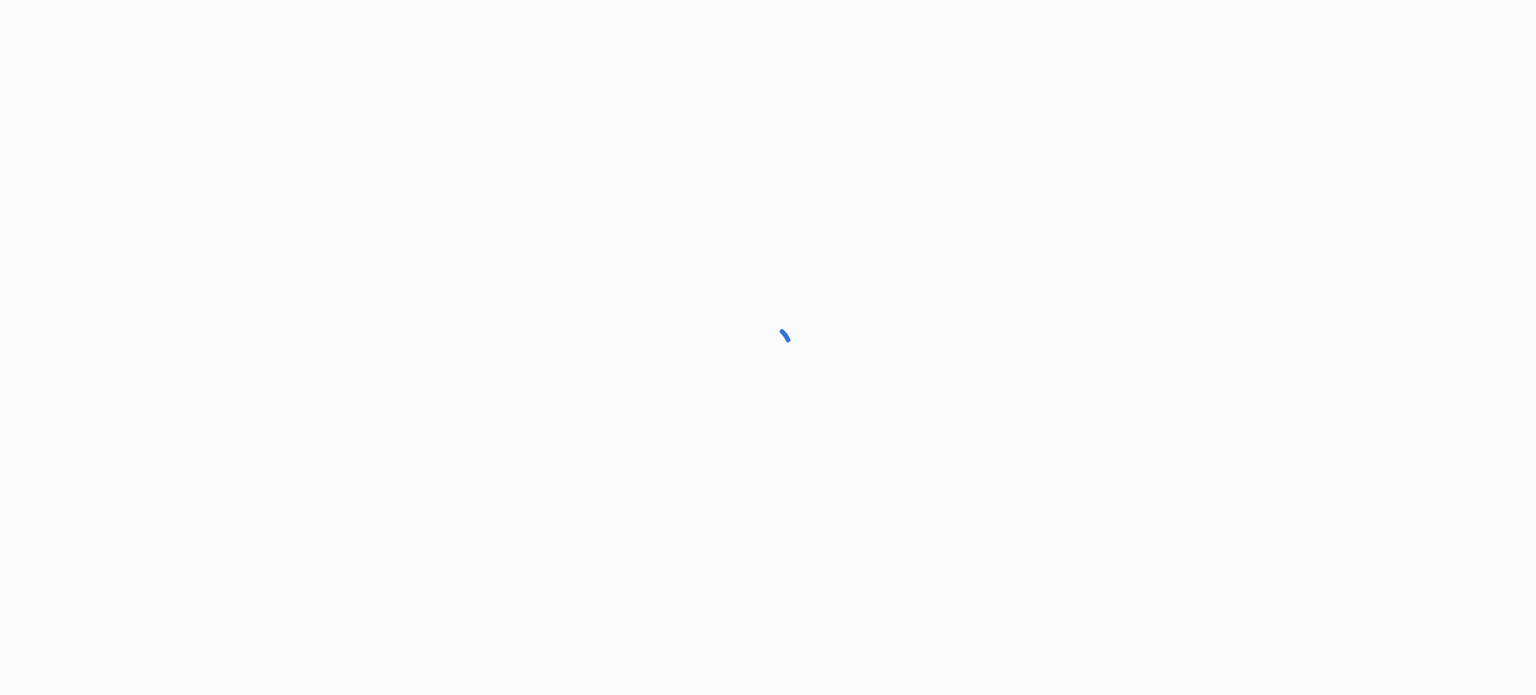 scroll, scrollTop: 0, scrollLeft: 0, axis: both 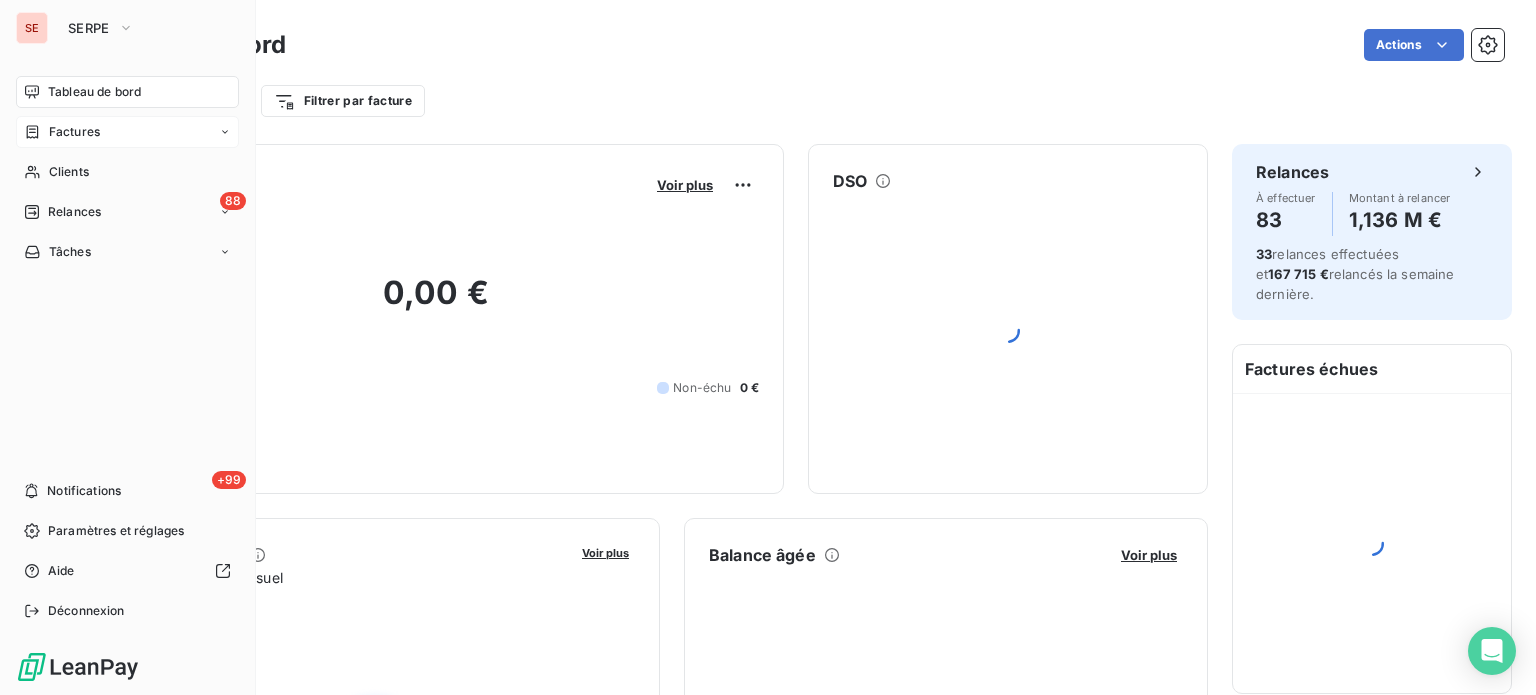 click on "Factures" at bounding box center [127, 132] 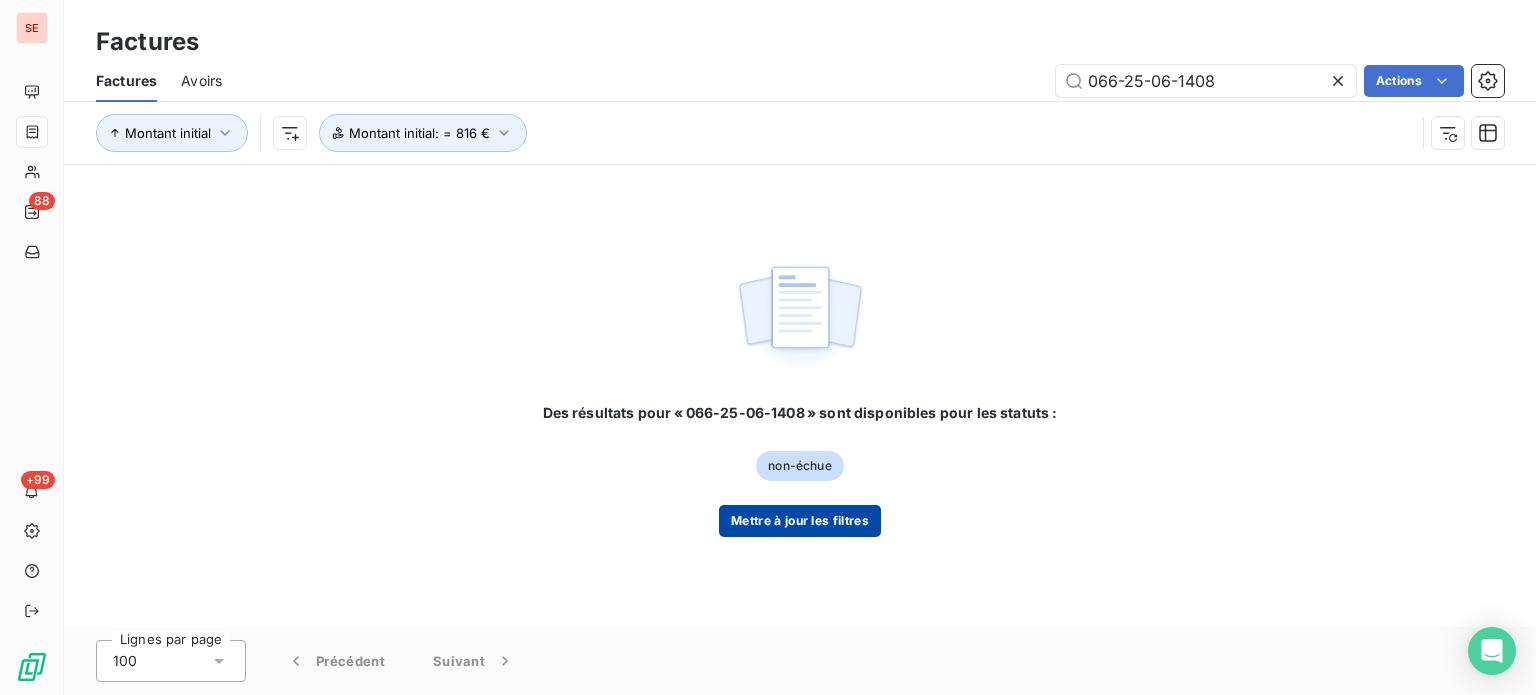 type on "066-25-06-1408" 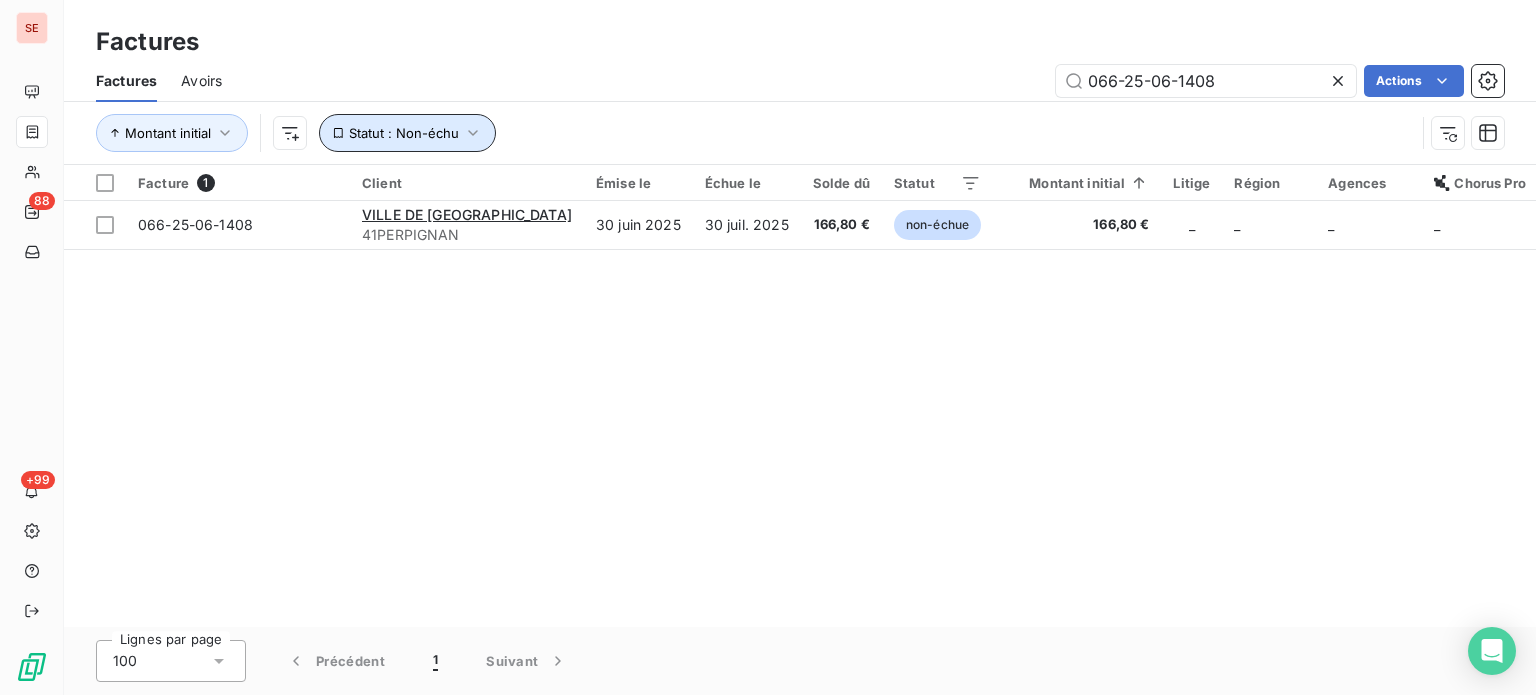 click on "Statut  : Non-échu" at bounding box center [407, 133] 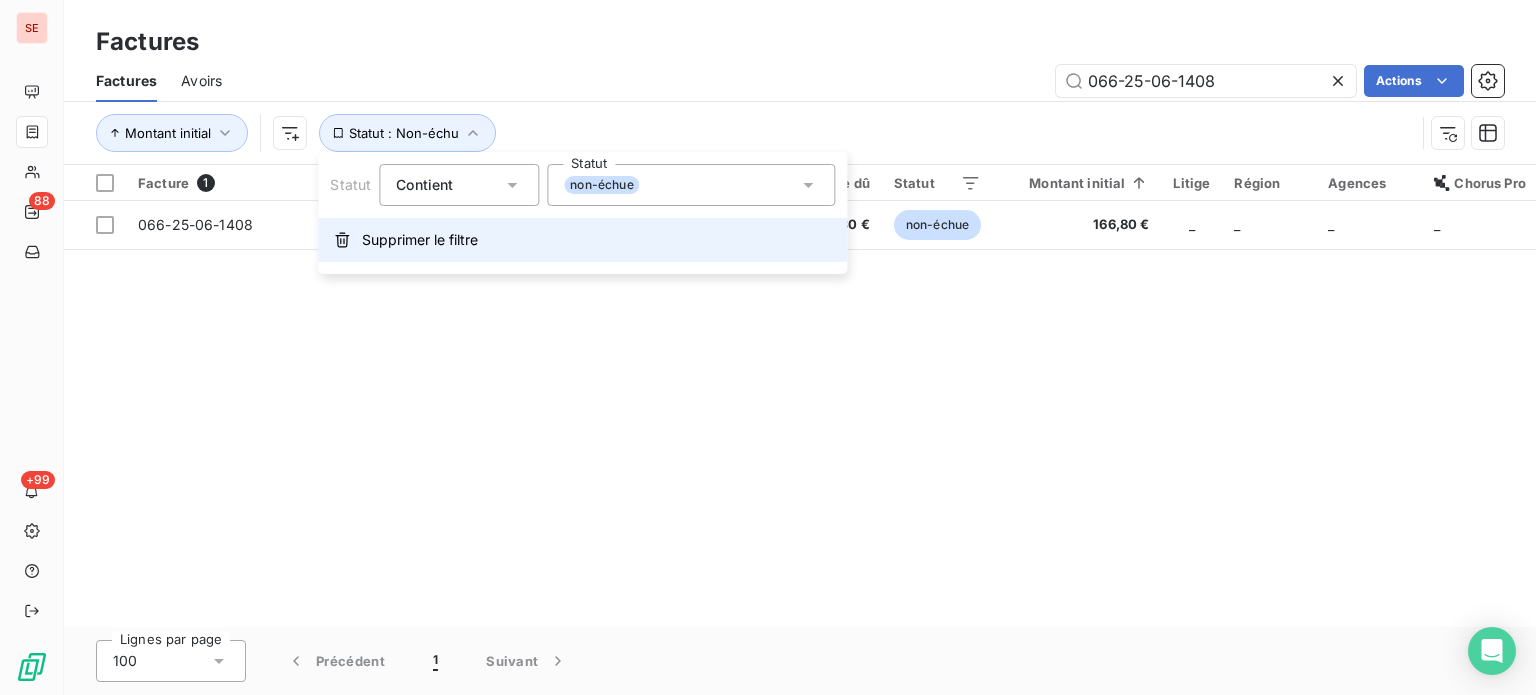 click on "Supprimer le filtre" at bounding box center (420, 240) 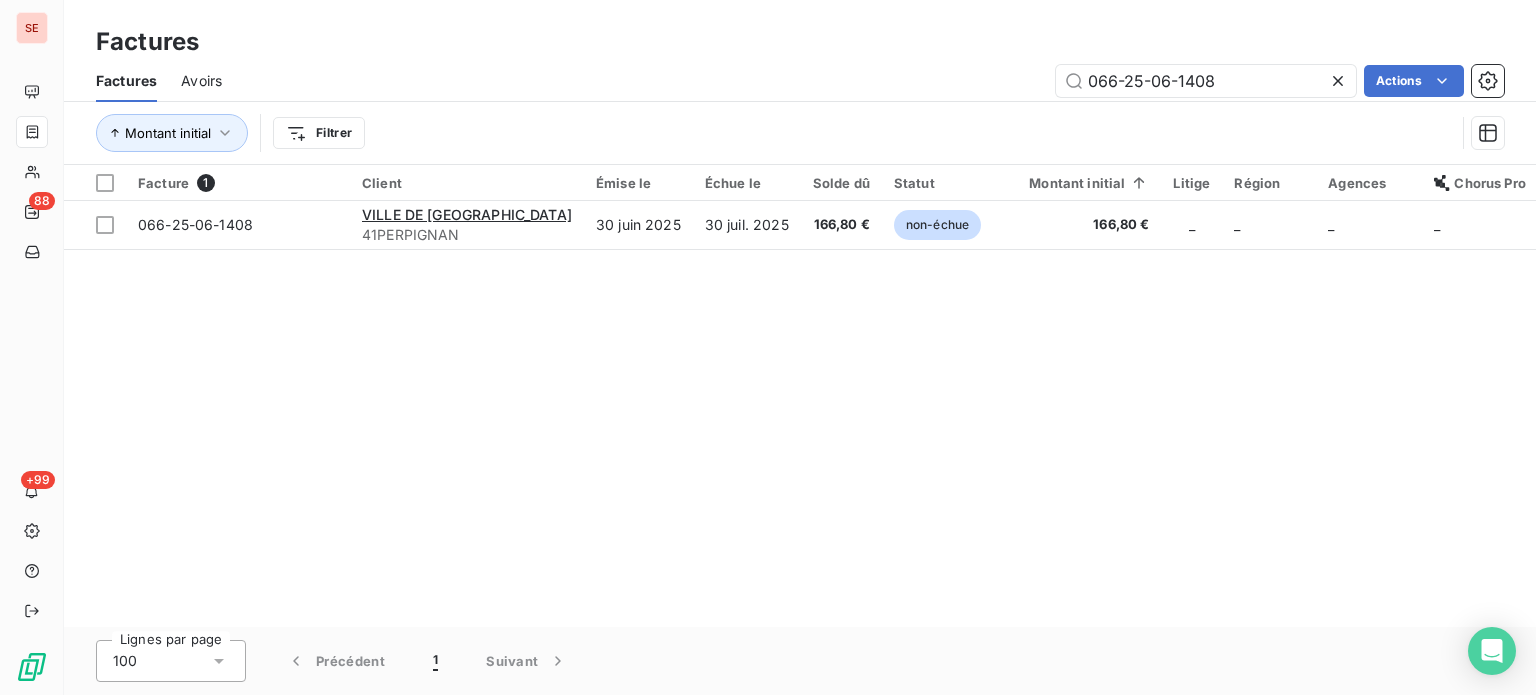 click on "066-25-06-1408 Actions" at bounding box center (875, 81) 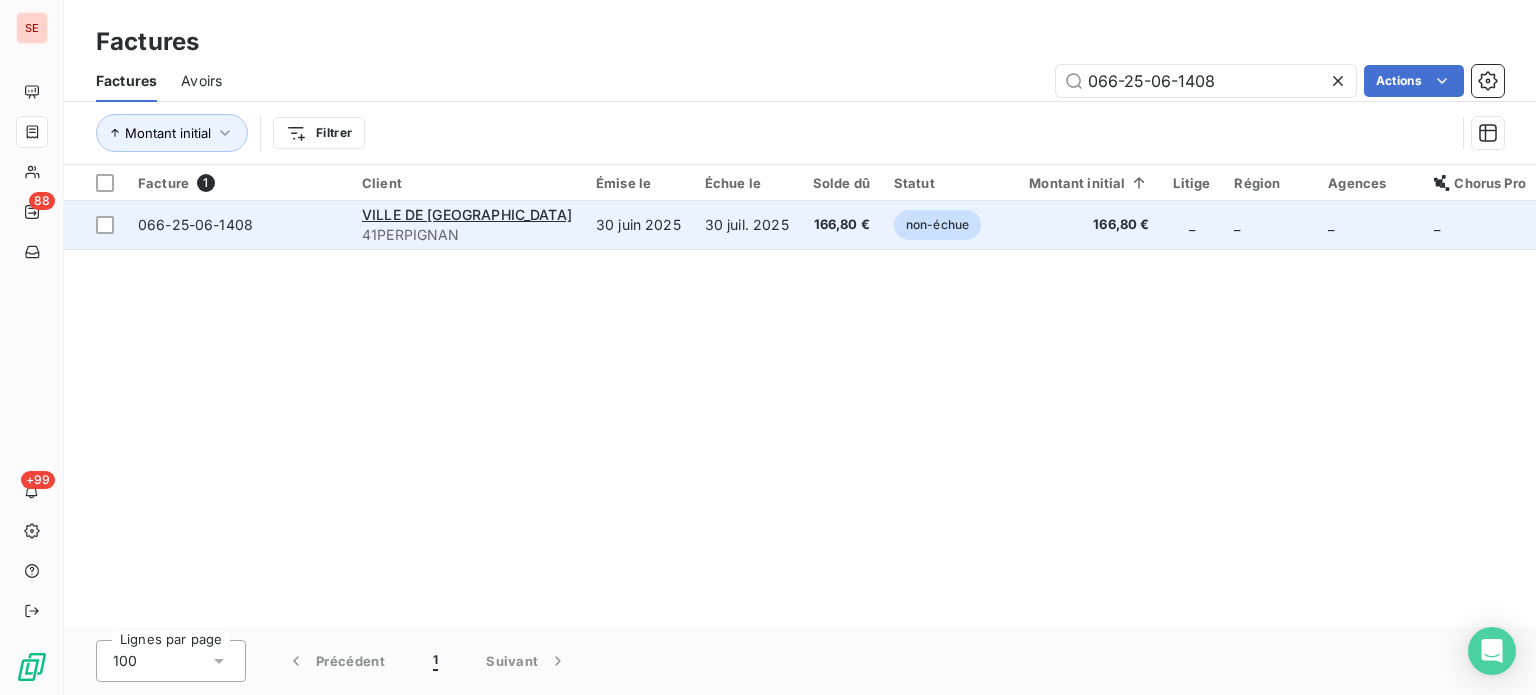 click on "30 juin 2025" at bounding box center (638, 225) 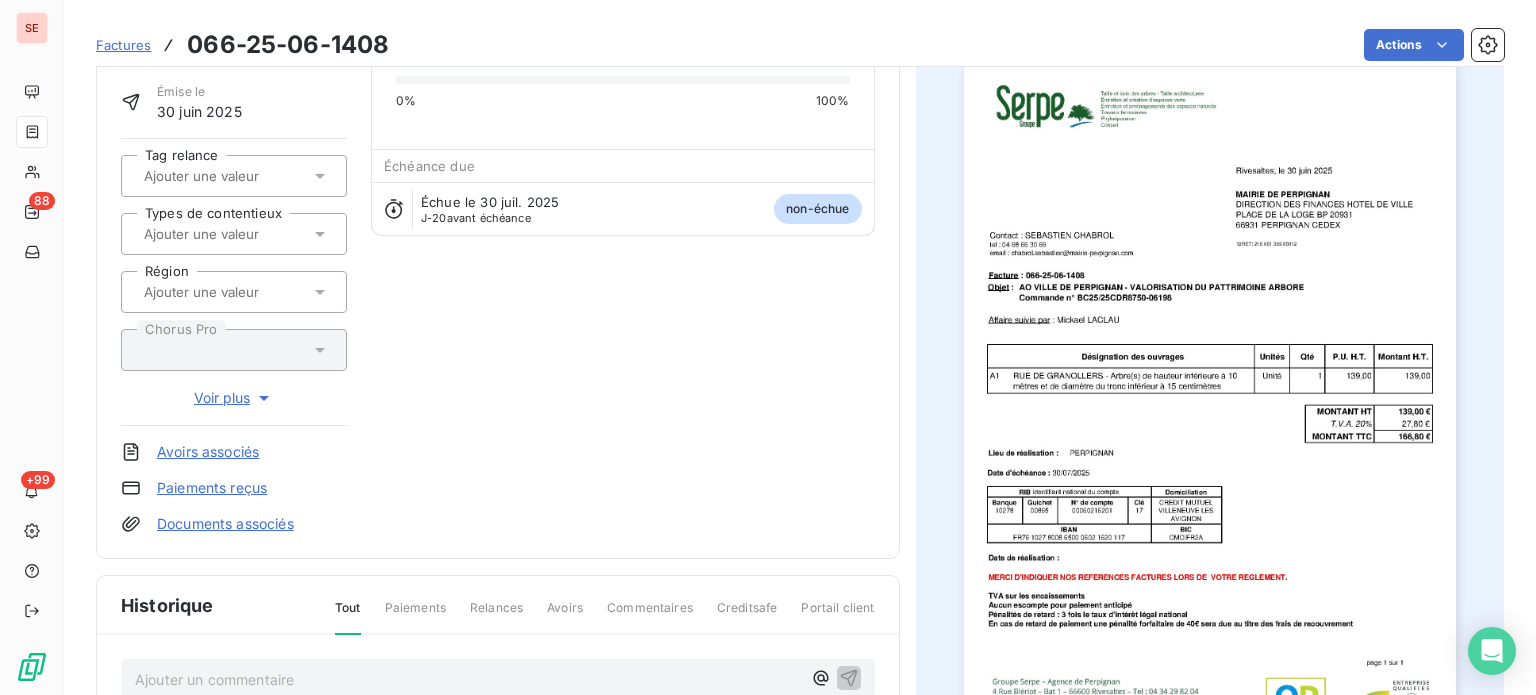 scroll, scrollTop: 275, scrollLeft: 0, axis: vertical 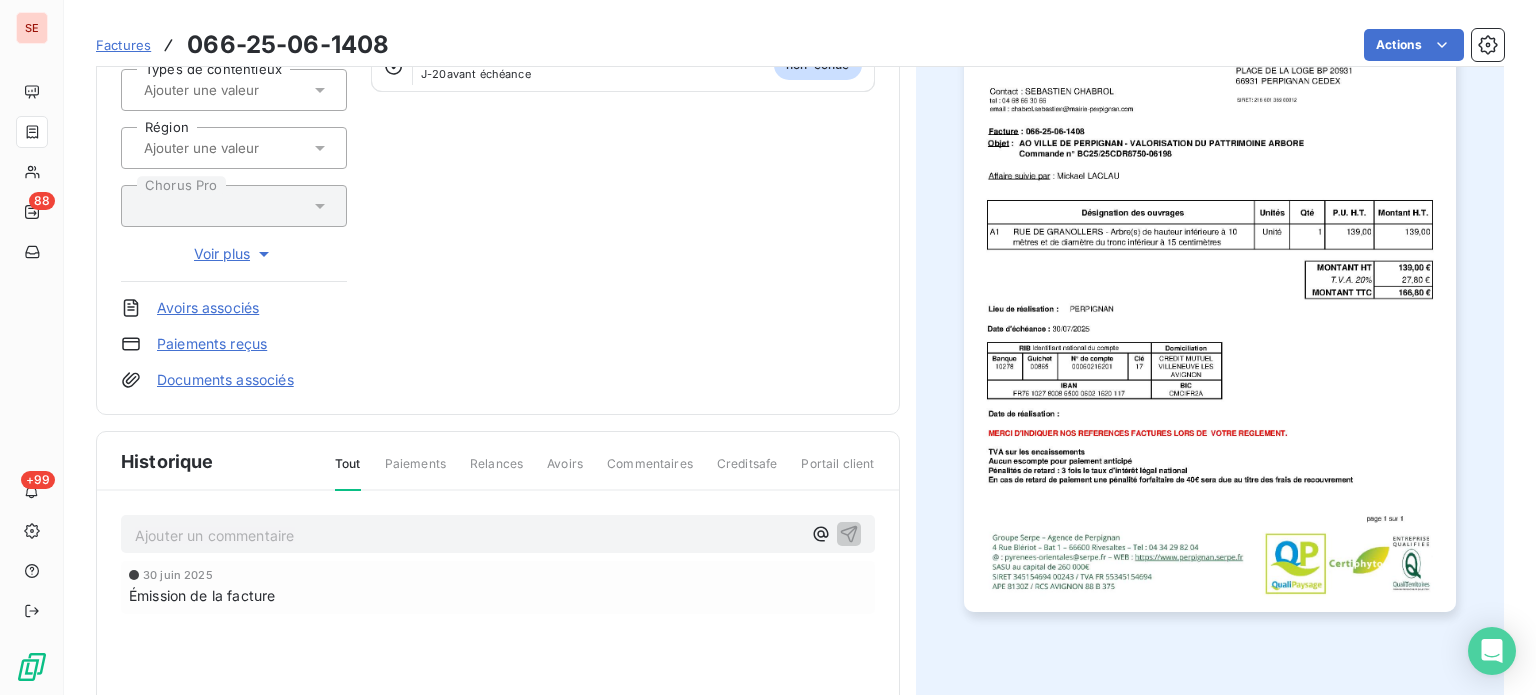 click on "Ajouter un commentaire ﻿" at bounding box center [468, 535] 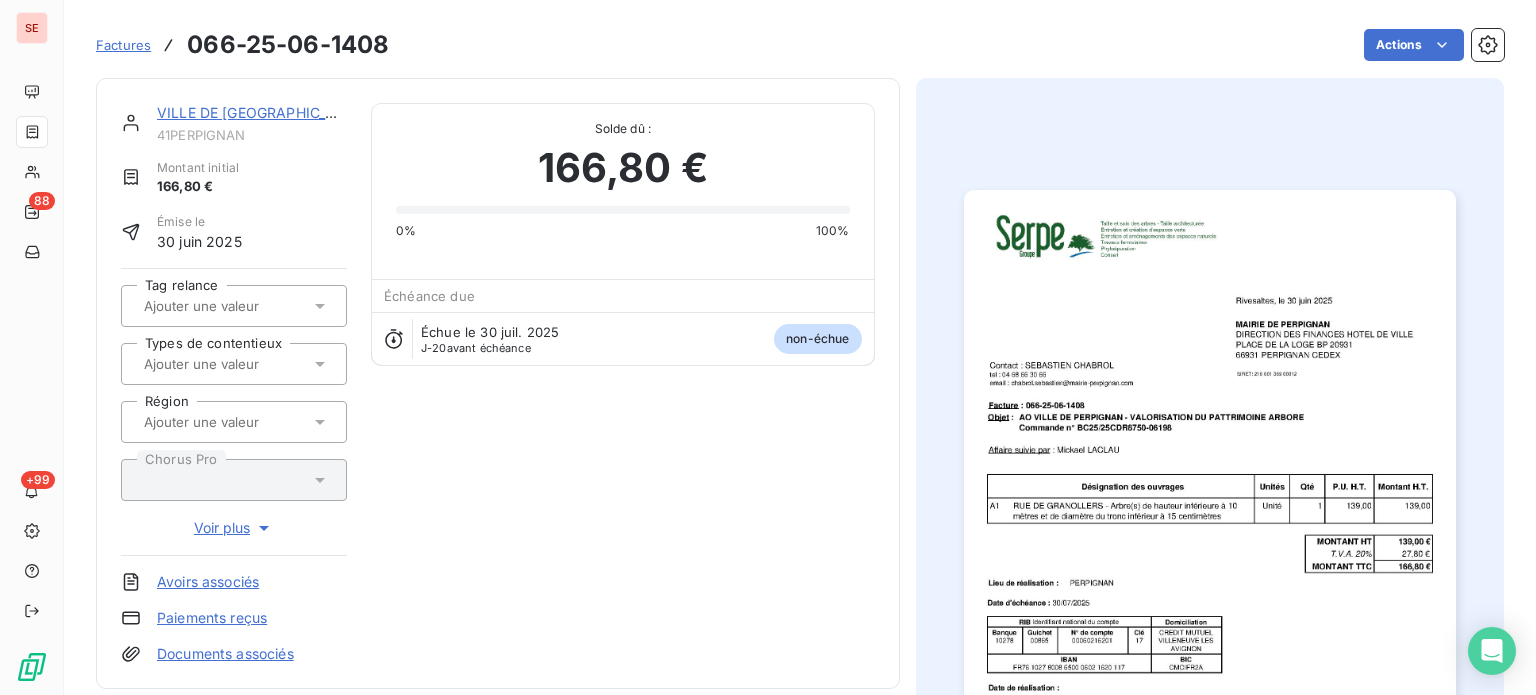 scroll, scrollTop: 506, scrollLeft: 0, axis: vertical 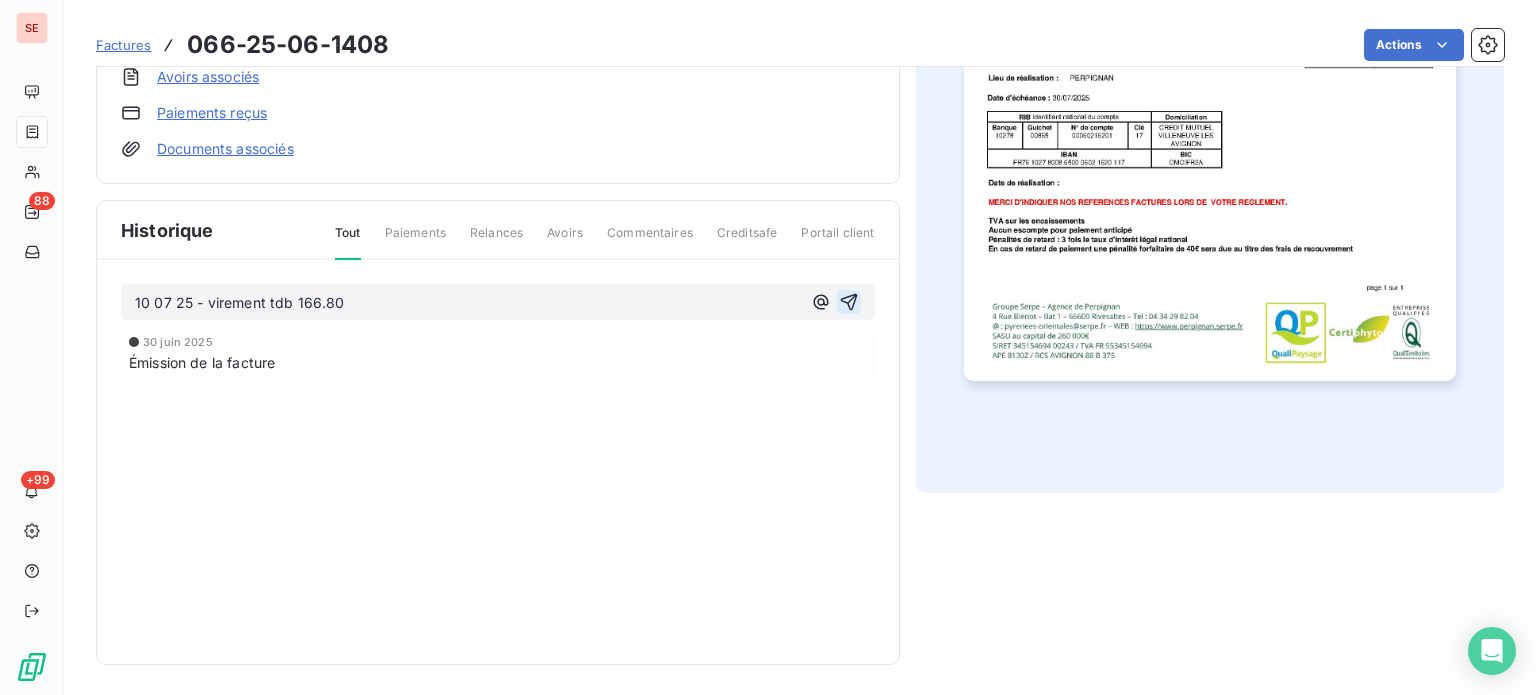 click 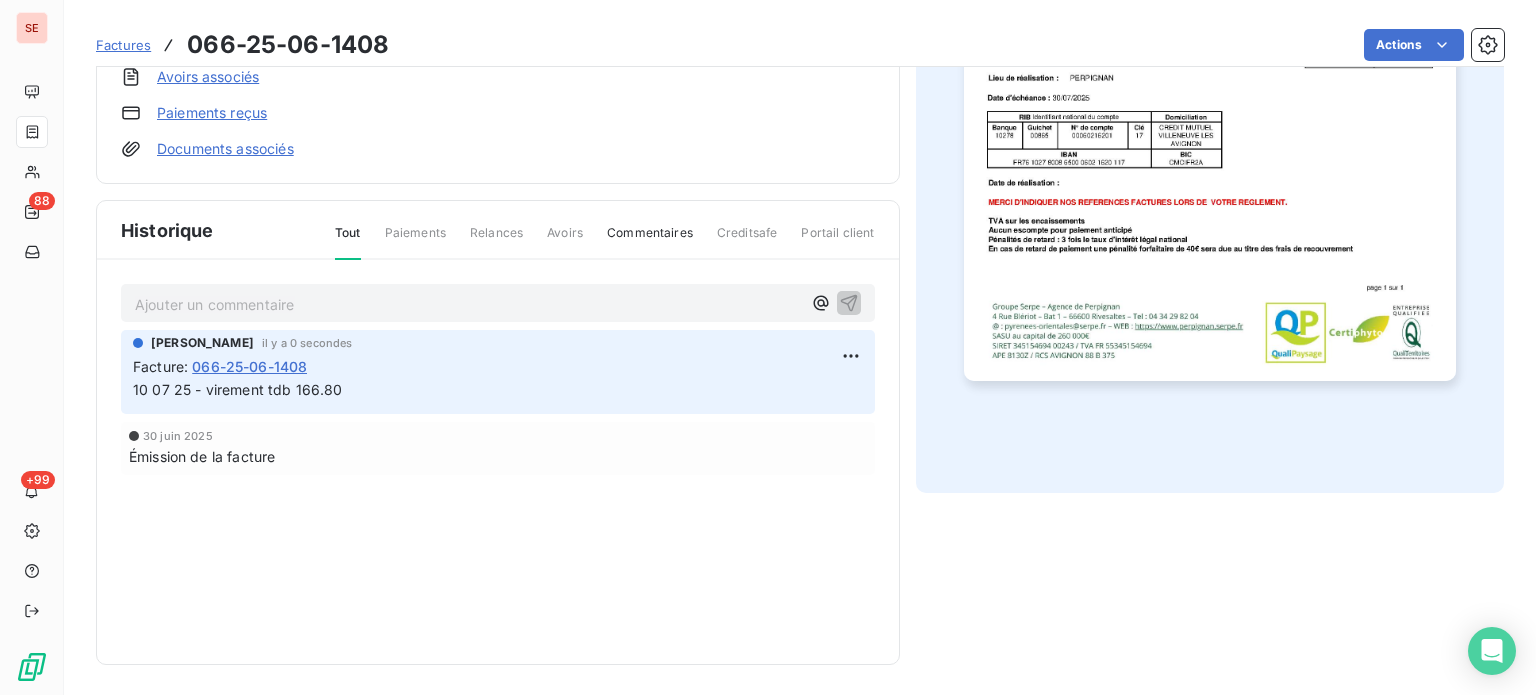 click on "10 07 25 - virement tdb 166.80" at bounding box center [238, 389] 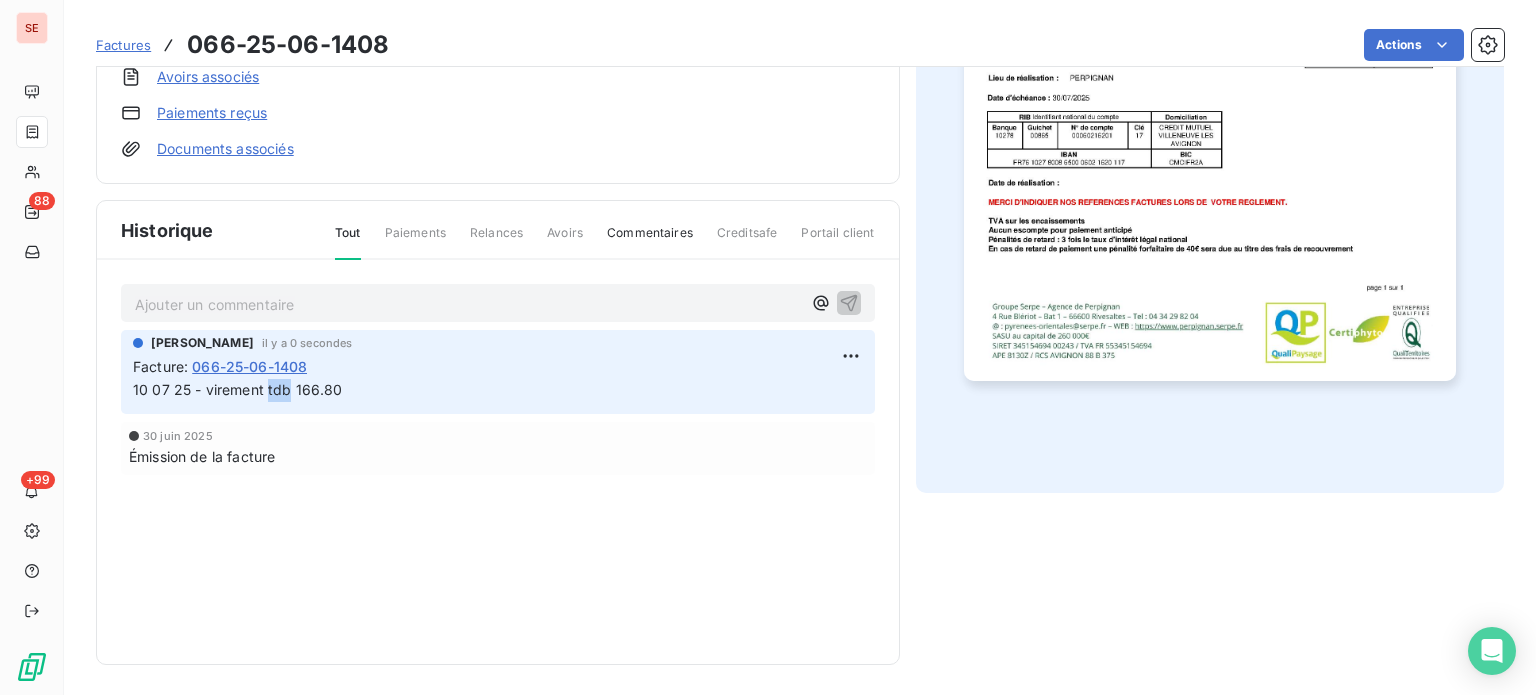 click on "10 07 25 - virement tdb 166.80" at bounding box center (238, 389) 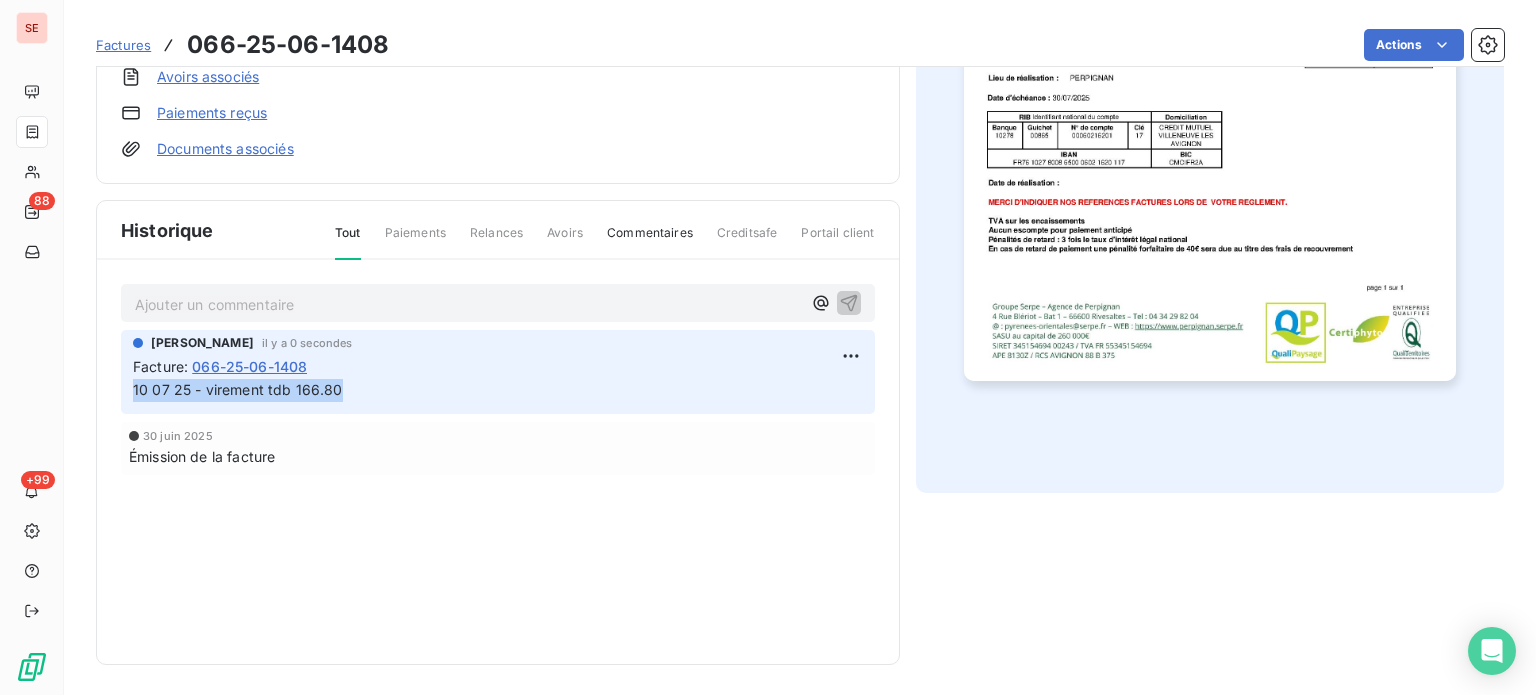 click on "10 07 25 - virement tdb 166.80" at bounding box center [238, 389] 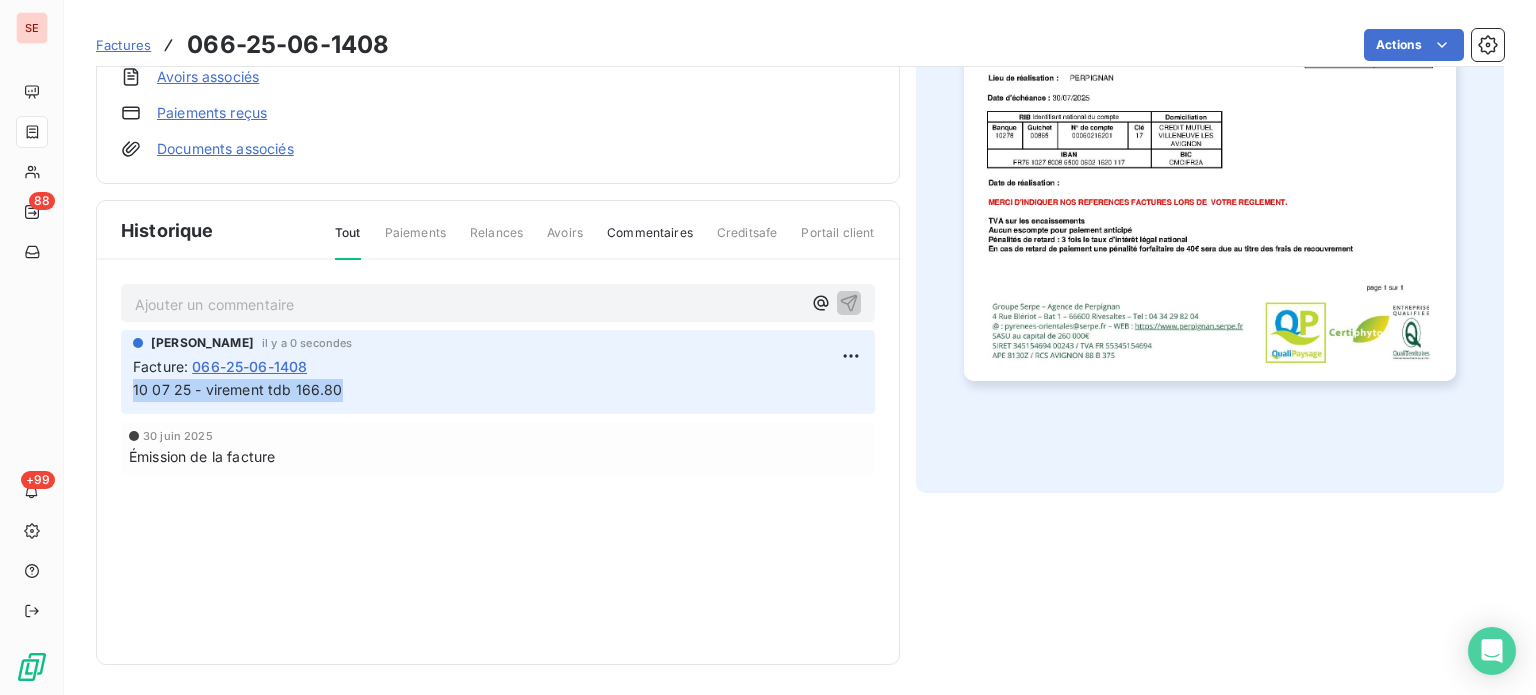 copy on "10 07 25 - virement tdb 166.80" 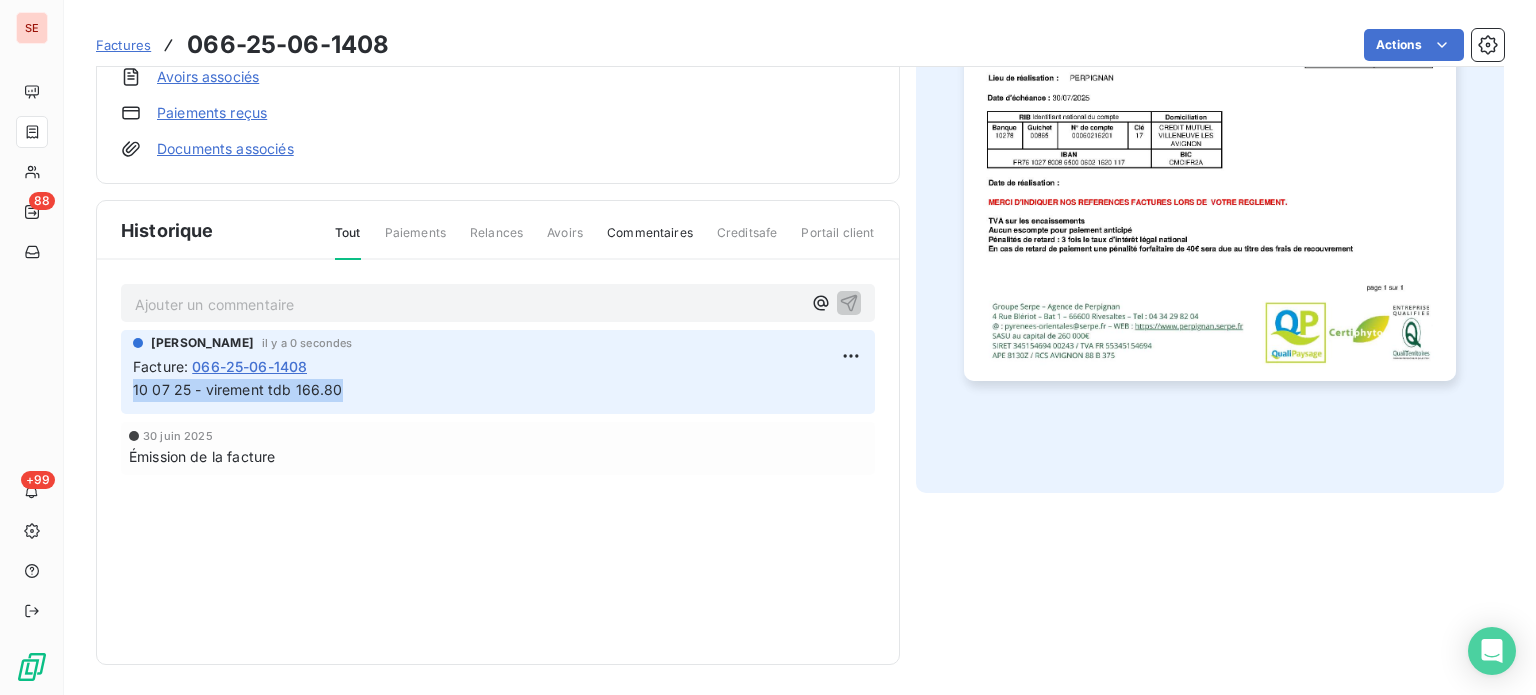 click on "SE 88 +99 Factures 066-25-06-1408 Actions VILLE DE PERPIGNAN 41PERPIGNAN Montant initial 166,80 € Émise le 30 juin 2025 Tag relance Types de contentieux Région Chorus Pro Voir plus Avoirs associés Paiements reçus Documents associés Solde dû : 166,80 € 0% 100% Échéance due Échue le 30 juil. 2025 J-20  avant échéance non-échue Historique Tout Paiements Relances Avoirs Commentaires Creditsafe Portail client Ajouter un commentaire ﻿ Sabrina  PEIGNE il y a 0 secondes Facture  : 066-25-06-1408 10 07 25 - virement tdb 166.80 30 juin 2025 Émission de la facture" at bounding box center [768, 347] 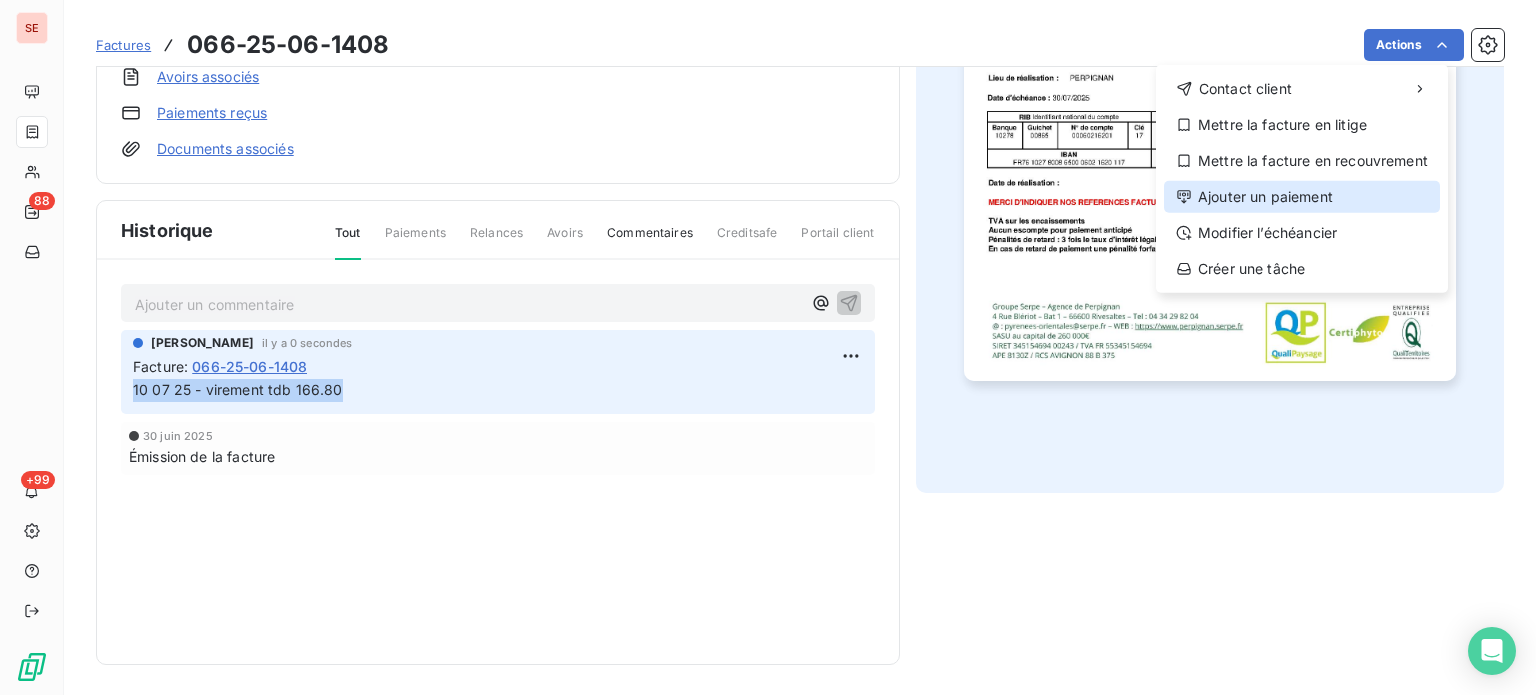 click on "Ajouter un paiement" at bounding box center [1302, 197] 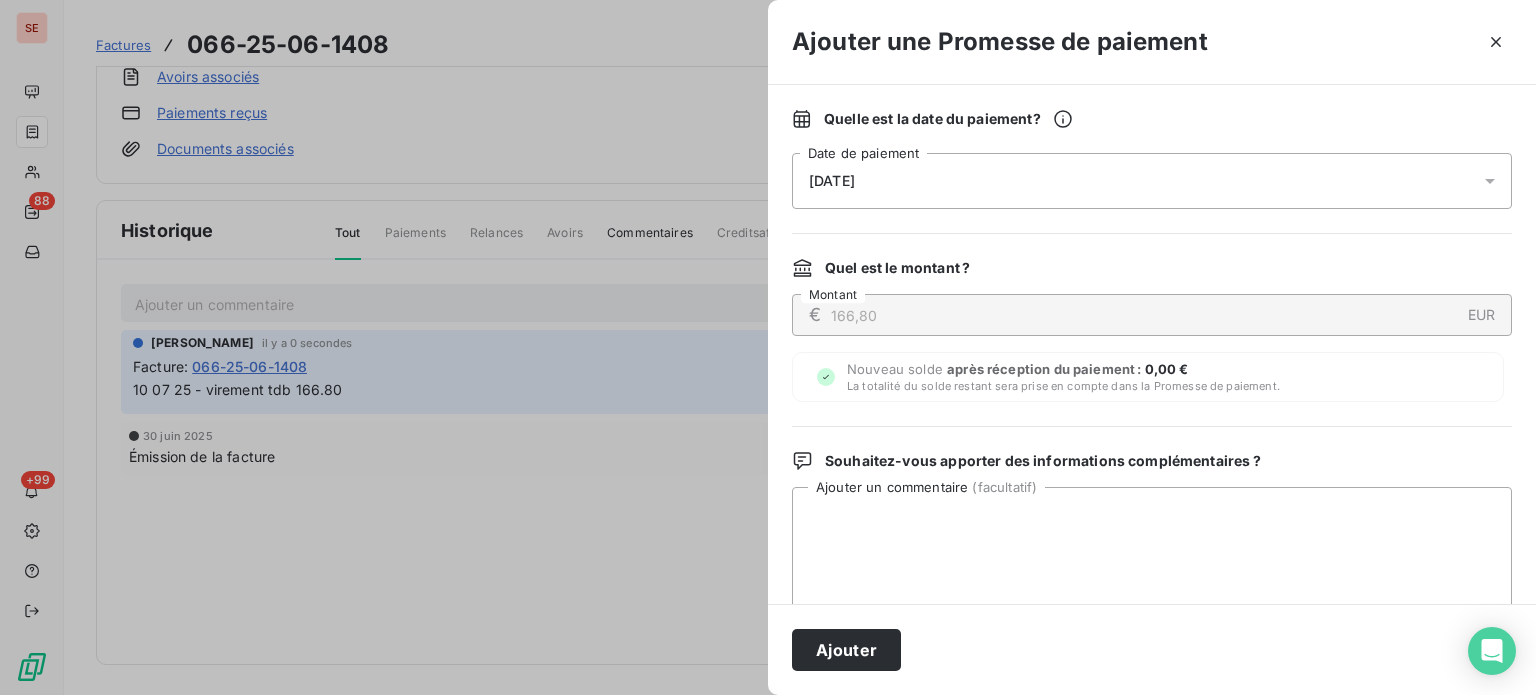 click on "11/07/2025" at bounding box center (1152, 181) 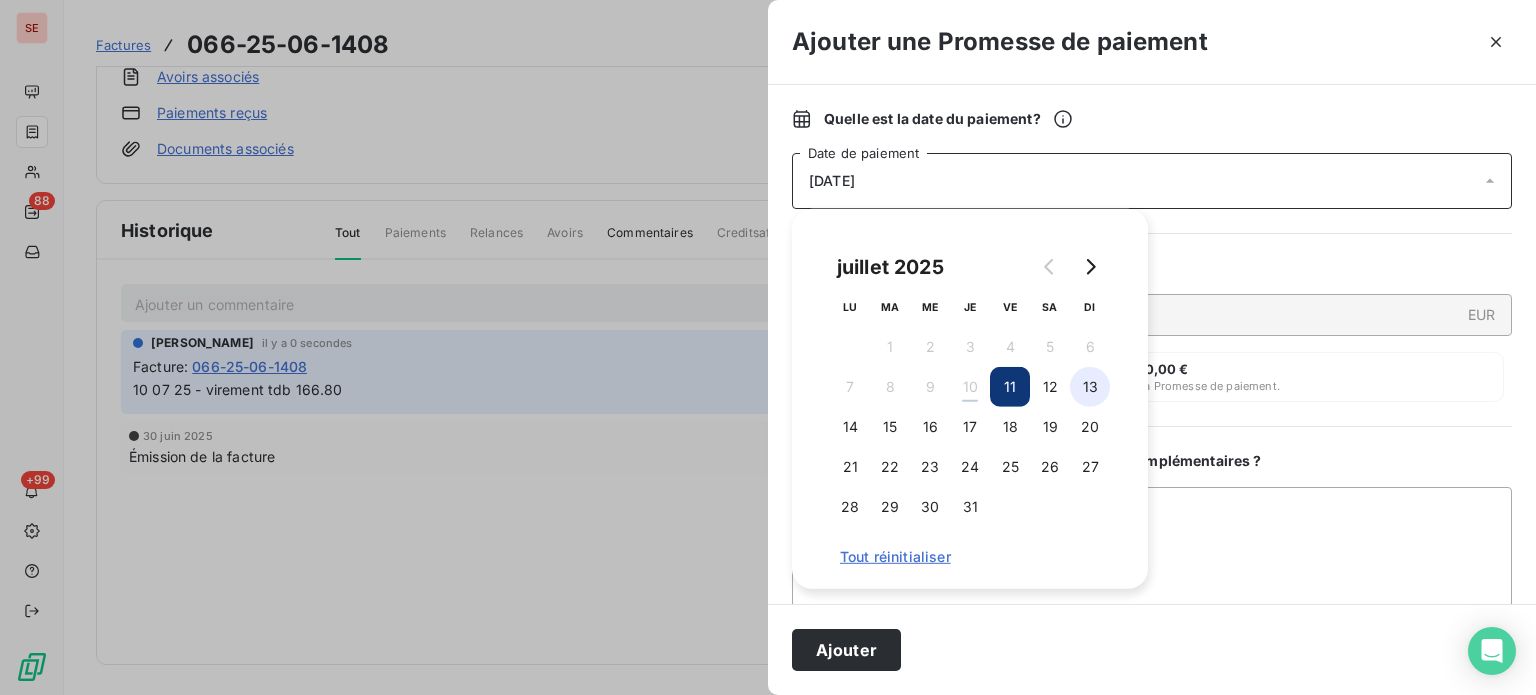 click on "13" at bounding box center (1090, 387) 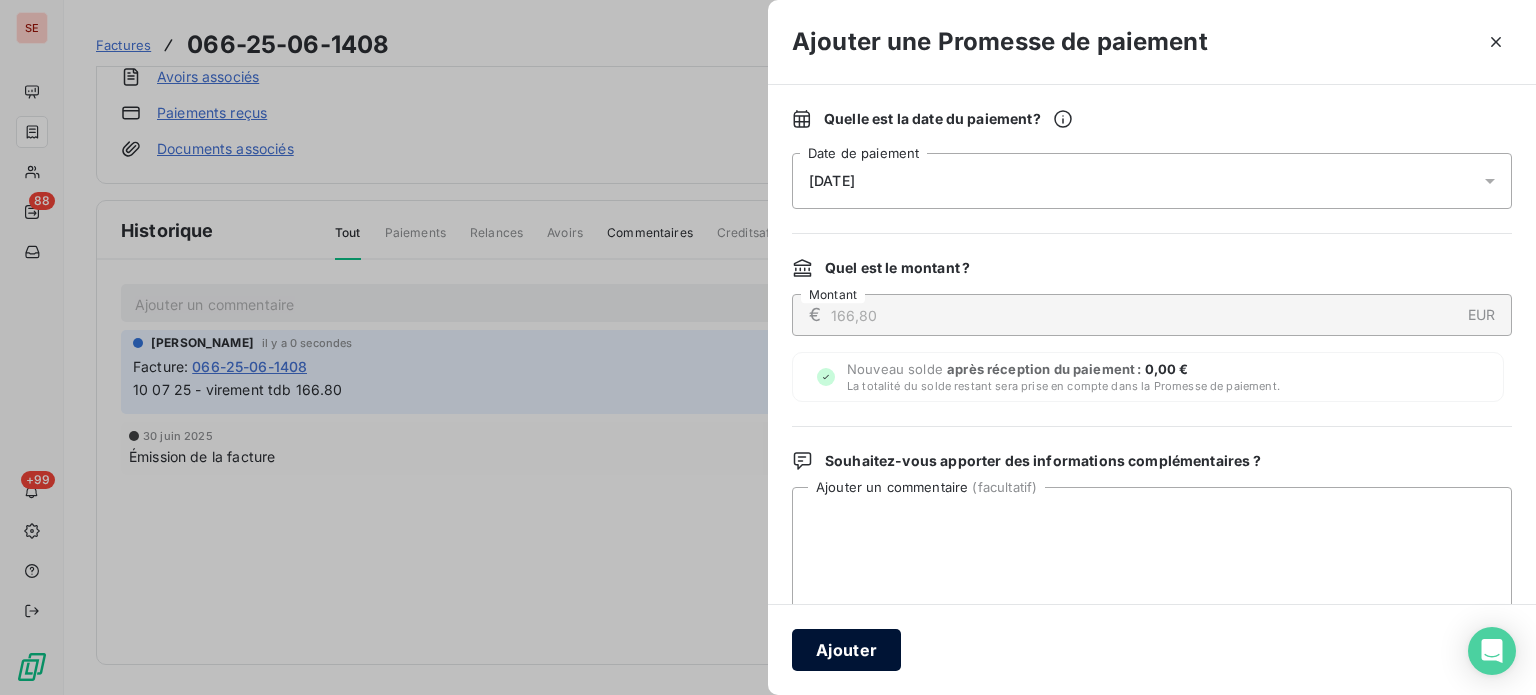 click on "Ajouter" at bounding box center (846, 650) 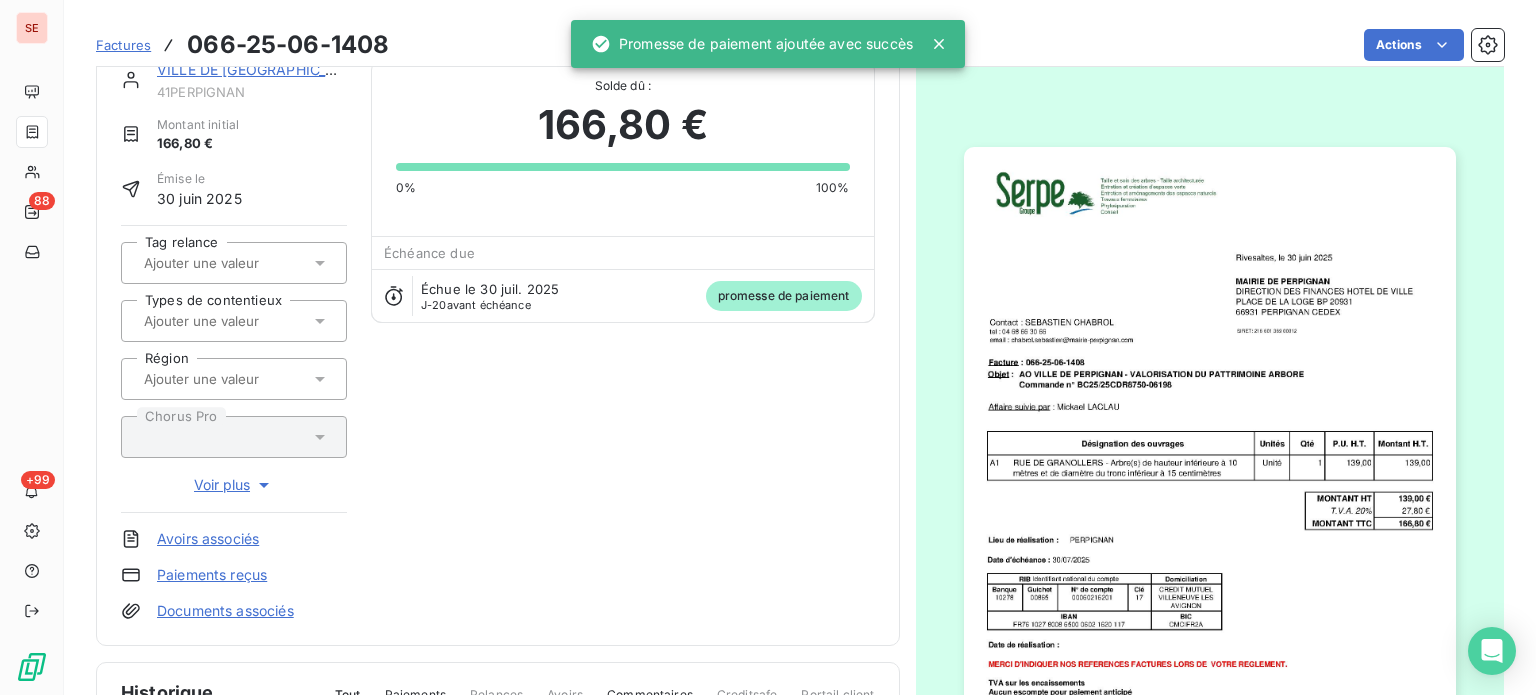 scroll, scrollTop: 0, scrollLeft: 0, axis: both 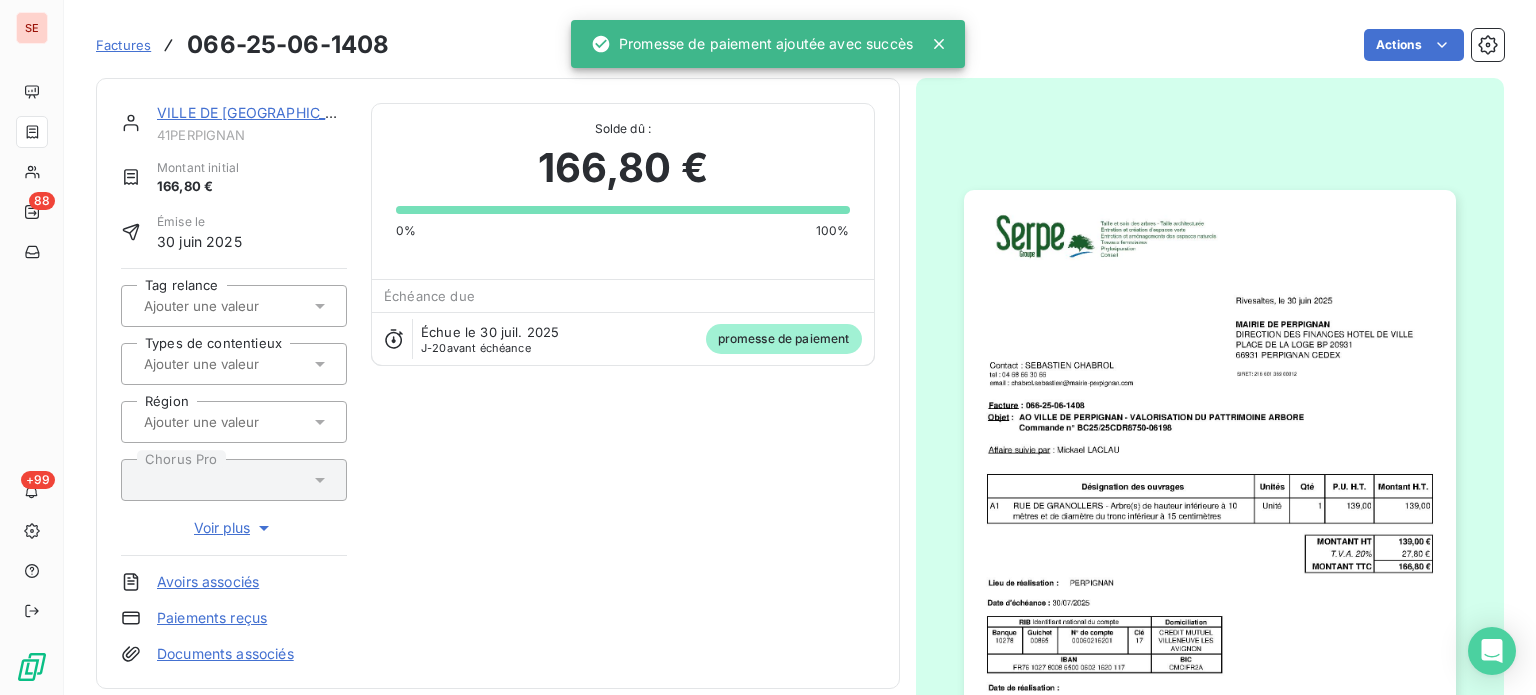 click on "41PERPIGNAN" at bounding box center (252, 135) 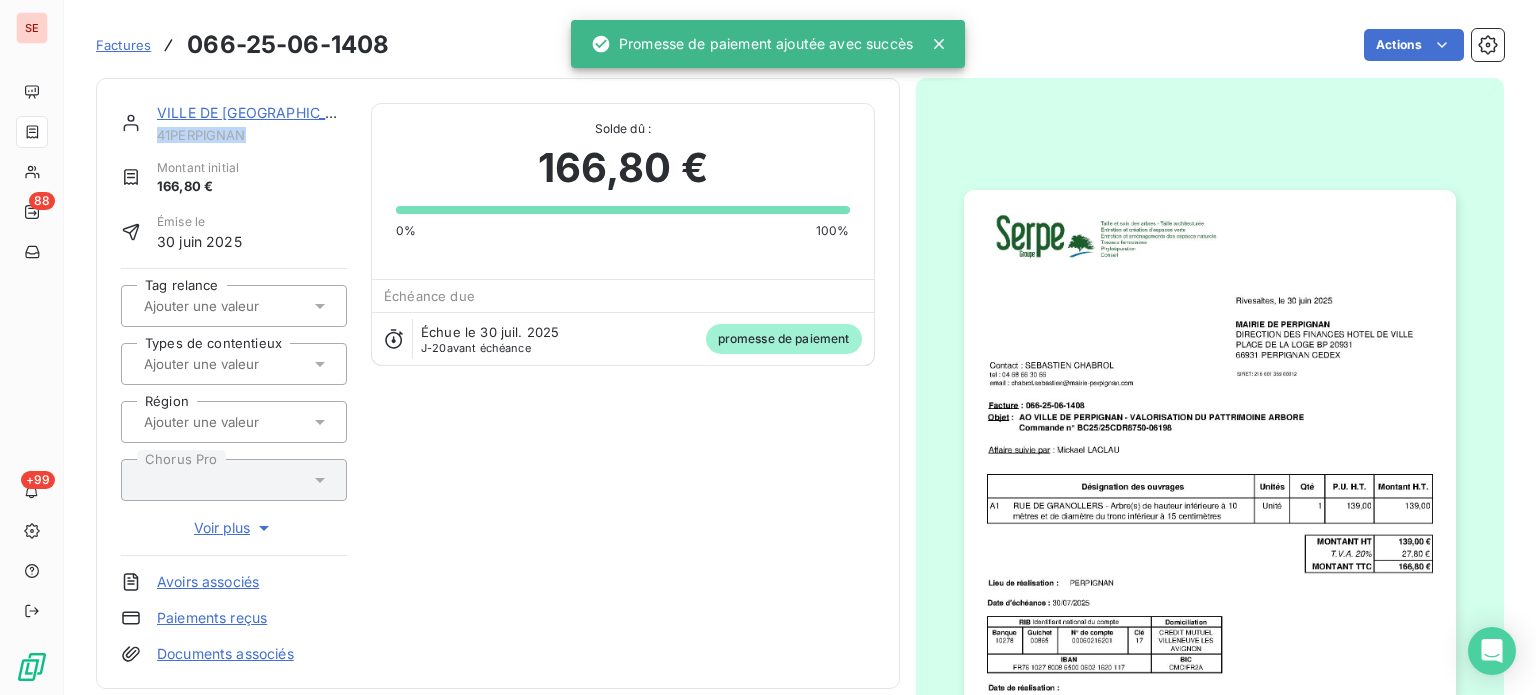 click on "41PERPIGNAN" at bounding box center [252, 135] 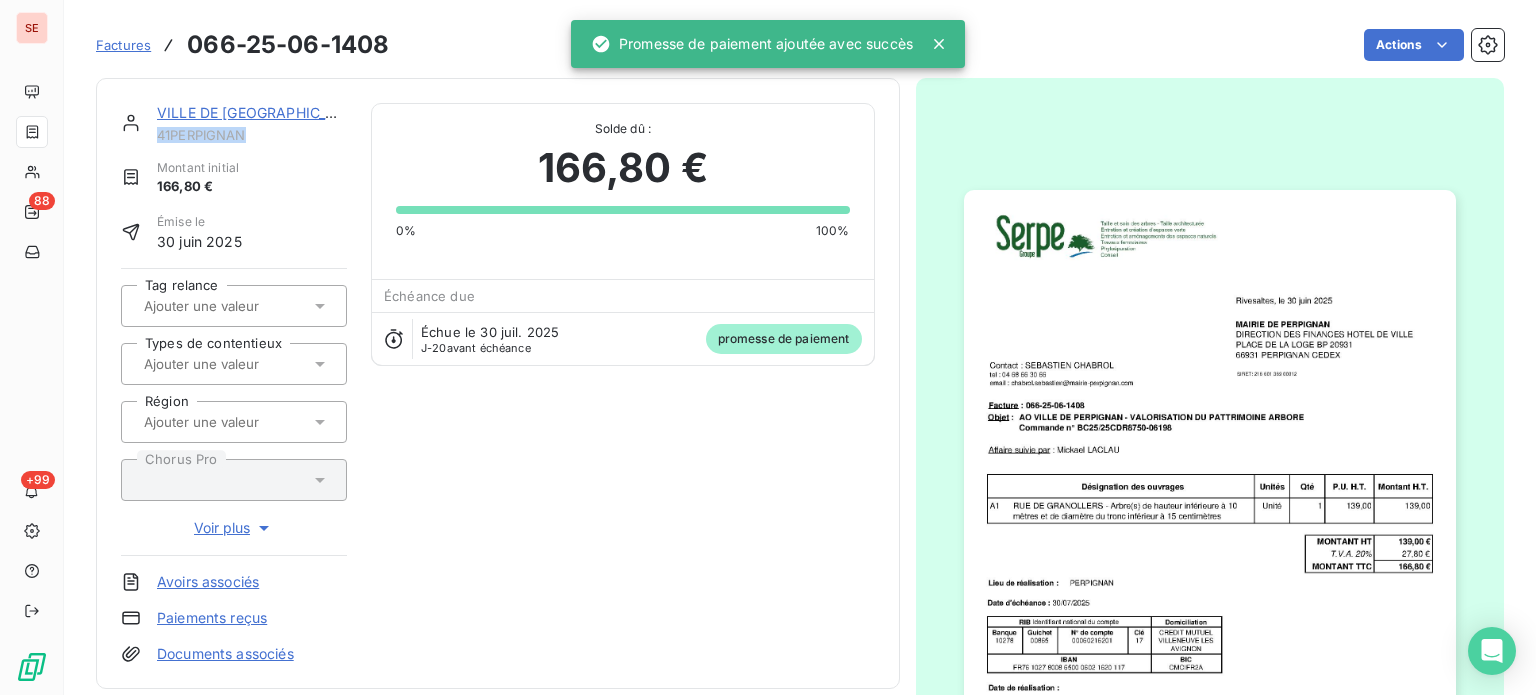 copy on "41PERPIGNAN" 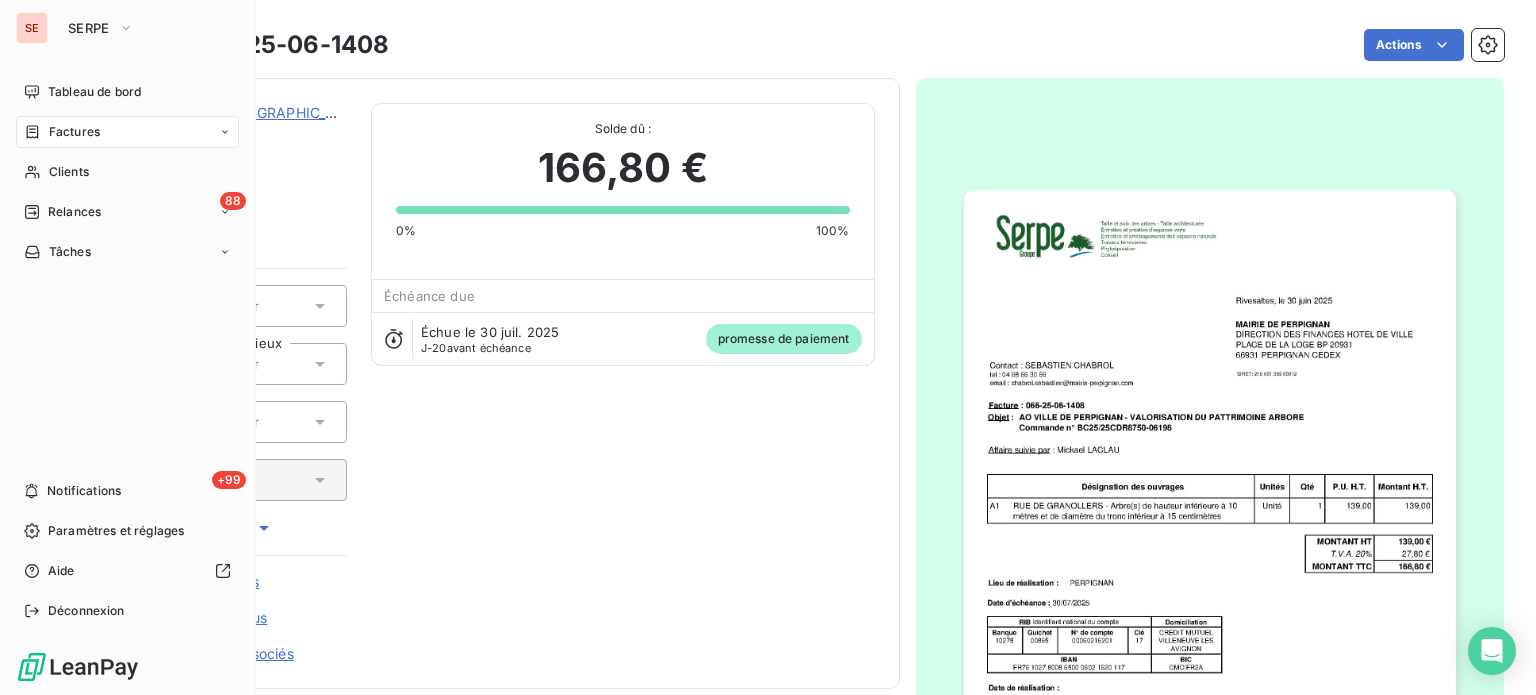 click on "Factures" at bounding box center [74, 132] 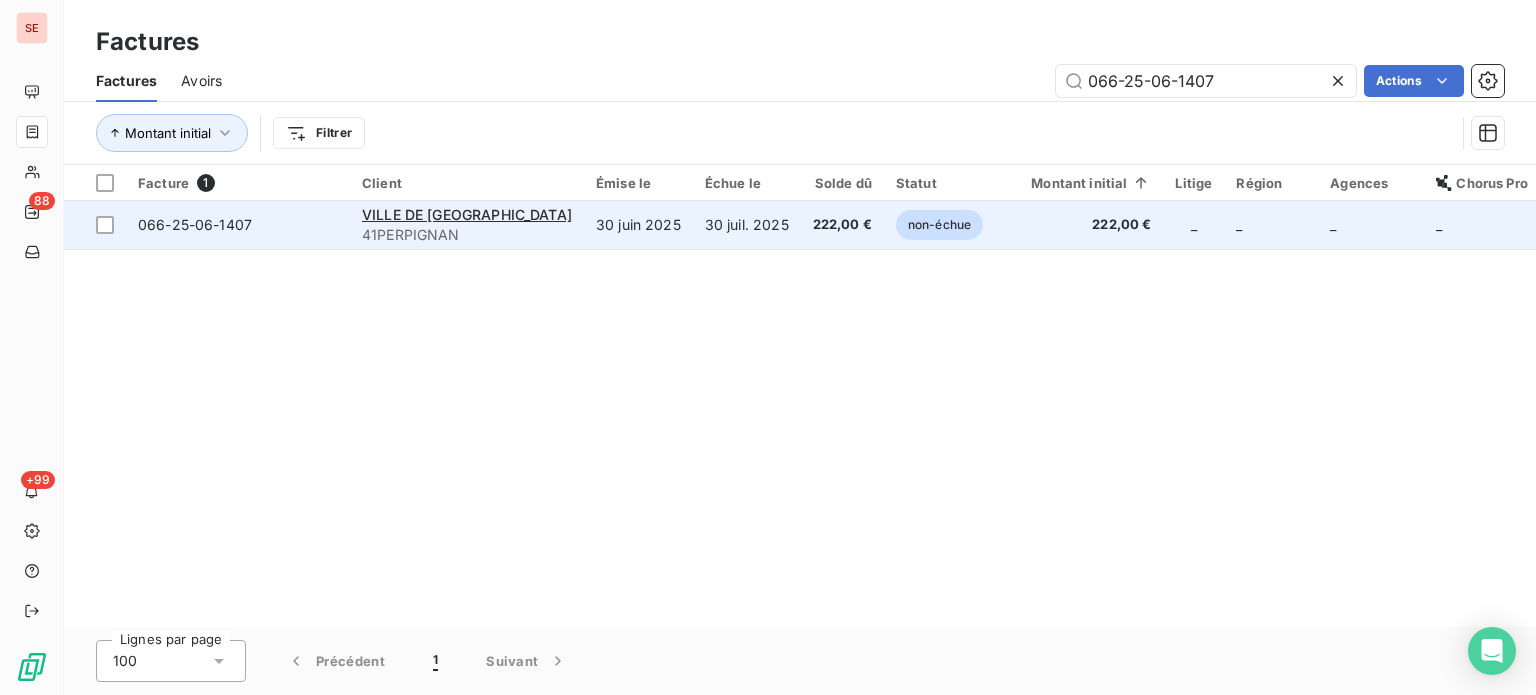 type on "066-25-06-1407" 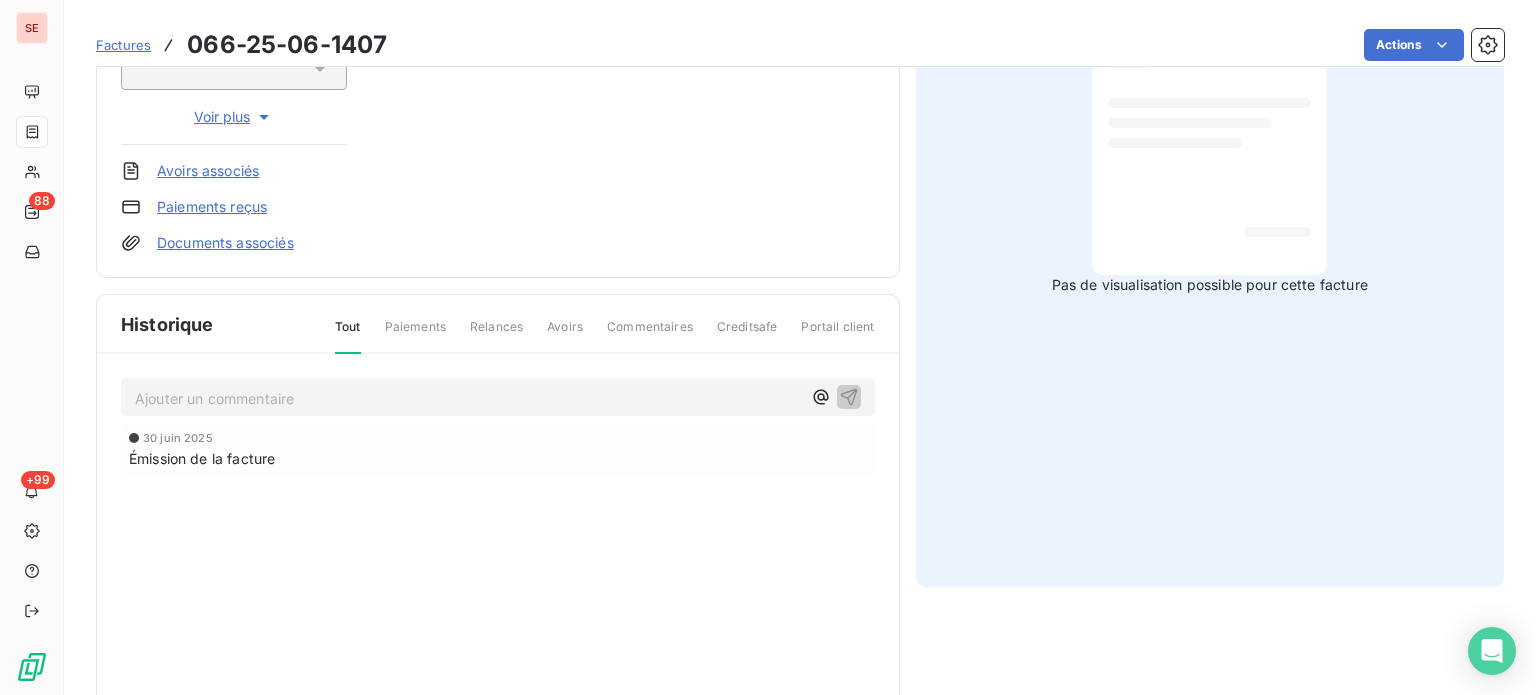 scroll, scrollTop: 506, scrollLeft: 0, axis: vertical 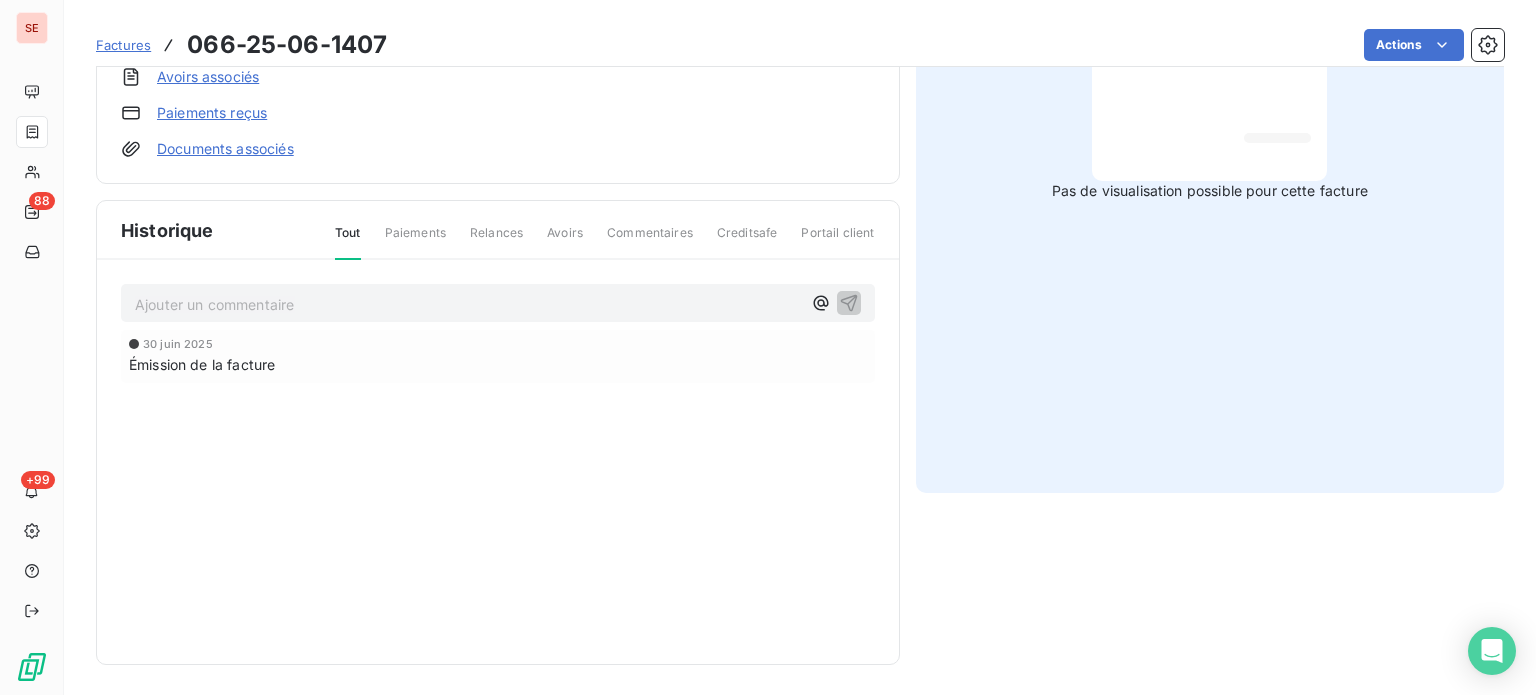 click on "Ajouter un commentaire ﻿" at bounding box center (468, 304) 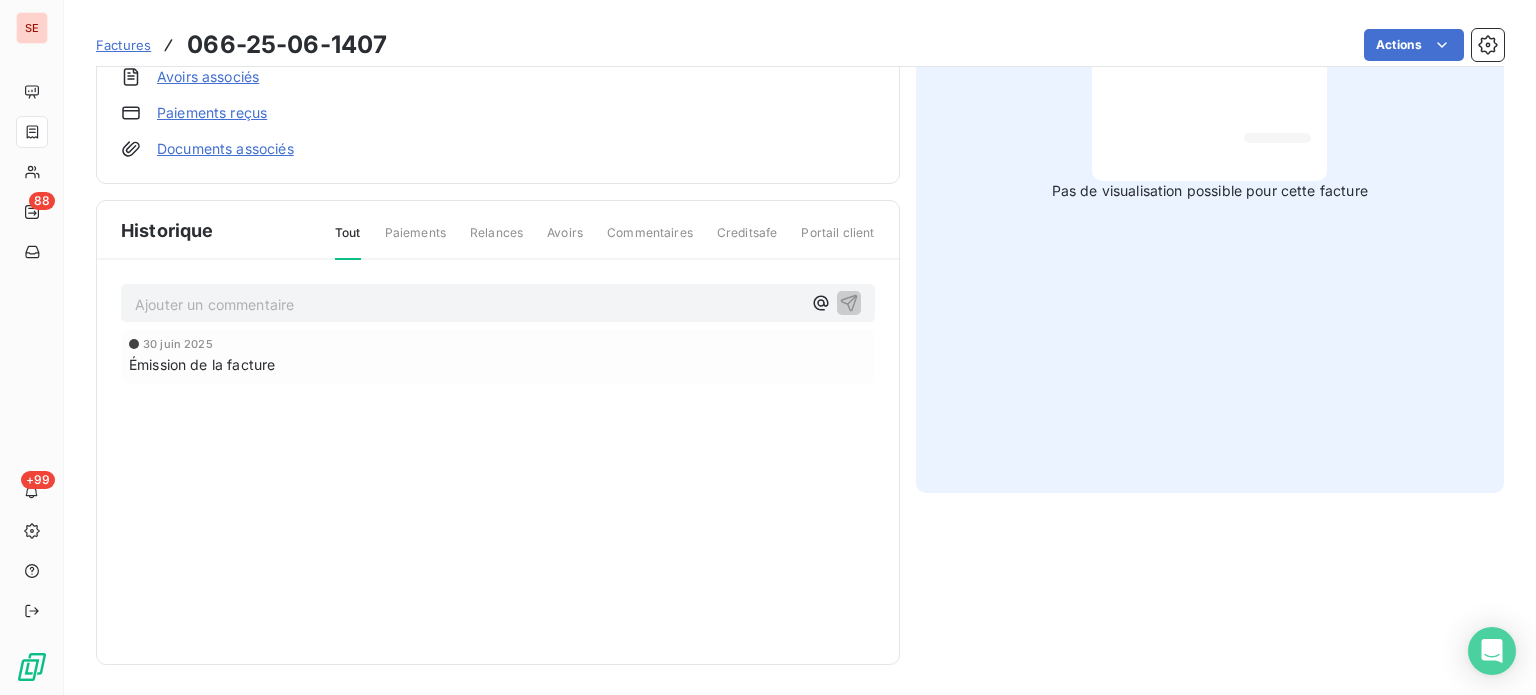 click on "VILLE DE PERPIGNAN 41PERPIGNAN Montant initial 222,00 € Émise le 30 juin 2025 Tag relance Types de contentieux Région Chorus Pro Voir plus Avoirs associés Paiements reçus Documents associés Solde dû : 222,00 € 0% 100% Échéance due Échue le 30 juil. 2025 J-20  avant échéance non-échue" at bounding box center [498, -122] 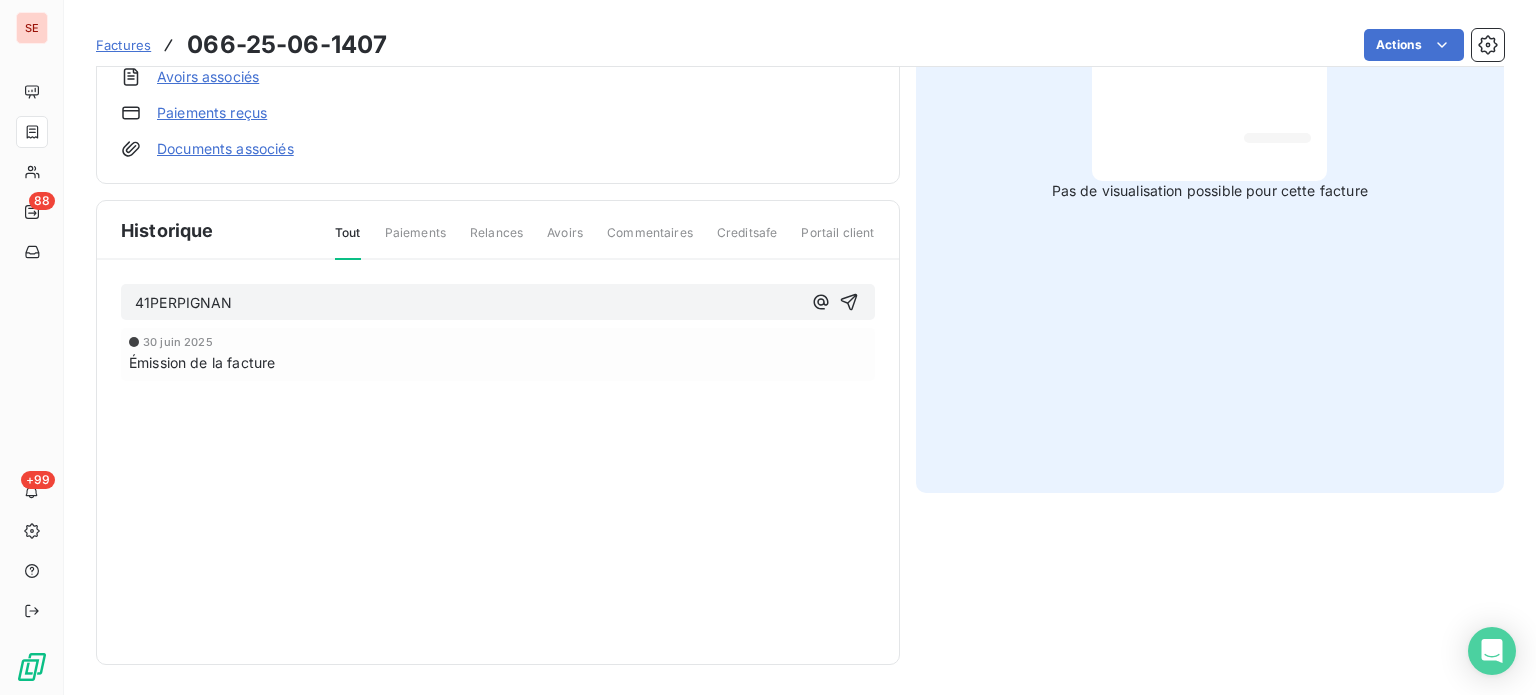 click on "41PERPIGNAN" at bounding box center (468, 303) 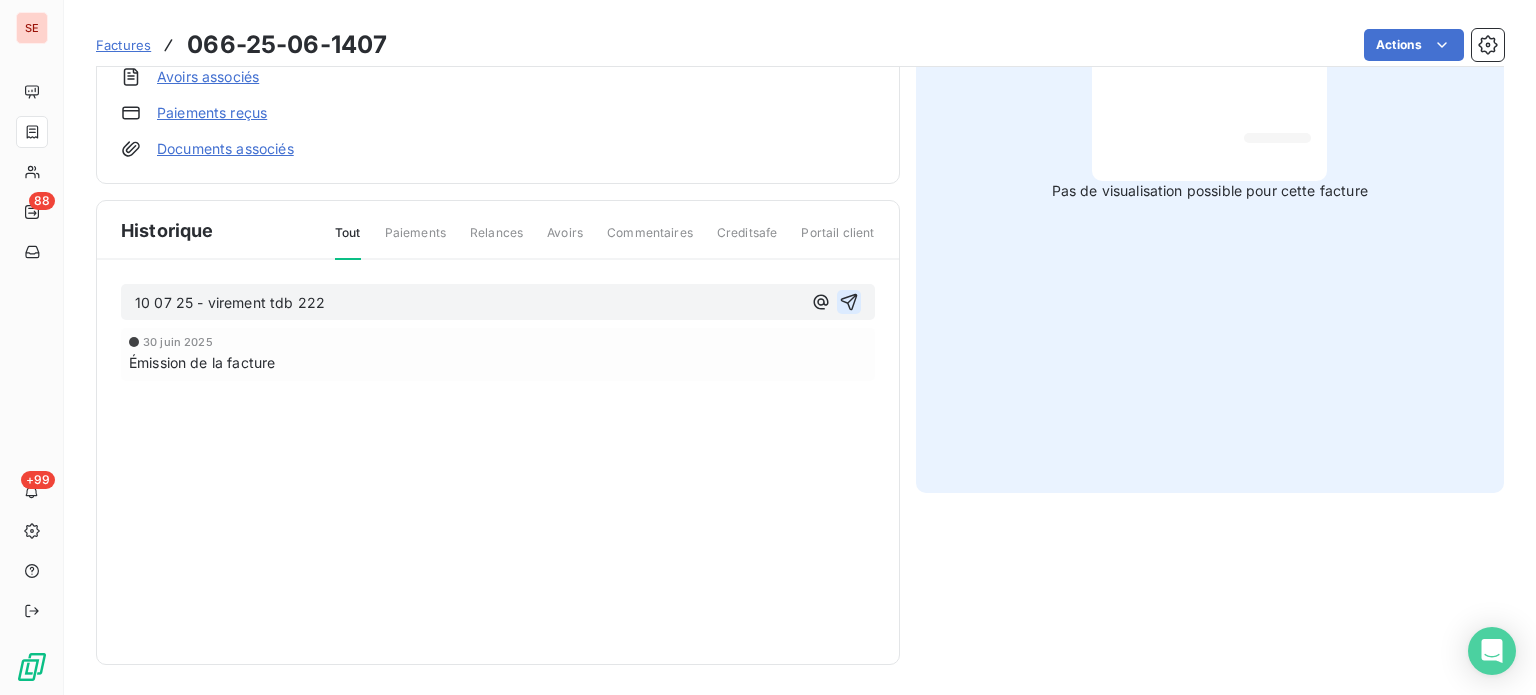 click 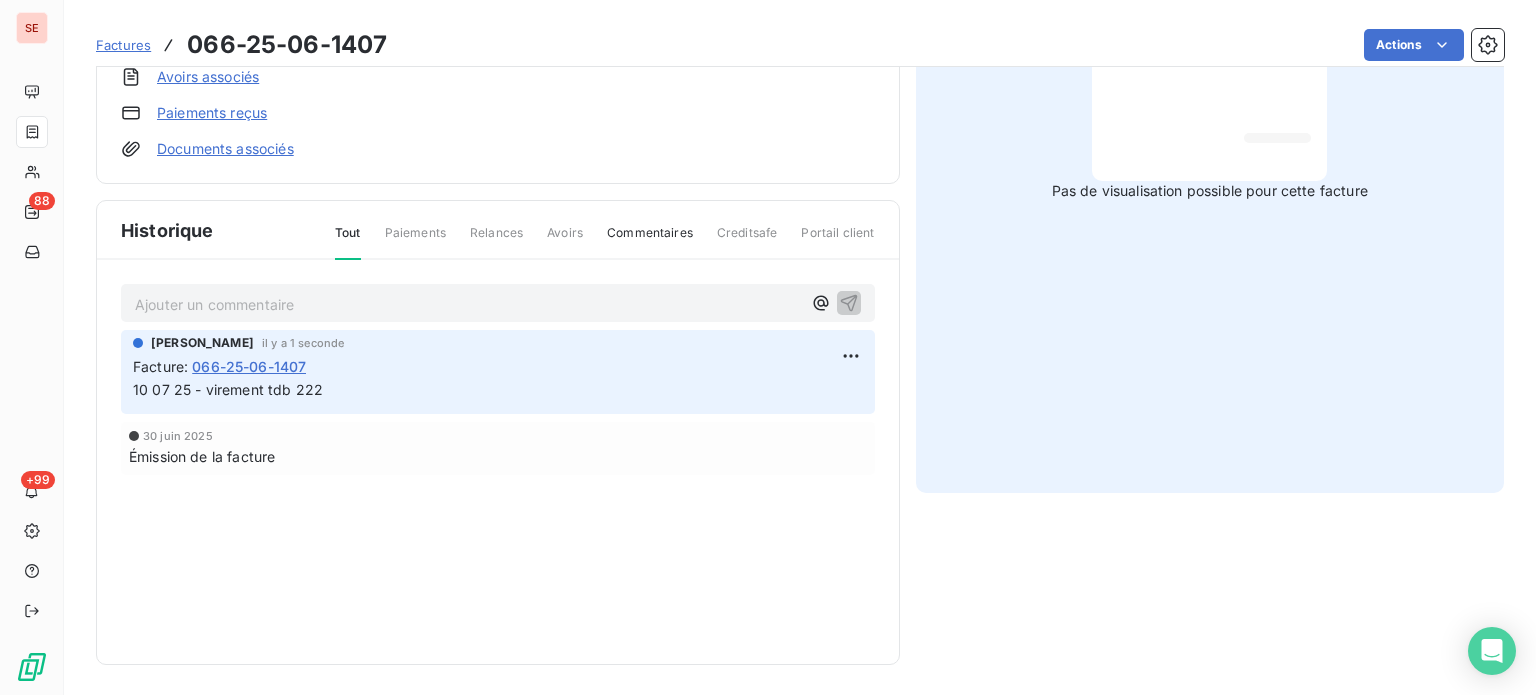 click on "10 07 25 - virement tdb 222" at bounding box center (228, 389) 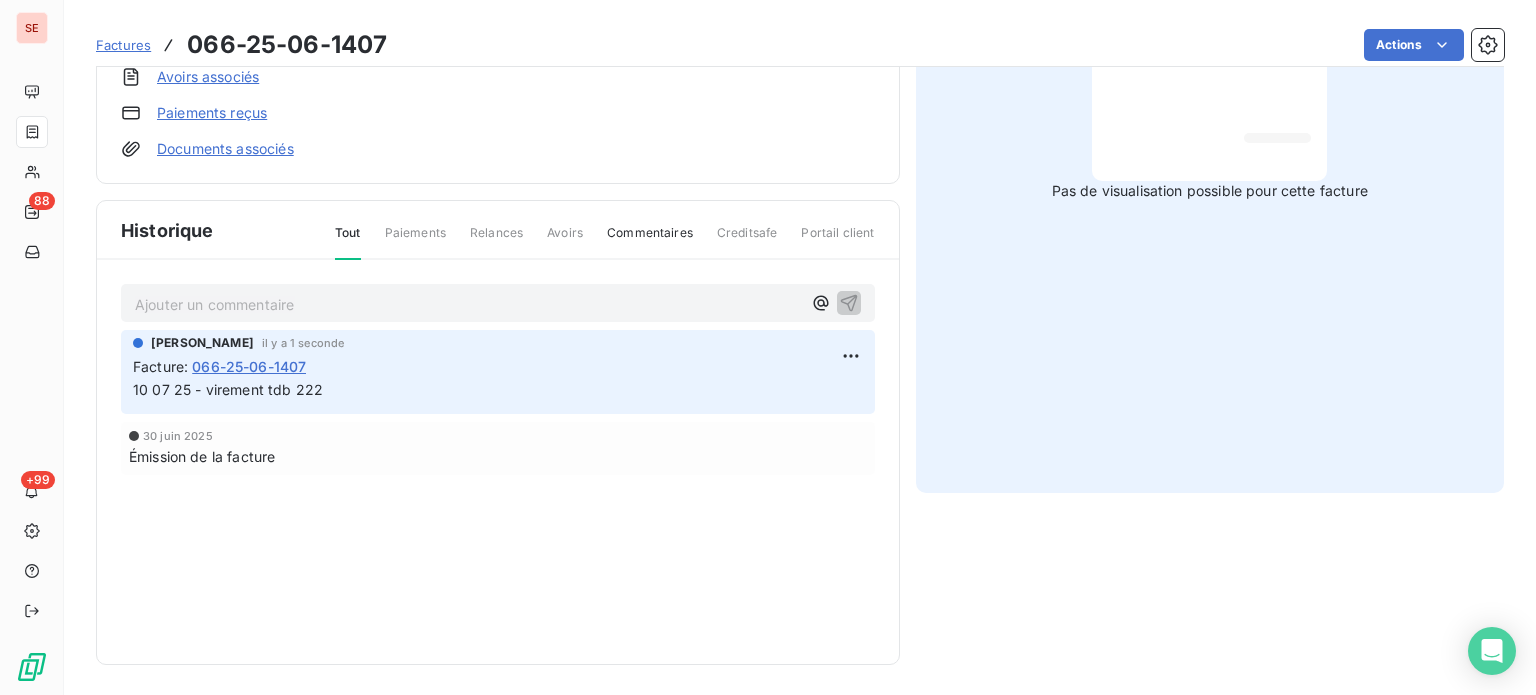 click on "10 07 25 - virement tdb 222" at bounding box center [228, 389] 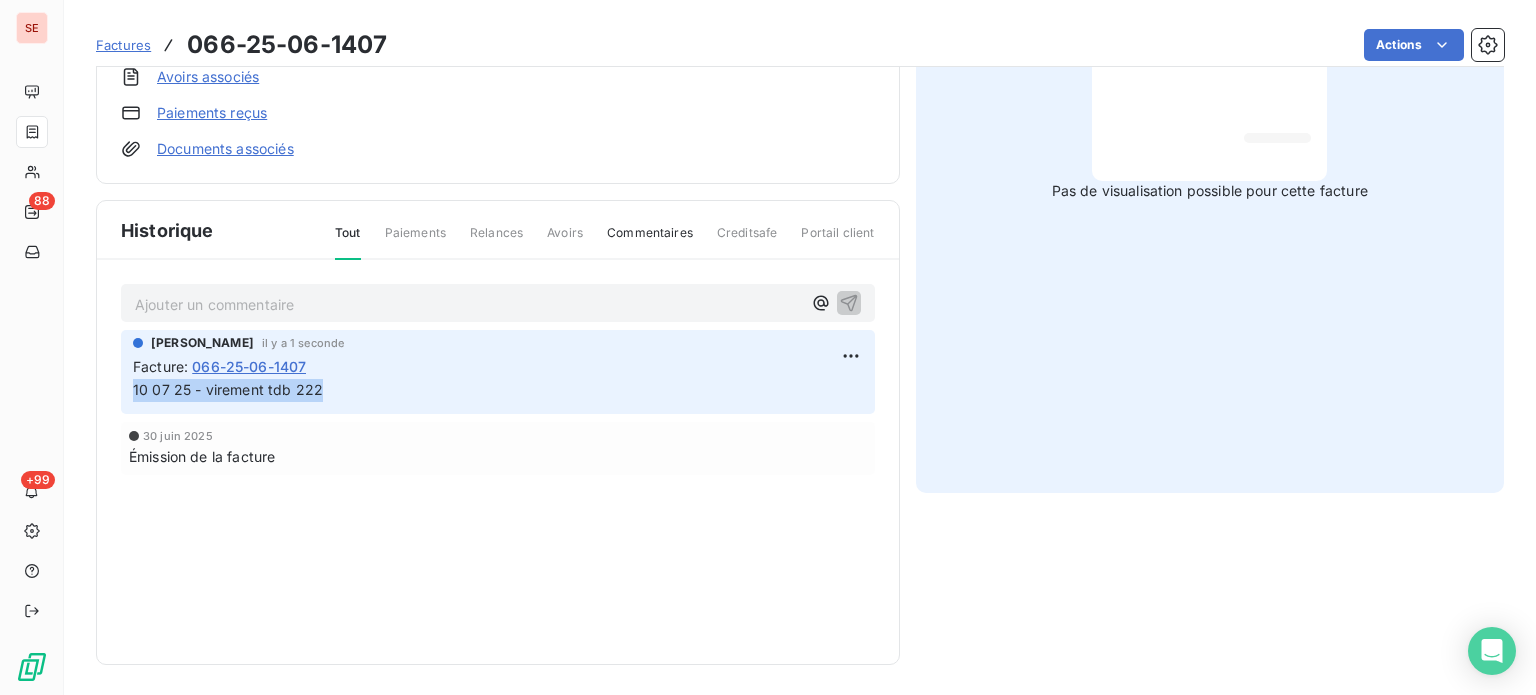 click on "10 07 25 - virement tdb 222" at bounding box center [228, 389] 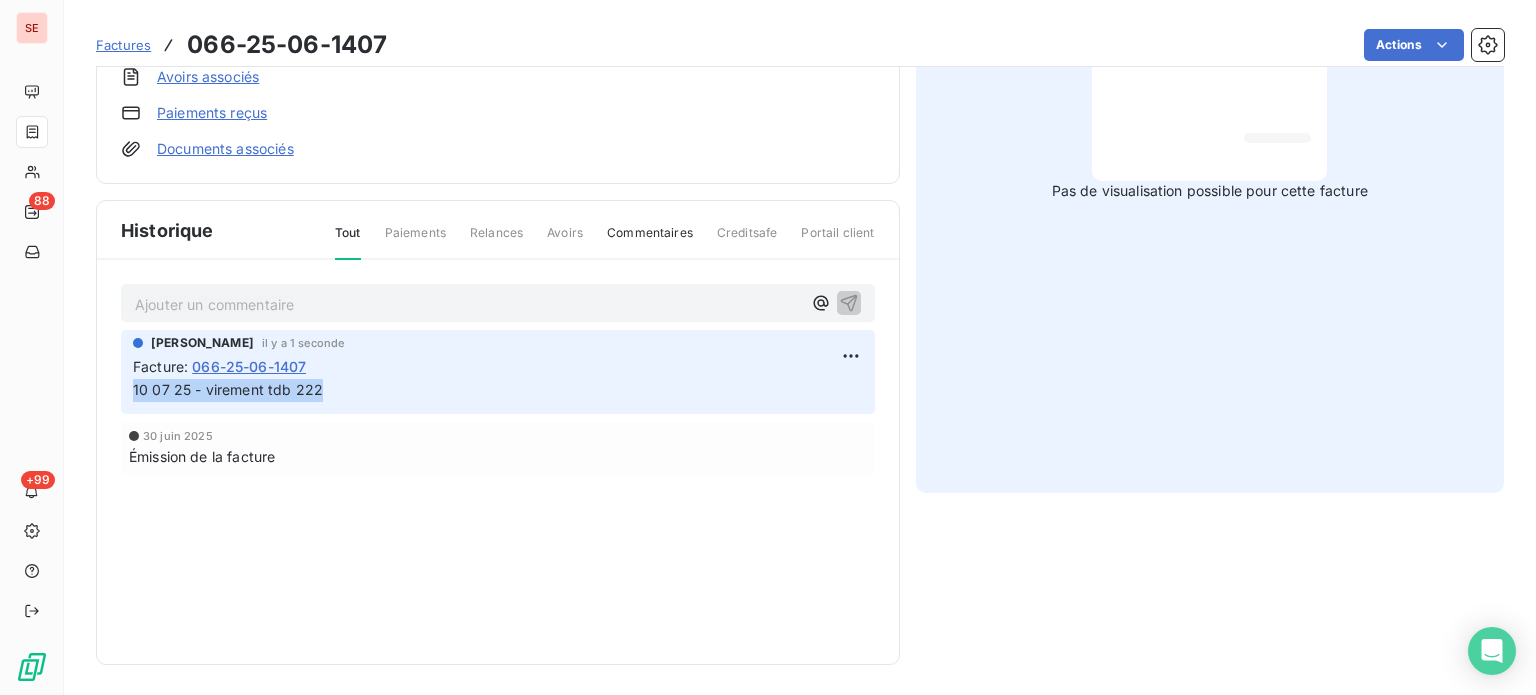 click on "10 07 25 - virement tdb 222" at bounding box center (228, 389) 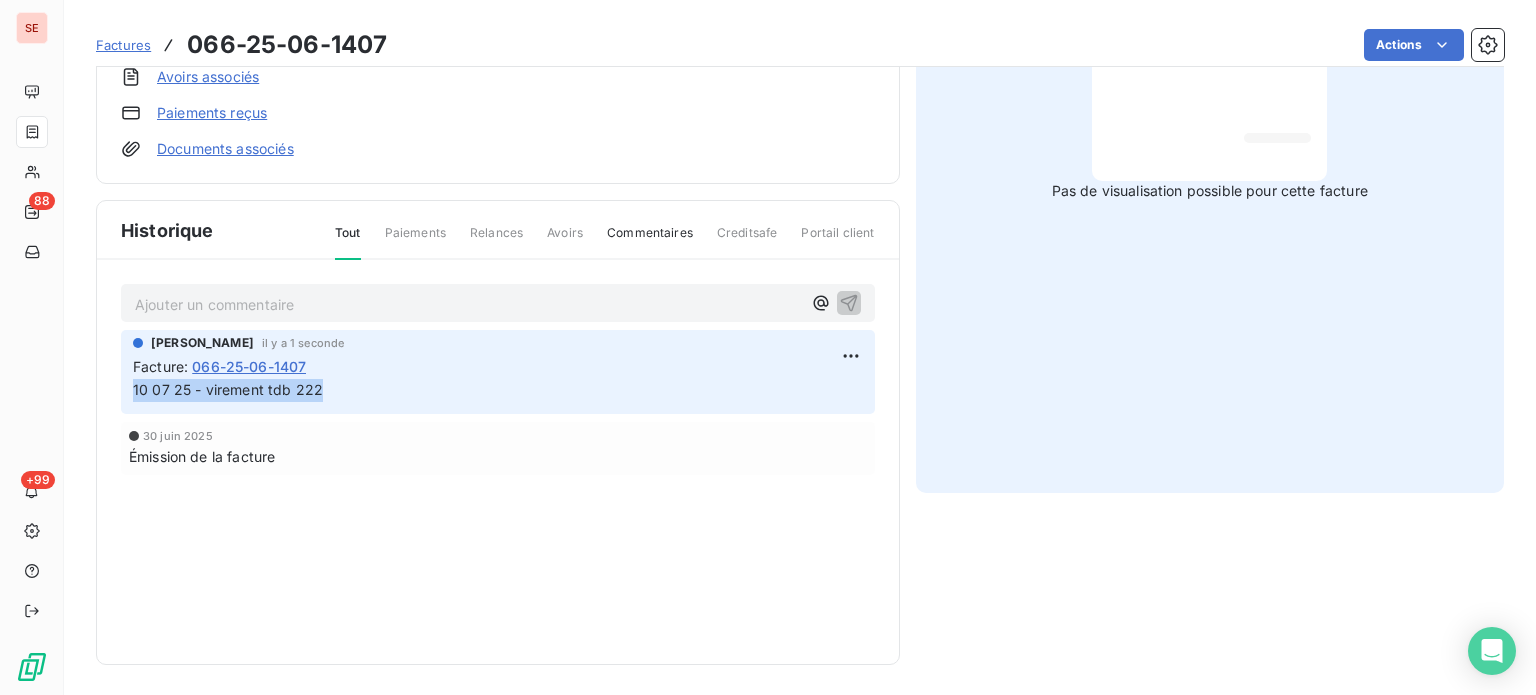 copy on "10 07 25 - virement tdb 222" 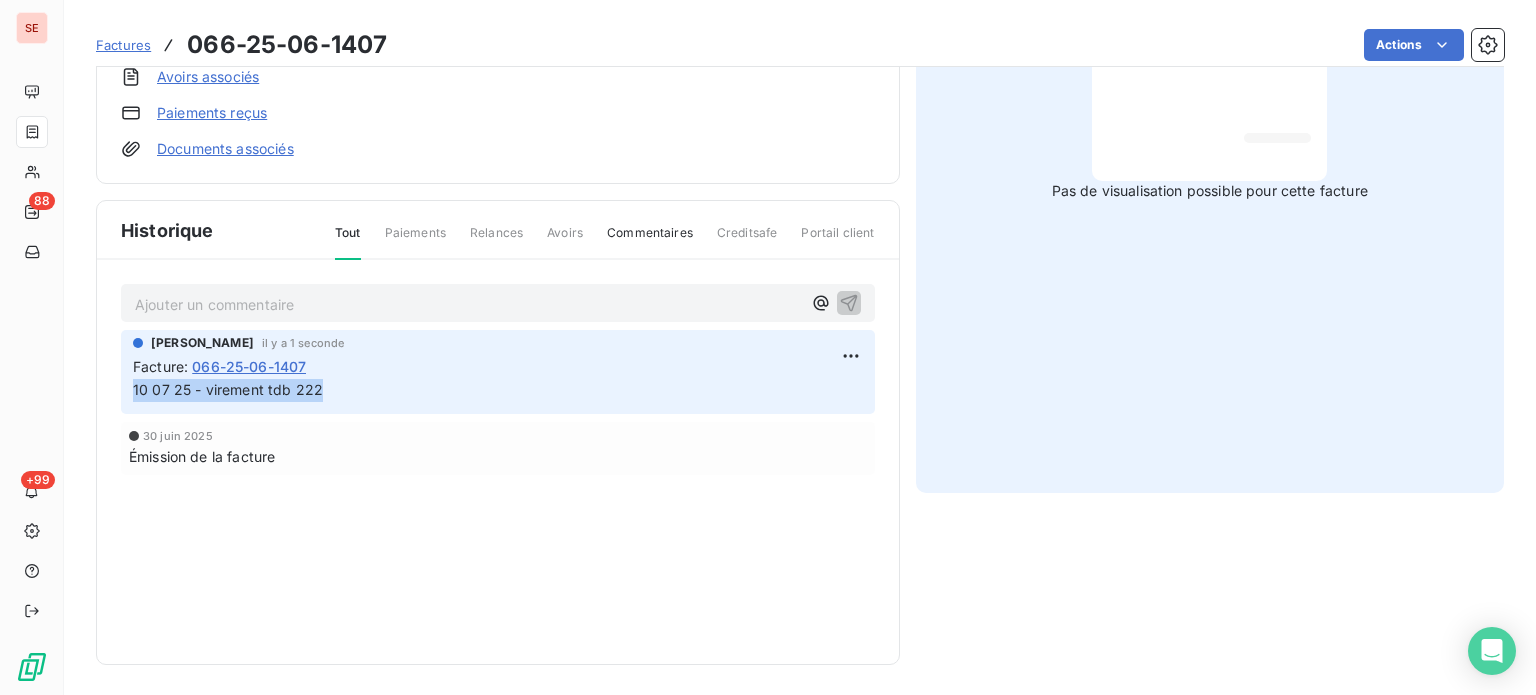 click on "Sabrina  PEIGNE il y a 1 seconde Facture  : 066-25-06-1407 10 07 25 - virement tdb 222 30 juin 2025 Émission de la facture" at bounding box center (498, 442) 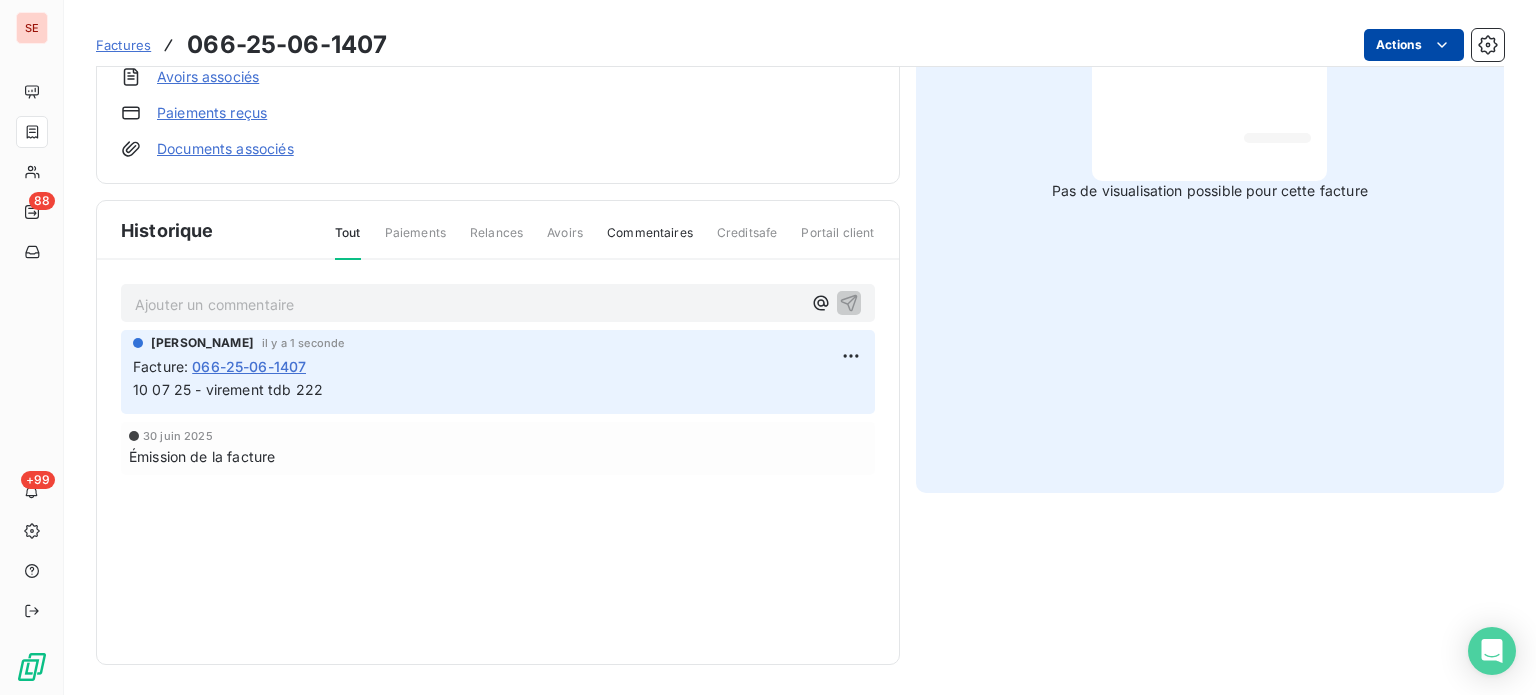 click on "SE 88 +99 Factures 066-25-06-1407 Actions VILLE DE PERPIGNAN 41PERPIGNAN Montant initial 222,00 € Émise le 30 juin 2025 Tag relance Types de contentieux Région Chorus Pro Voir plus Avoirs associés Paiements reçus Documents associés Solde dû : 222,00 € 0% 100% Échéance due Échue le 30 juil. 2025 J-20  avant échéance non-échue Historique Tout Paiements Relances Avoirs Commentaires Creditsafe Portail client Ajouter un commentaire ﻿ Sabrina  PEIGNE il y a 1 seconde Facture  : 066-25-06-1407 10 07 25 - virement tdb 222 30 juin 2025 Émission de la facture Pas de visualisation possible pour cette facture" at bounding box center [768, 347] 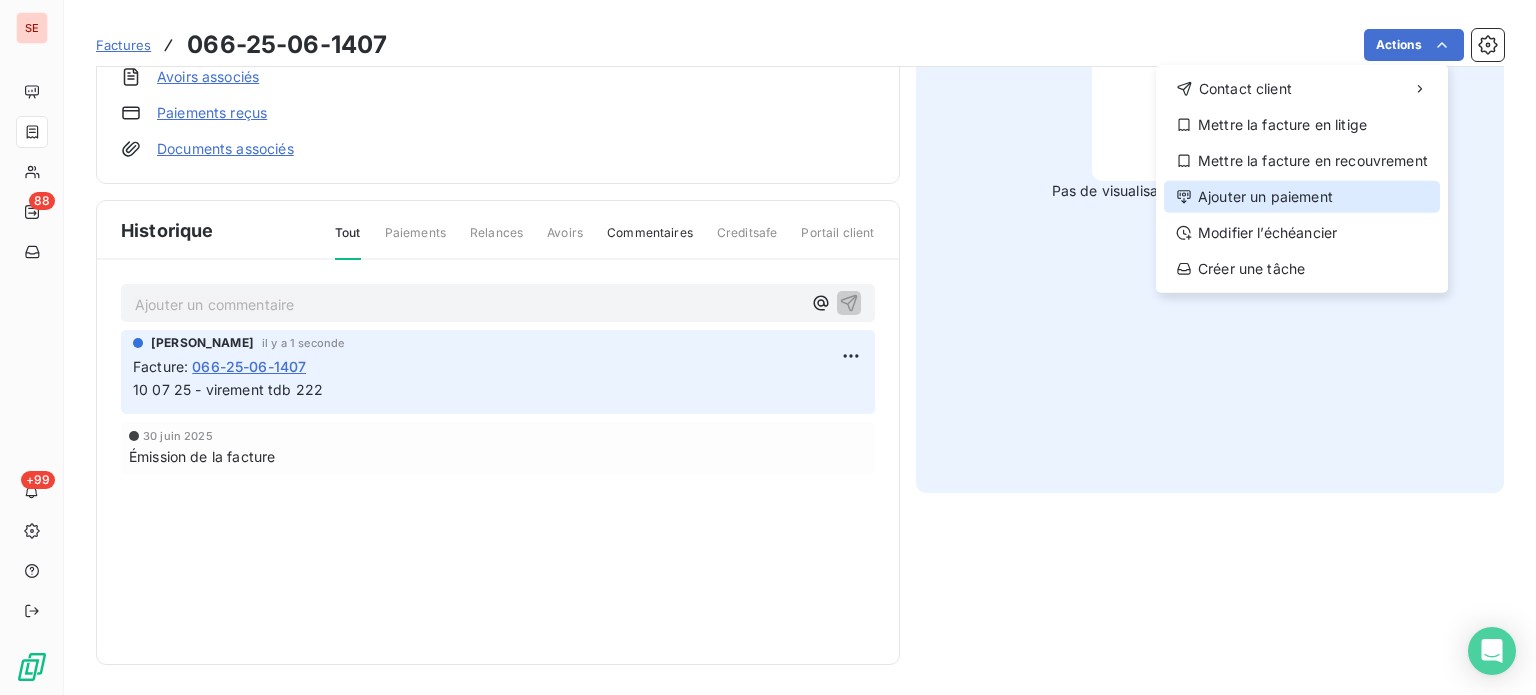 click on "Ajouter un paiement" at bounding box center (1302, 197) 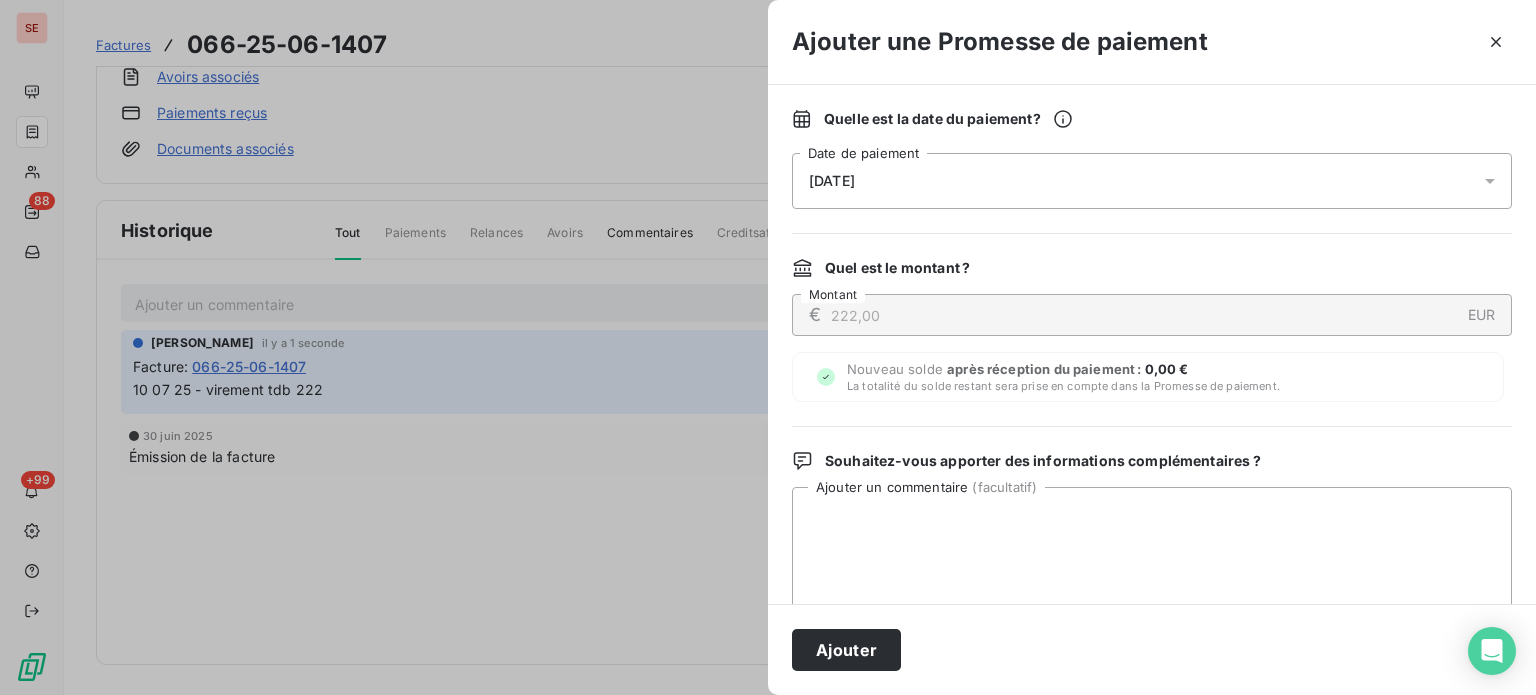 click on "11/07/2025" at bounding box center (1152, 181) 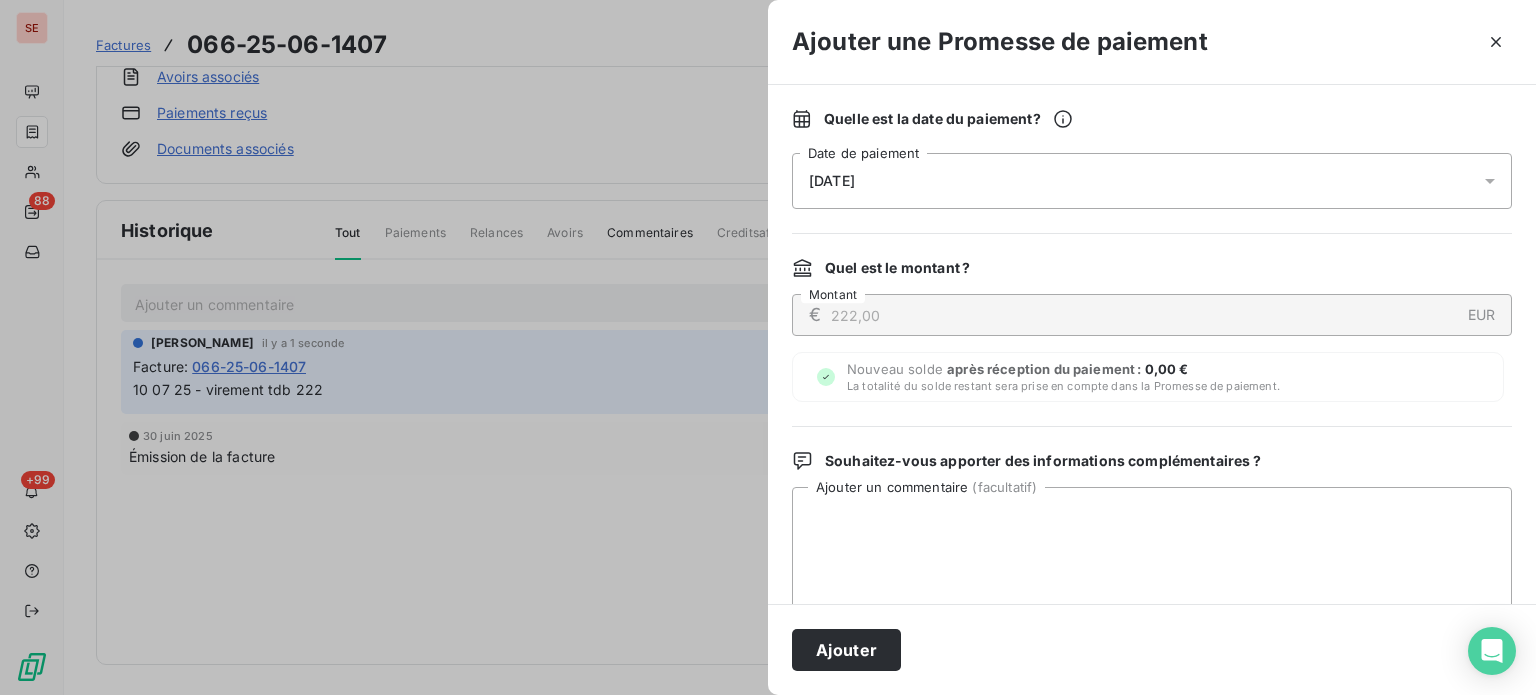 click on "11/07/2025" at bounding box center [1152, 181] 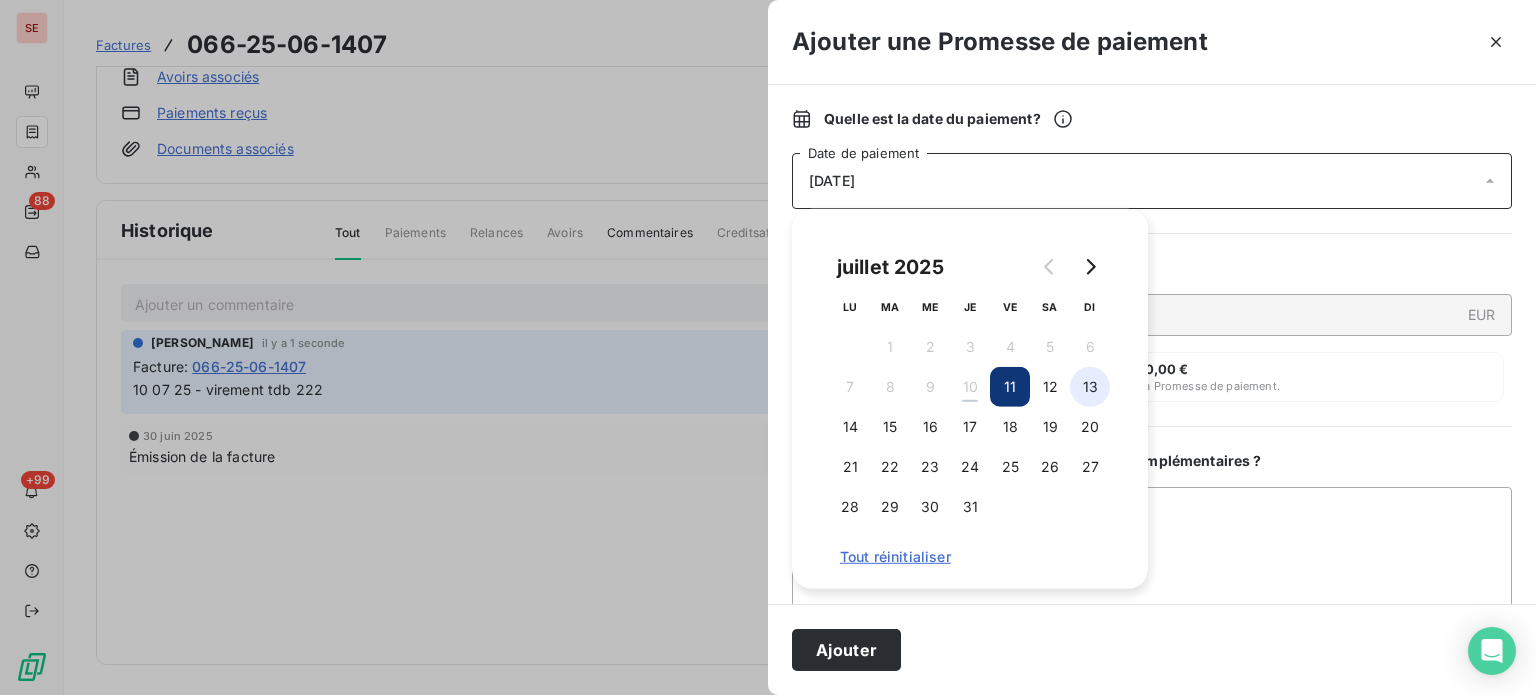 click on "13" at bounding box center (1090, 387) 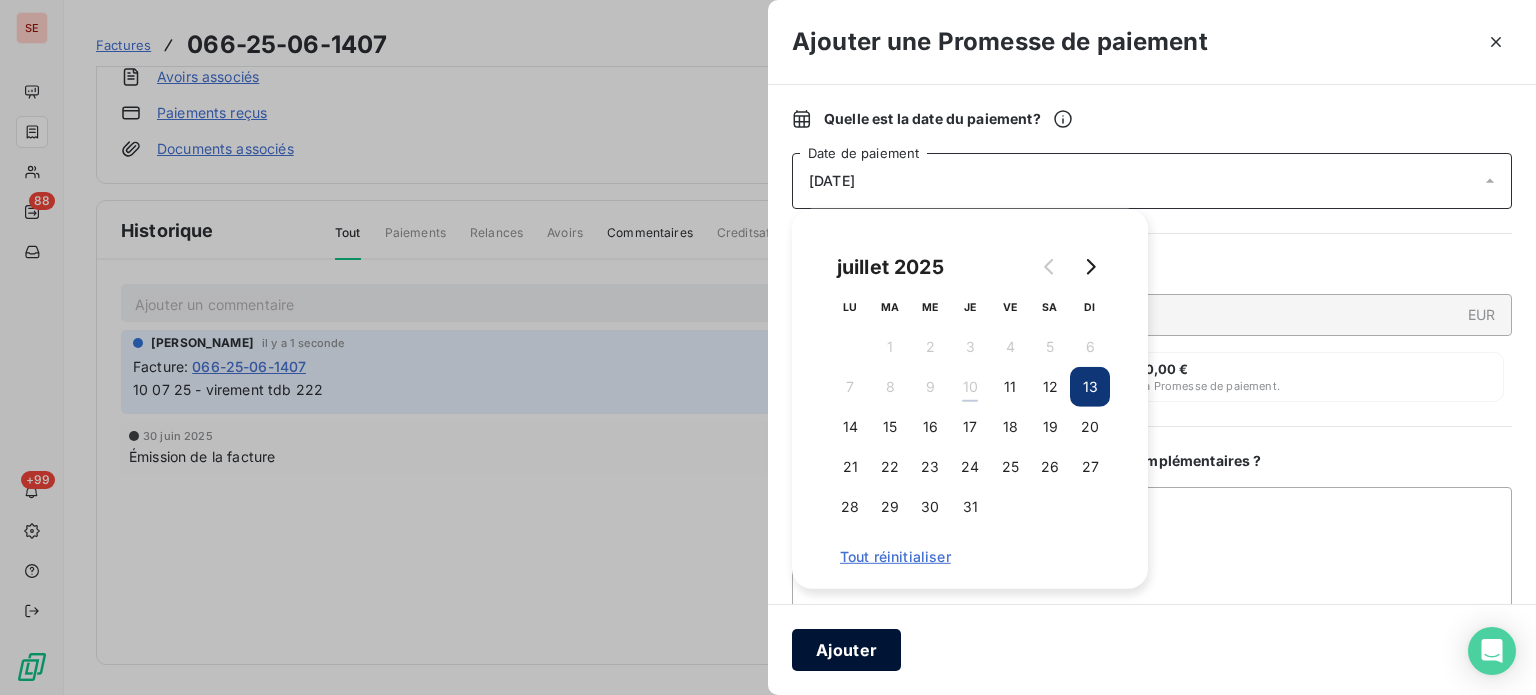 click on "Ajouter" at bounding box center [846, 650] 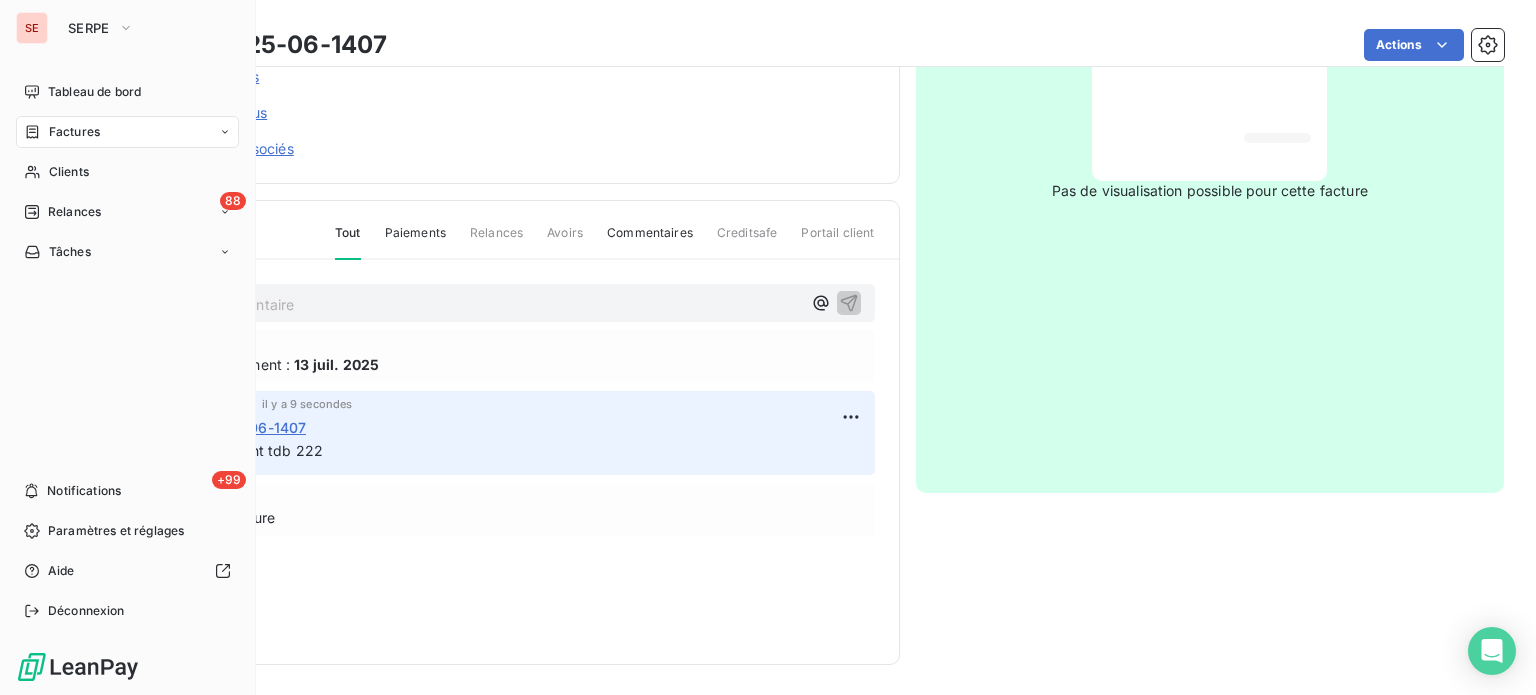click on "Factures" at bounding box center [74, 132] 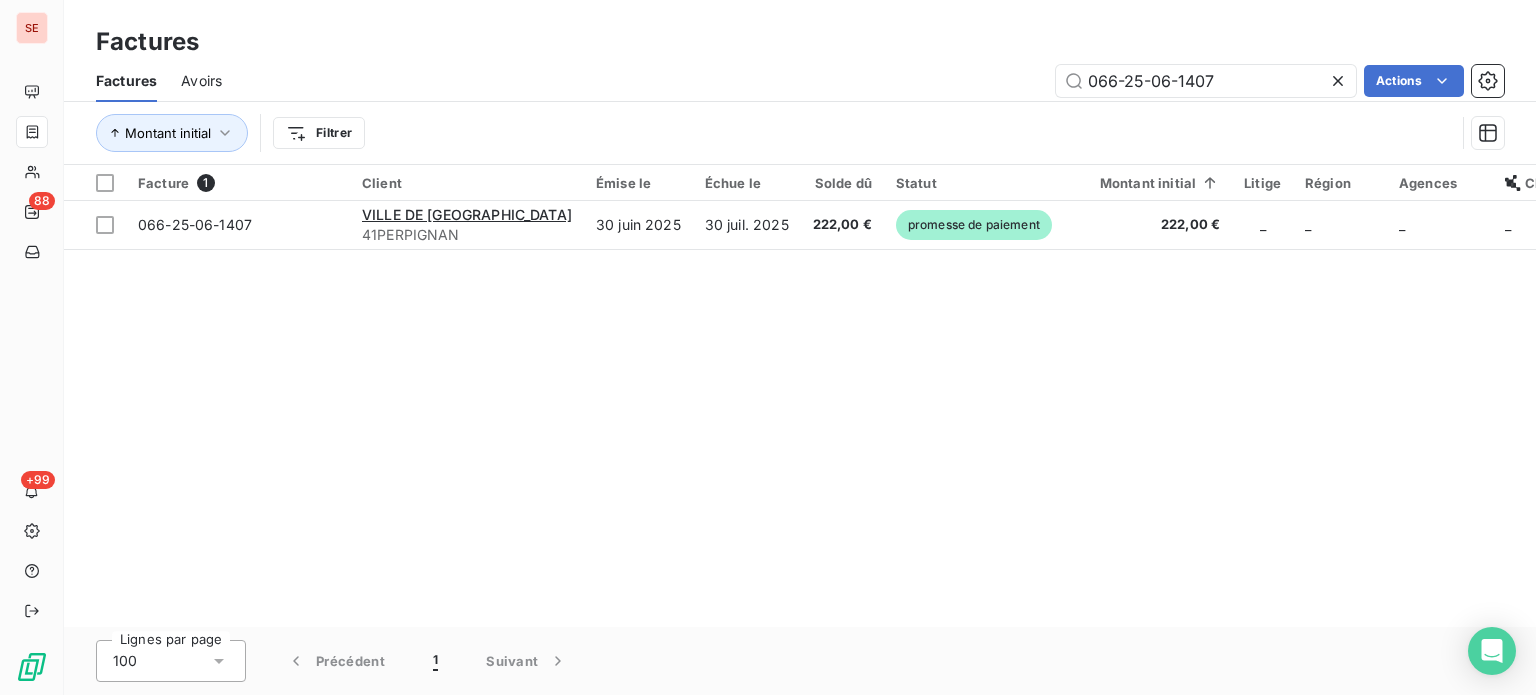 drag, startPoint x: 1222, startPoint y: 82, endPoint x: 1004, endPoint y: 75, distance: 218.11235 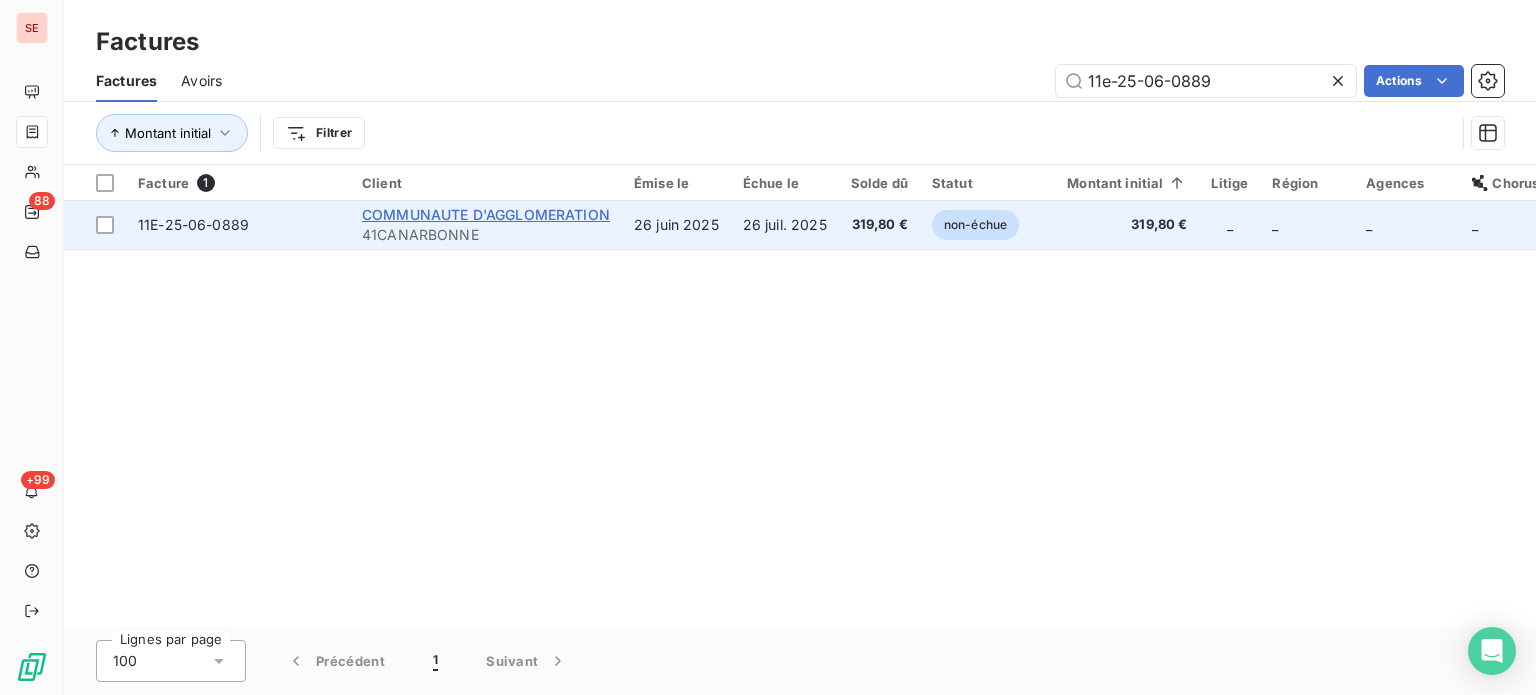 type on "11e-25-06-0889" 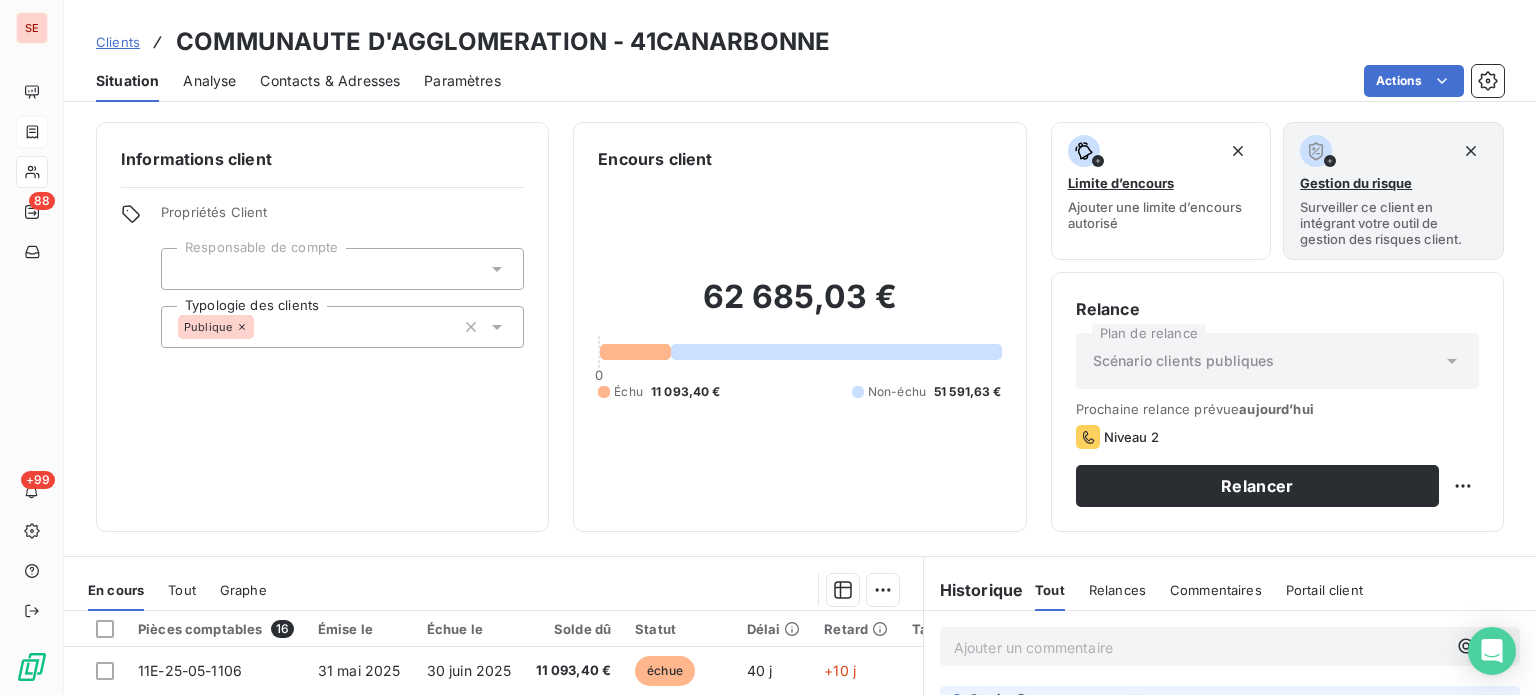 scroll, scrollTop: 360, scrollLeft: 0, axis: vertical 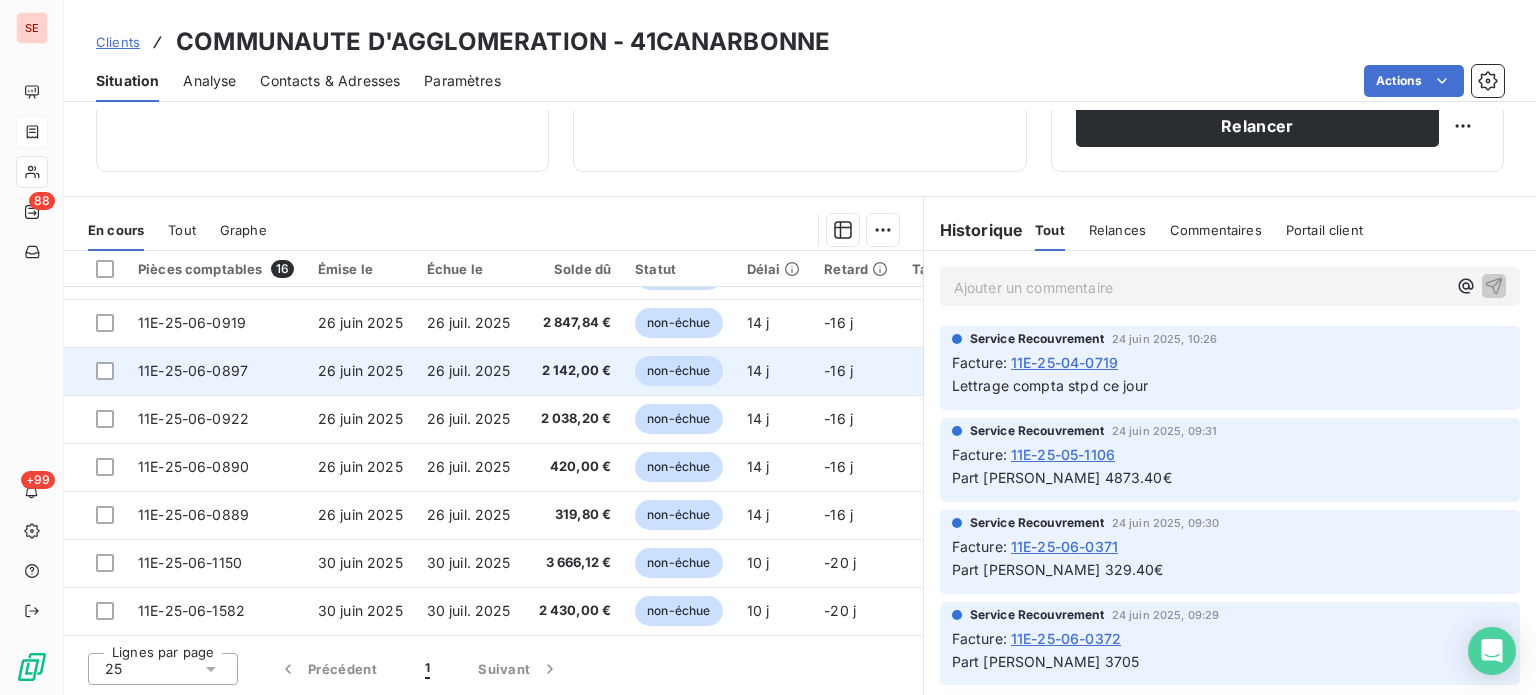 click on "26 juin 2025" at bounding box center [360, 515] 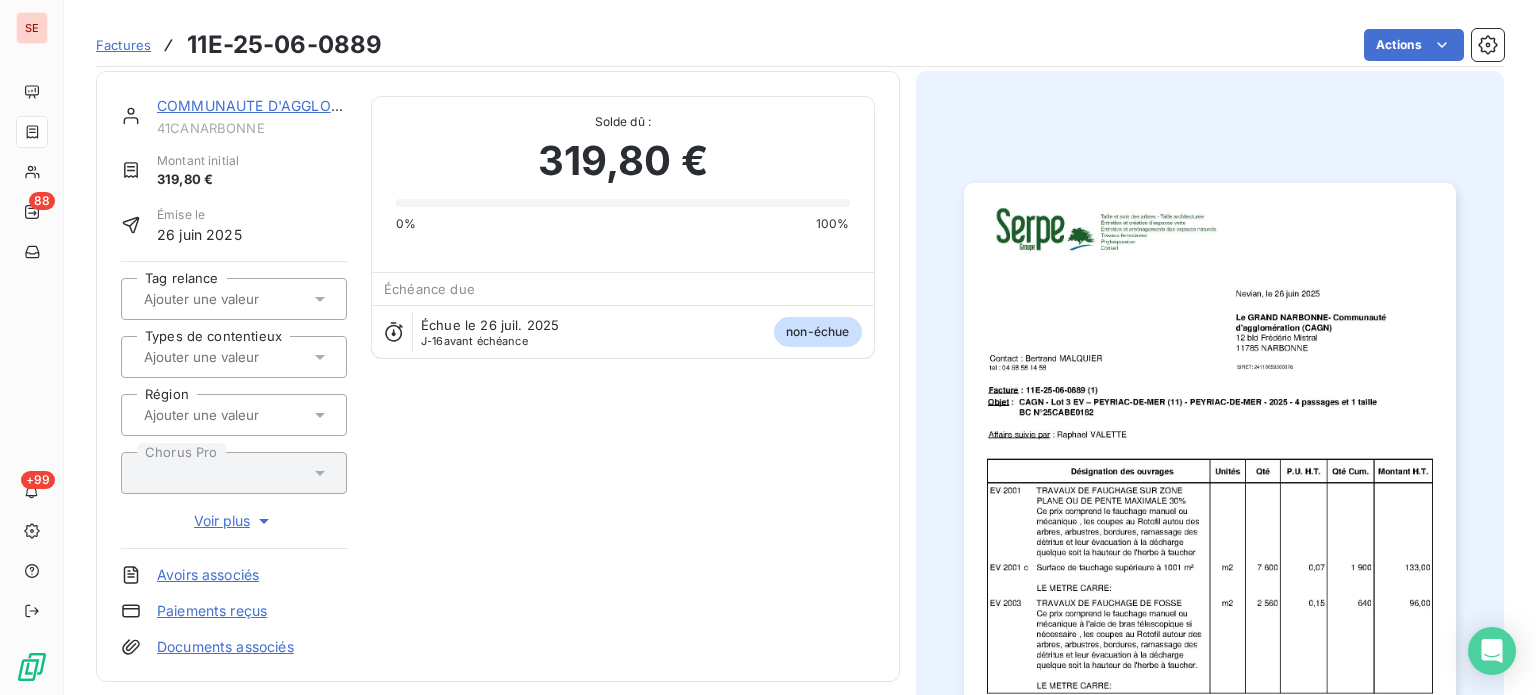 scroll, scrollTop: 506, scrollLeft: 0, axis: vertical 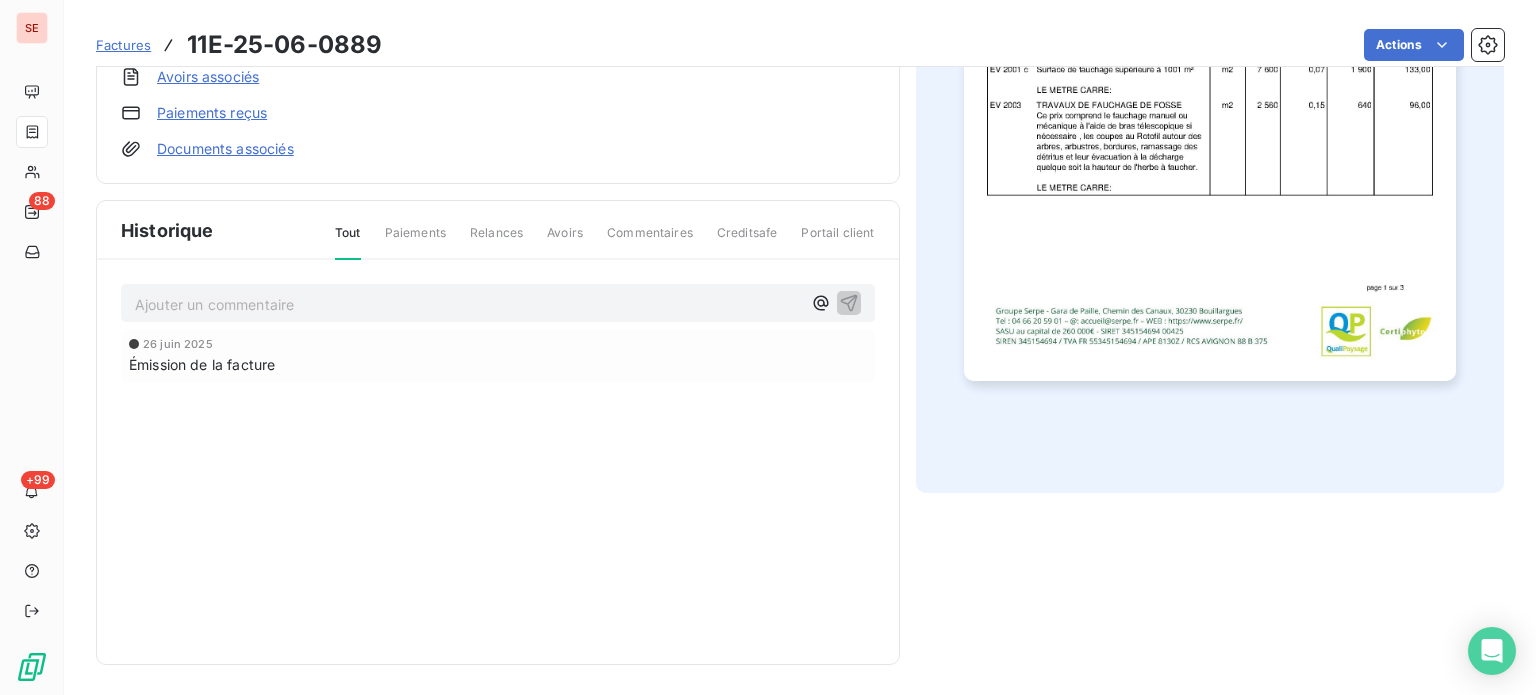 click on "Ajouter un commentaire ﻿" at bounding box center (468, 304) 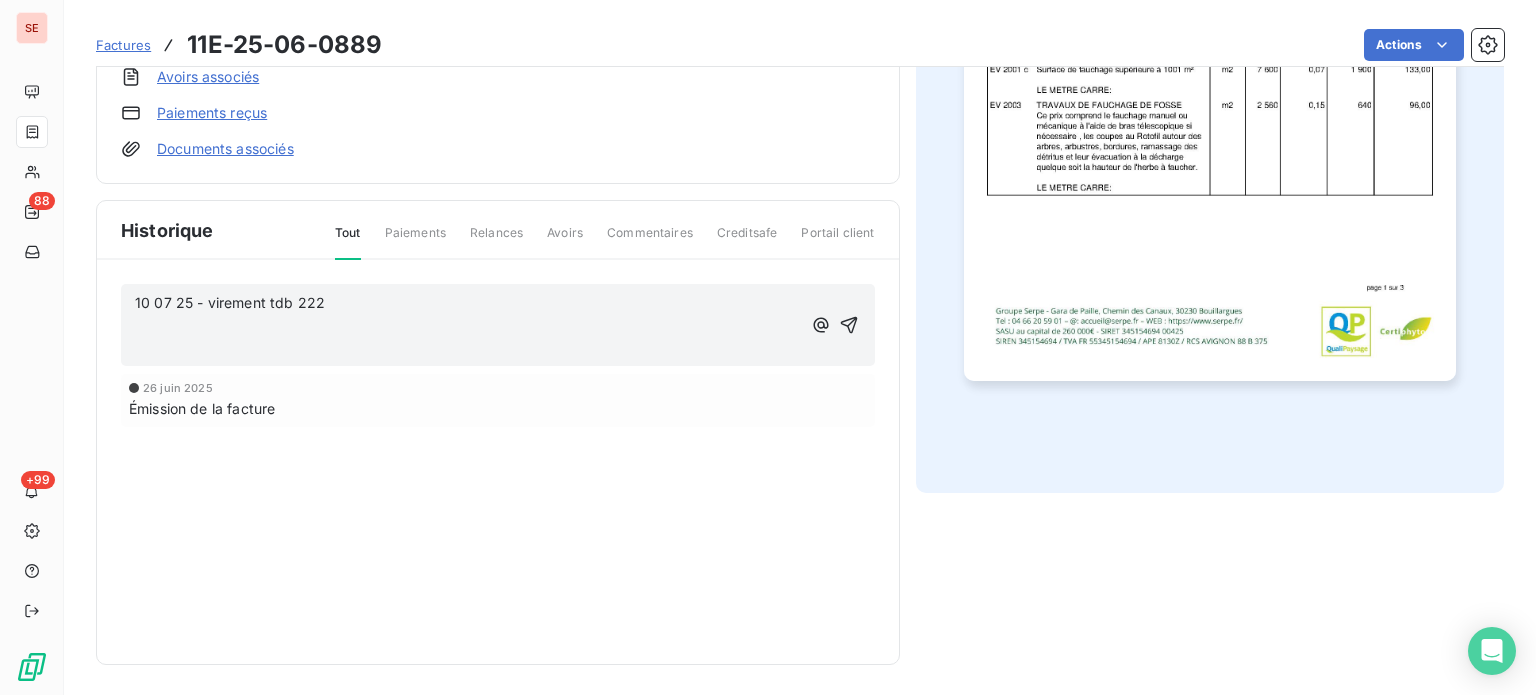 click on "10 07 25 - virement tdb 222" at bounding box center [468, 303] 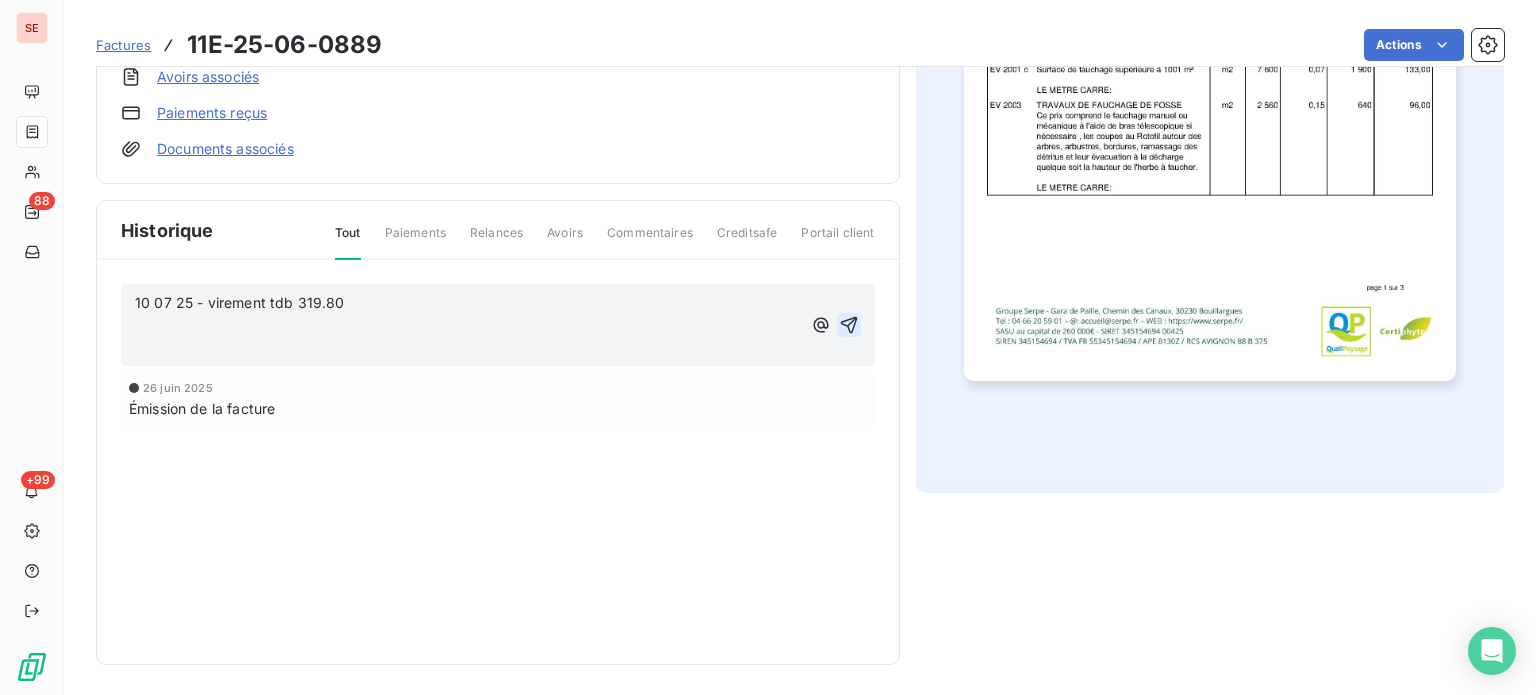 click 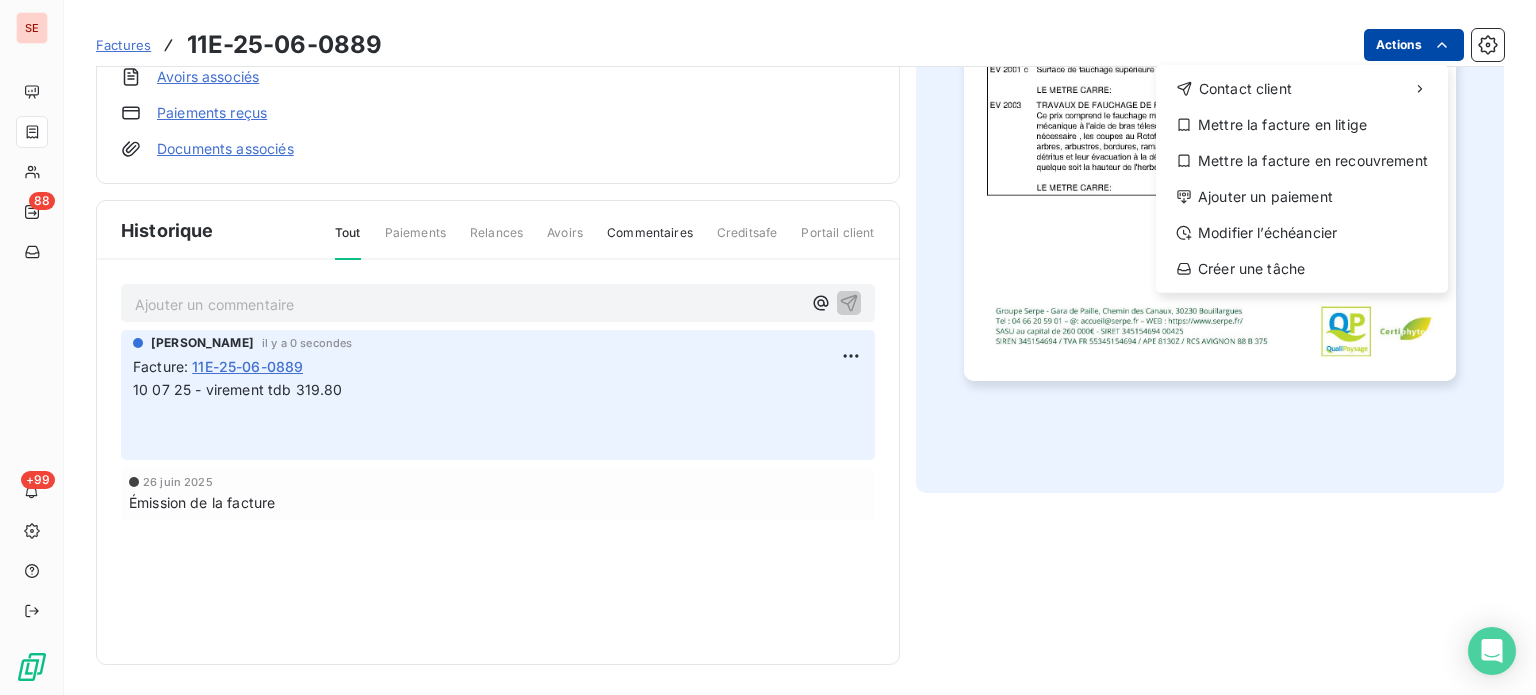 click on "SE 88 +99 Factures 11E-25-06-0889 Actions Contact client Mettre la facture en litige Mettre la facture en recouvrement Ajouter un paiement Modifier l’échéancier Créer une tâche COMMUNAUTE D'AGGLOMERATION 41CANARBONNE Montant initial 319,80 € Émise le 26 juin 2025 Tag relance Types de contentieux Région Chorus Pro Voir plus Avoirs associés Paiements reçus Documents associés Solde dû : 319,80 € 0% 100% Échéance due Échue le 26 juil. 2025 J-16  avant échéance non-échue Historique Tout Paiements Relances Avoirs Commentaires Creditsafe Portail client Ajouter un commentaire ﻿ Sabrina  PEIGNE il y a 0 secondes Facture  : 11E-25-06-0889 10 07 25 - virement tdb 319.80
﻿
﻿ 26 juin 2025 Émission de la facture" at bounding box center (768, 347) 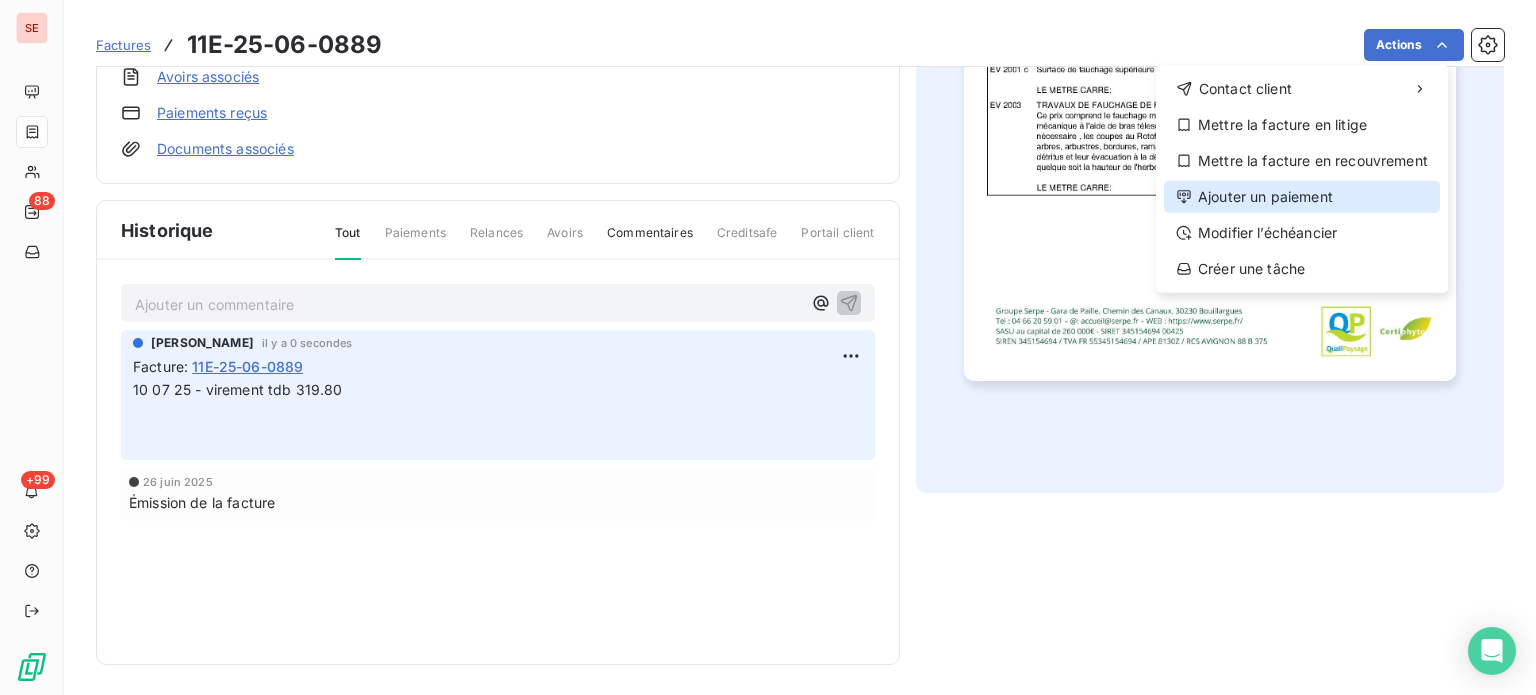 click on "Ajouter un paiement" at bounding box center [1302, 197] 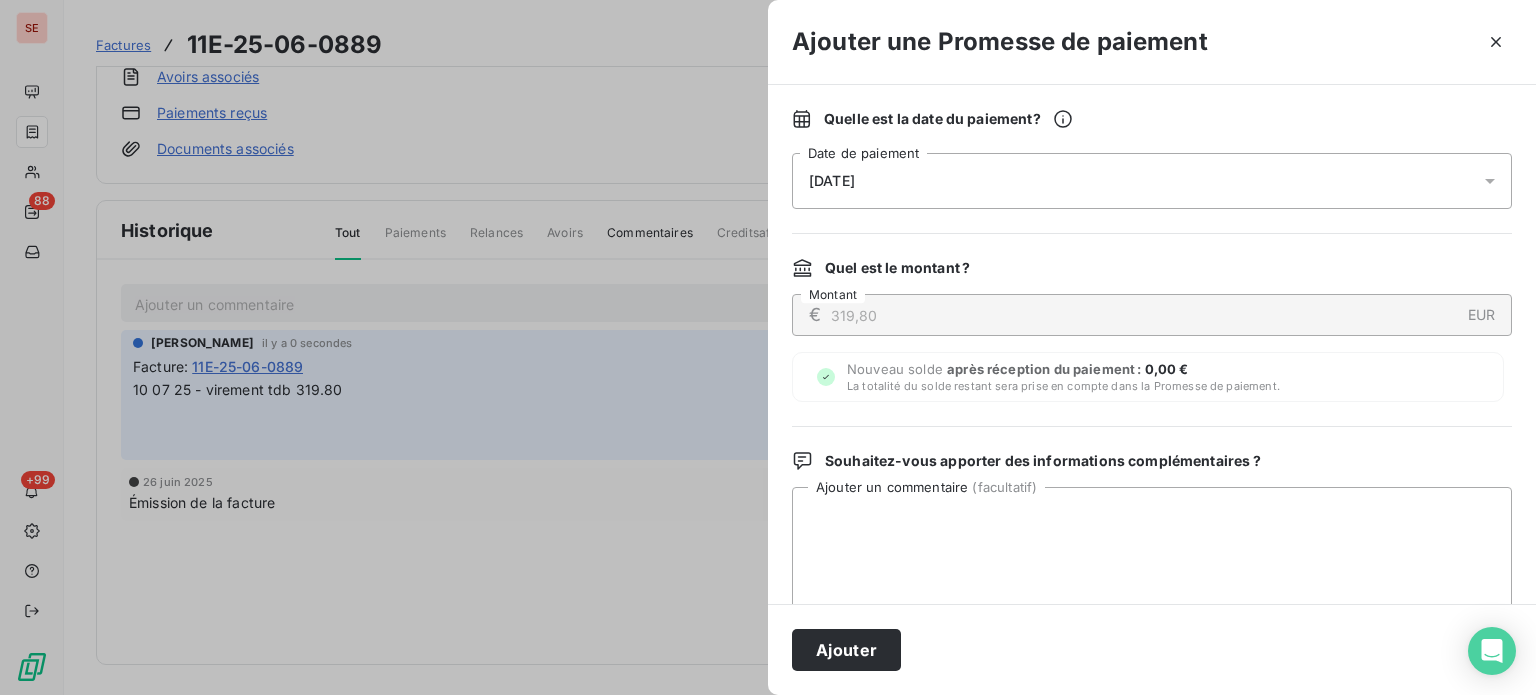 click on "11/07/2025" at bounding box center (1152, 181) 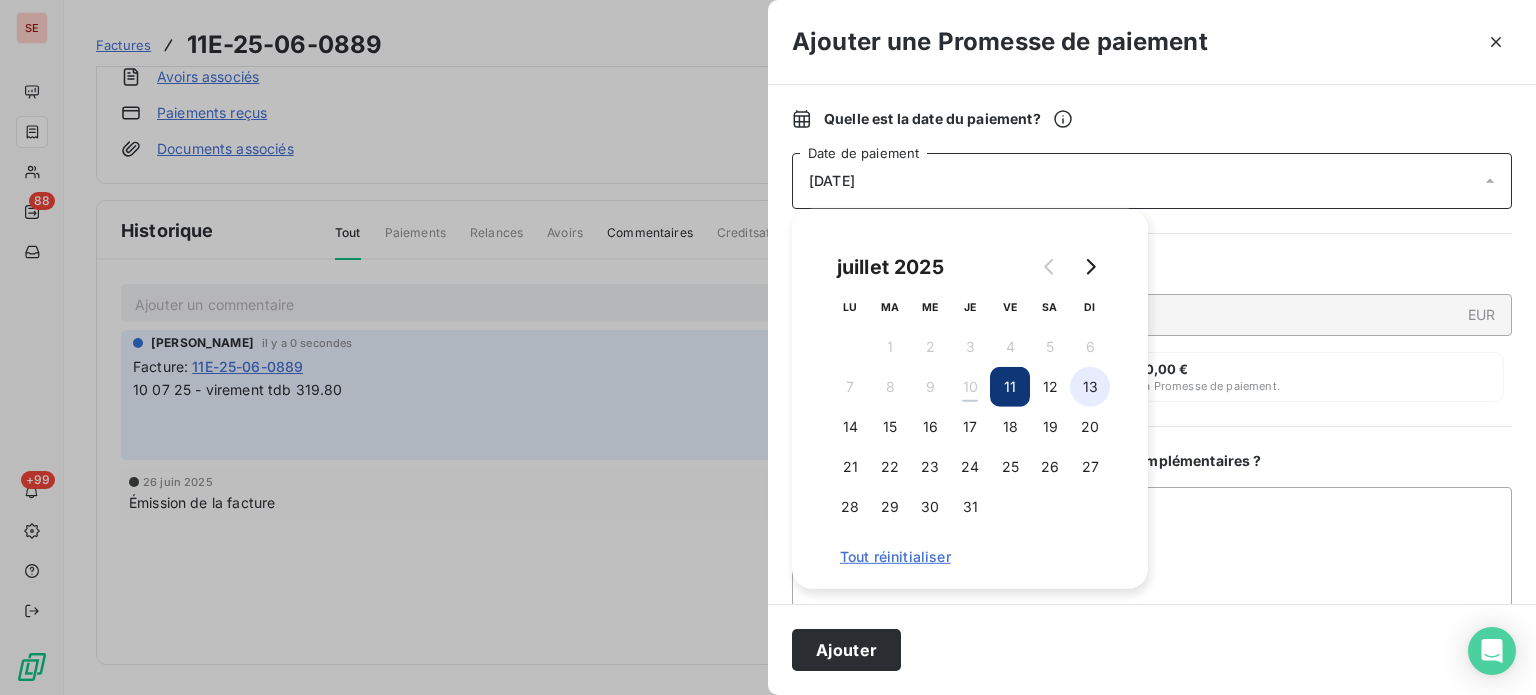 click on "13" at bounding box center (1090, 387) 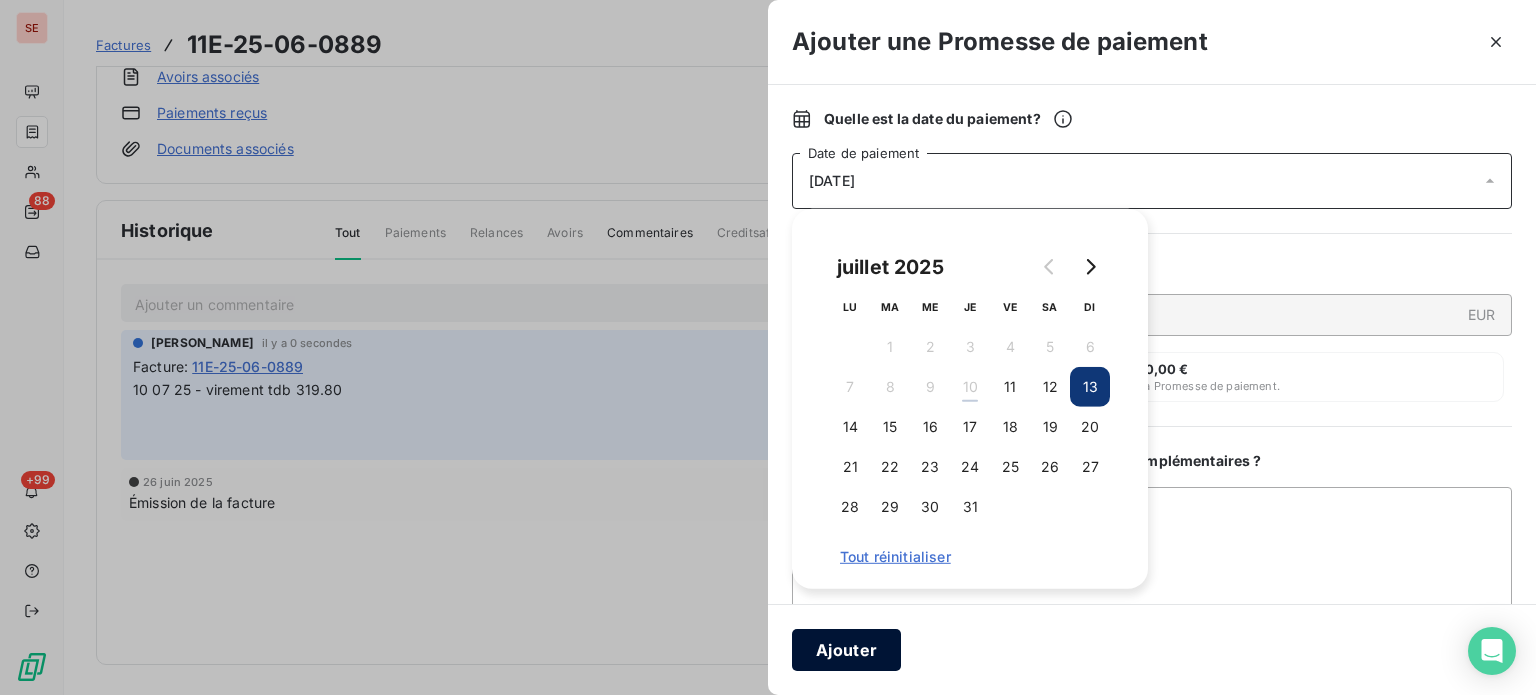 click on "Ajouter" at bounding box center (846, 650) 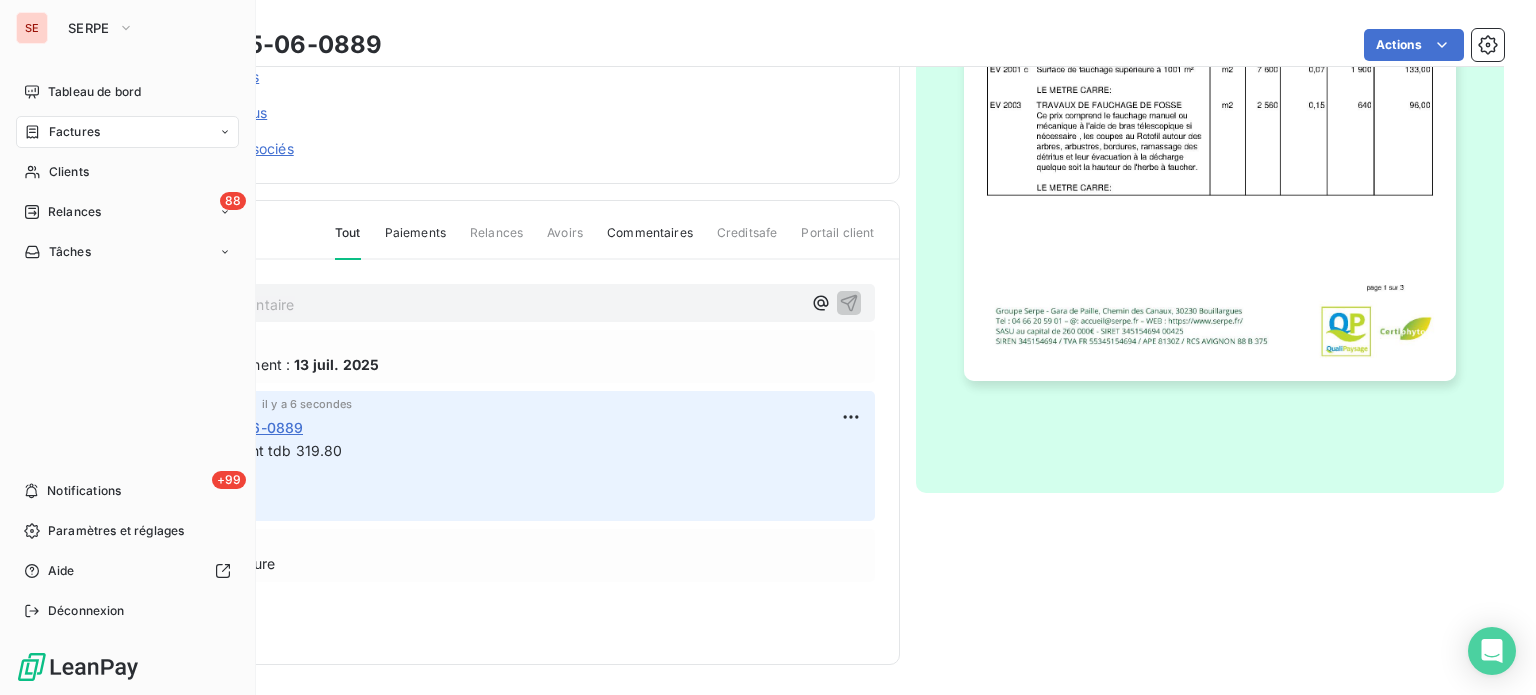 click on "Factures" at bounding box center (62, 132) 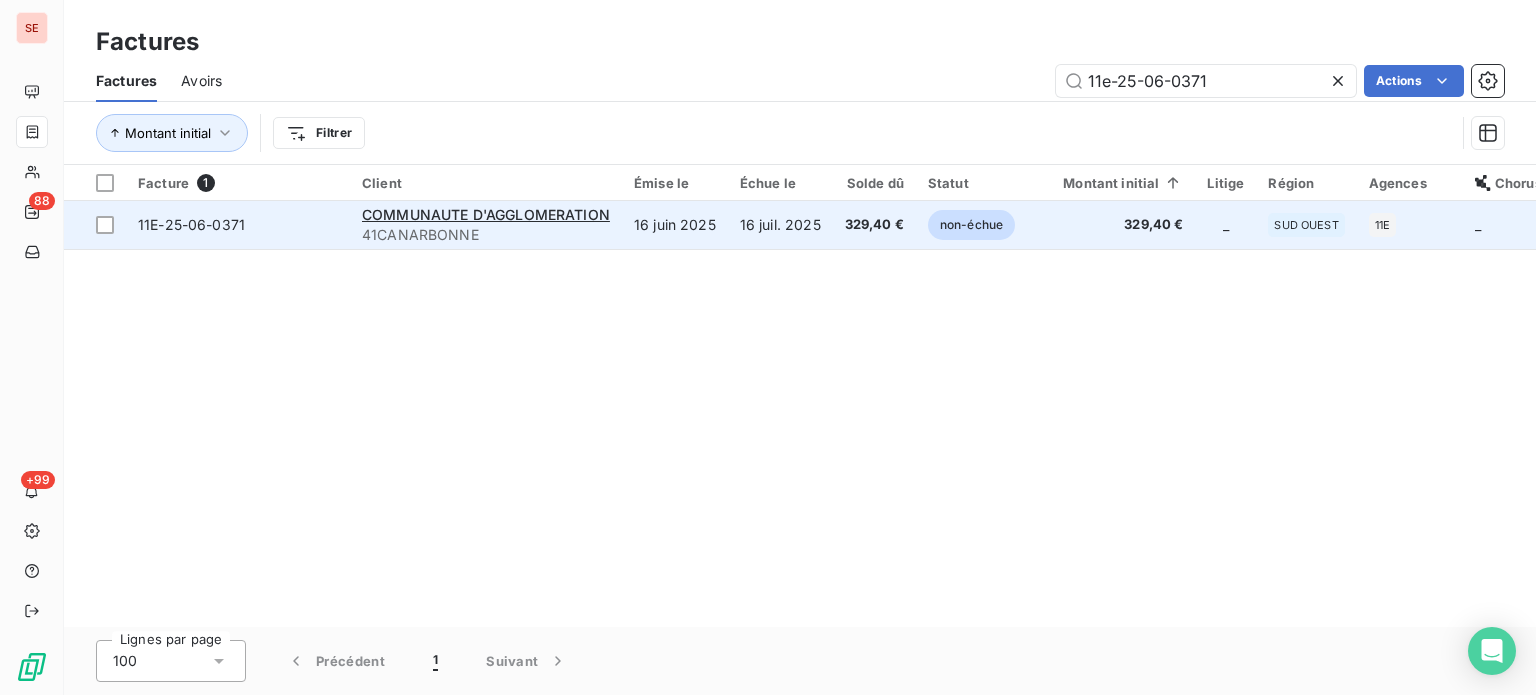 type on "11e-25-06-0371" 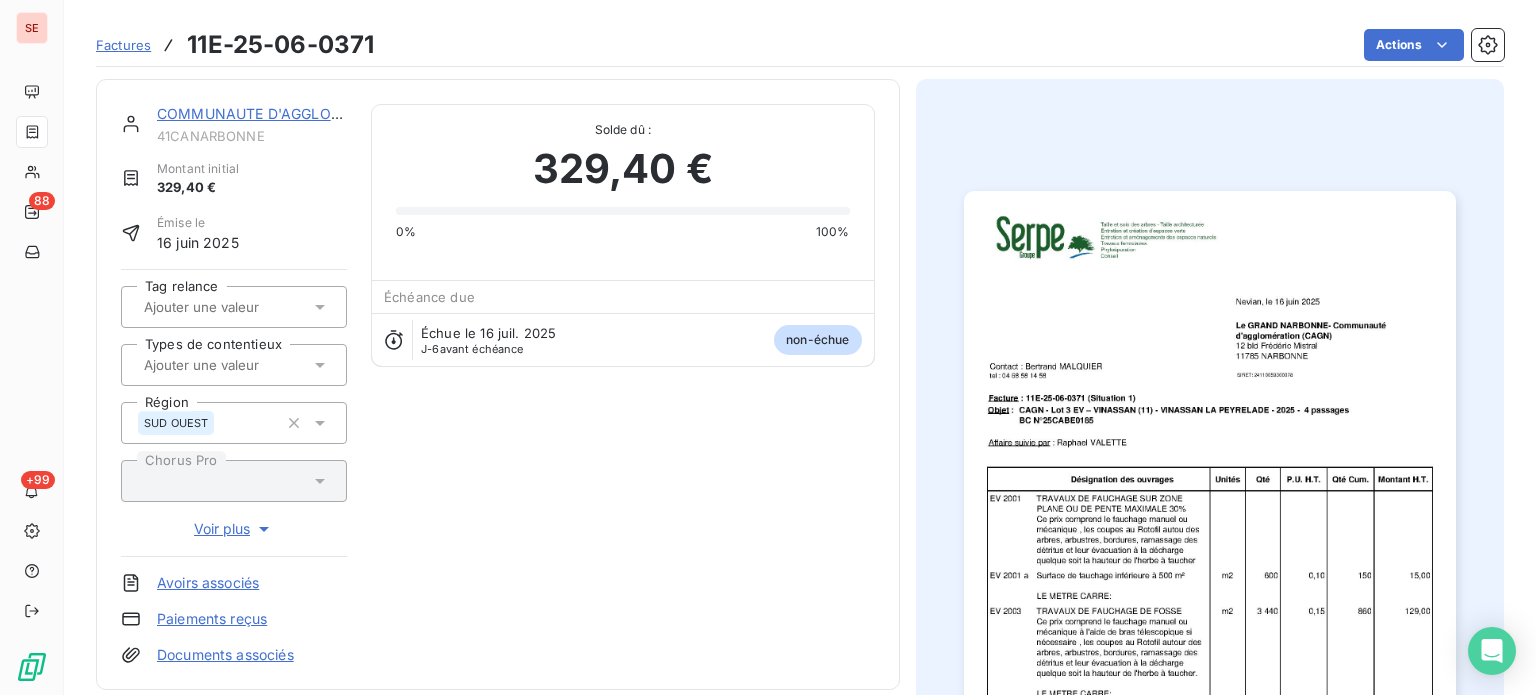 scroll, scrollTop: 506, scrollLeft: 0, axis: vertical 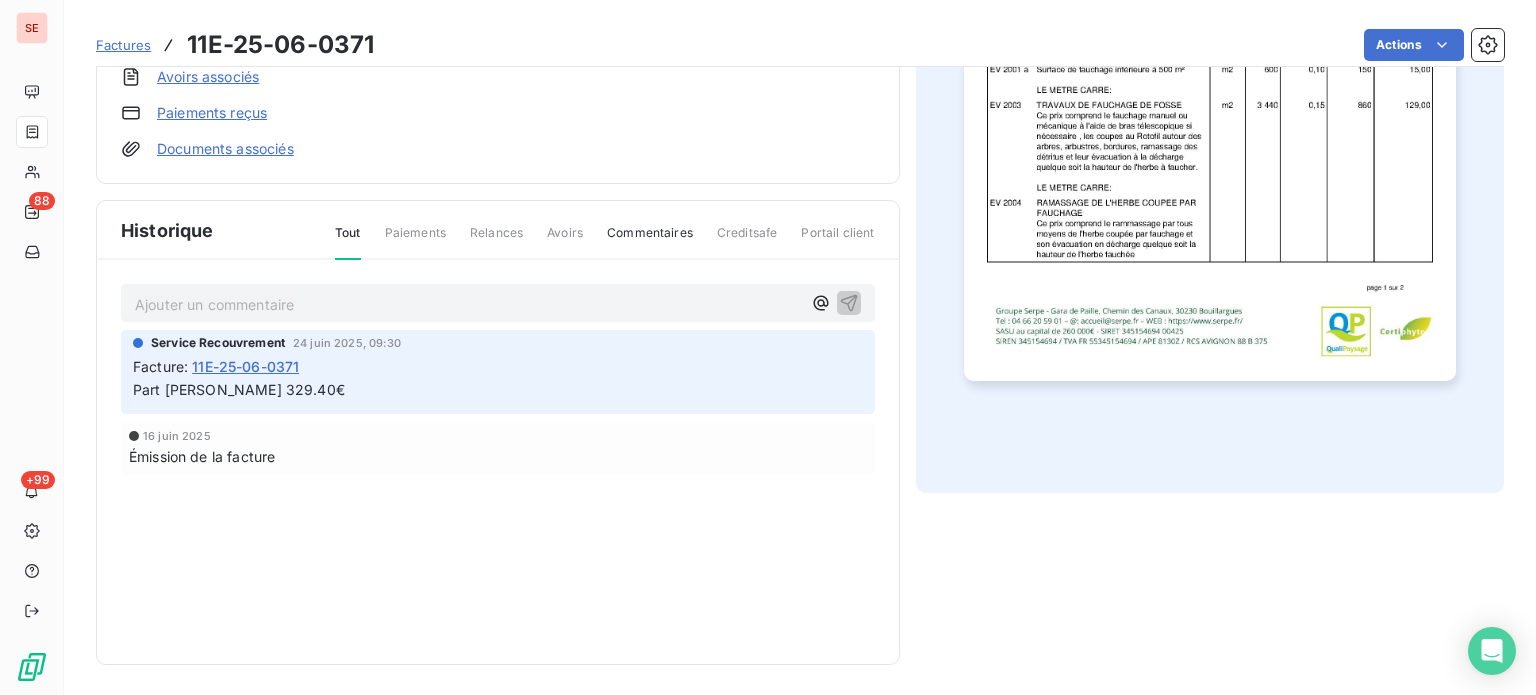 click on "Ajouter un commentaire ﻿" at bounding box center (468, 304) 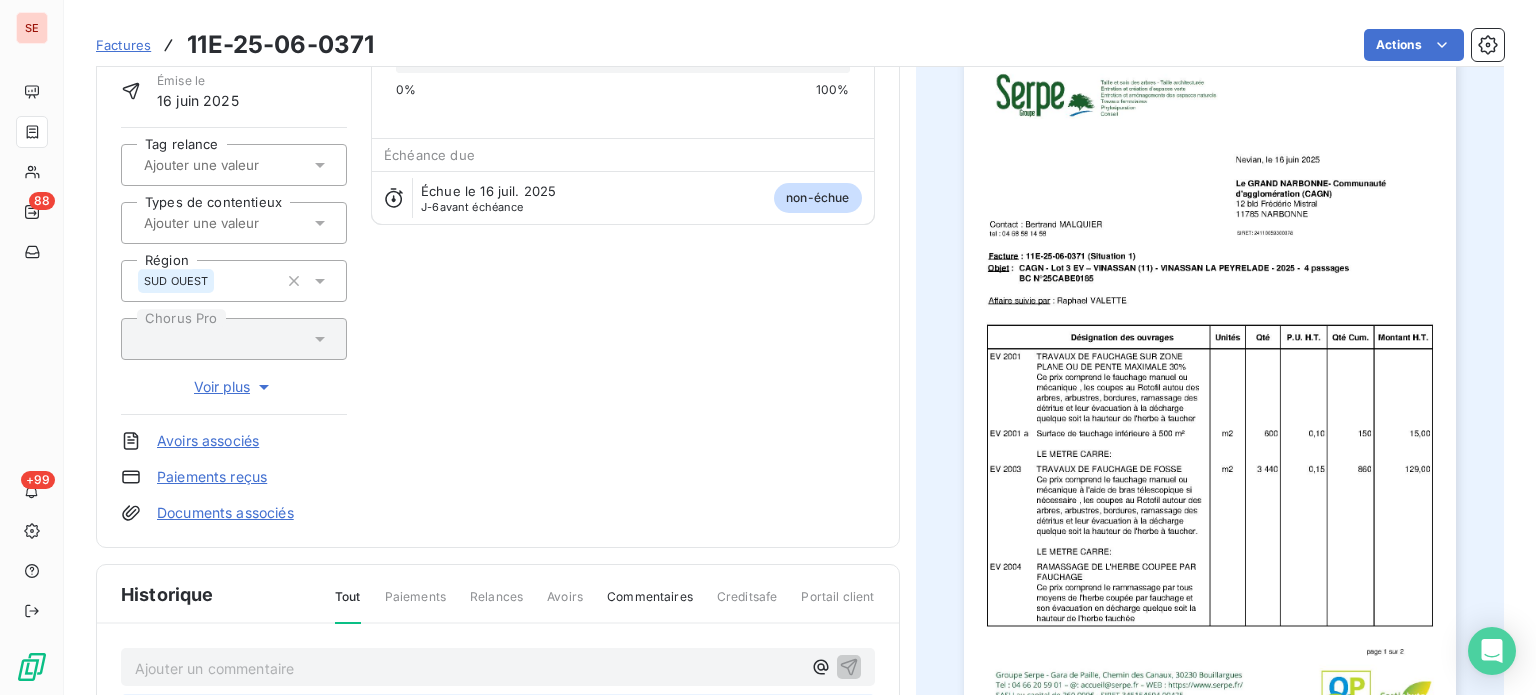 scroll, scrollTop: 276, scrollLeft: 0, axis: vertical 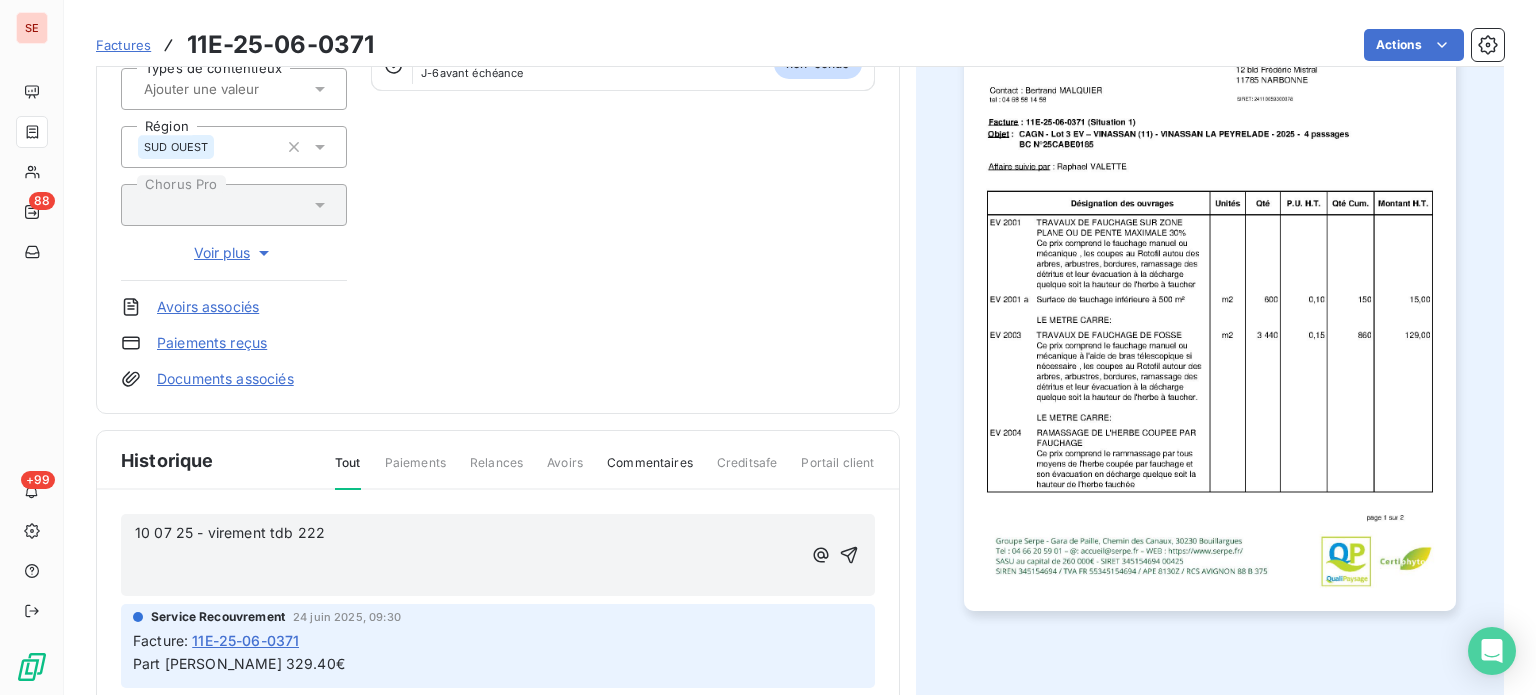 click on "10 07 25 - virement tdb 222" at bounding box center [468, 533] 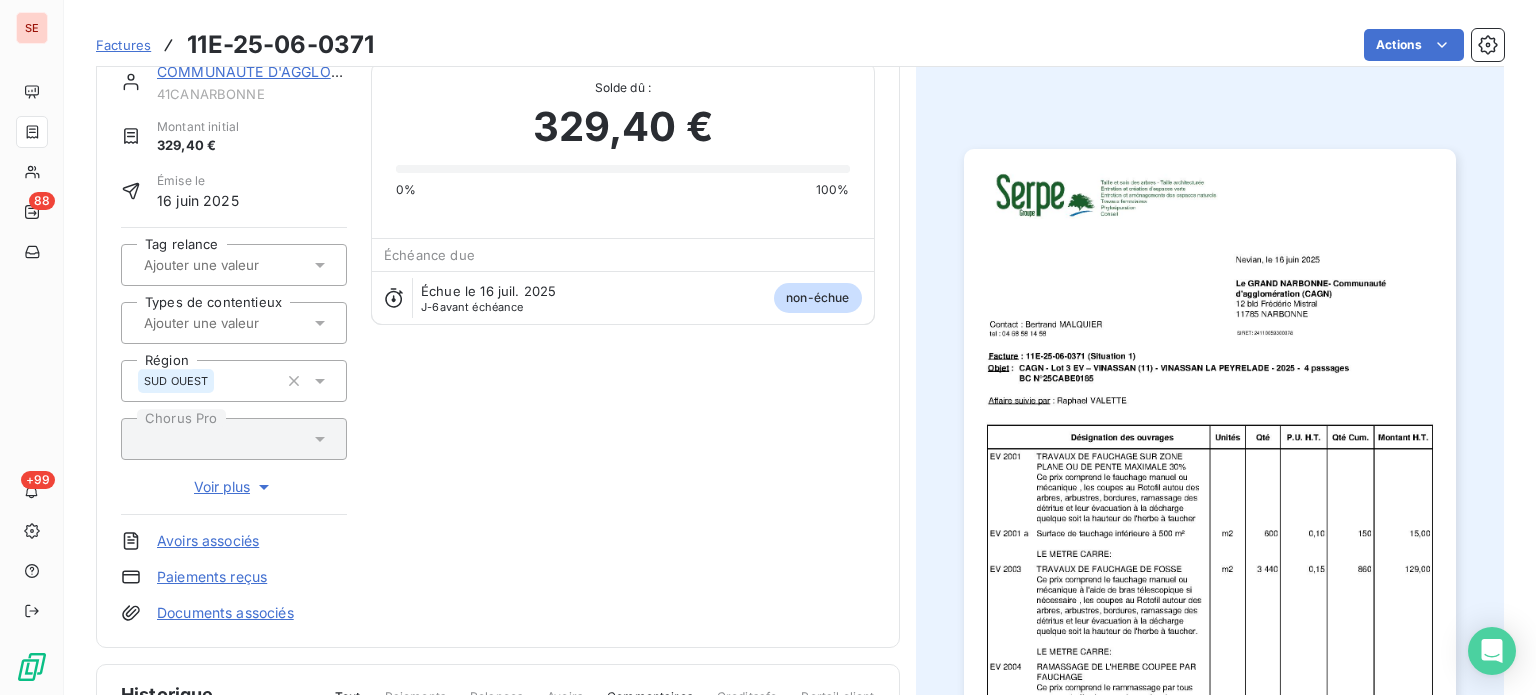 scroll, scrollTop: 275, scrollLeft: 0, axis: vertical 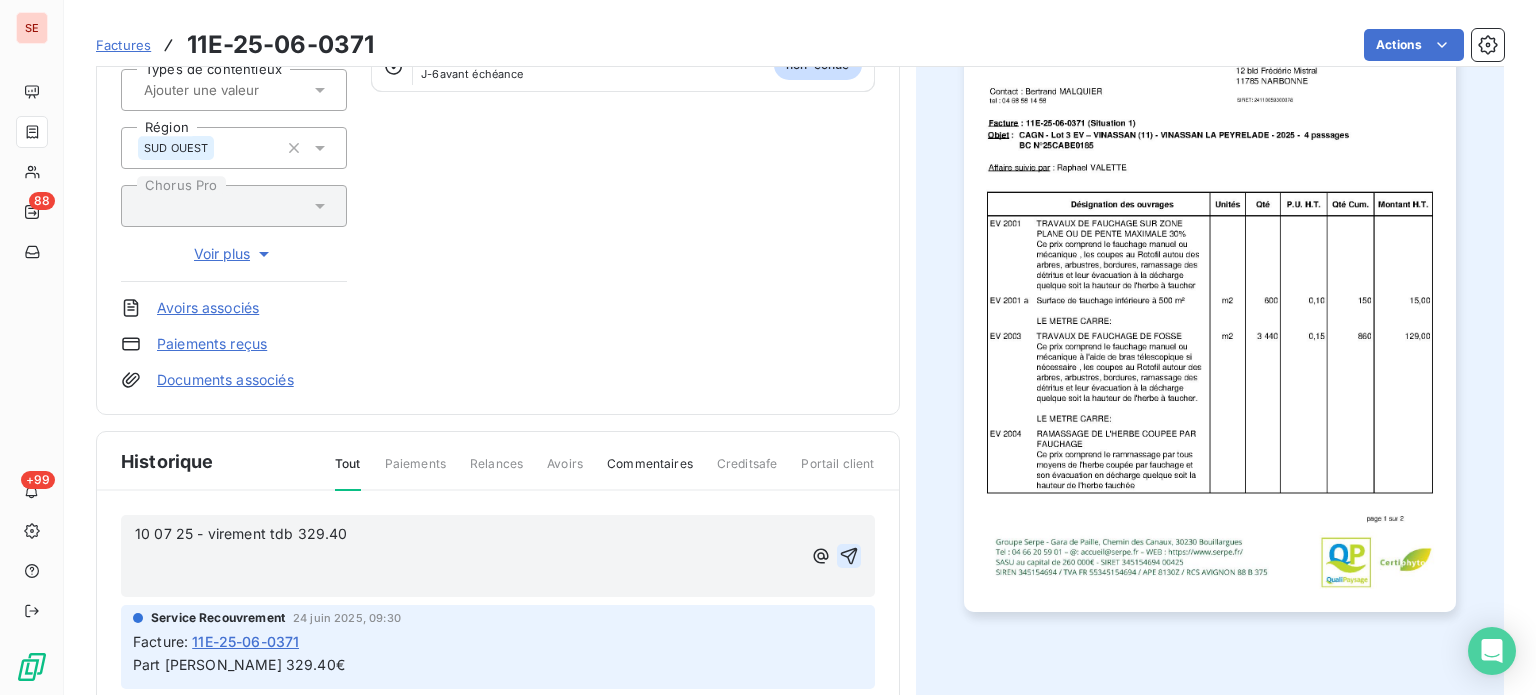click 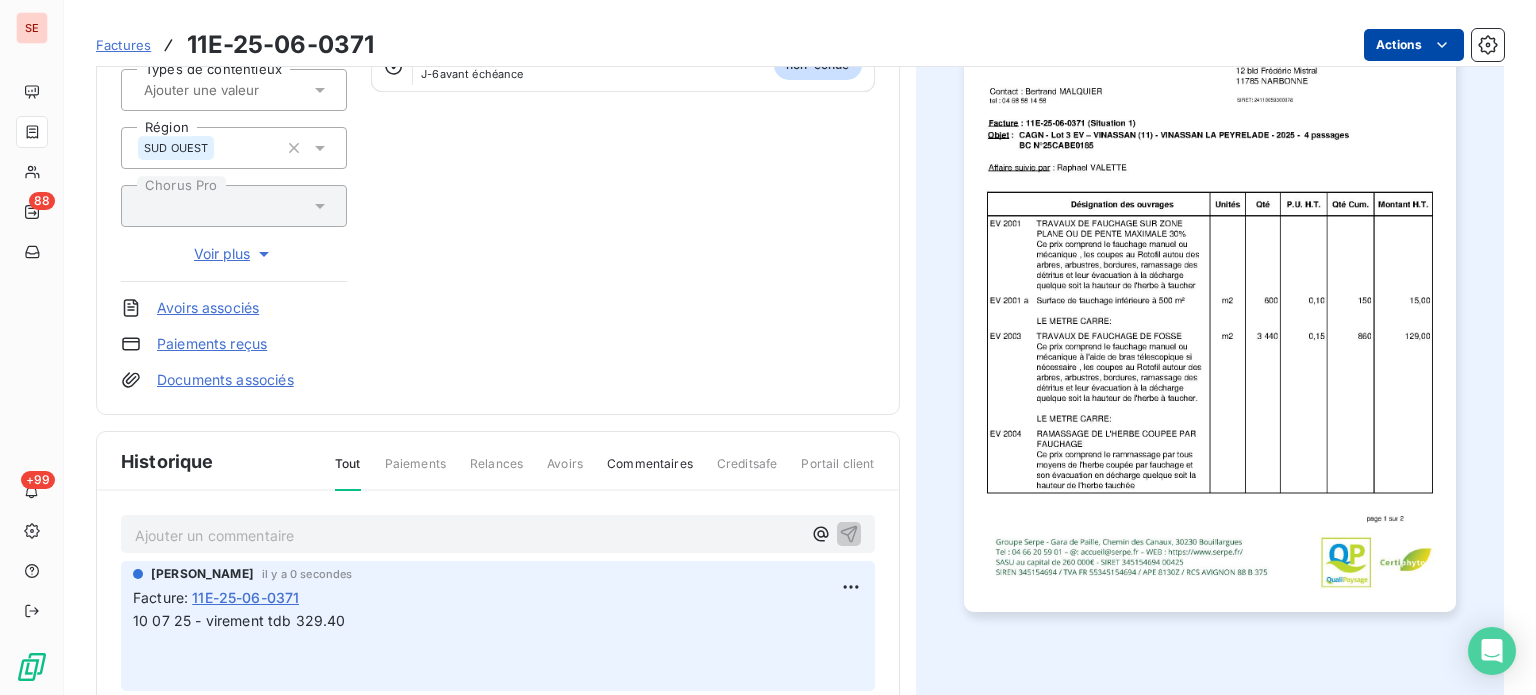 click on "SE 88 +99 Factures 11E-25-06-0371 Actions COMMUNAUTE D'AGGLOMERATION 41CANARBONNE Montant initial 329,40 € Émise le 16 juin 2025 Tag relance Types de contentieux Région SUD OUEST Chorus Pro Voir plus Avoirs associés Paiements reçus Documents associés Solde dû : 329,40 € 0% 100% Échéance due Échue le 16 juil. 2025 J-6  avant échéance non-échue Historique Tout Paiements Relances Avoirs Commentaires Creditsafe Portail client Ajouter un commentaire ﻿ Sabrina  PEIGNE il y a 0 secondes Facture  : 11E-25-06-0371 10 07 25 - virement tdb 329.40
﻿
﻿ Service Recouvrement 24 juin 2025, 09:30 Facture  : 11E-25-06-0371 Part SERPE 329.40€ 16 juin 2025 Émission de la facture" at bounding box center (768, 347) 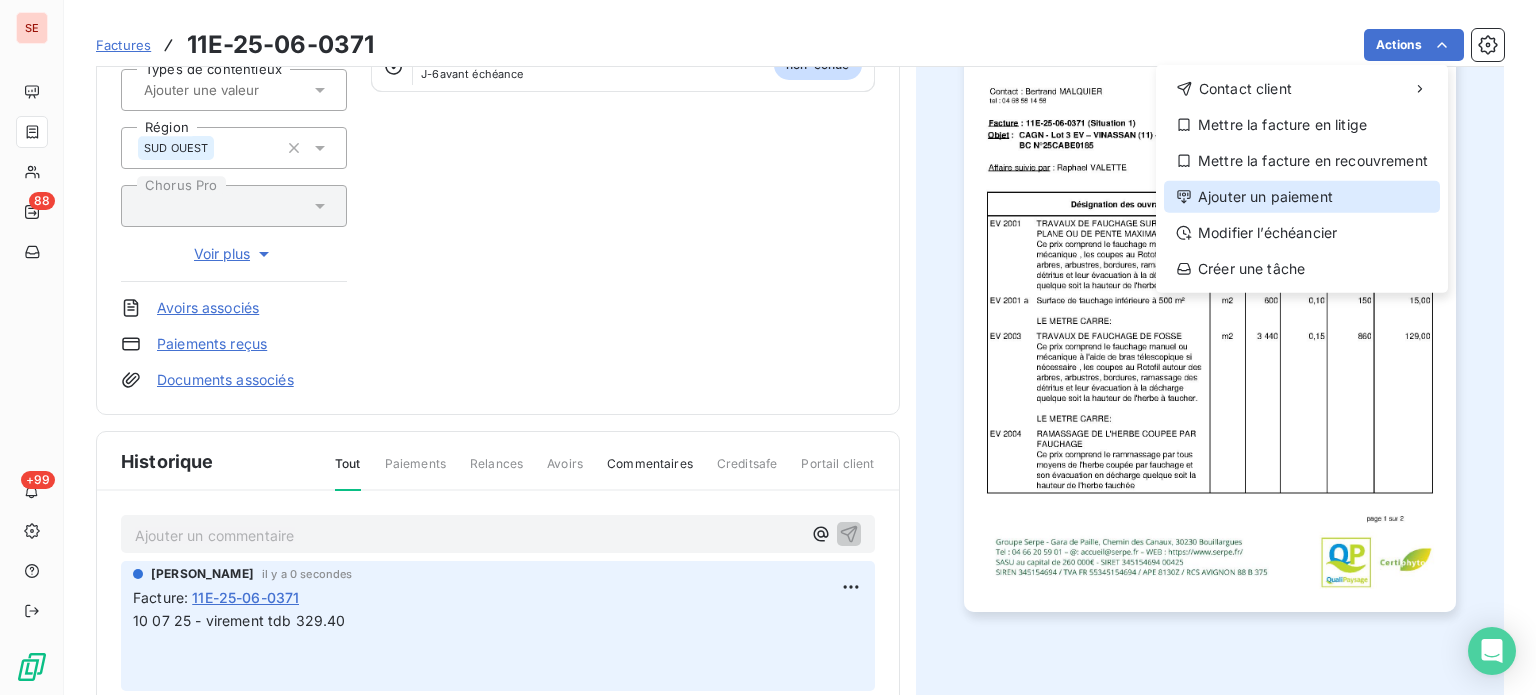 click on "Ajouter un paiement" at bounding box center [1302, 197] 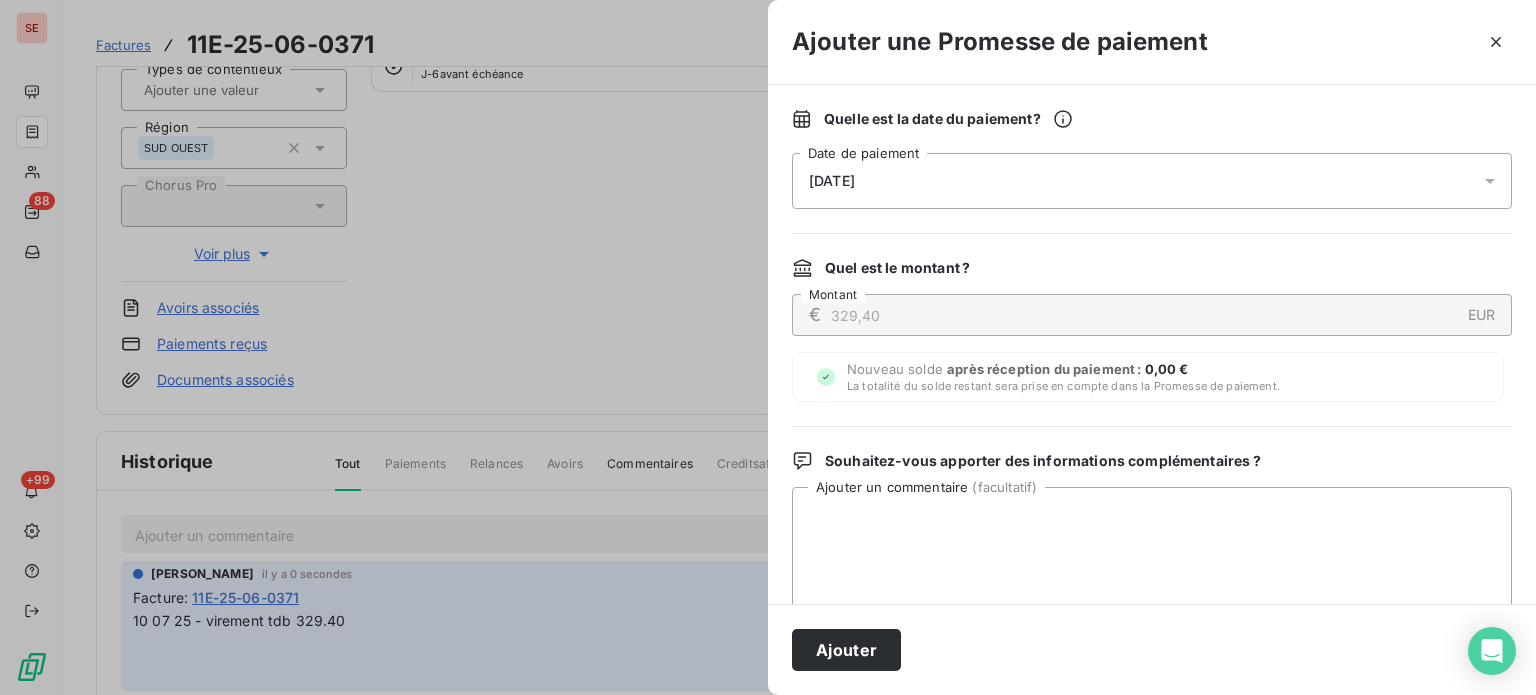 click on "11/07/2025" at bounding box center [1152, 181] 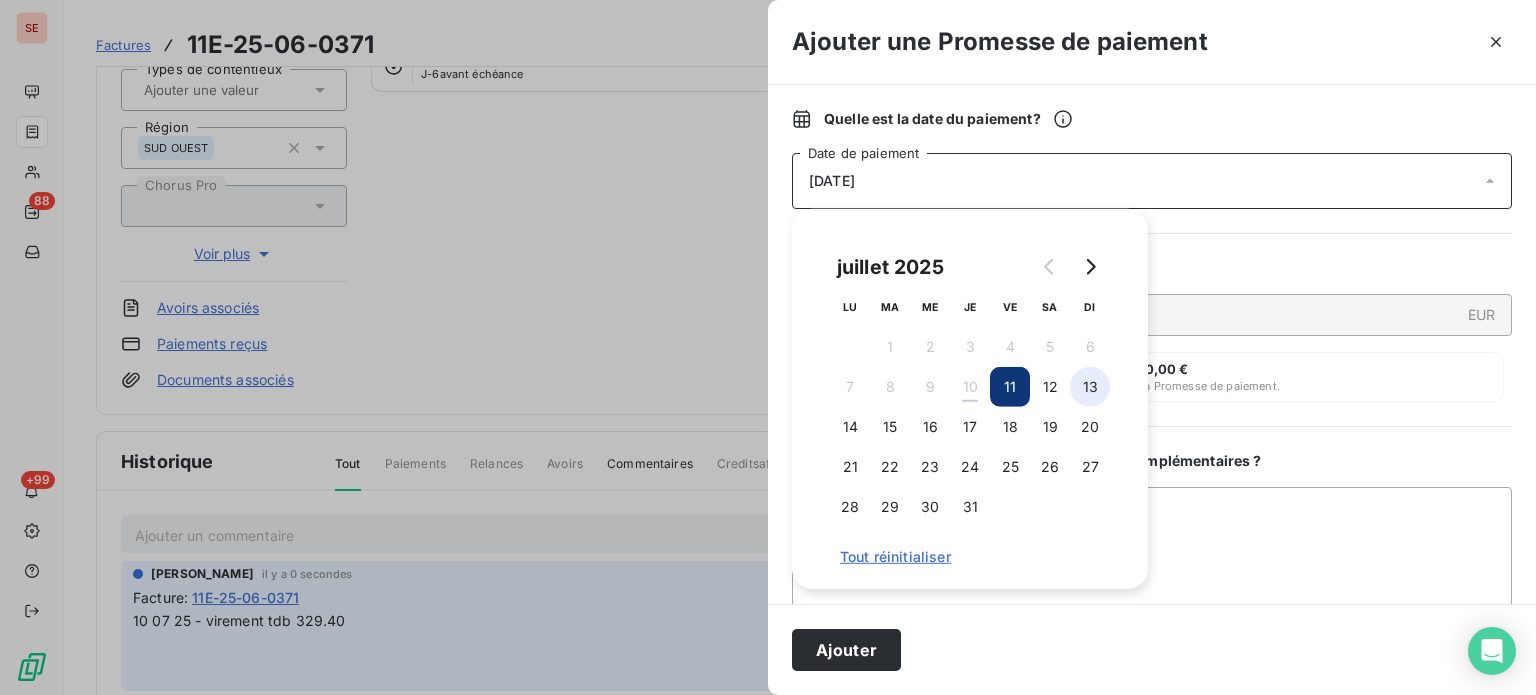 click on "13" at bounding box center (1090, 387) 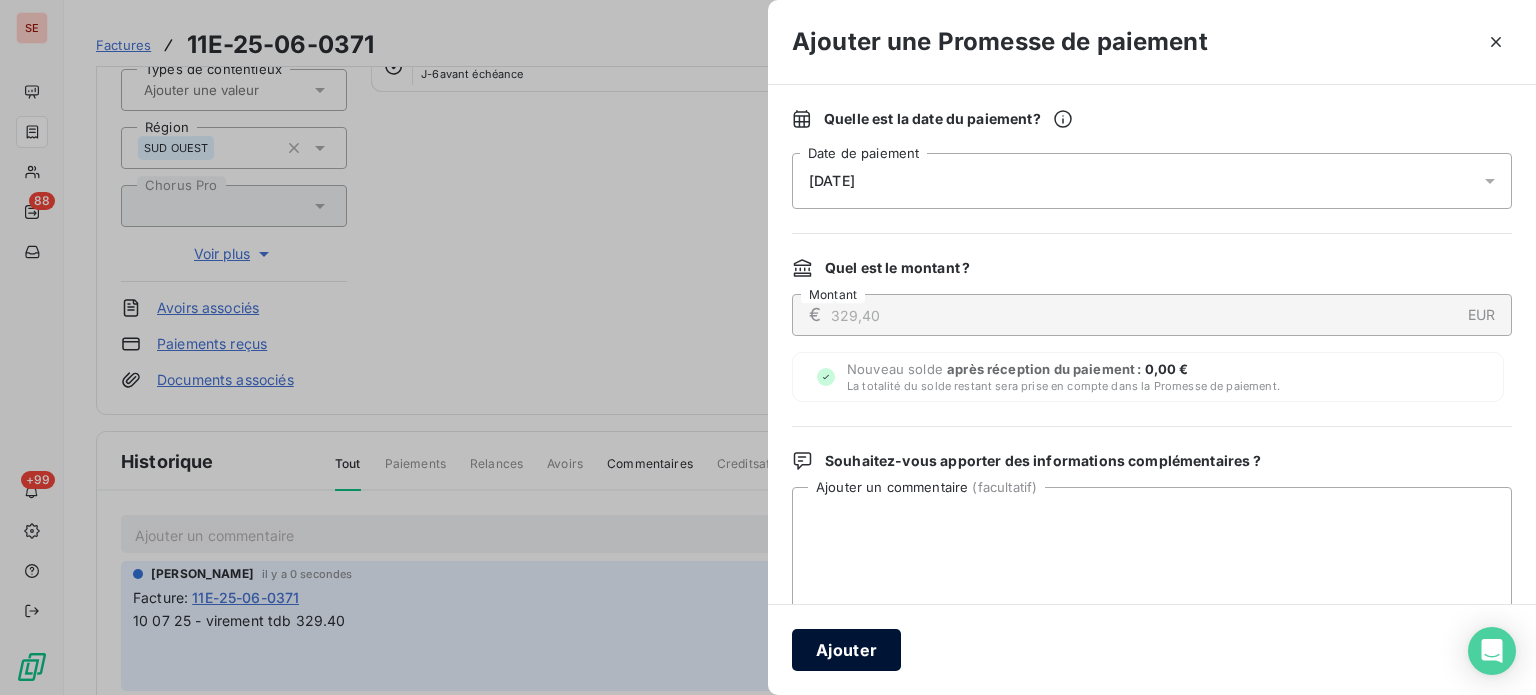 click on "Ajouter" at bounding box center [846, 650] 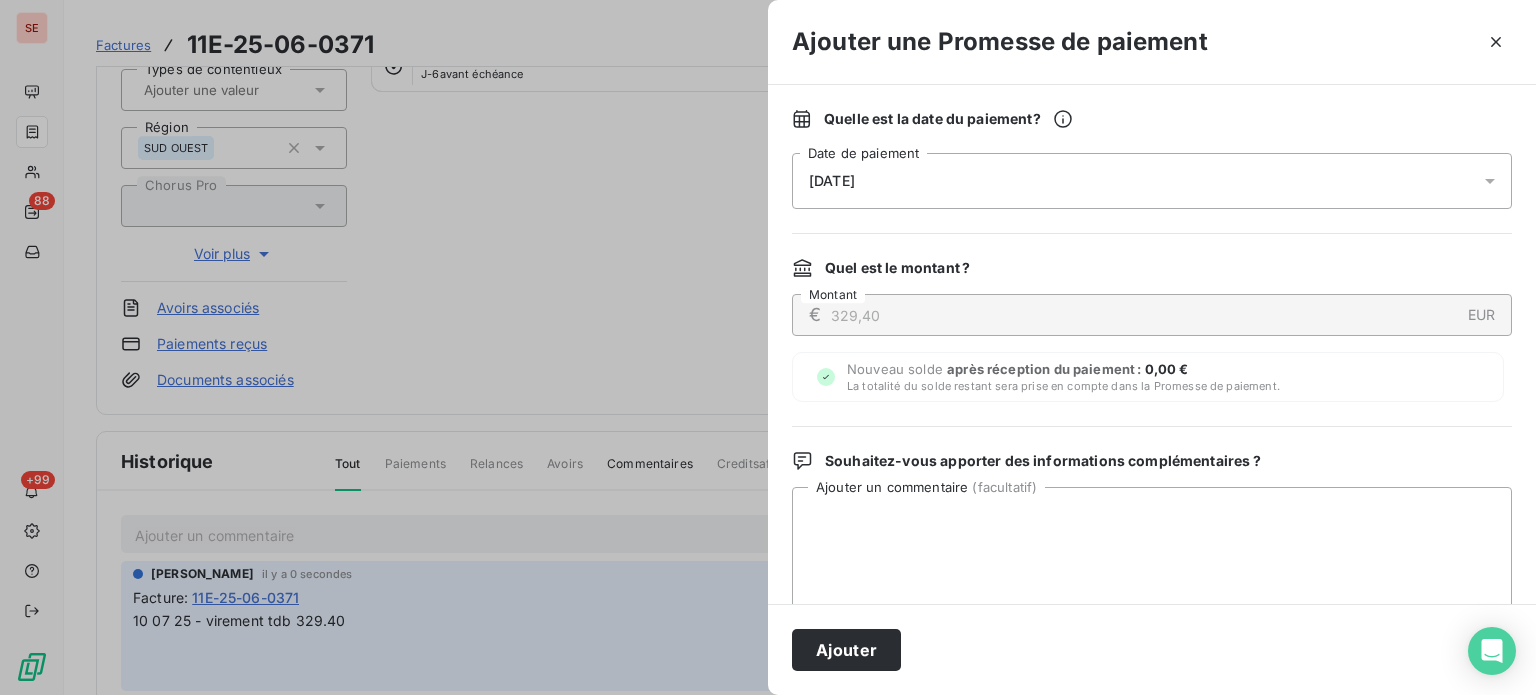 drag, startPoint x: 825, startPoint y: 665, endPoint x: 876, endPoint y: 623, distance: 66.068146 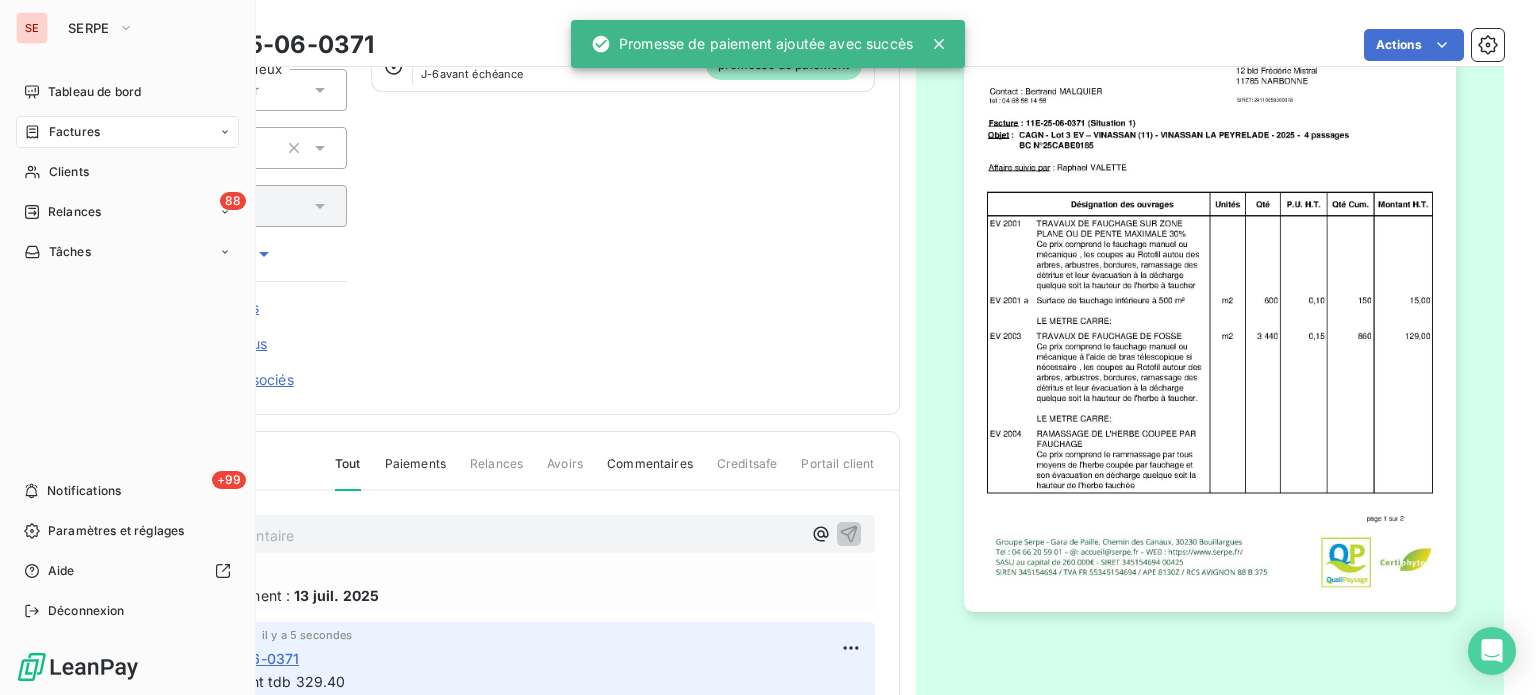 click on "Factures" at bounding box center [74, 132] 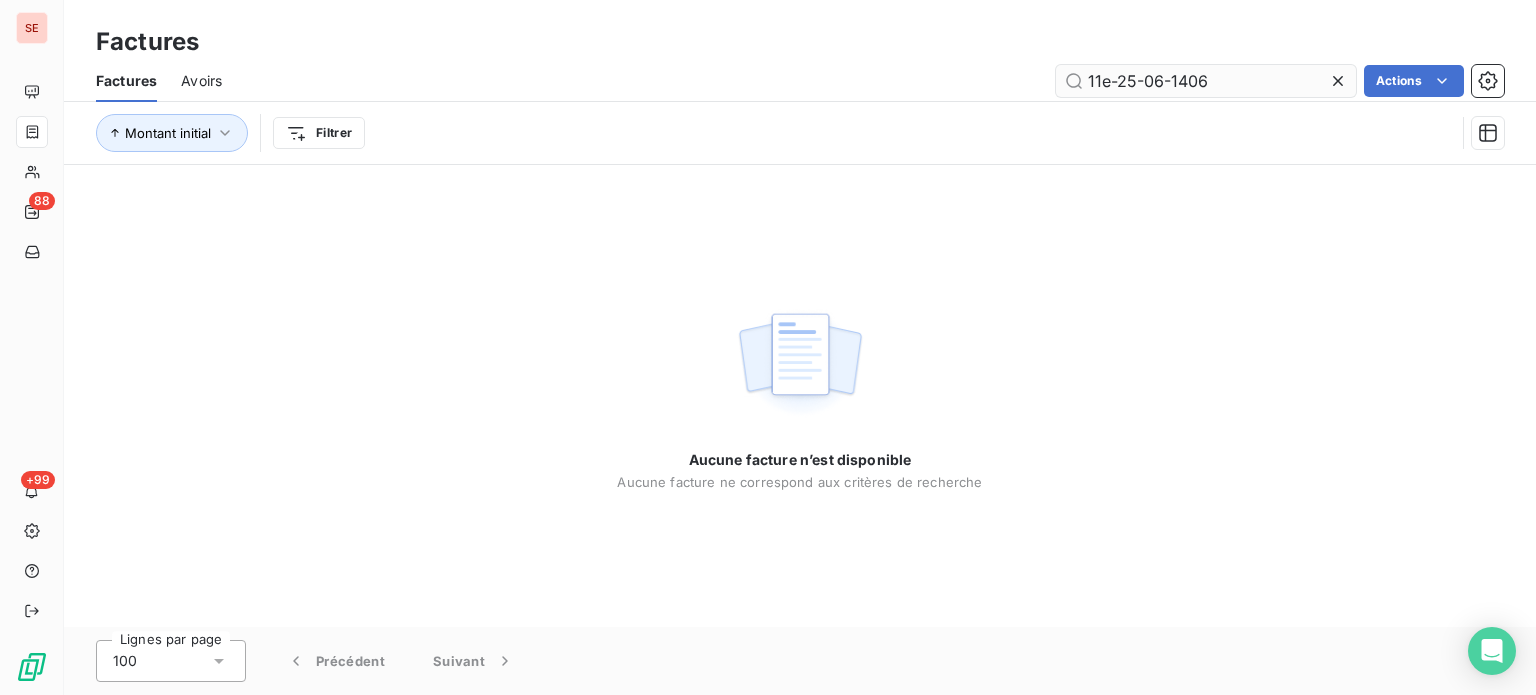 drag, startPoint x: 1109, startPoint y: 83, endPoint x: 1060, endPoint y: 77, distance: 49.365982 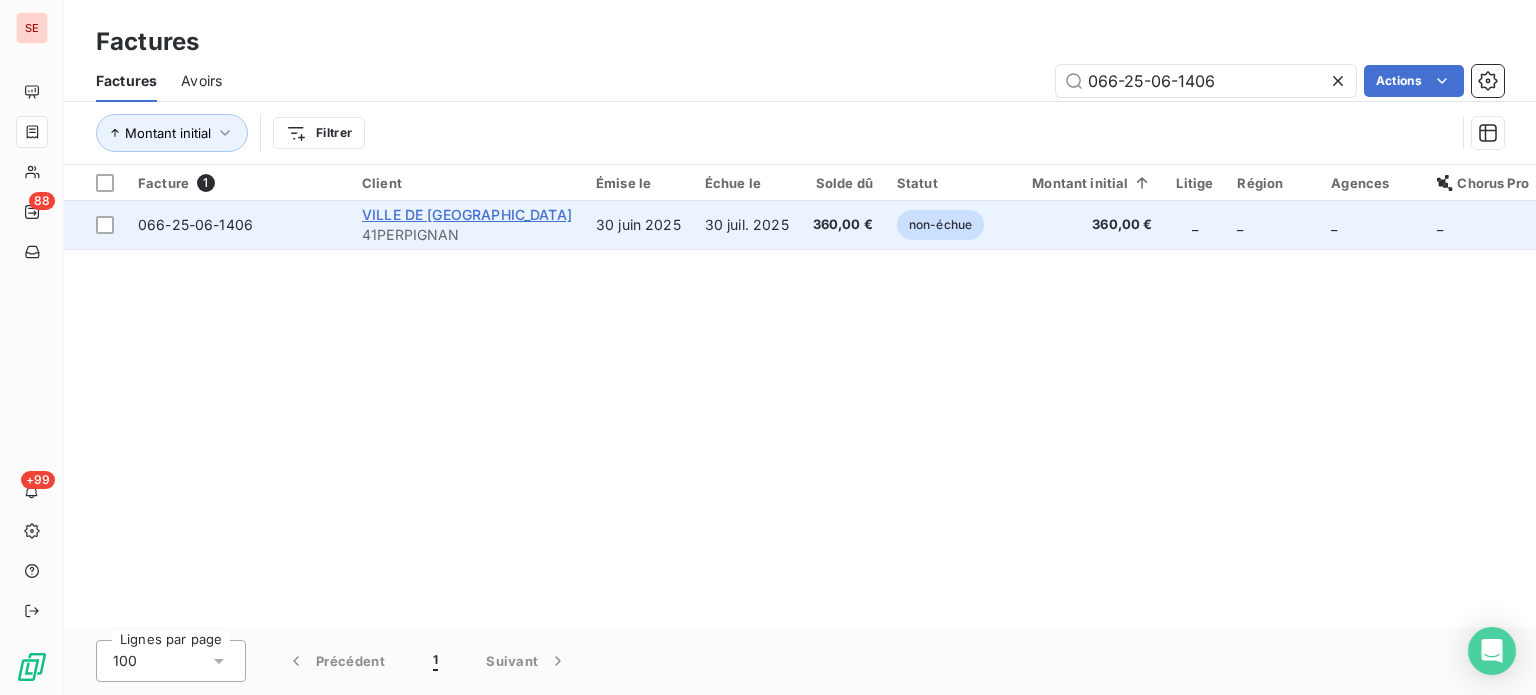 type on "066-25-06-1406" 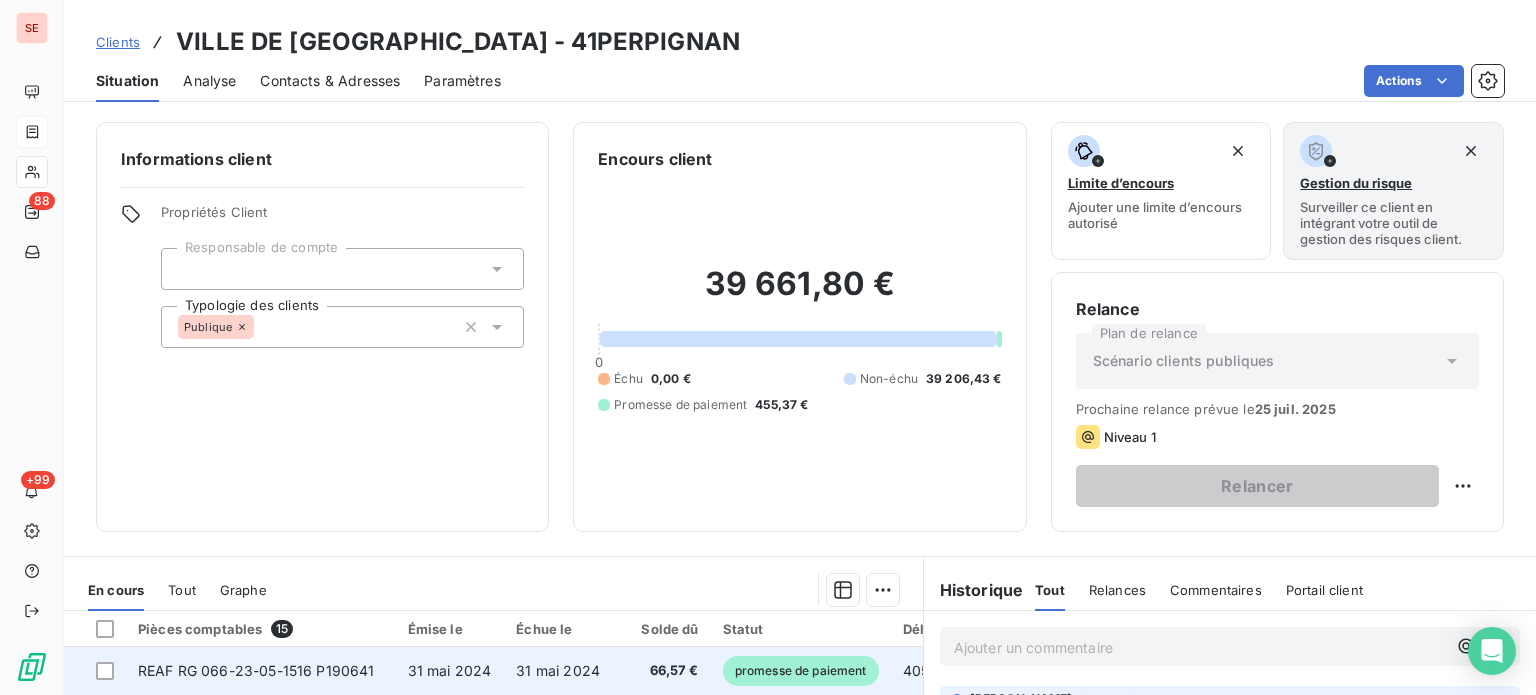 scroll, scrollTop: 266, scrollLeft: 0, axis: vertical 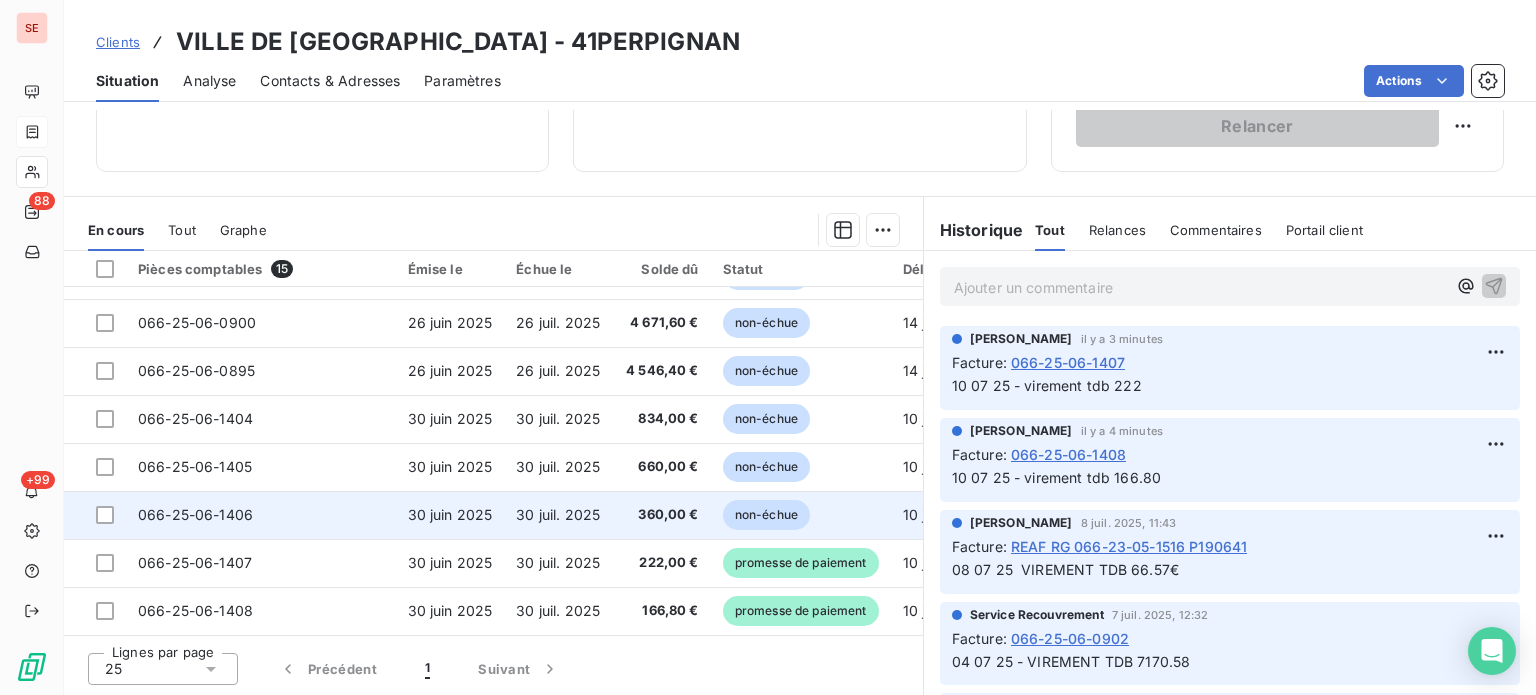 click on "066-25-06-1406" at bounding box center [261, 515] 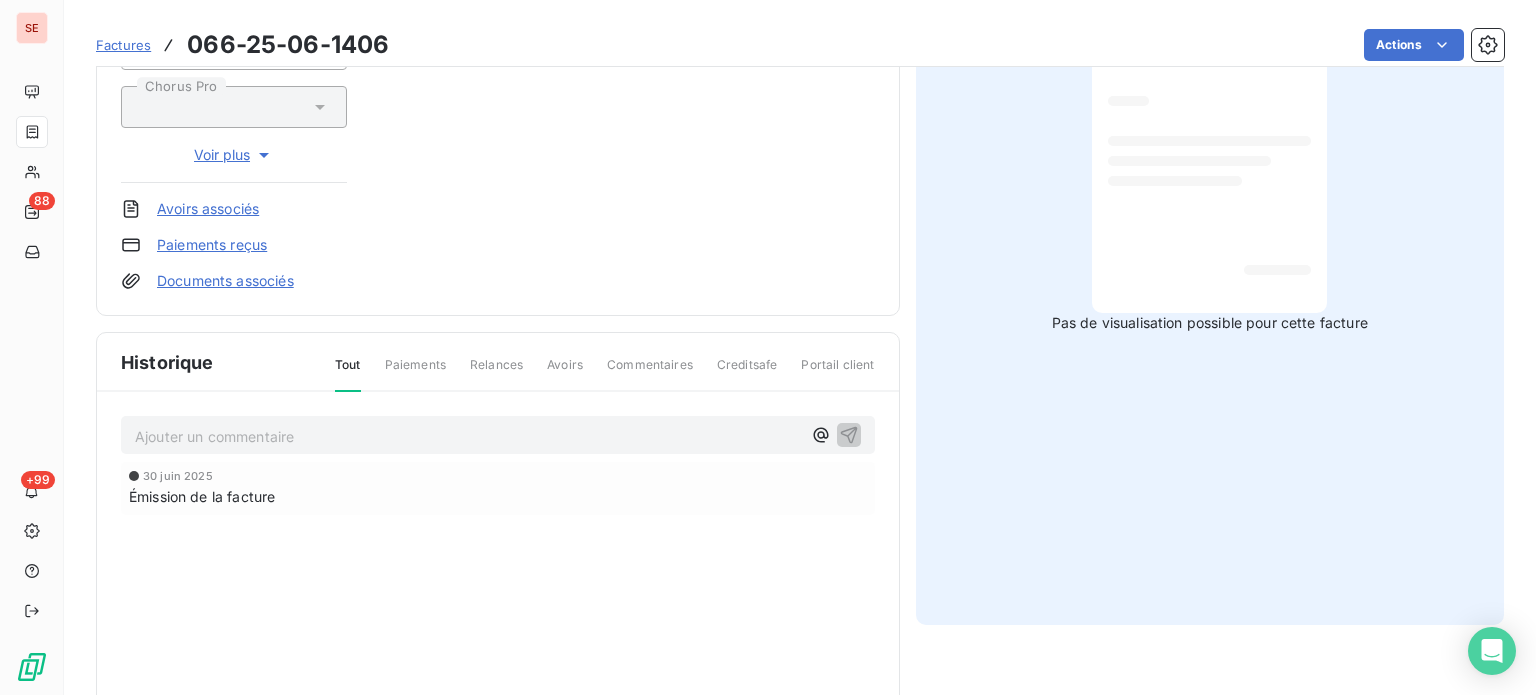 scroll, scrollTop: 506, scrollLeft: 0, axis: vertical 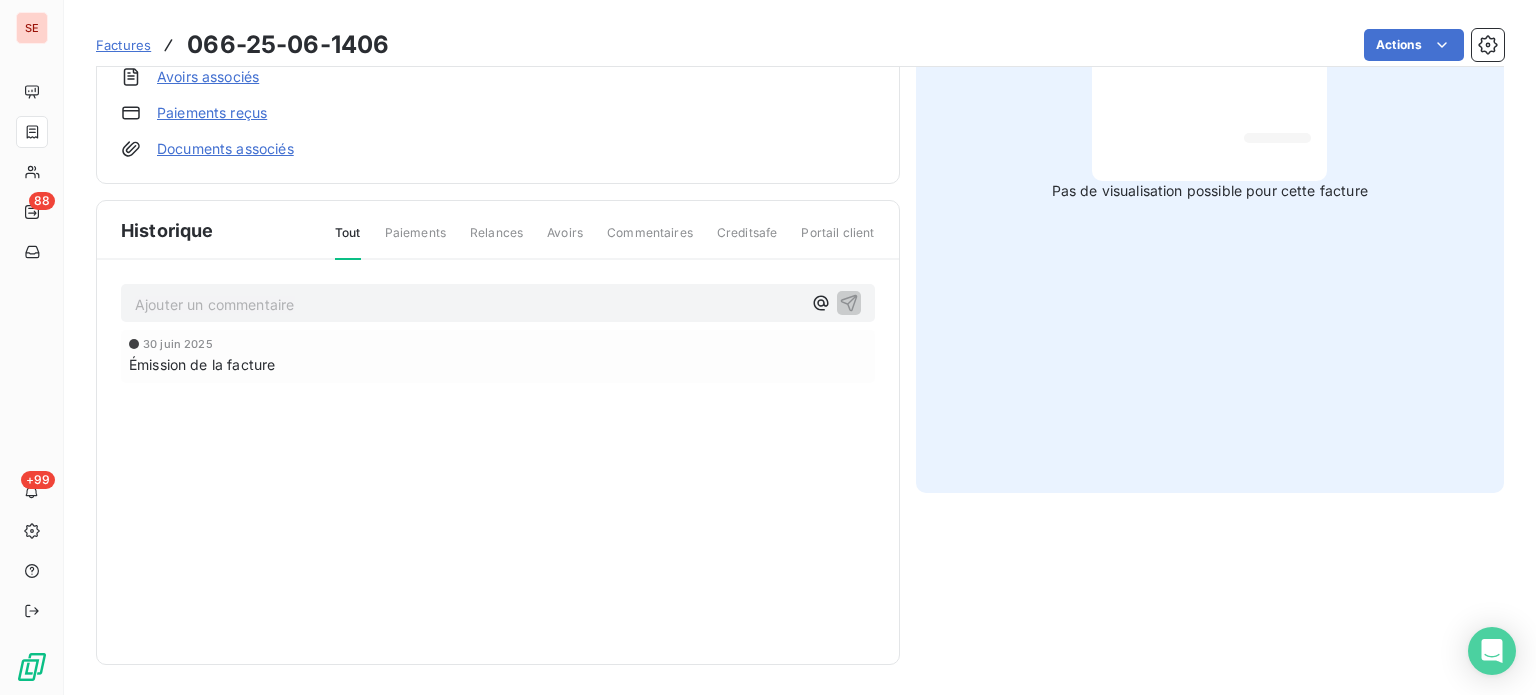 click on "Ajouter un commentaire ﻿" at bounding box center (468, 304) 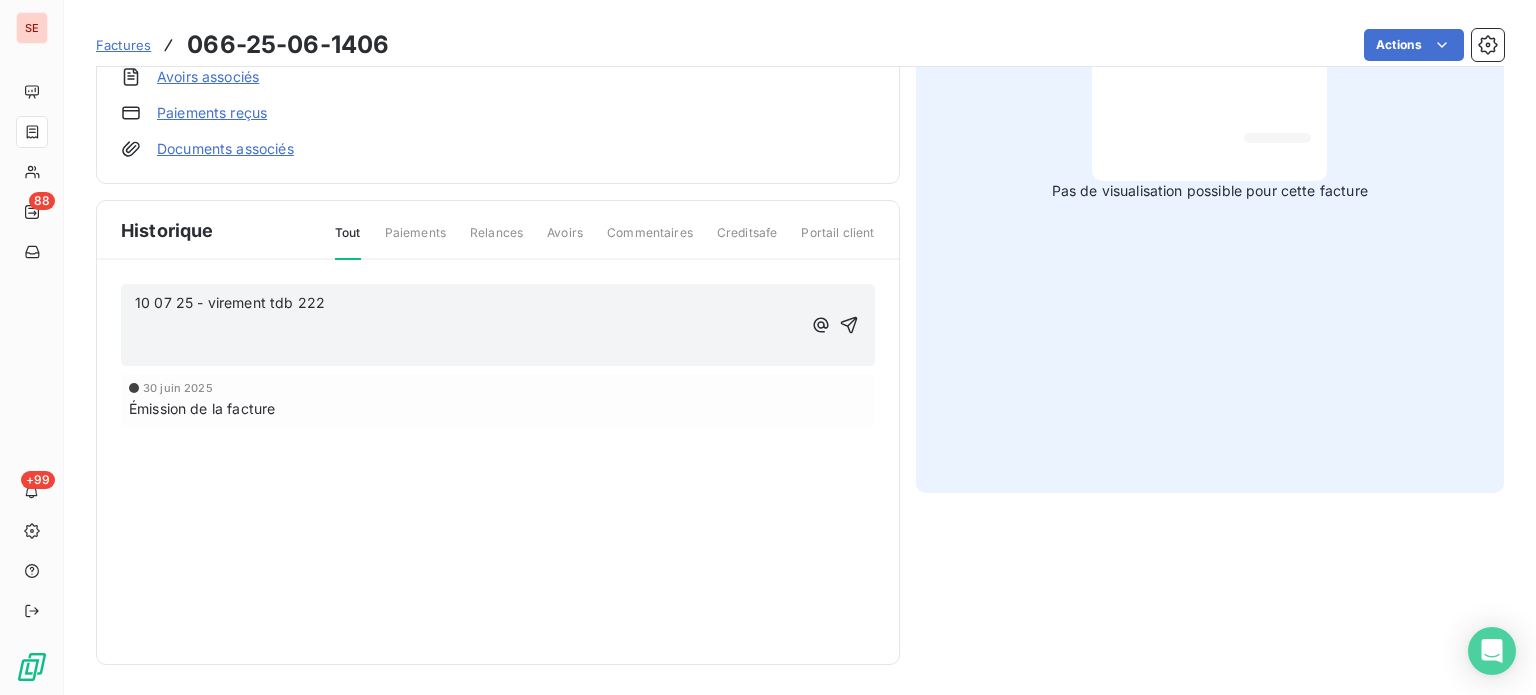 click on "10 07 25 - virement tdb 222" at bounding box center (468, 303) 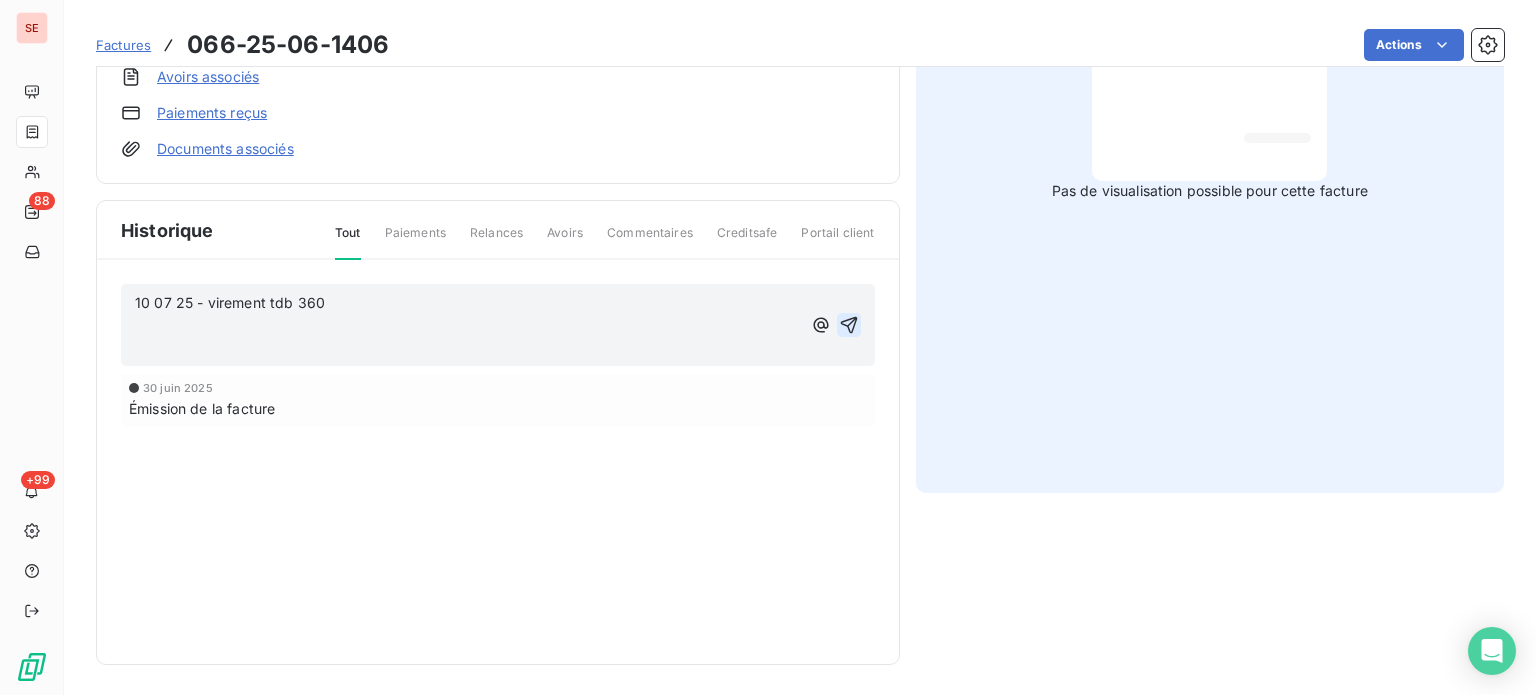click 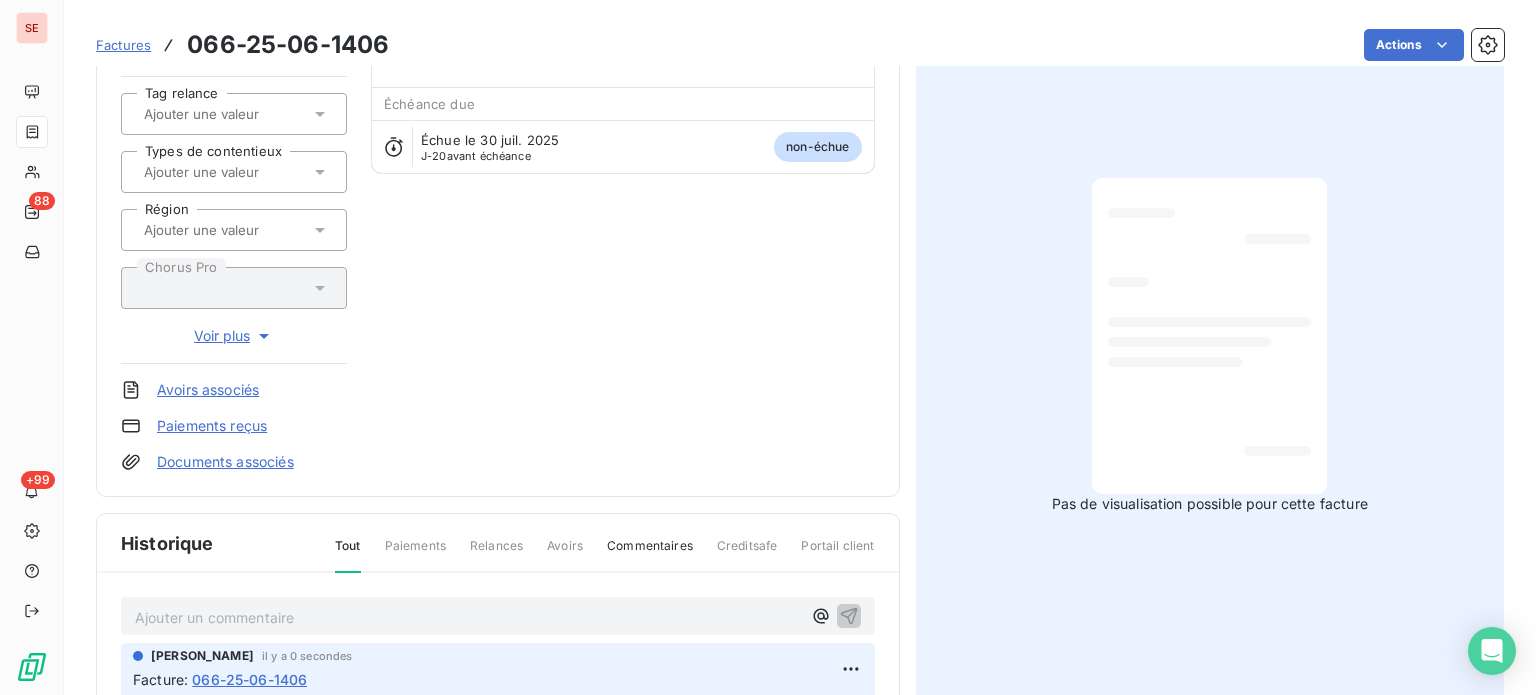 scroll, scrollTop: 0, scrollLeft: 0, axis: both 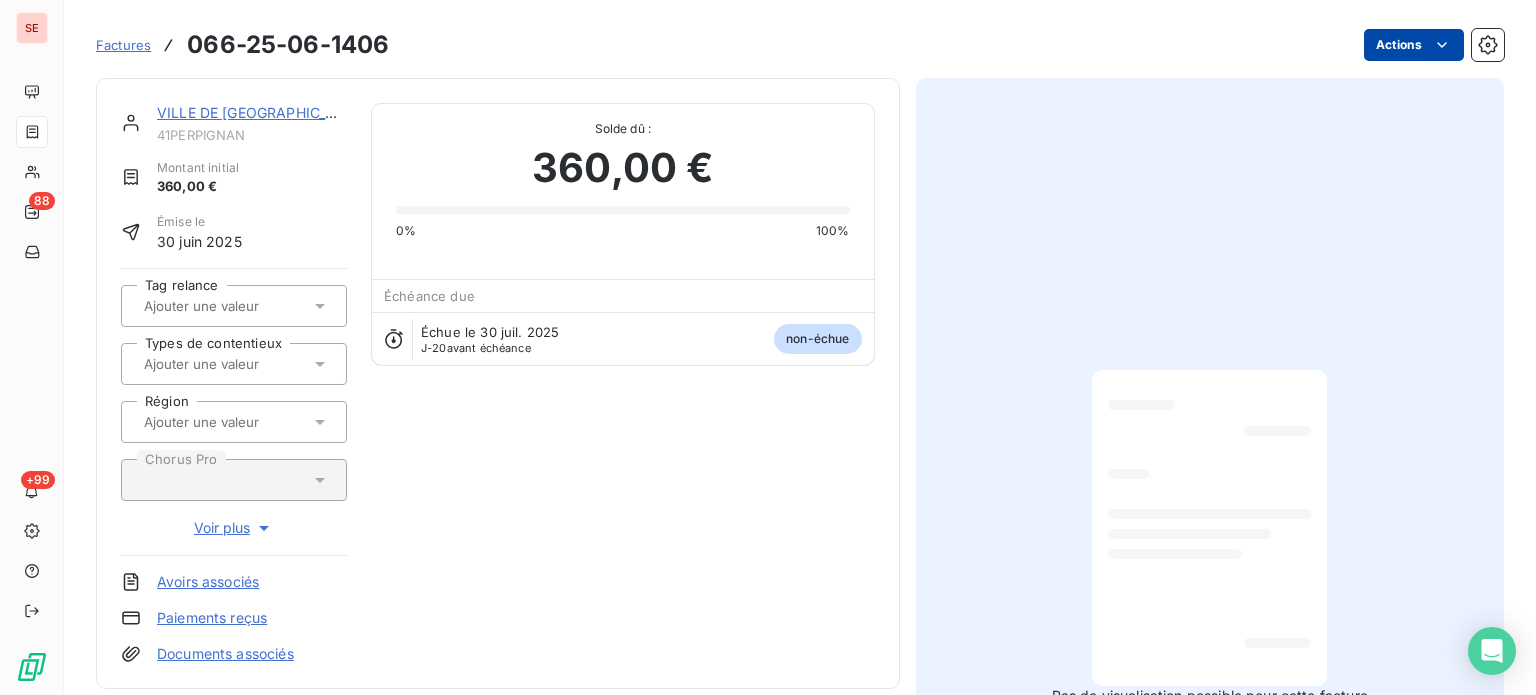 click on "SE 88 +99 Factures 066-25-06-1406 Actions VILLE DE PERPIGNAN 41PERPIGNAN Montant initial 360,00 € Émise le 30 juin 2025 Tag relance Types de contentieux Région Chorus Pro Voir plus Avoirs associés Paiements reçus Documents associés Solde dû : 360,00 € 0% 100% Échéance due Échue le 30 juil. 2025 J-20  avant échéance non-échue Historique Tout Paiements Relances Avoirs Commentaires Creditsafe Portail client Ajouter un commentaire ﻿ Sabrina  PEIGNE il y a 0 secondes Facture  : 066-25-06-1406 10 07 25 - virement tdb 360
﻿
﻿ 30 juin 2025 Émission de la facture Pas de visualisation possible pour cette facture" at bounding box center [768, 347] 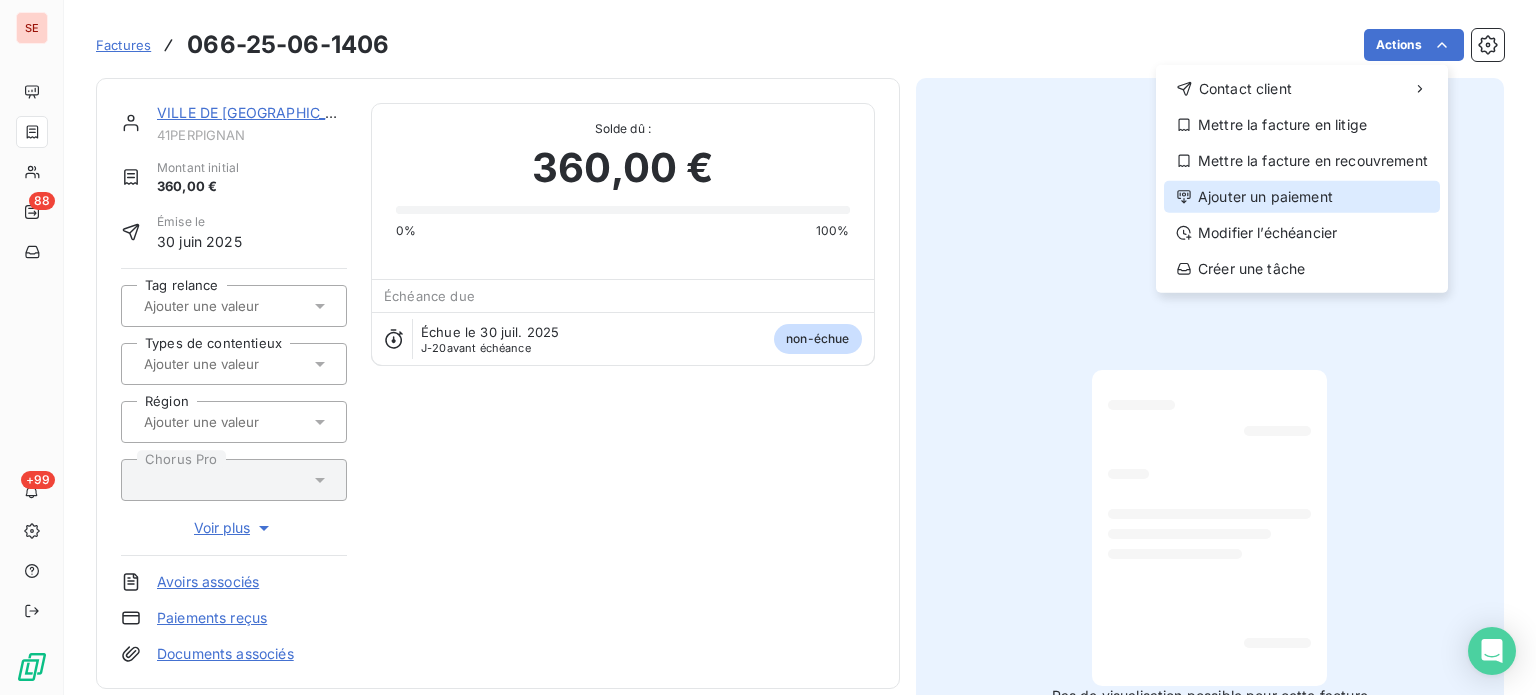 click on "Ajouter un paiement" at bounding box center [1302, 197] 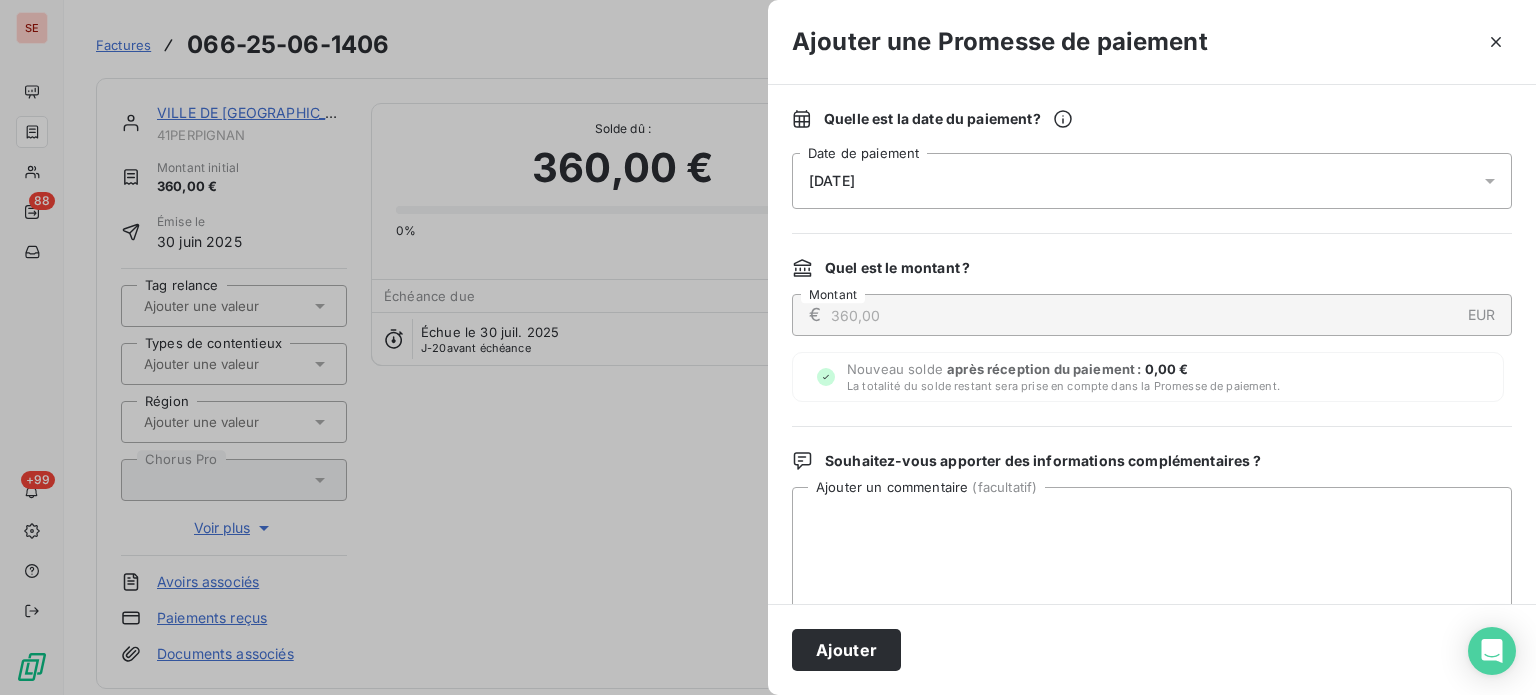 click on "11/07/2025" at bounding box center (1152, 181) 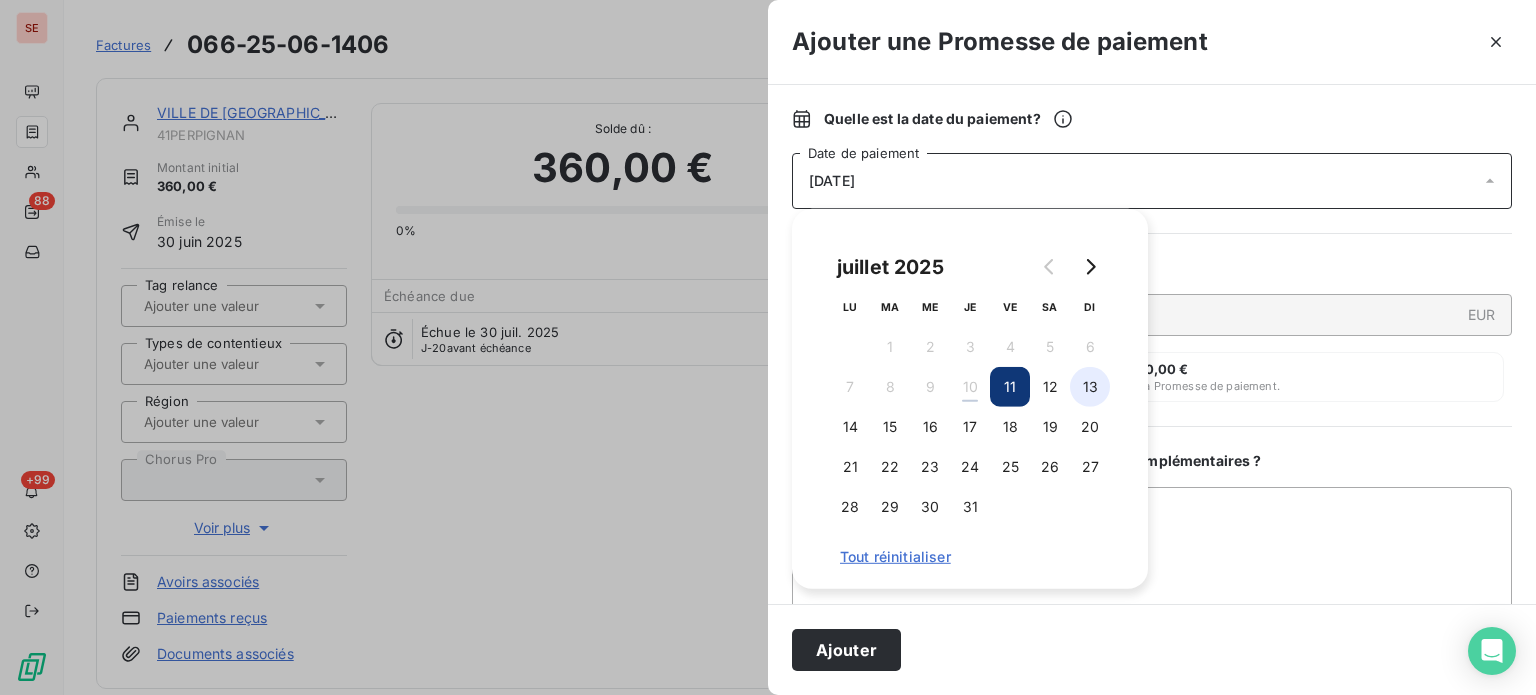 click on "13" at bounding box center (1090, 387) 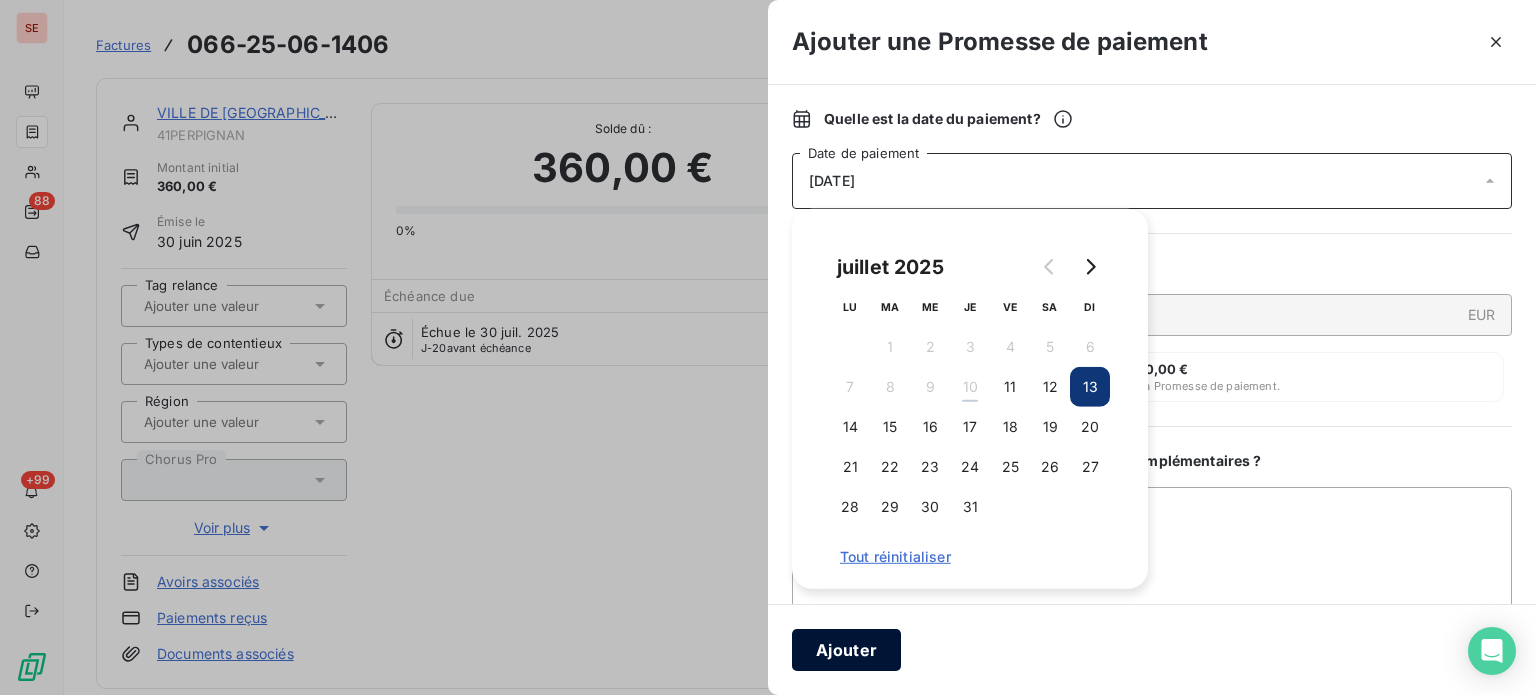 click on "Ajouter" at bounding box center [846, 650] 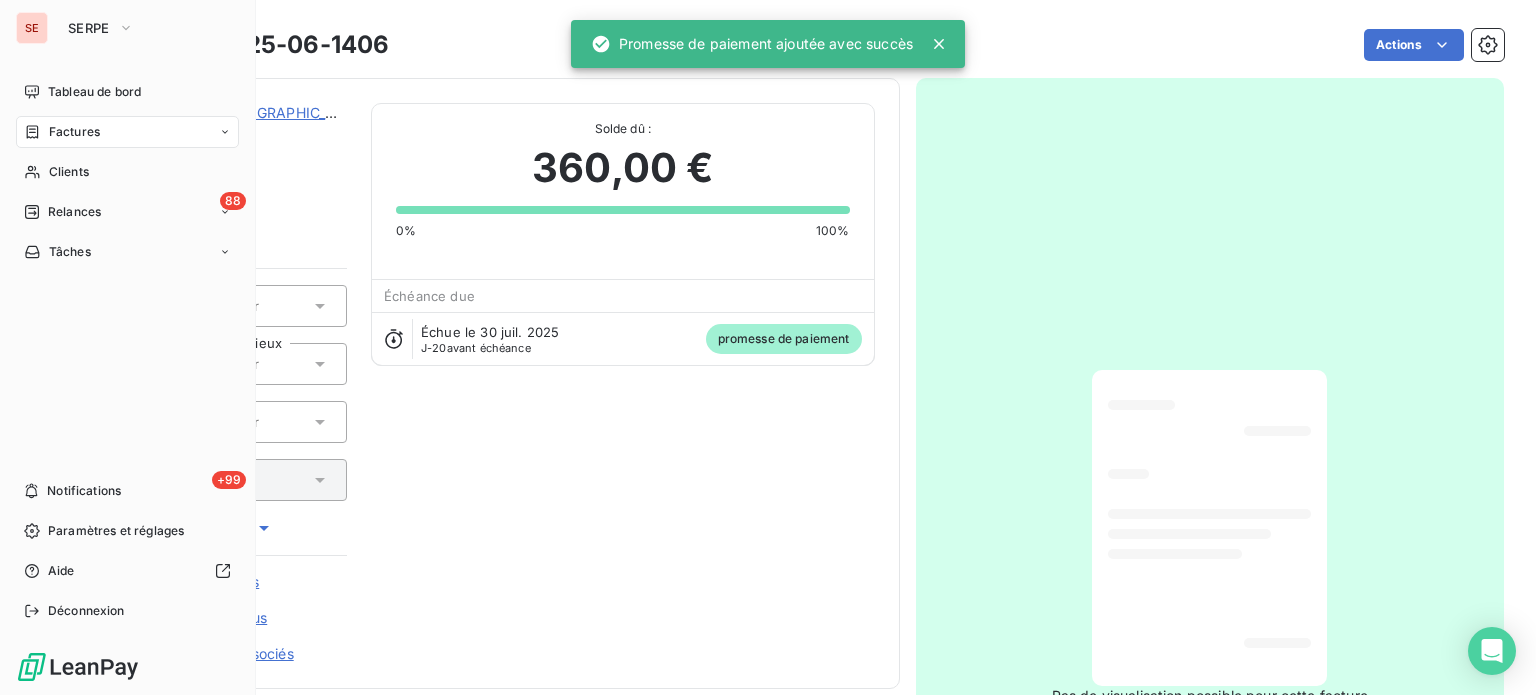 click 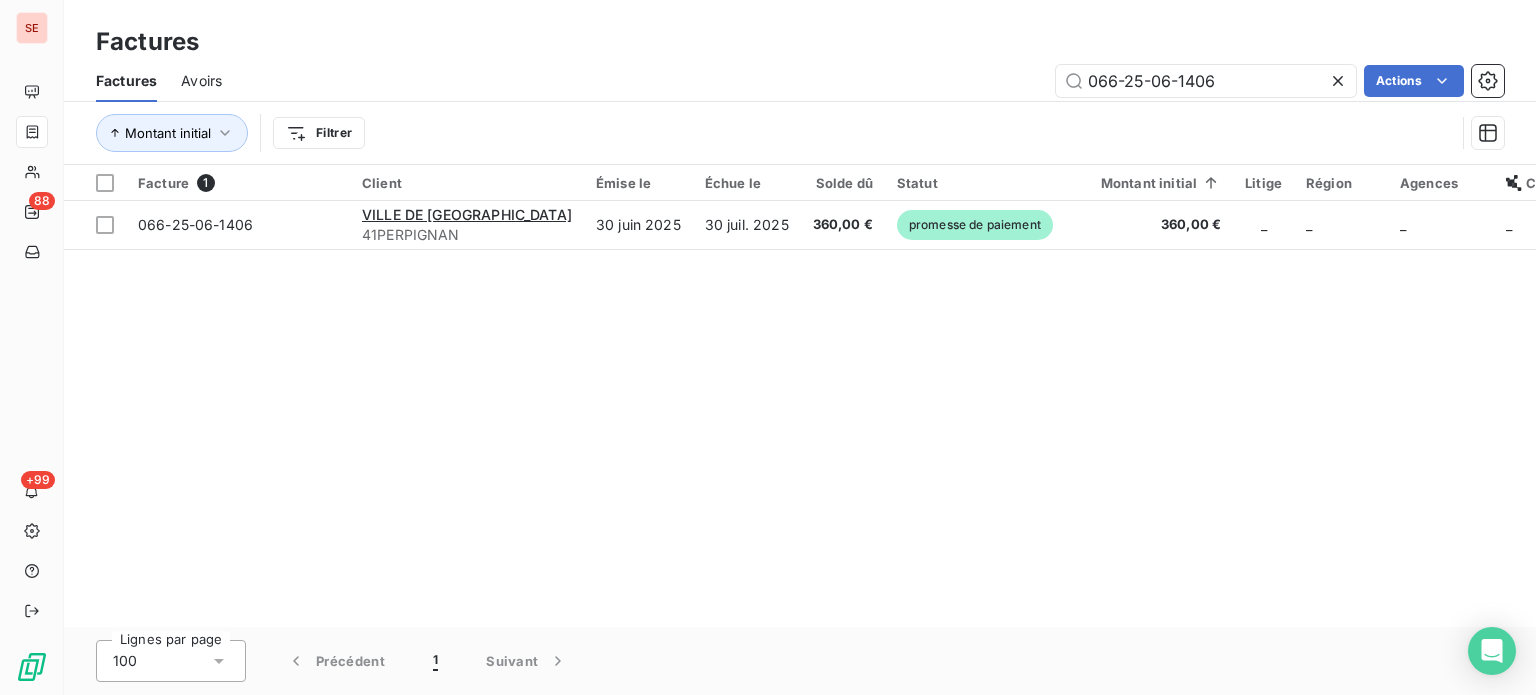 drag, startPoint x: 1257, startPoint y: 75, endPoint x: 988, endPoint y: 71, distance: 269.02972 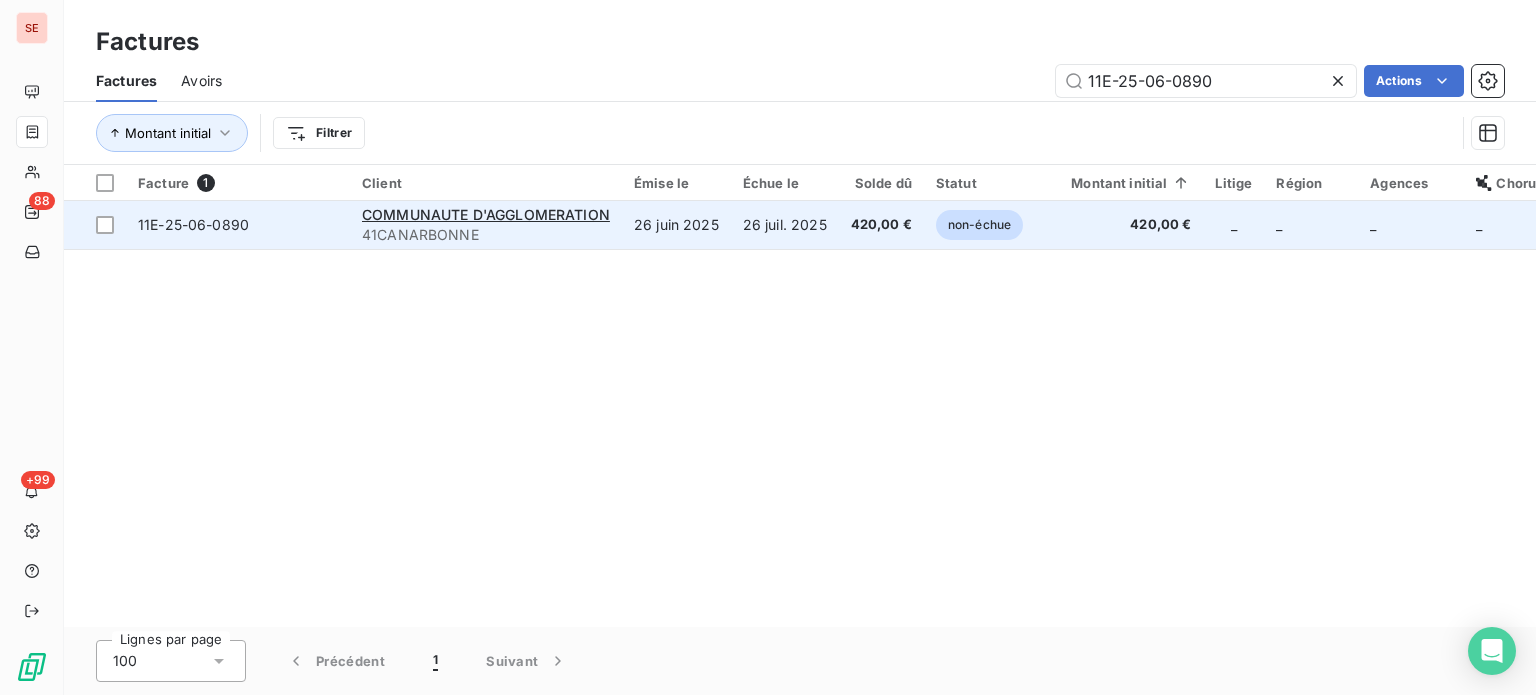 type on "11E-25-06-0890" 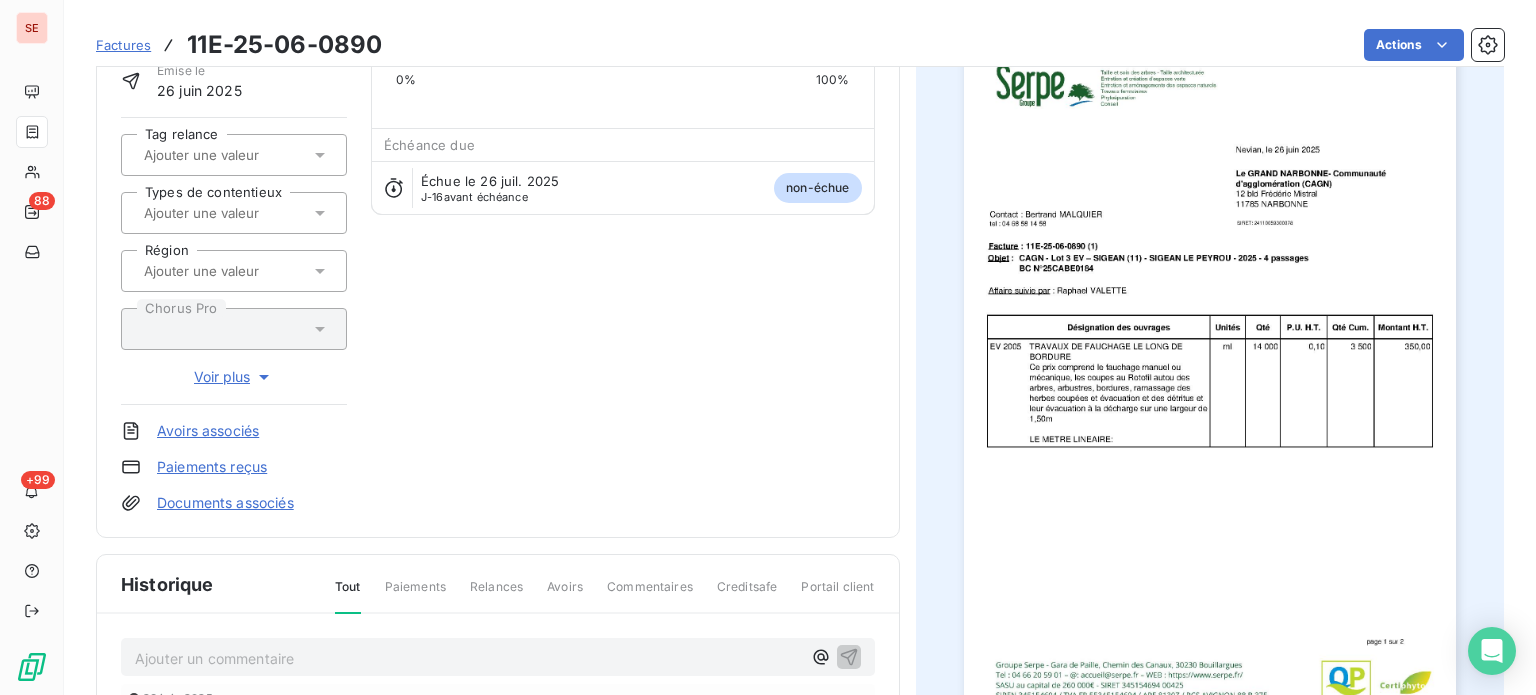 scroll, scrollTop: 276, scrollLeft: 0, axis: vertical 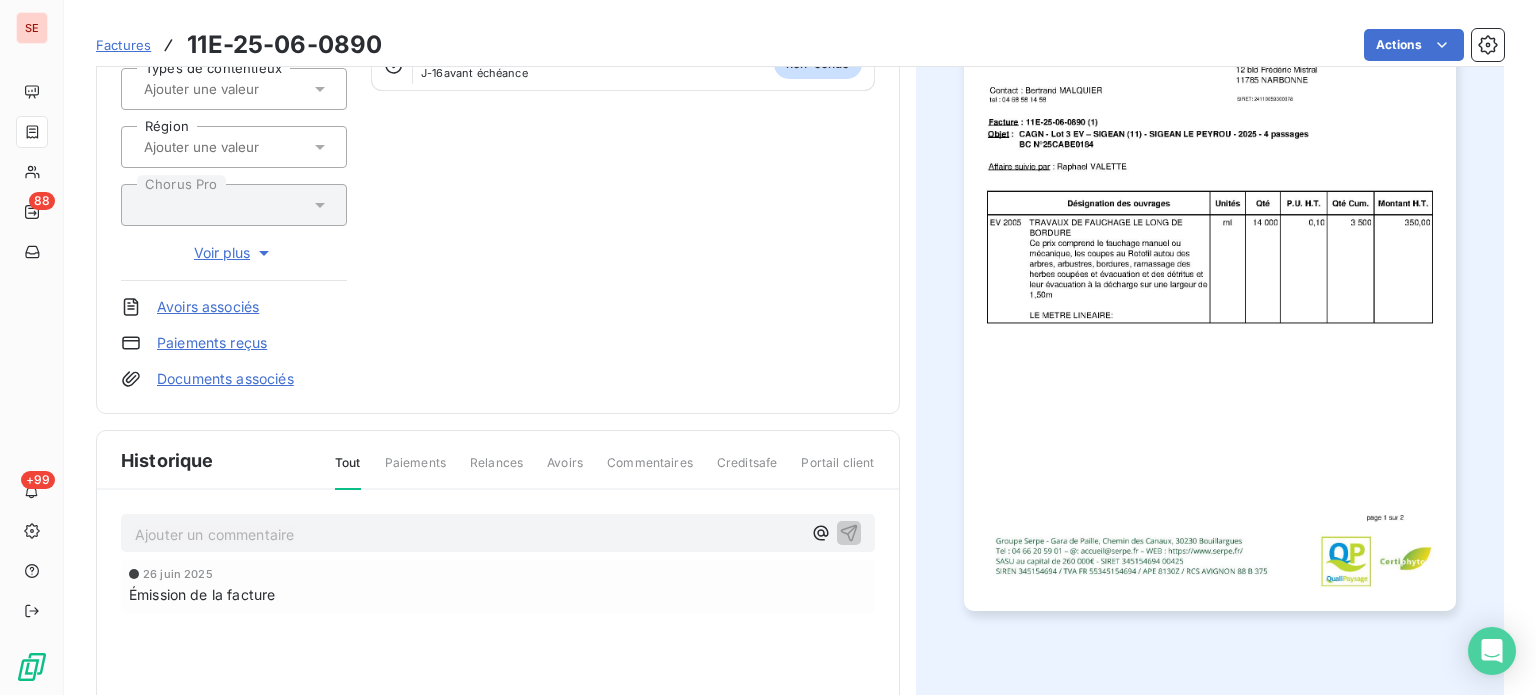click on "Ajouter un commentaire ﻿" at bounding box center [468, 534] 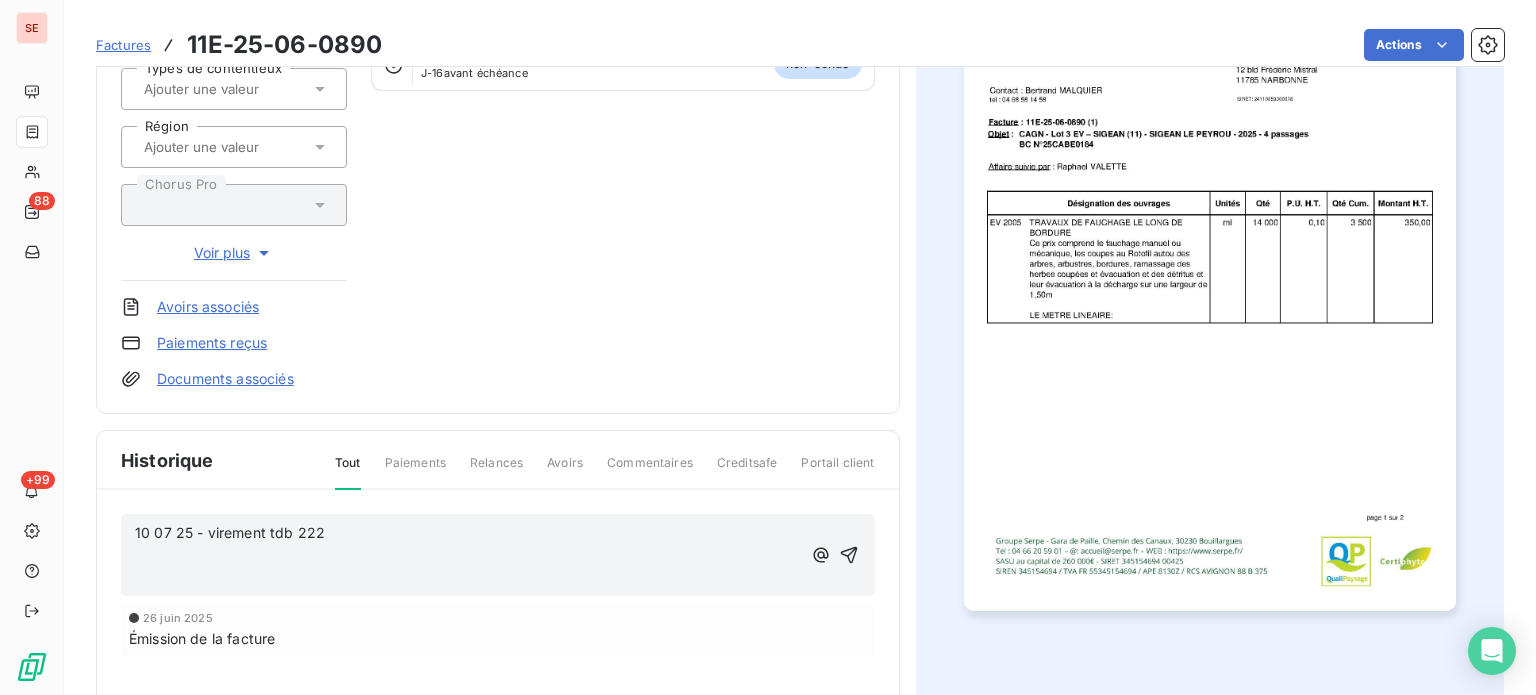 click on "10 07 25 - virement tdb 222" at bounding box center [468, 533] 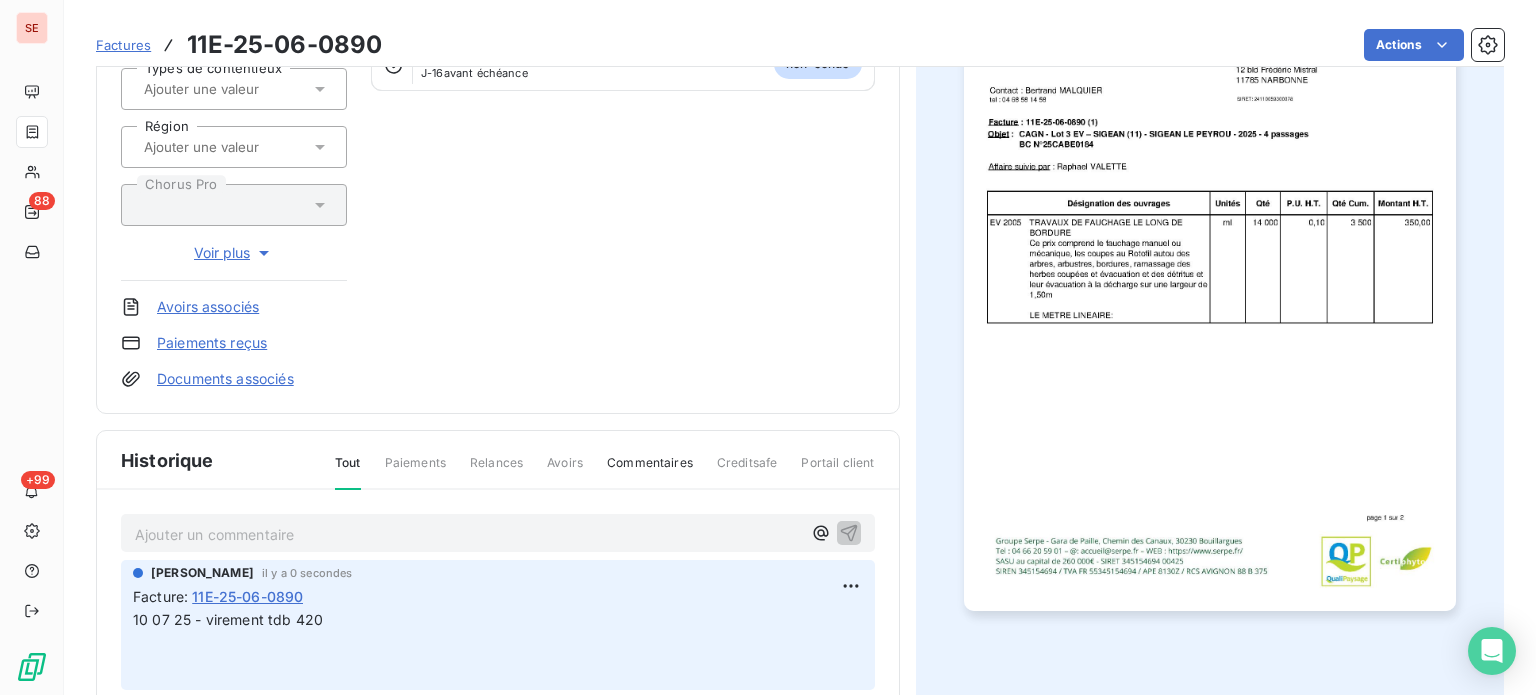 scroll, scrollTop: 0, scrollLeft: 0, axis: both 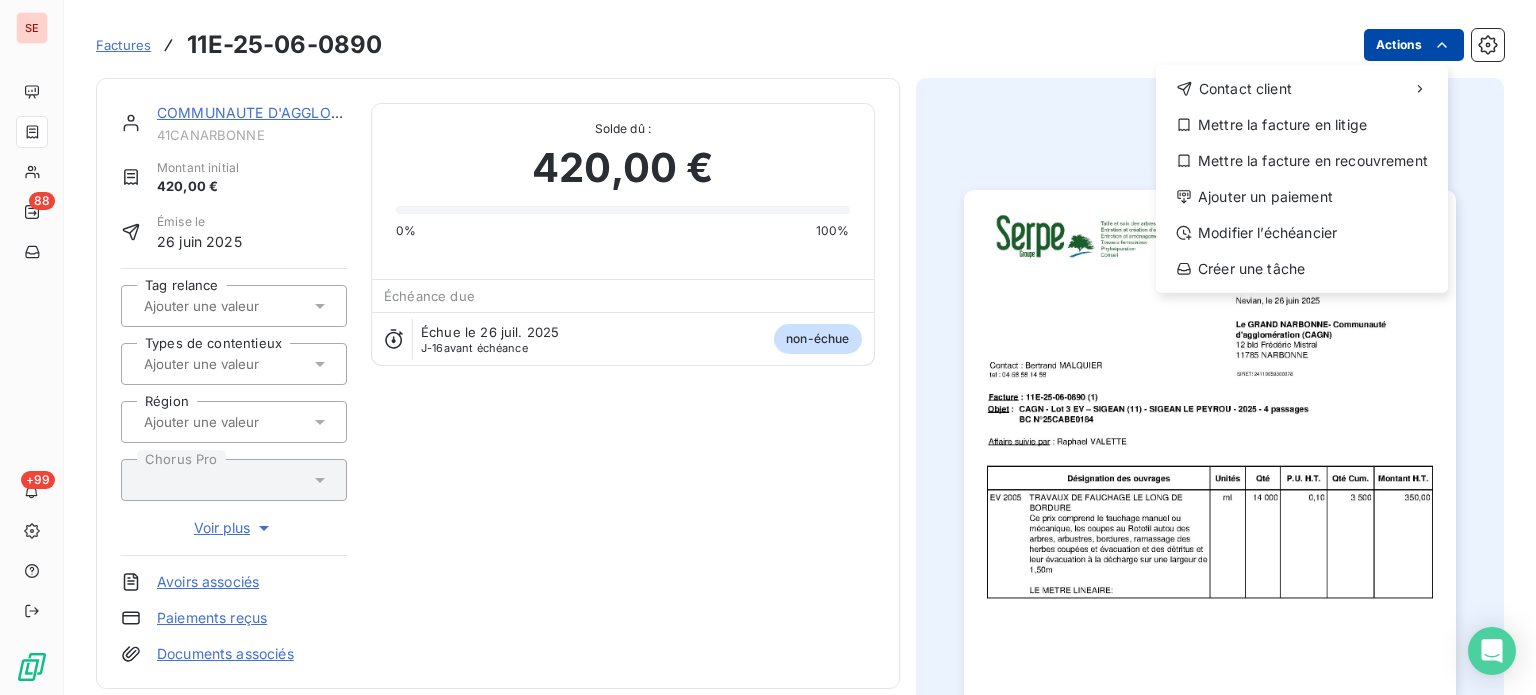 click on "SE 88 +99 Factures 11E-25-06-0890 Actions Contact client Mettre la facture en litige Mettre la facture en recouvrement Ajouter un paiement Modifier l’échéancier Créer une tâche COMMUNAUTE D'AGGLOMERATION 41CANARBONNE Montant initial 420,00 € Émise le 26 juin 2025 Tag relance Types de contentieux Région Chorus Pro Voir plus Avoirs associés Paiements reçus Documents associés Solde dû : 420,00 € 0% 100% Échéance due Échue le 26 juil. 2025 J-16  avant échéance non-échue Historique Tout Paiements Relances Avoirs Commentaires Creditsafe Portail client Ajouter un commentaire ﻿ Sabrina  PEIGNE il y a 0 secondes Facture  : 11E-25-06-0890 10 07 25 - virement tdb 420
﻿
﻿ 26 juin 2025 Émission de la facture" at bounding box center [768, 347] 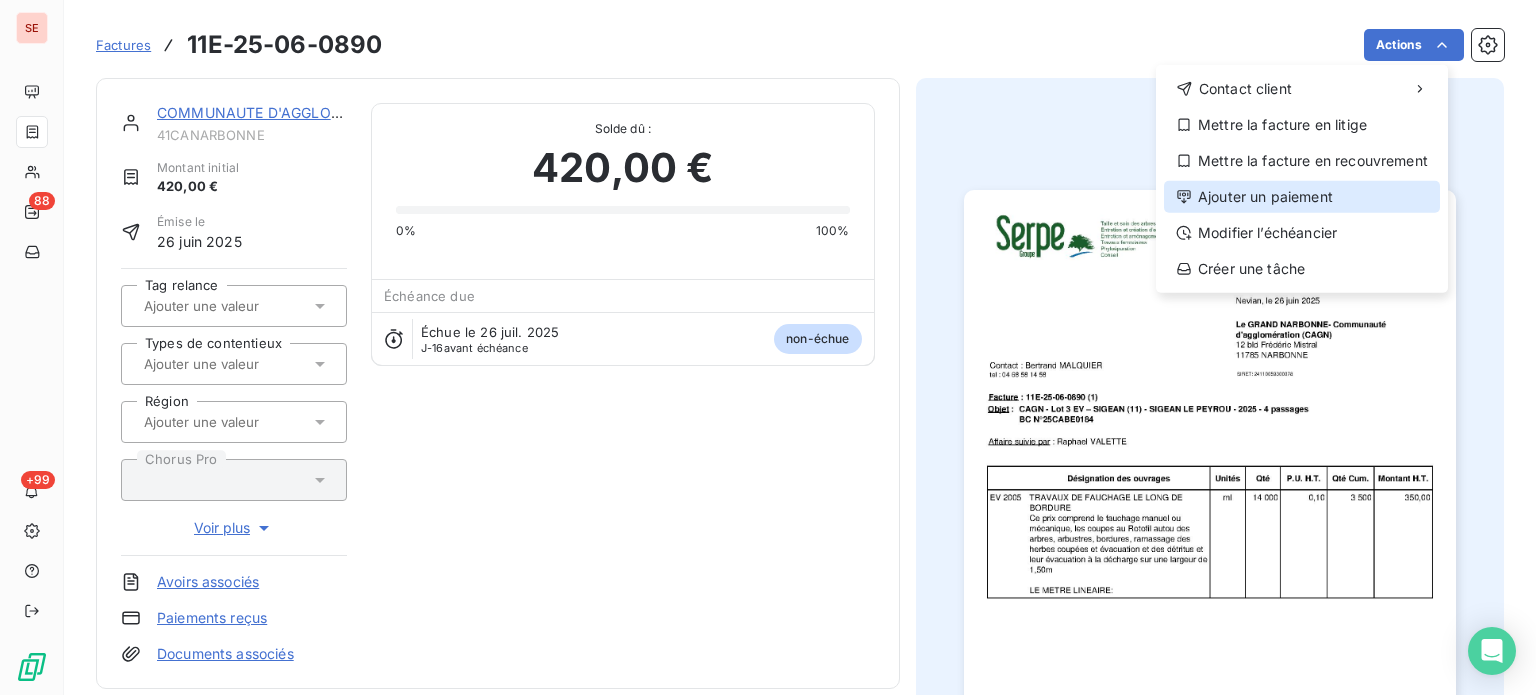 click on "Ajouter un paiement" at bounding box center (1302, 197) 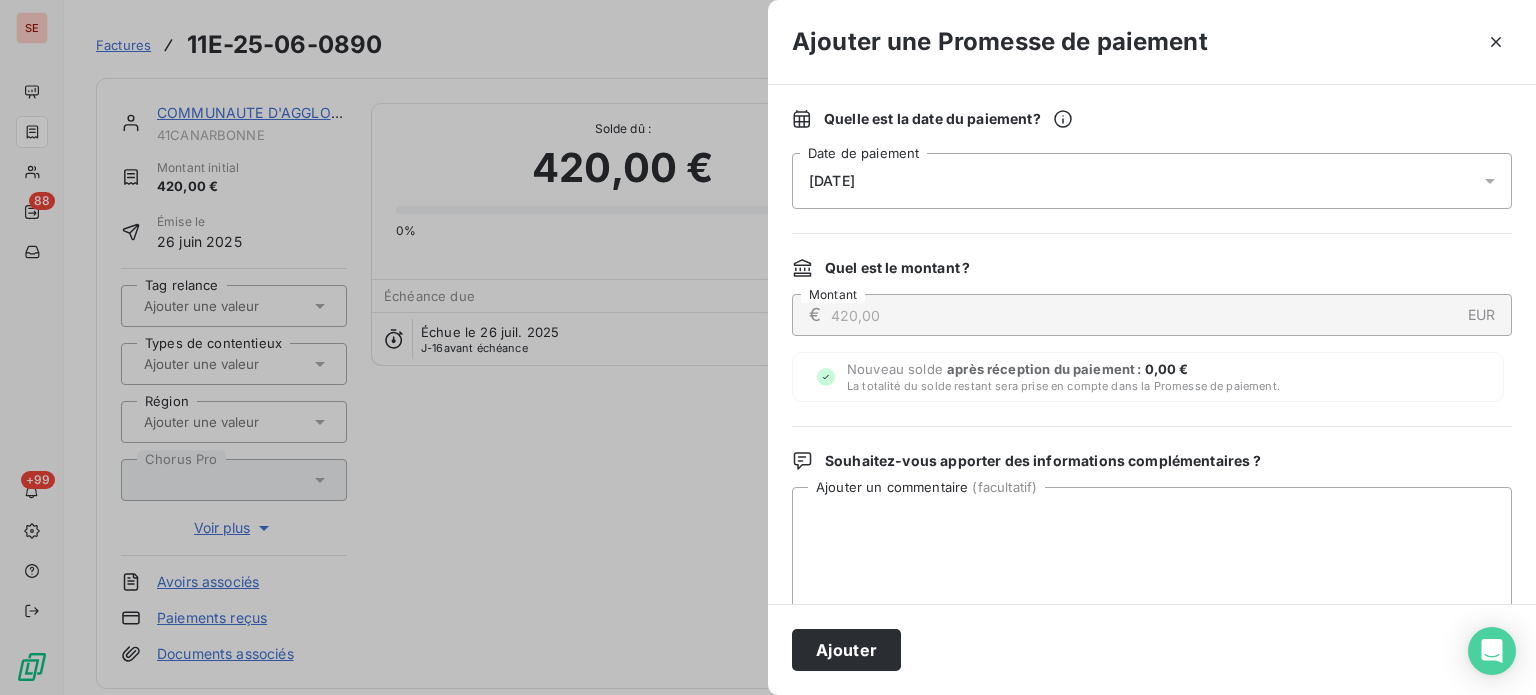 click on "11/07/2025" at bounding box center (1152, 181) 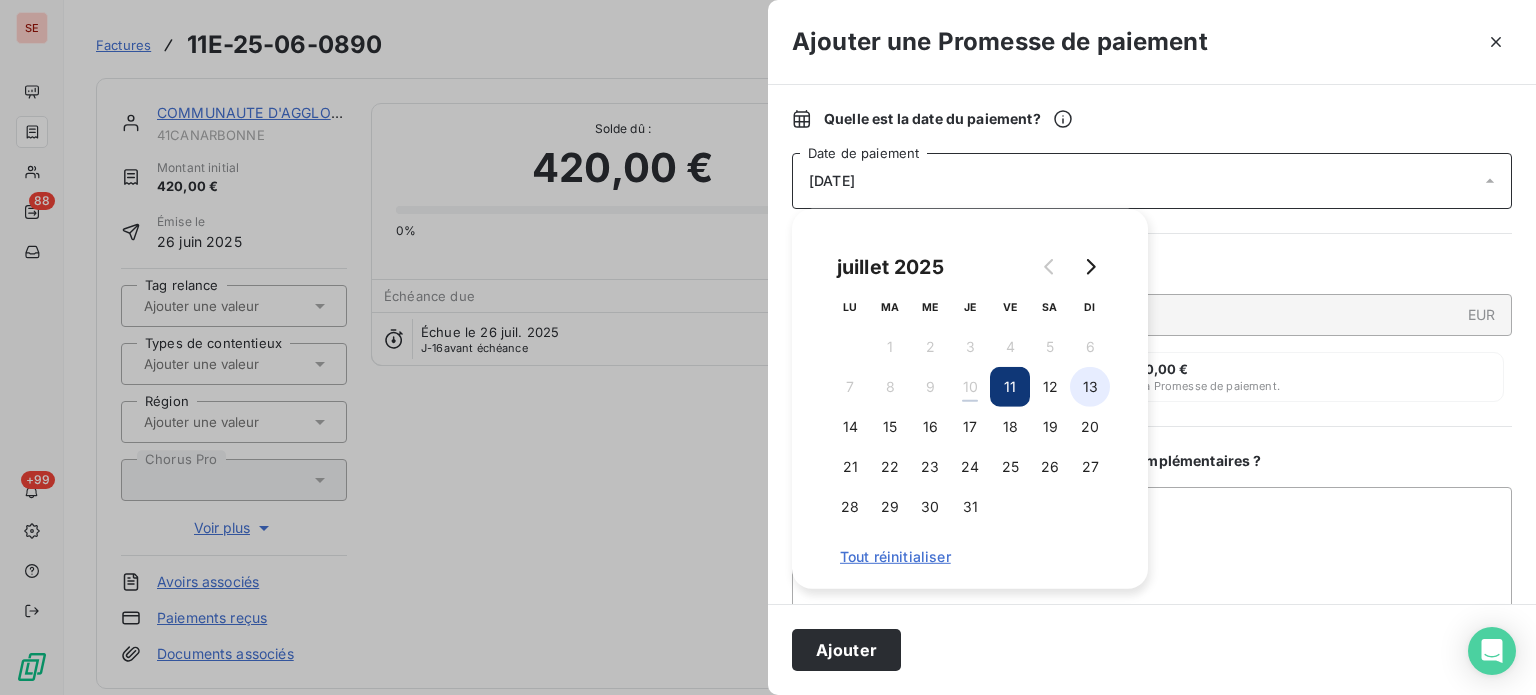 click on "13" at bounding box center (1090, 387) 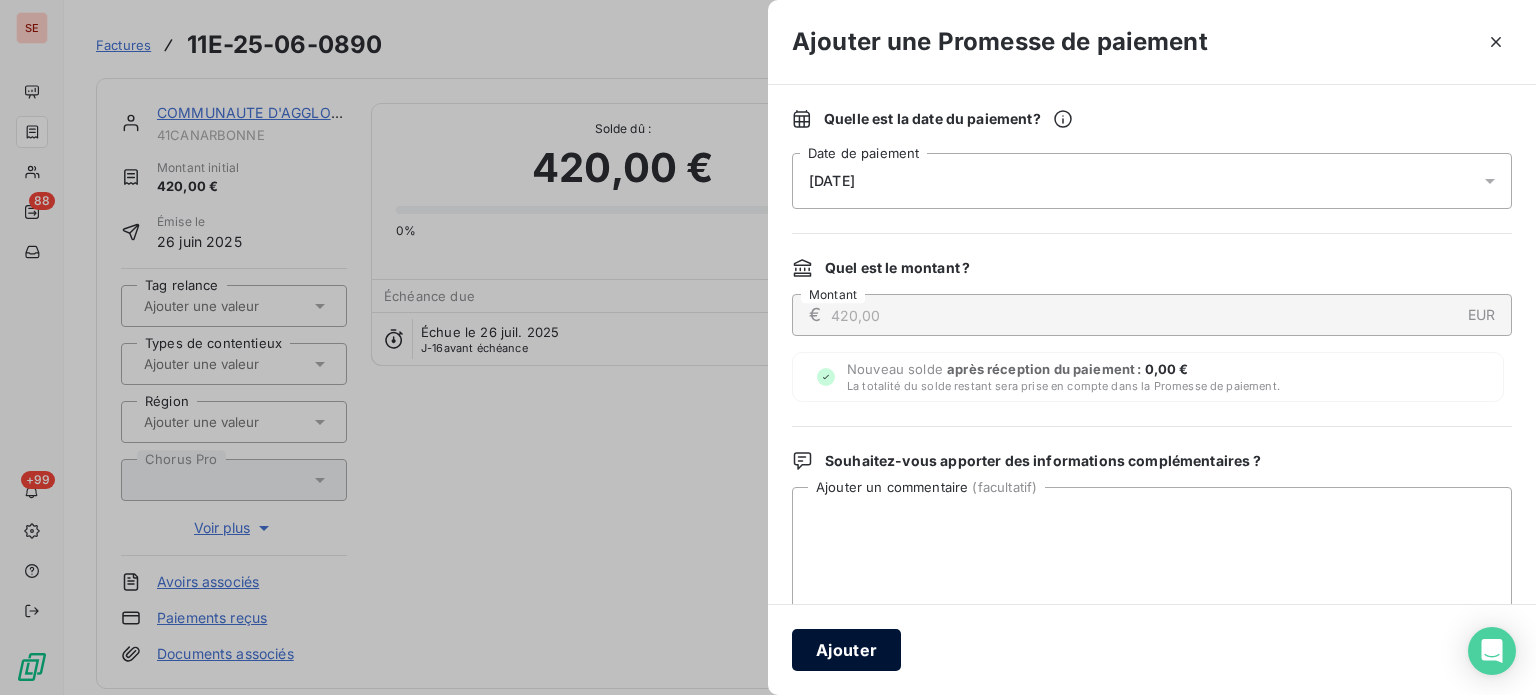 click on "Ajouter" at bounding box center [846, 650] 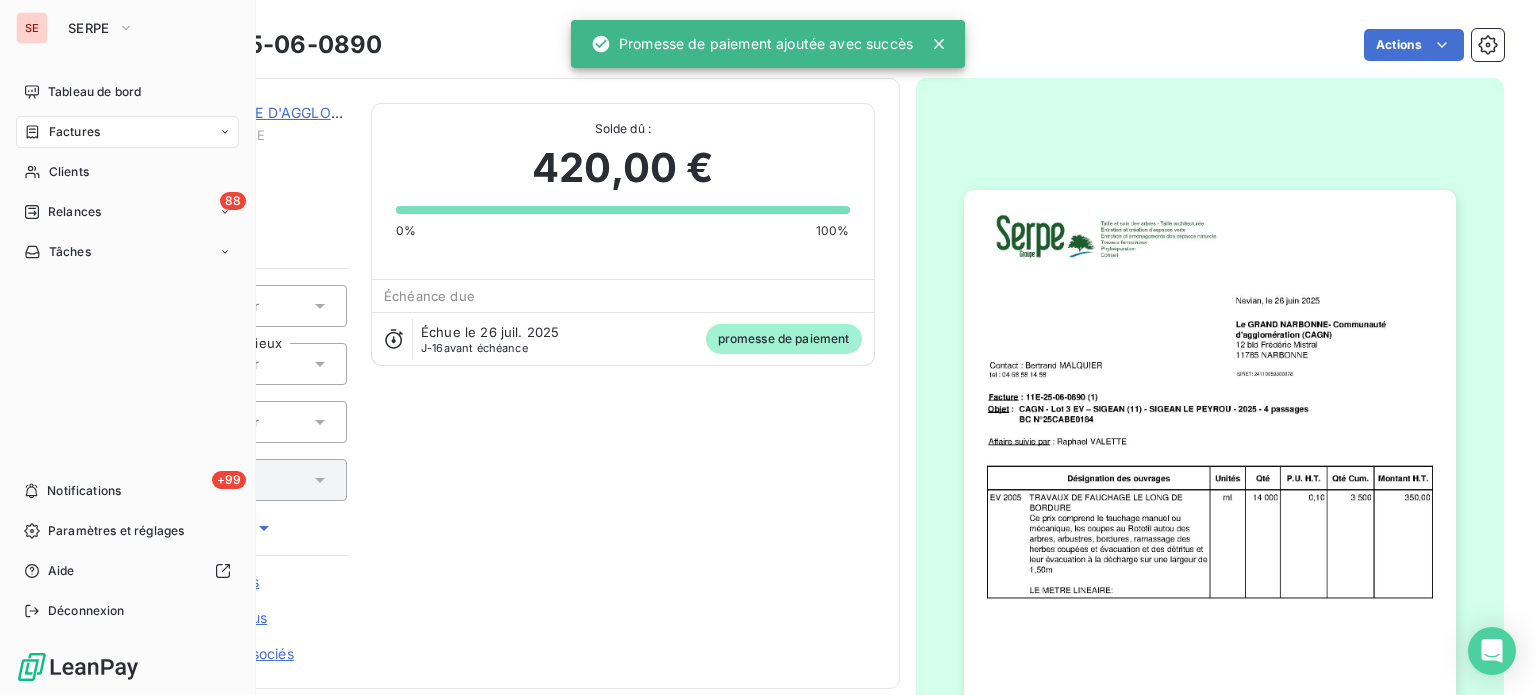click on "Factures" at bounding box center (74, 132) 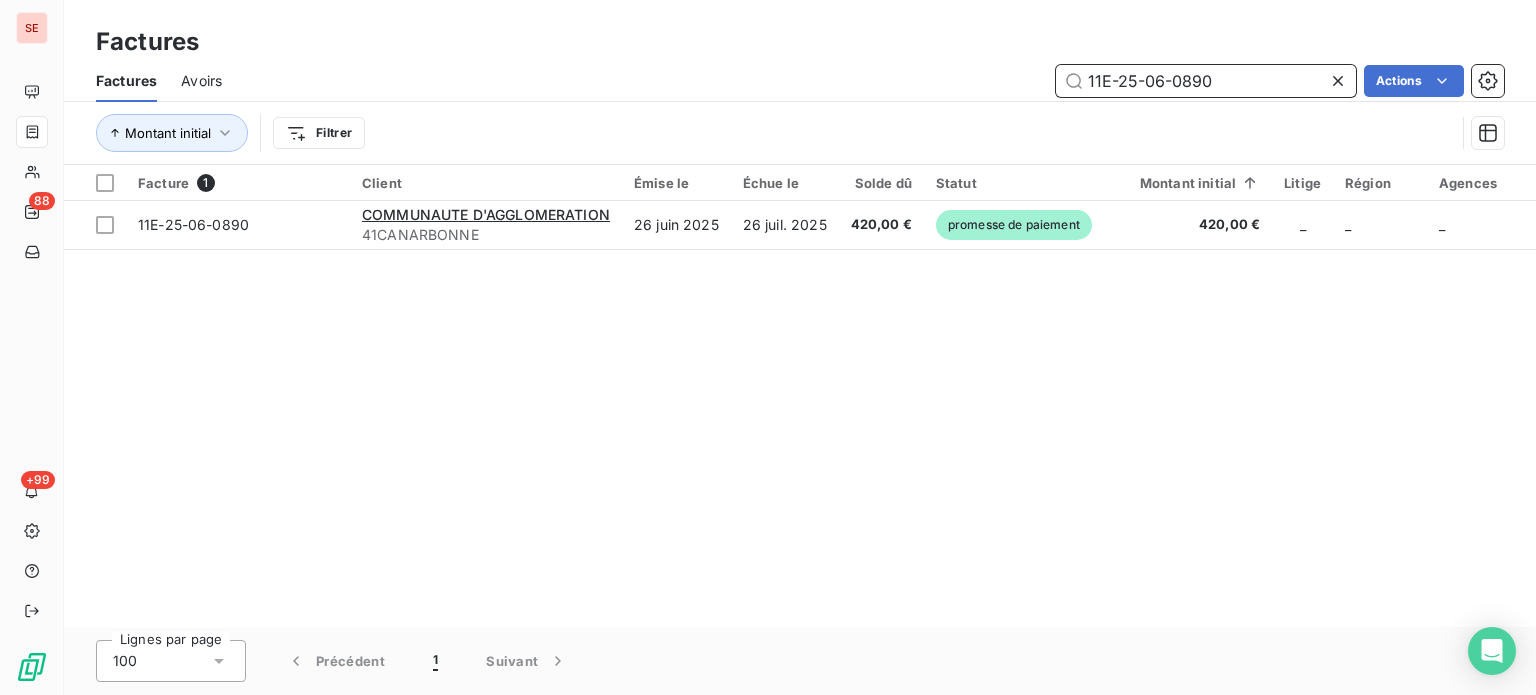 click on "11E-25-06-0890" at bounding box center [1206, 81] 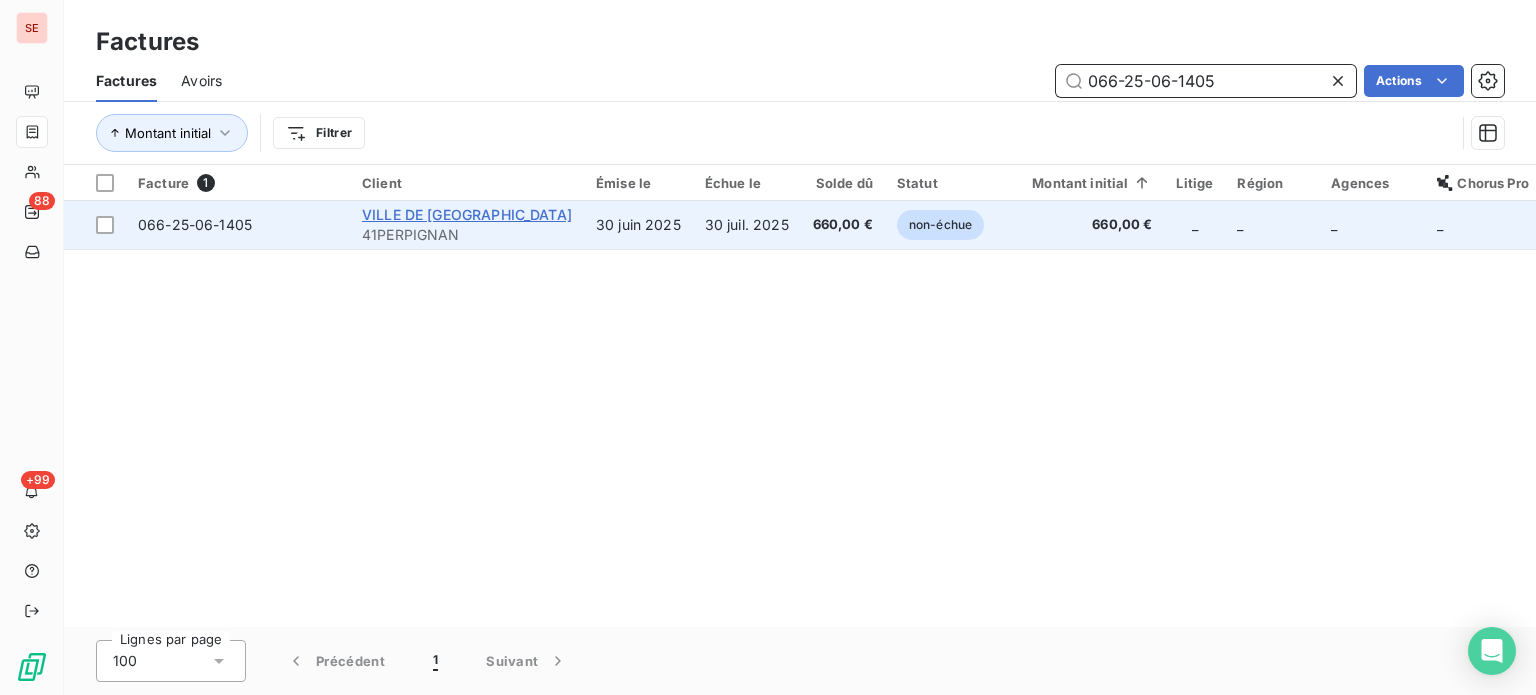 type on "066-25-06-1405" 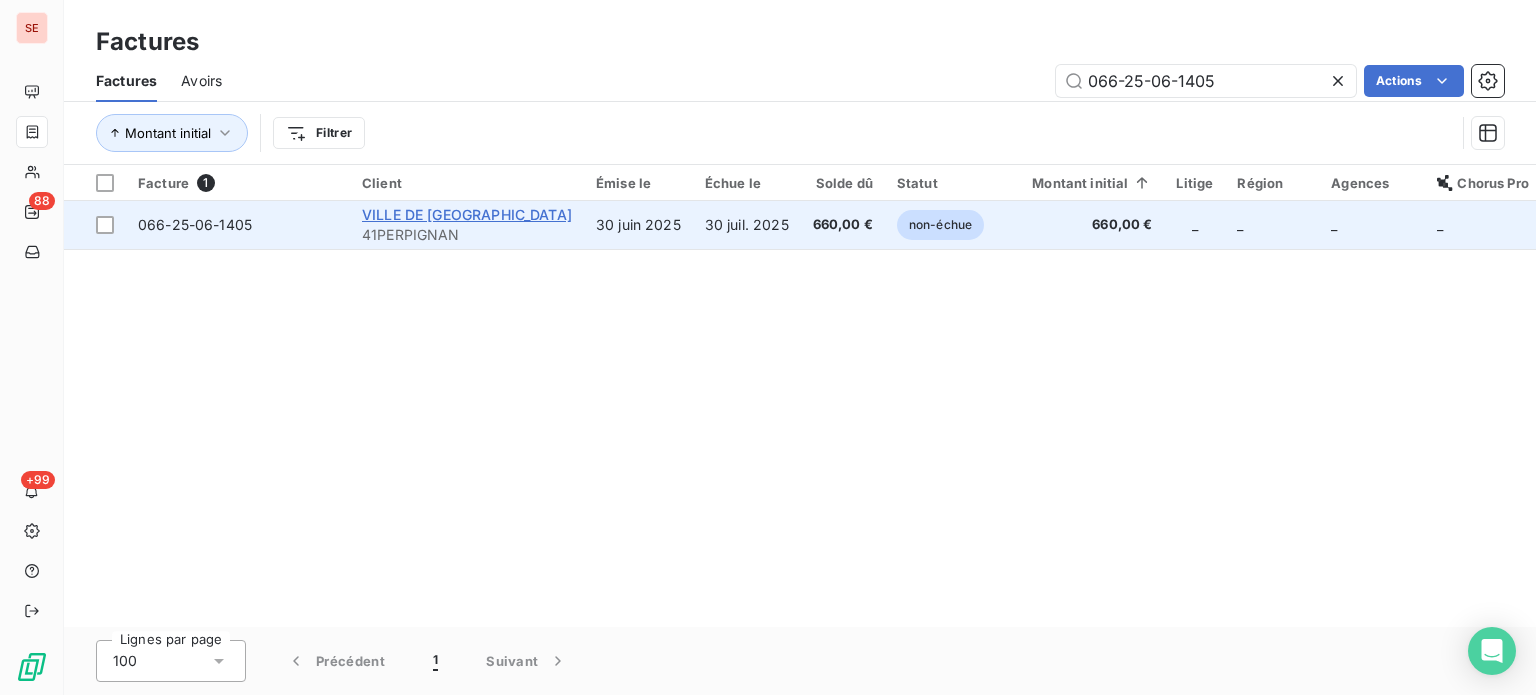 click on "VILLE DE PERPIGNAN" at bounding box center [467, 214] 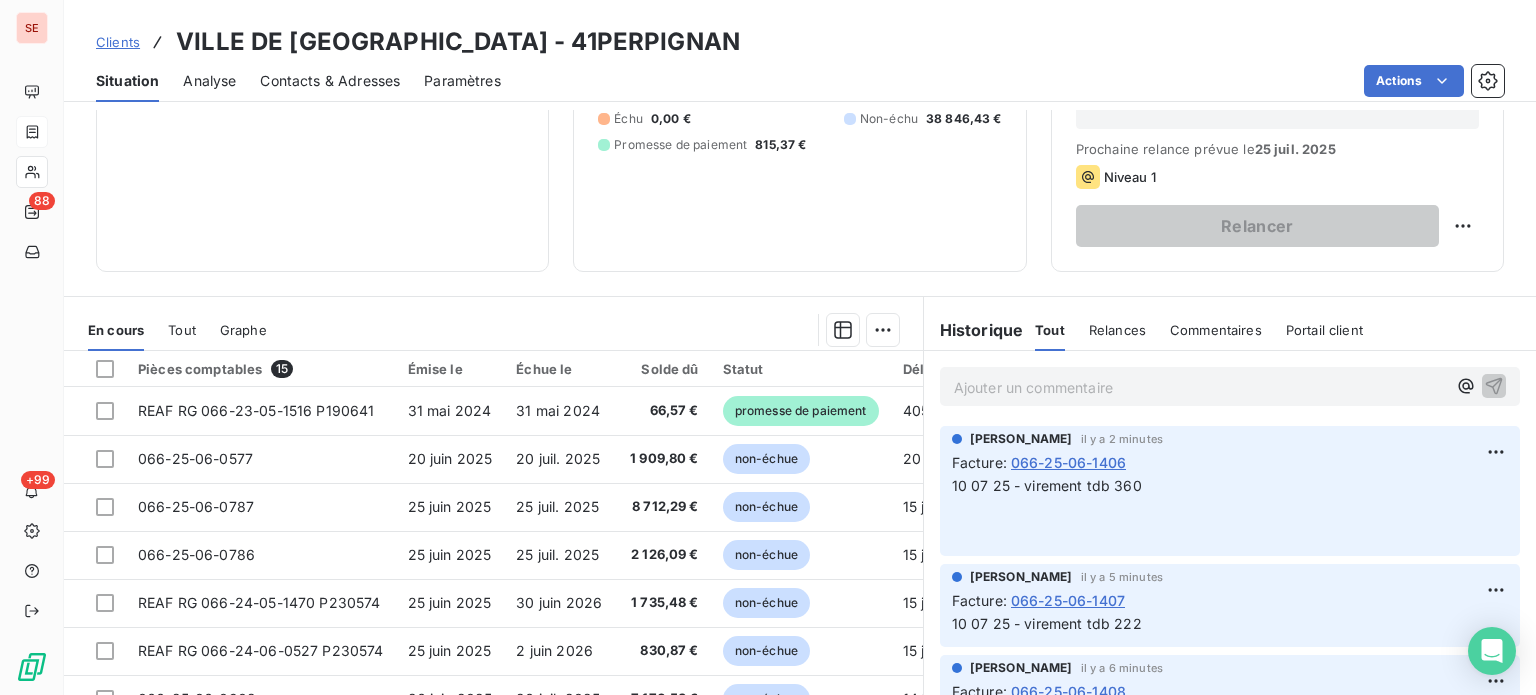 scroll, scrollTop: 266, scrollLeft: 0, axis: vertical 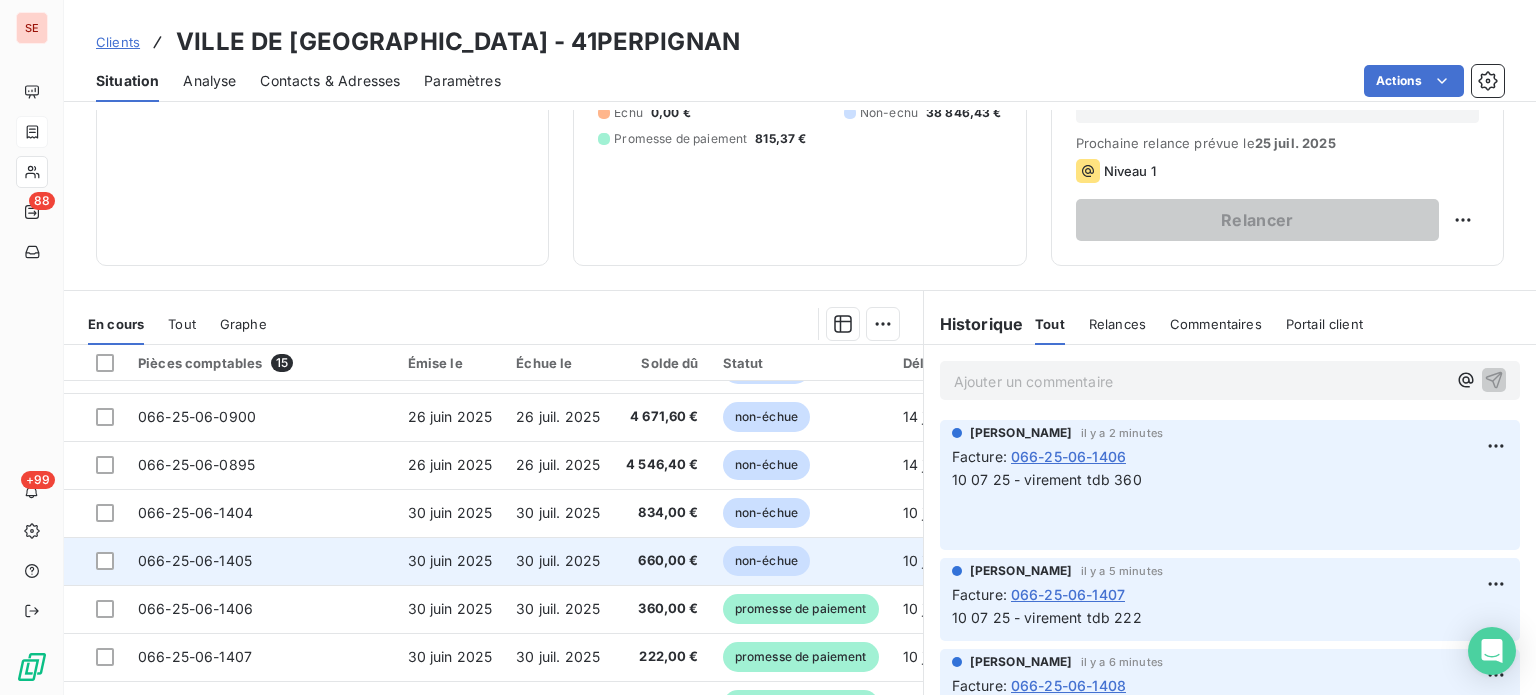 click on "30 juil. 2025" at bounding box center (559, 561) 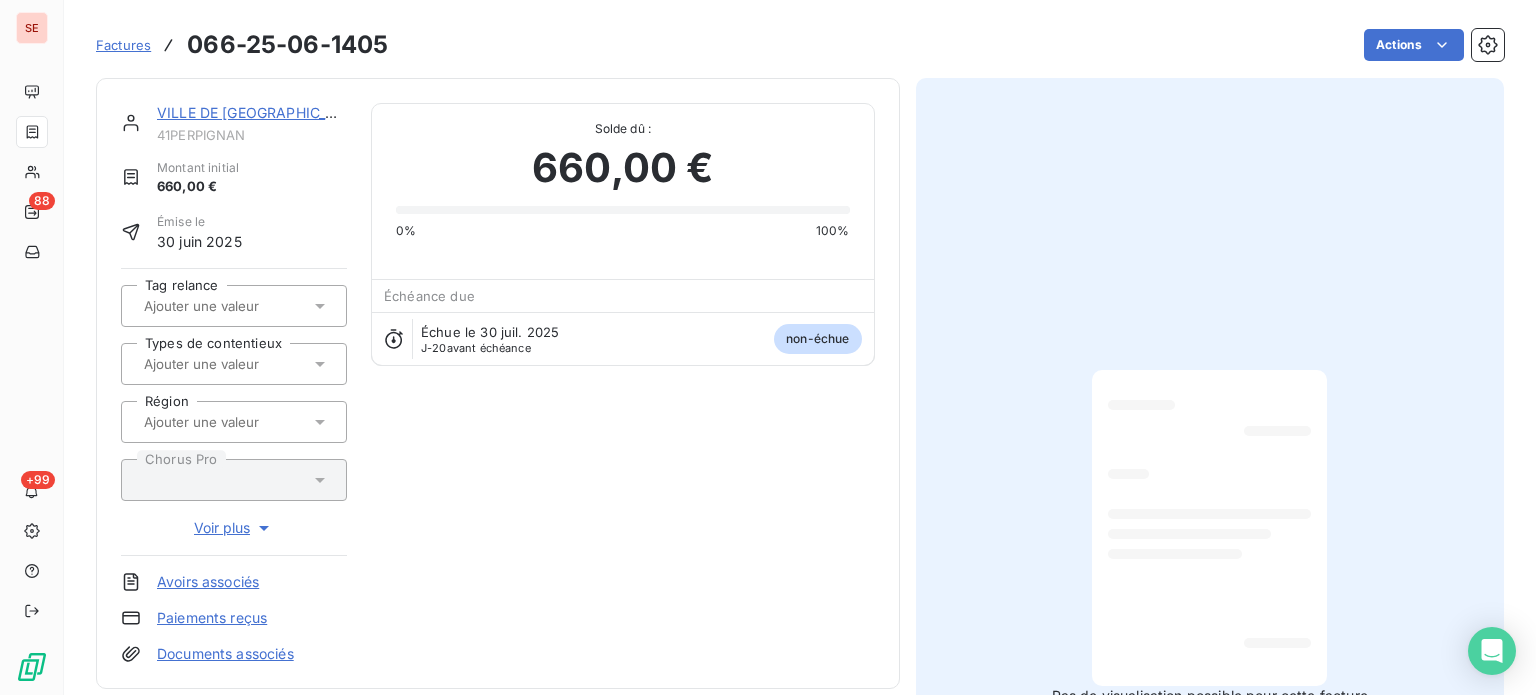 scroll, scrollTop: 276, scrollLeft: 0, axis: vertical 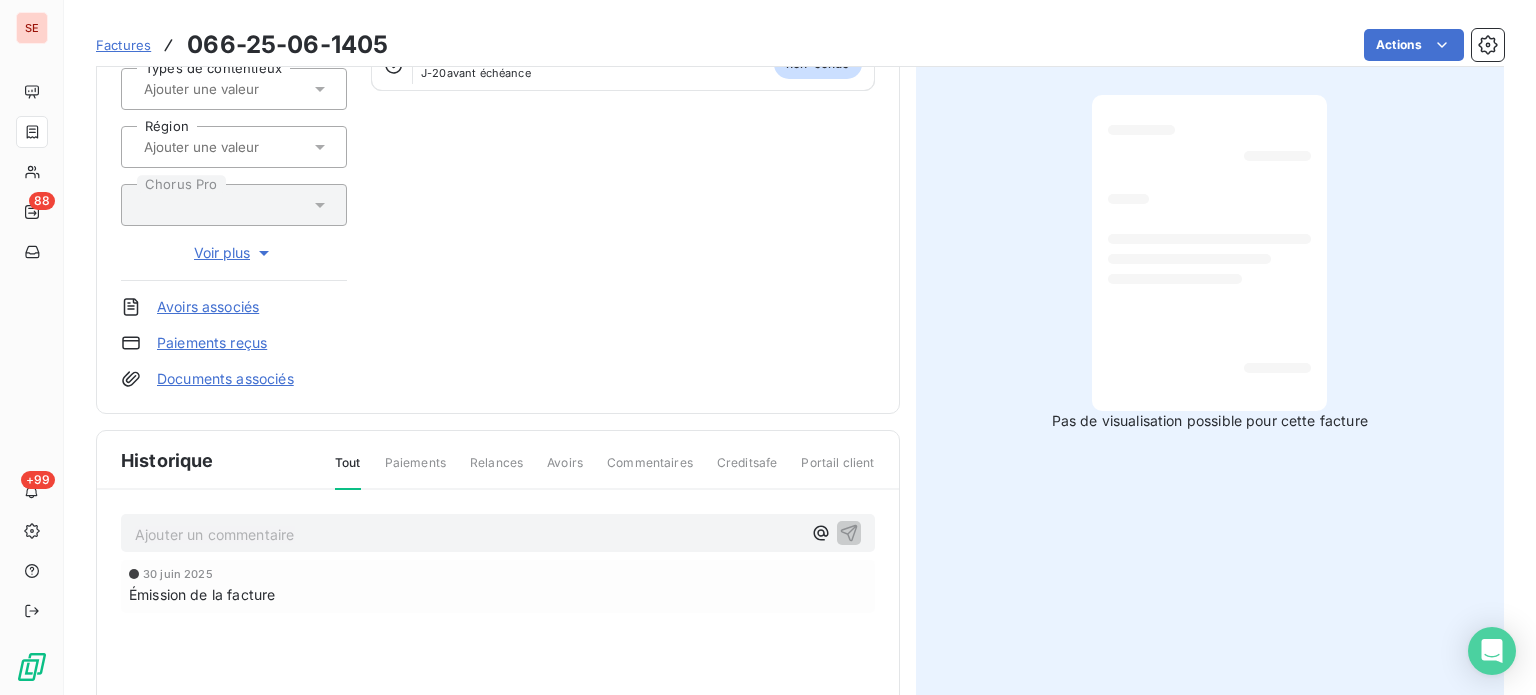 click on "Ajouter un commentaire ﻿" at bounding box center (468, 534) 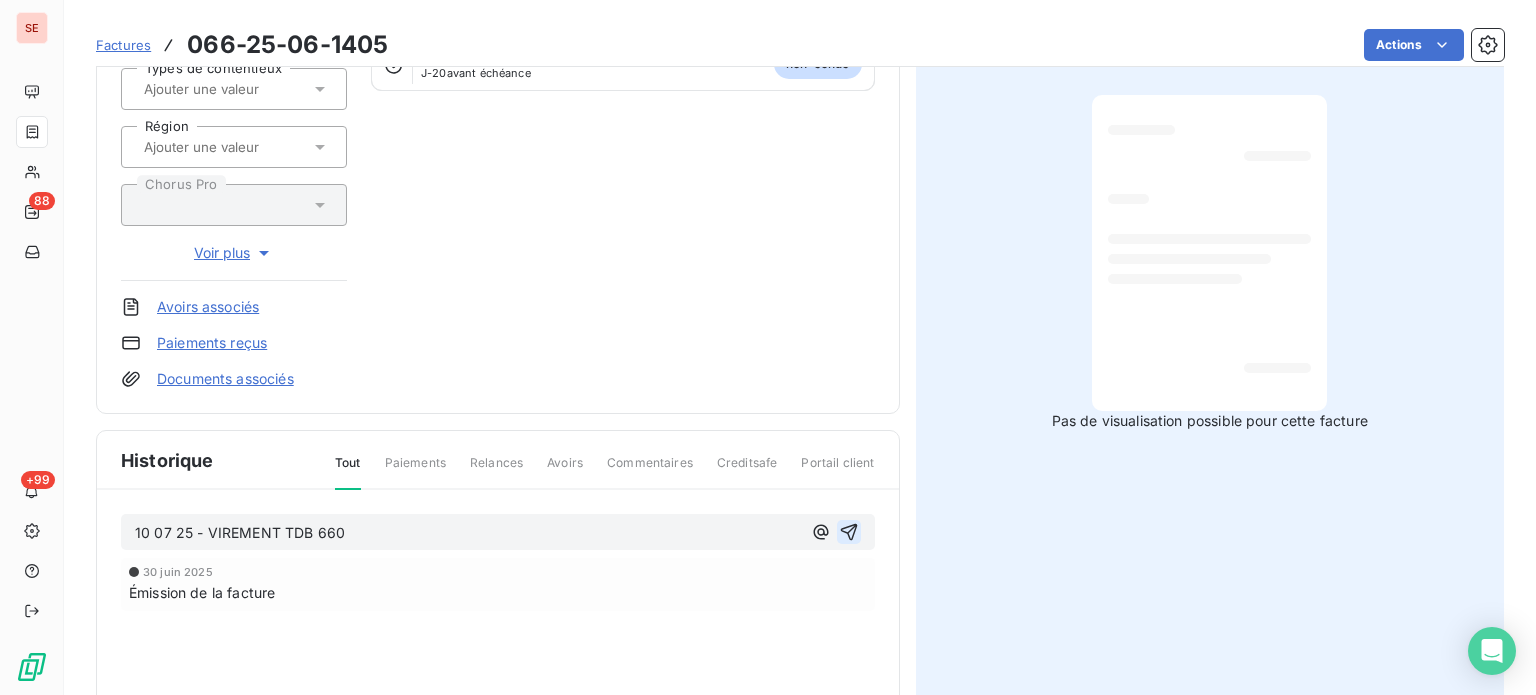 click 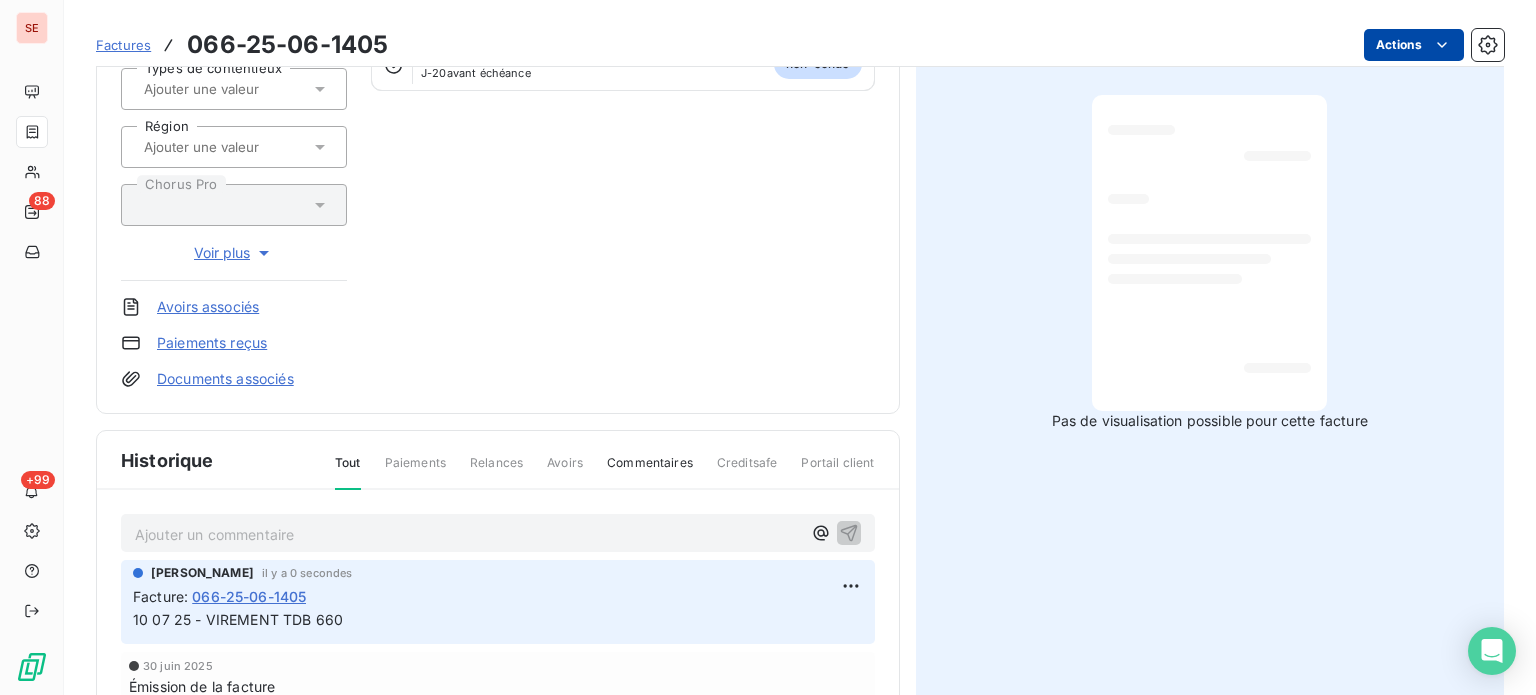 click on "SE 88 +99 Factures 066-25-06-1405 Actions VILLE DE PERPIGNAN 41PERPIGNAN Montant initial 660,00 € Émise le 30 juin 2025 Tag relance Types de contentieux Région Chorus Pro Voir plus Avoirs associés Paiements reçus Documents associés Solde dû : 660,00 € 0% 100% Échéance due Échue le 30 juil. 2025 J-20  avant échéance non-échue Historique Tout Paiements Relances Avoirs Commentaires Creditsafe Portail client Ajouter un commentaire ﻿ Sabrina  PEIGNE il y a 0 secondes Facture  : 066-25-06-1405 10 07 25 - VIREMENT TDB 660 30 juin 2025 Émission de la facture Pas de visualisation possible pour cette facture" at bounding box center (768, 347) 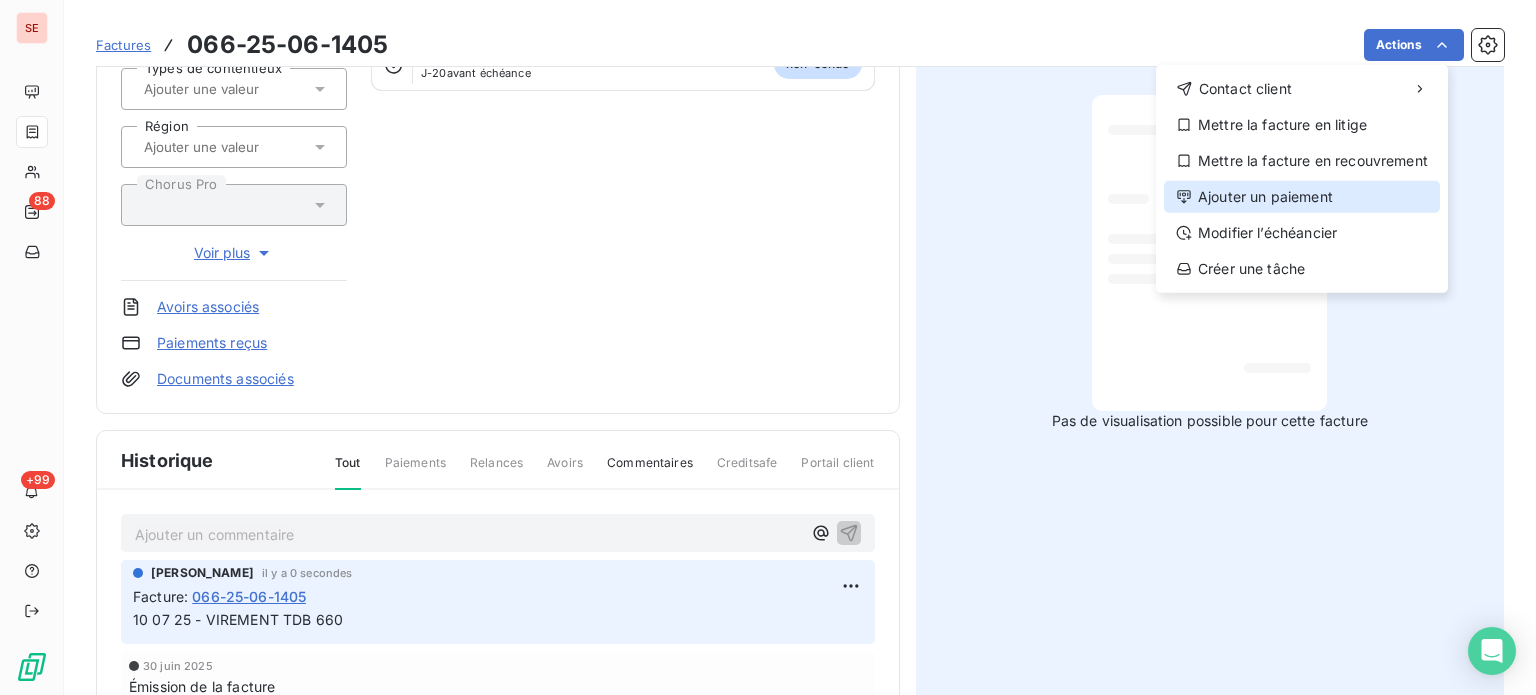 click on "Ajouter un paiement" at bounding box center (1302, 197) 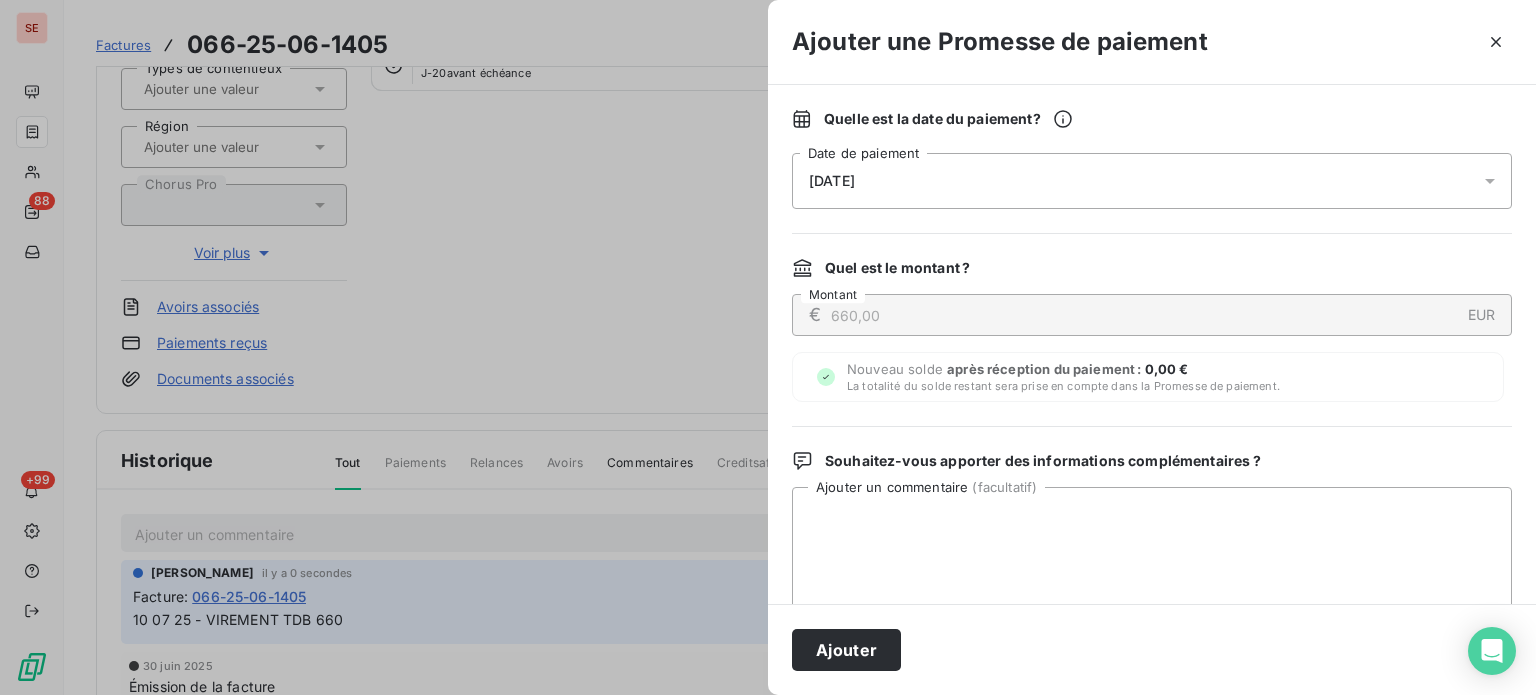 click on "11/07/2025" at bounding box center [1152, 181] 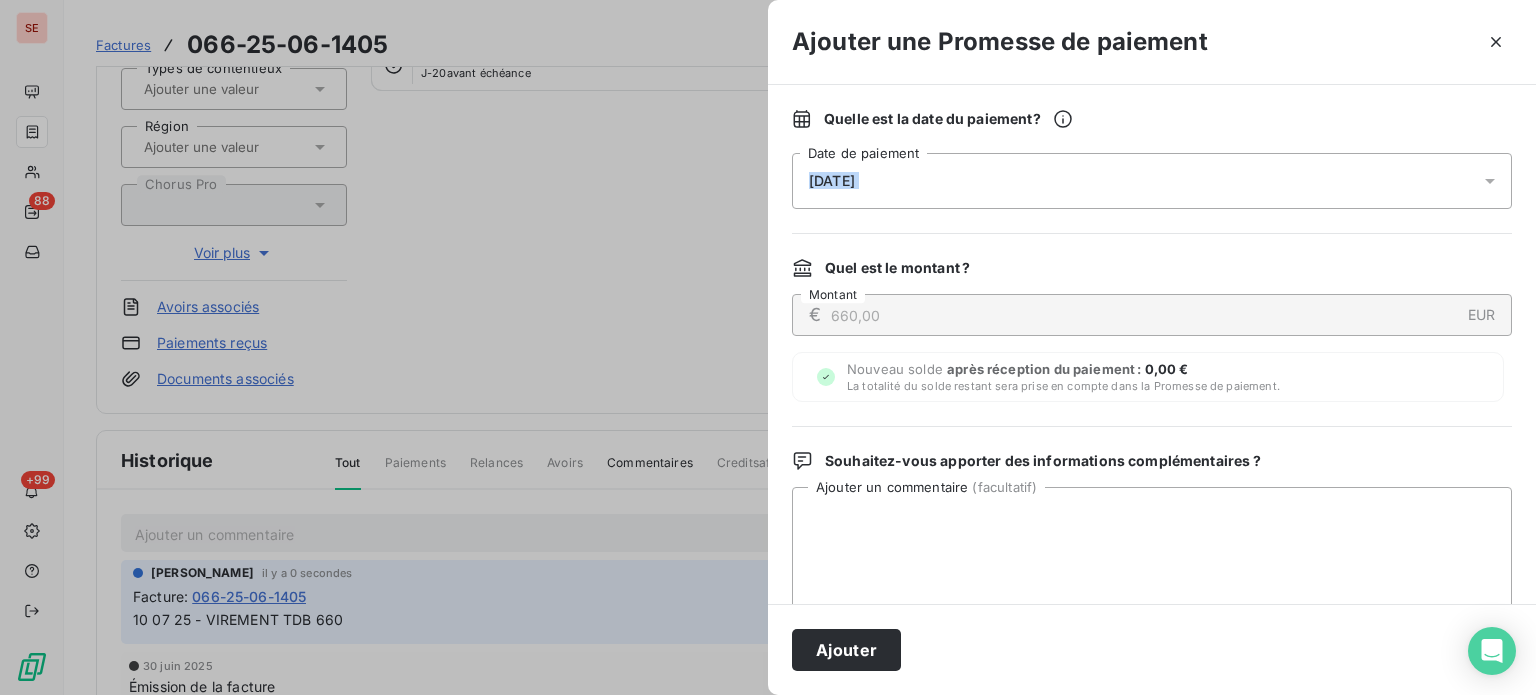 click on "11/07/2025" at bounding box center [1152, 181] 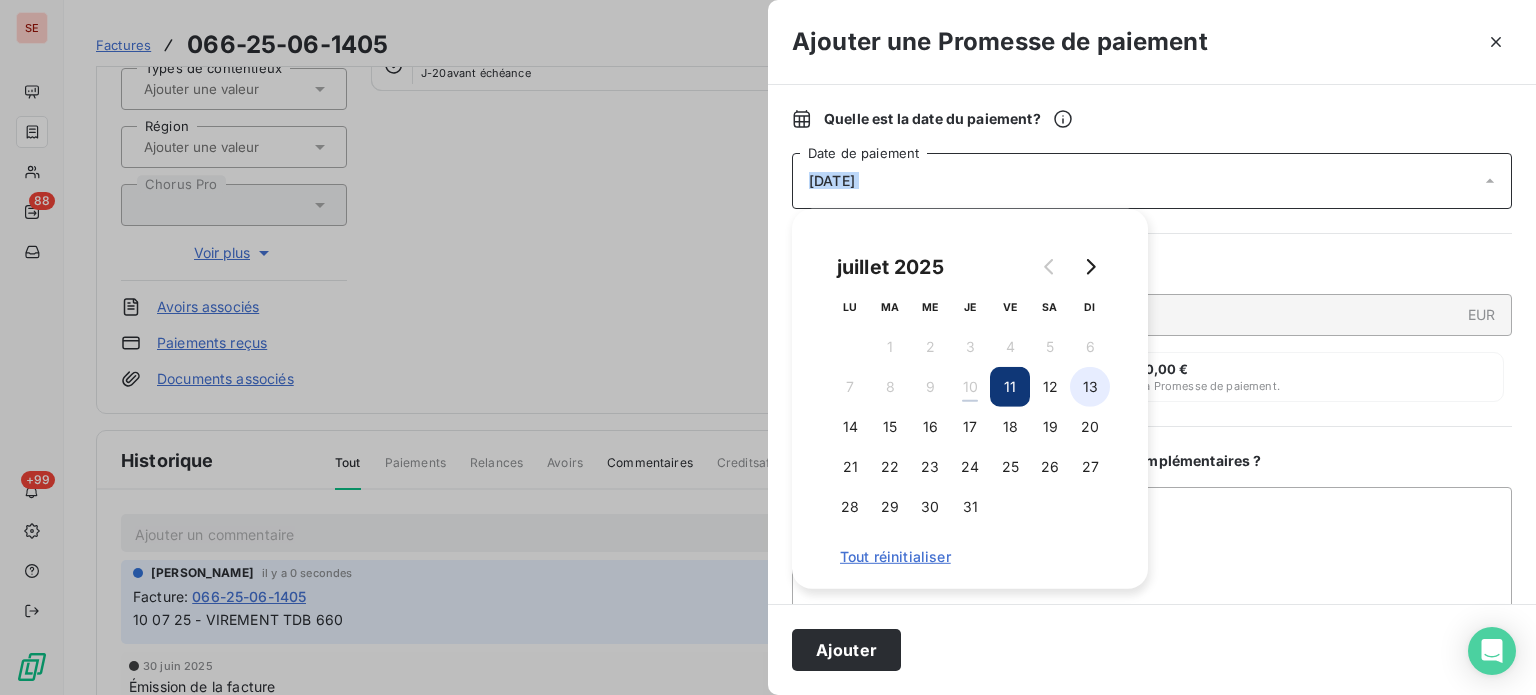 click on "13" at bounding box center (1090, 387) 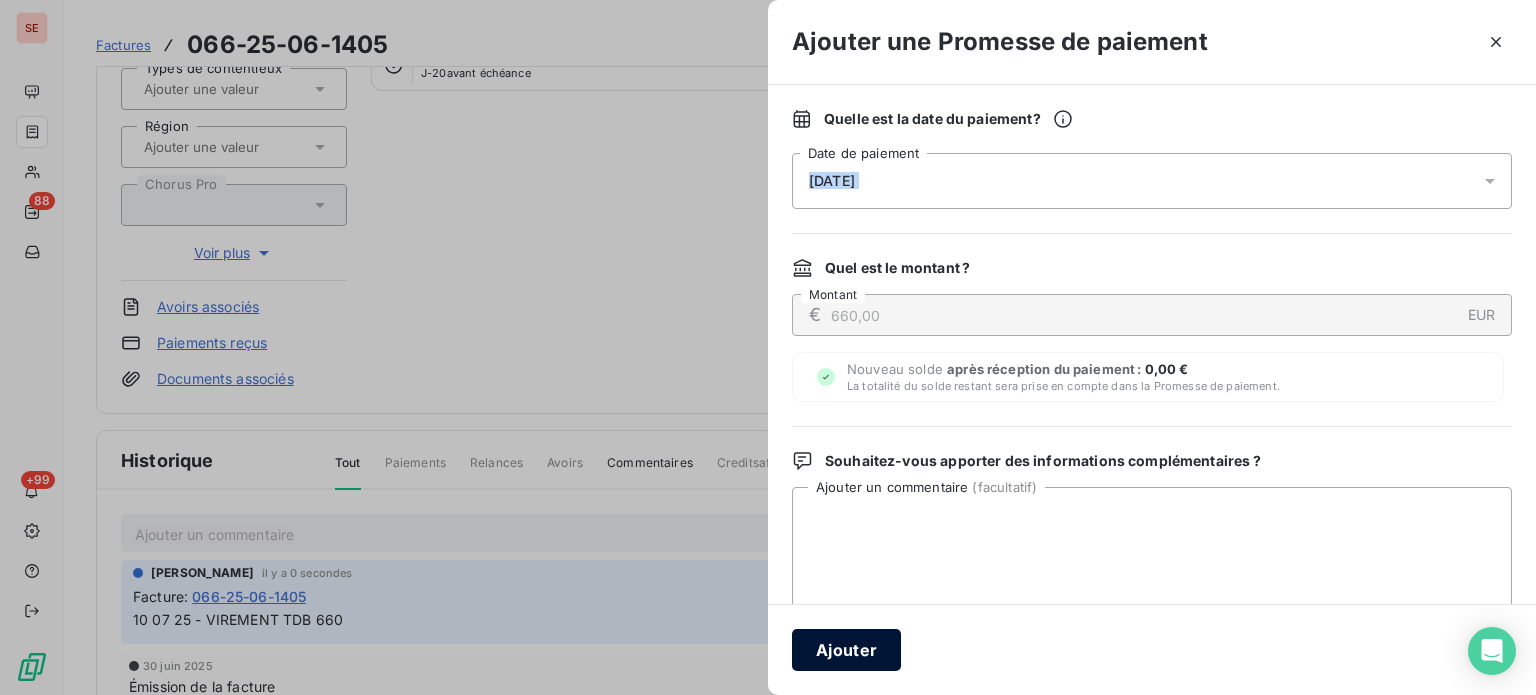 click on "Ajouter" at bounding box center (846, 650) 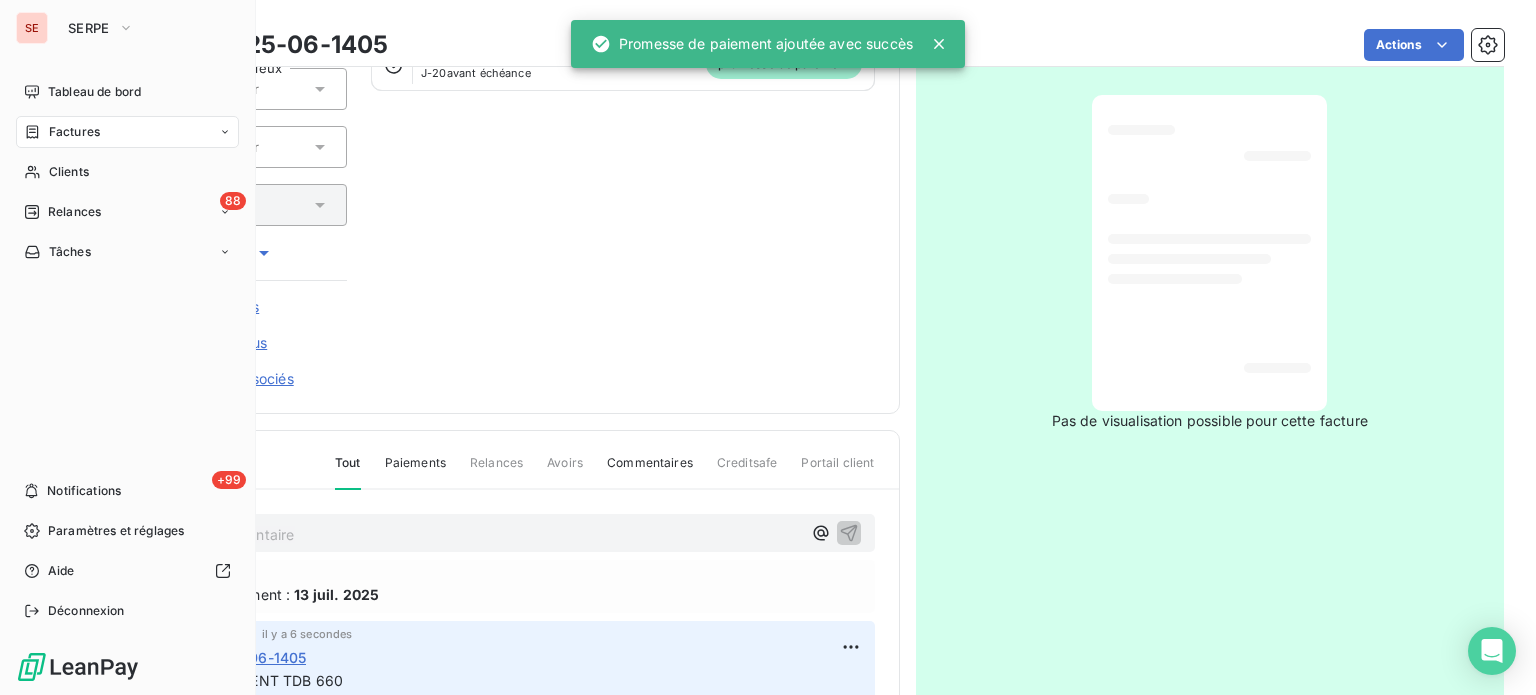 click on "Factures" at bounding box center [74, 132] 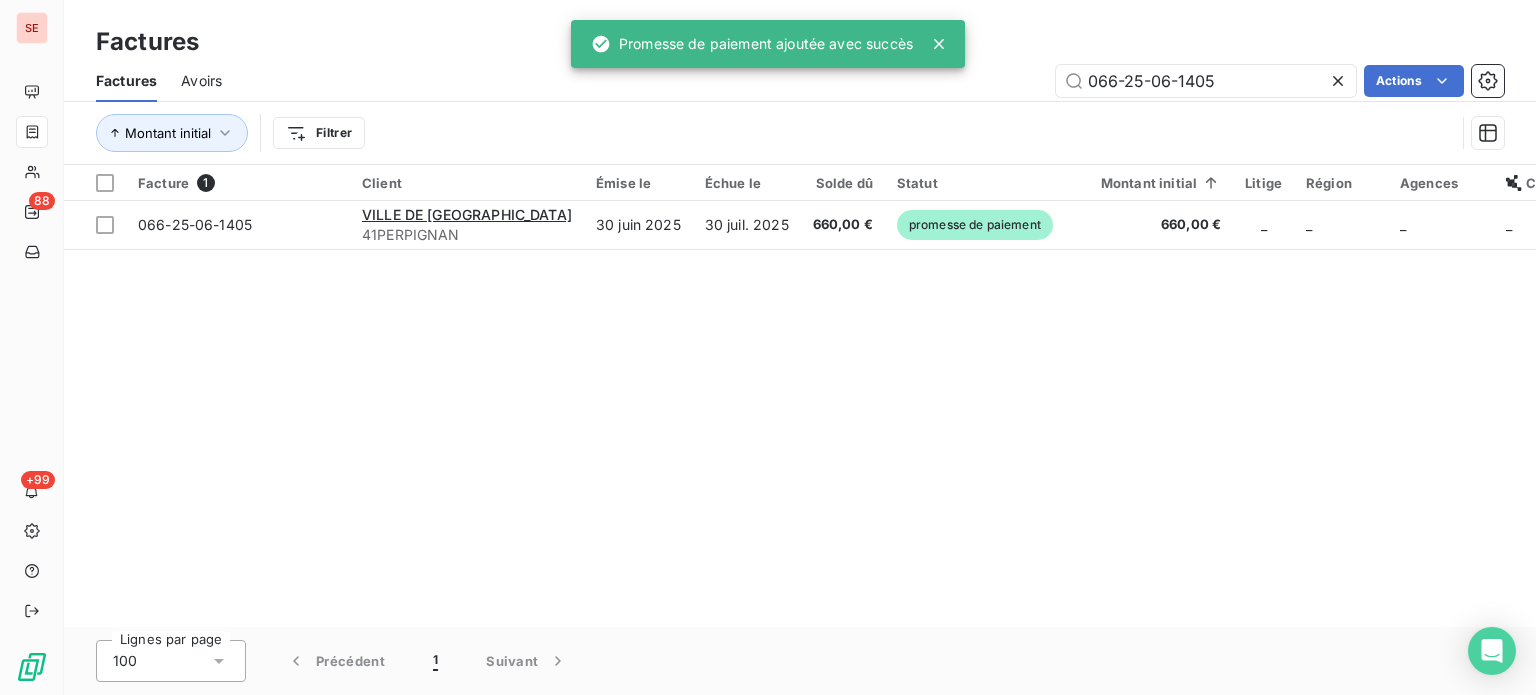 drag, startPoint x: 1237, startPoint y: 86, endPoint x: 744, endPoint y: 75, distance: 493.1227 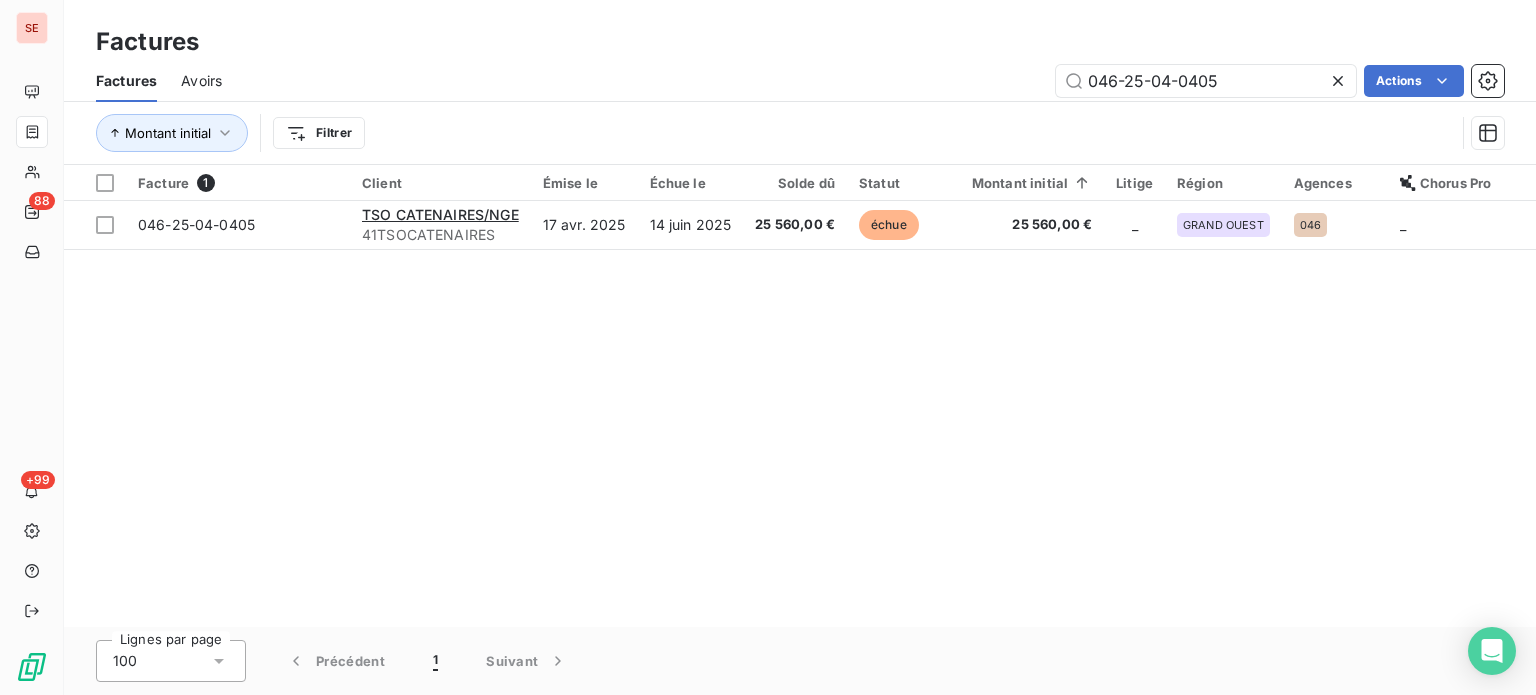 type on "046-25-04-0405" 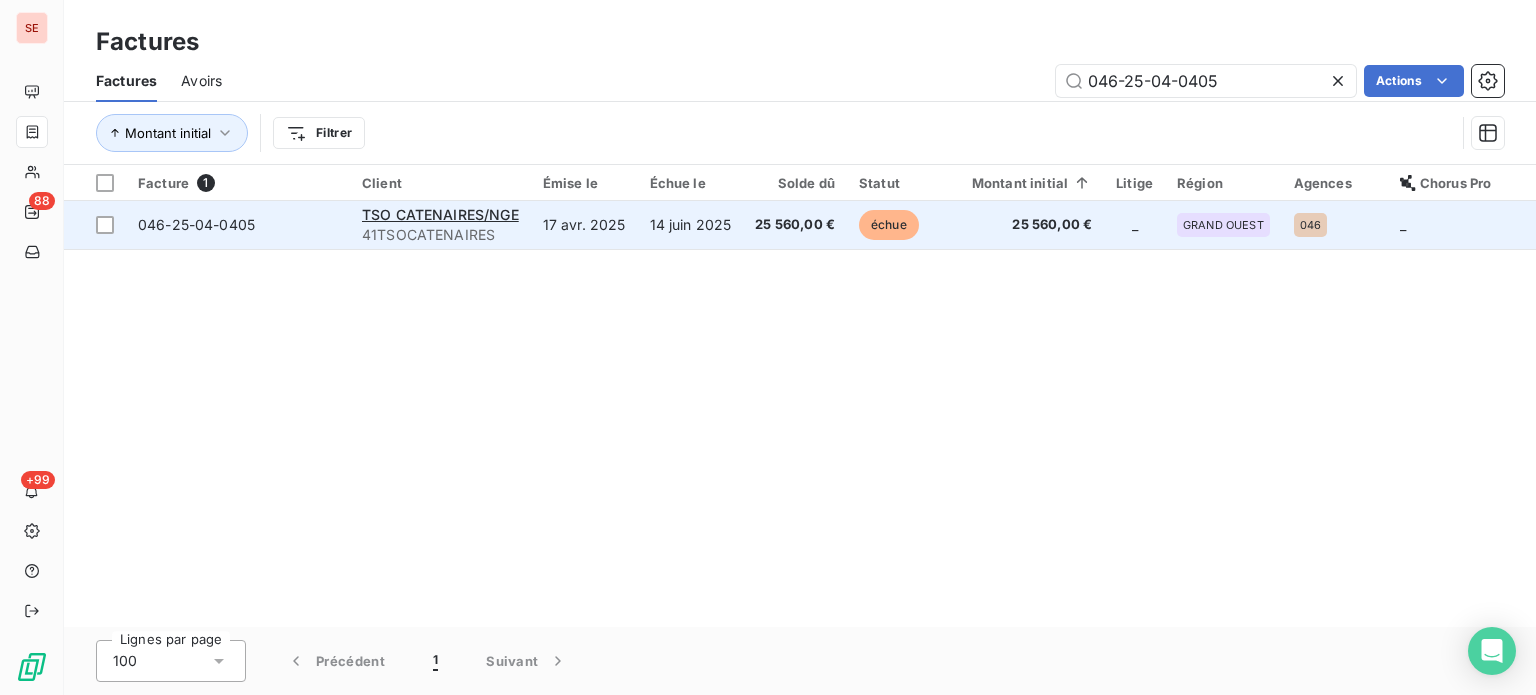 click on "TSO CATENAIRES/NGE 41TSOCATENAIRES" at bounding box center (440, 225) 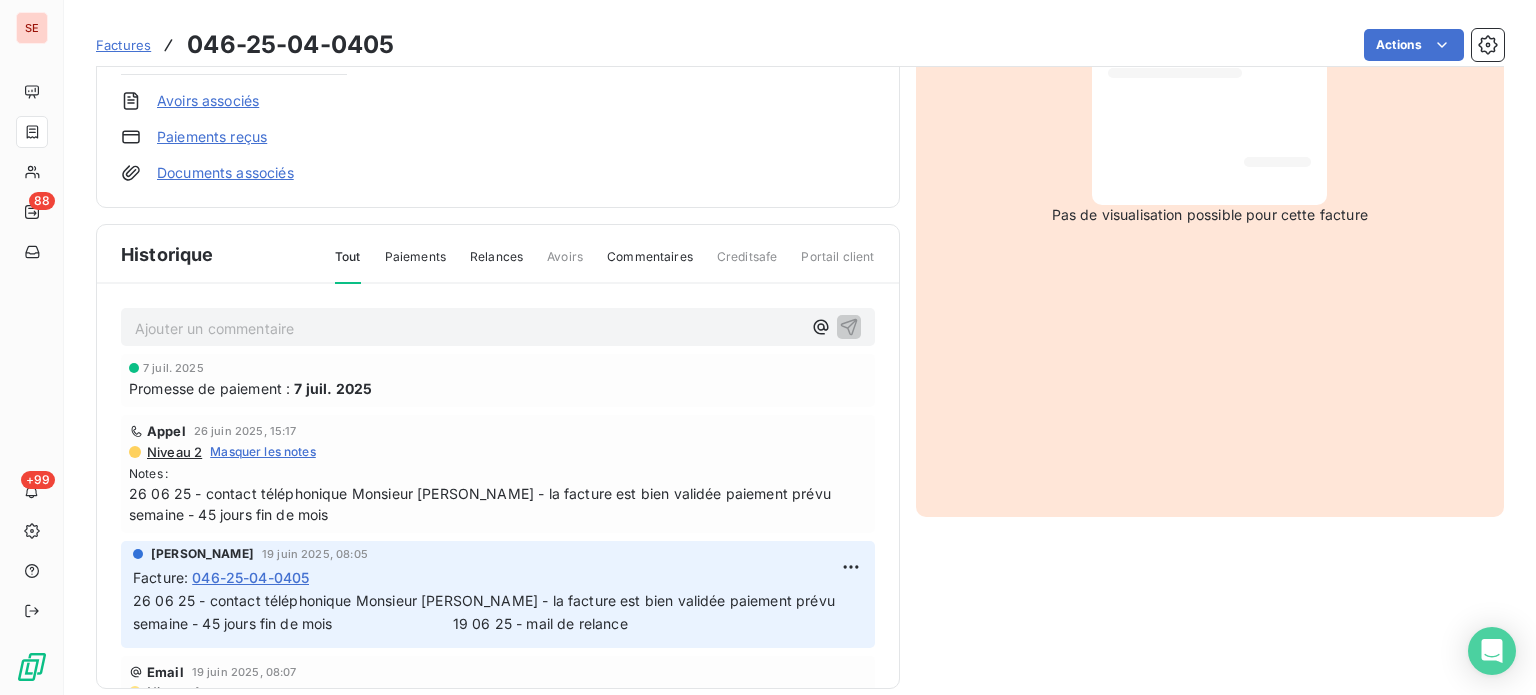 scroll, scrollTop: 506, scrollLeft: 0, axis: vertical 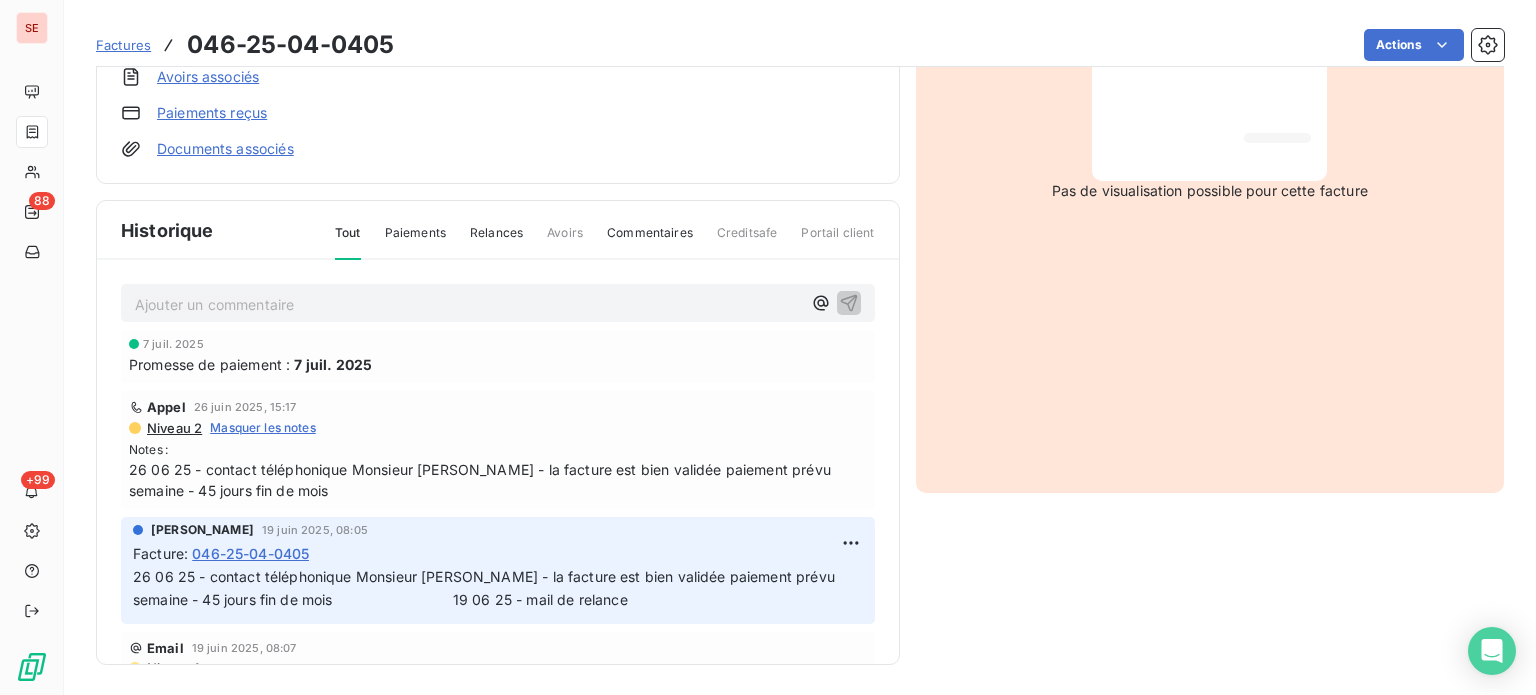 click on "Ajouter un commentaire ﻿" at bounding box center [468, 304] 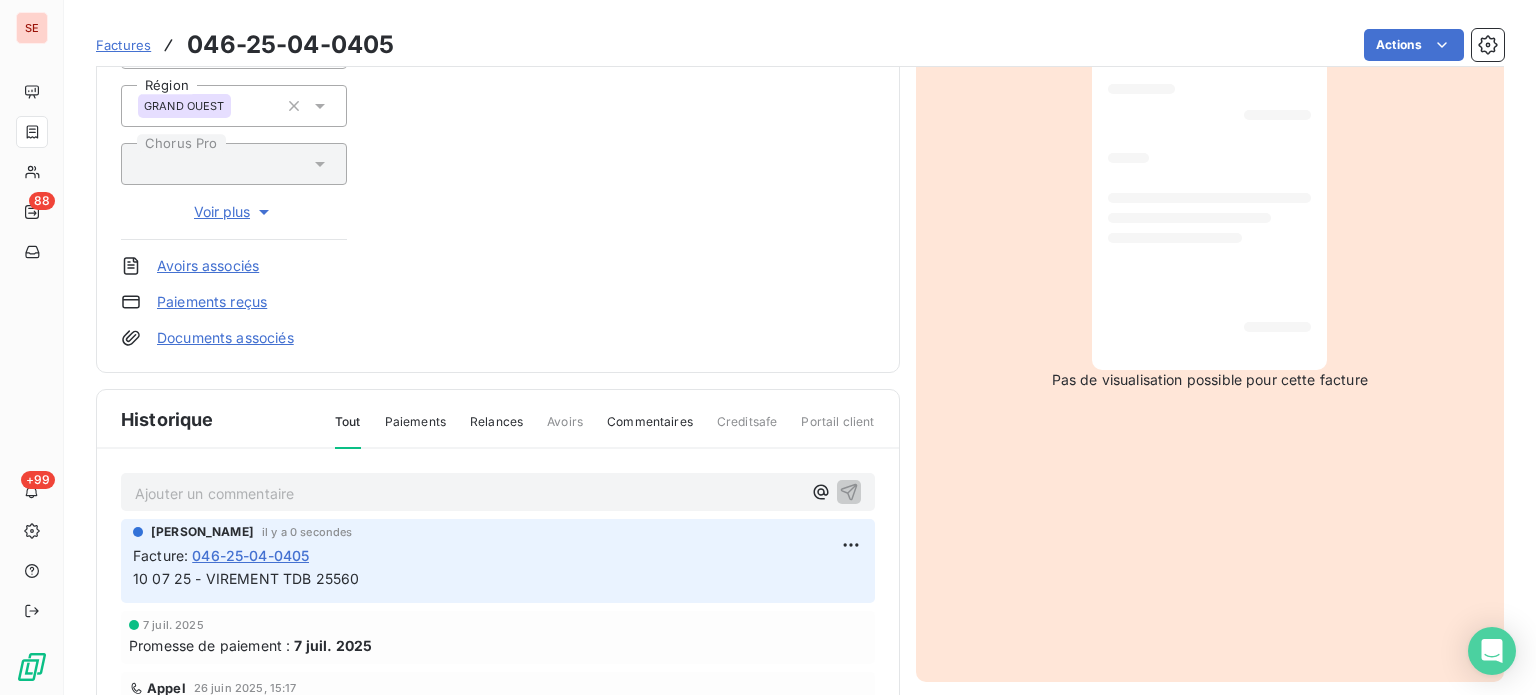 scroll, scrollTop: 506, scrollLeft: 0, axis: vertical 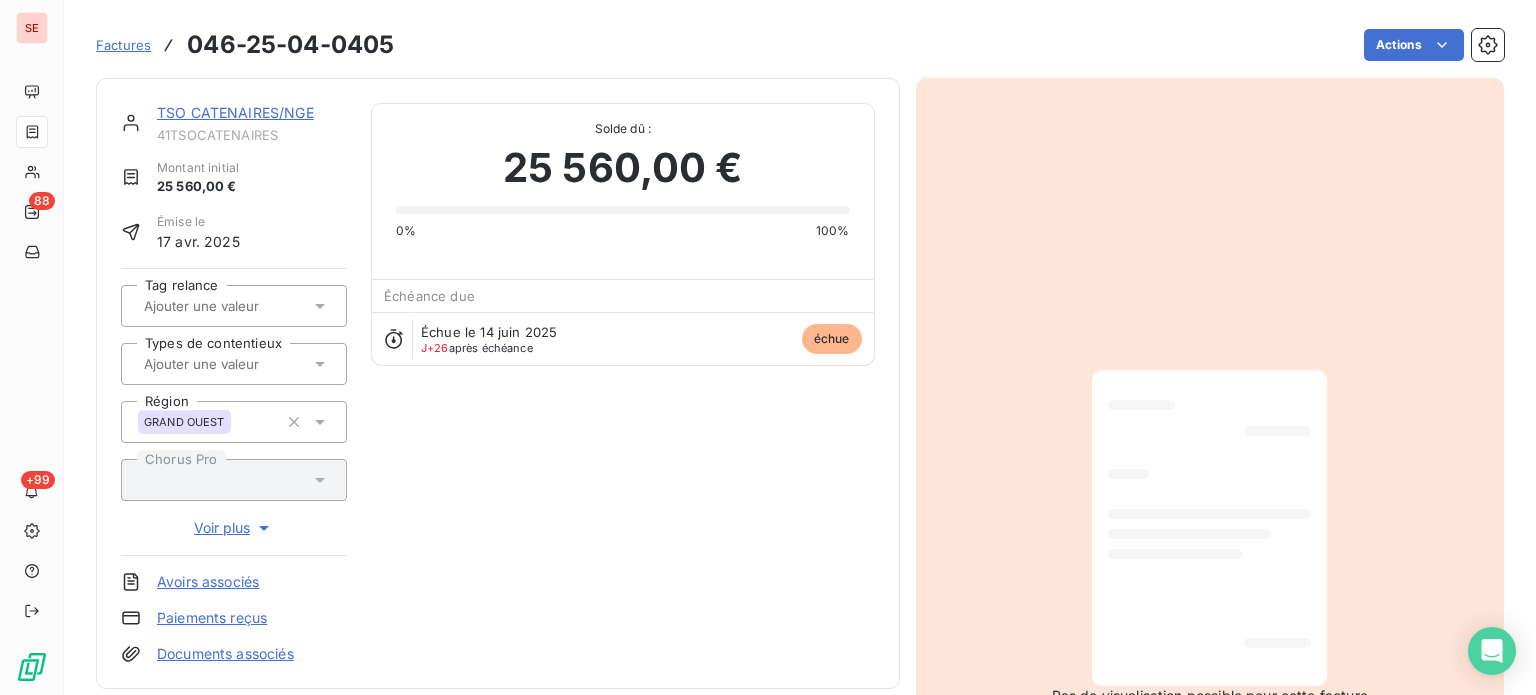click on "TSO CATENAIRES/NGE" at bounding box center (235, 112) 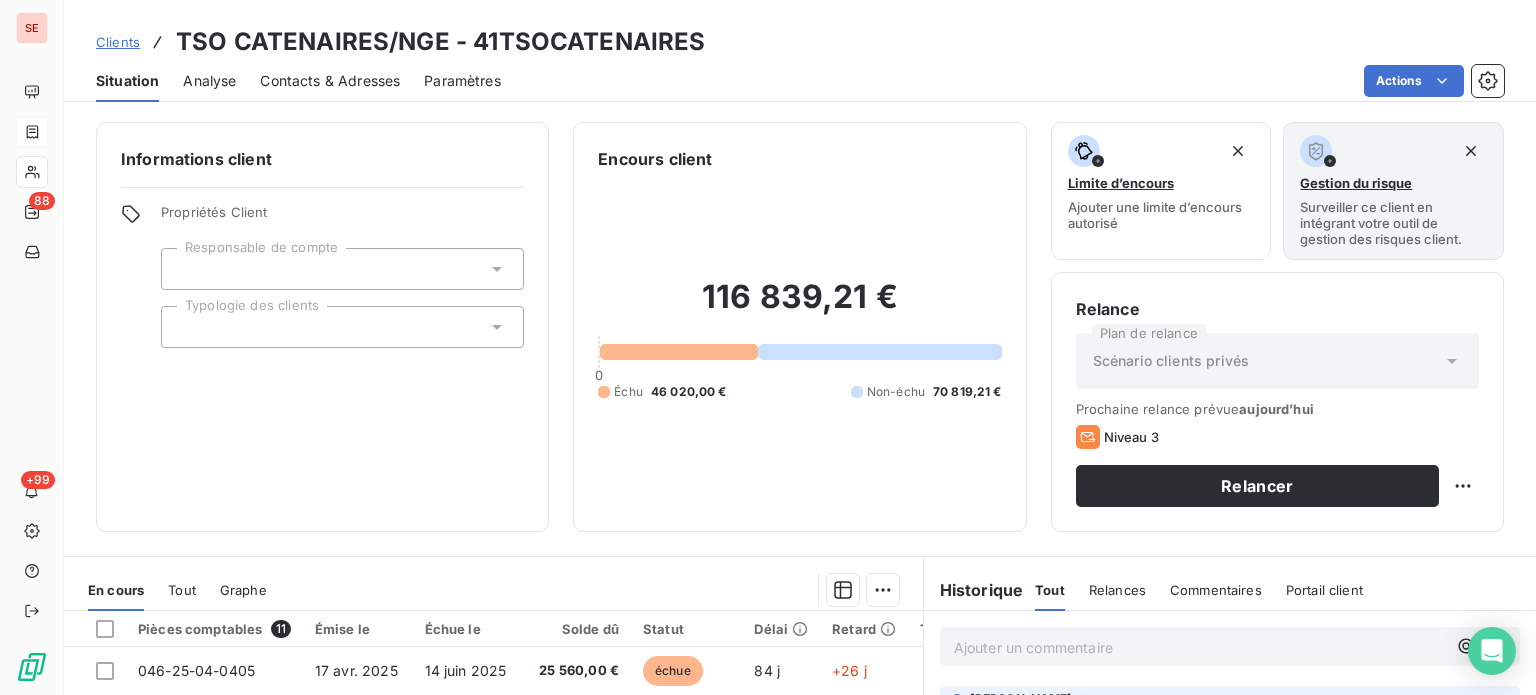 click on "Contacts & Adresses" at bounding box center (330, 81) 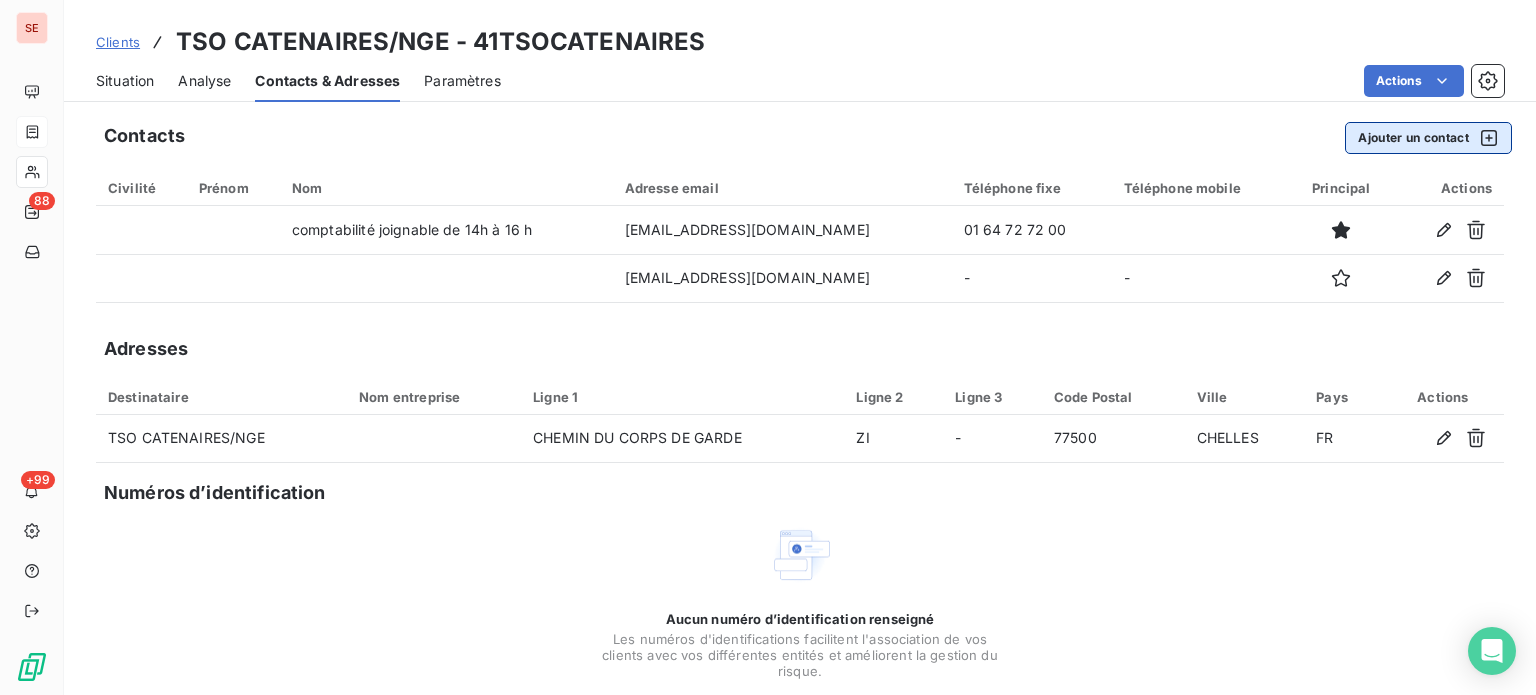click on "Ajouter un contact" at bounding box center [1428, 138] 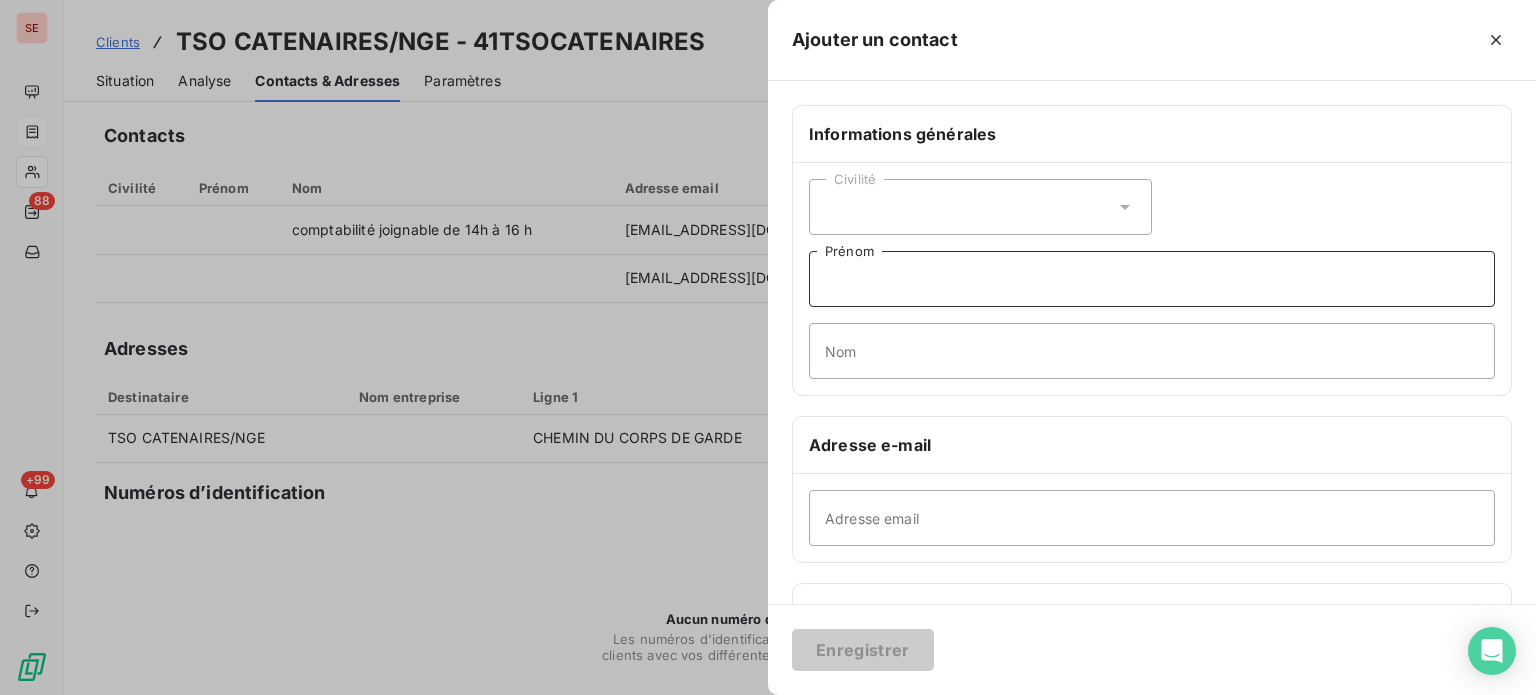 click on "Prénom" at bounding box center (1152, 279) 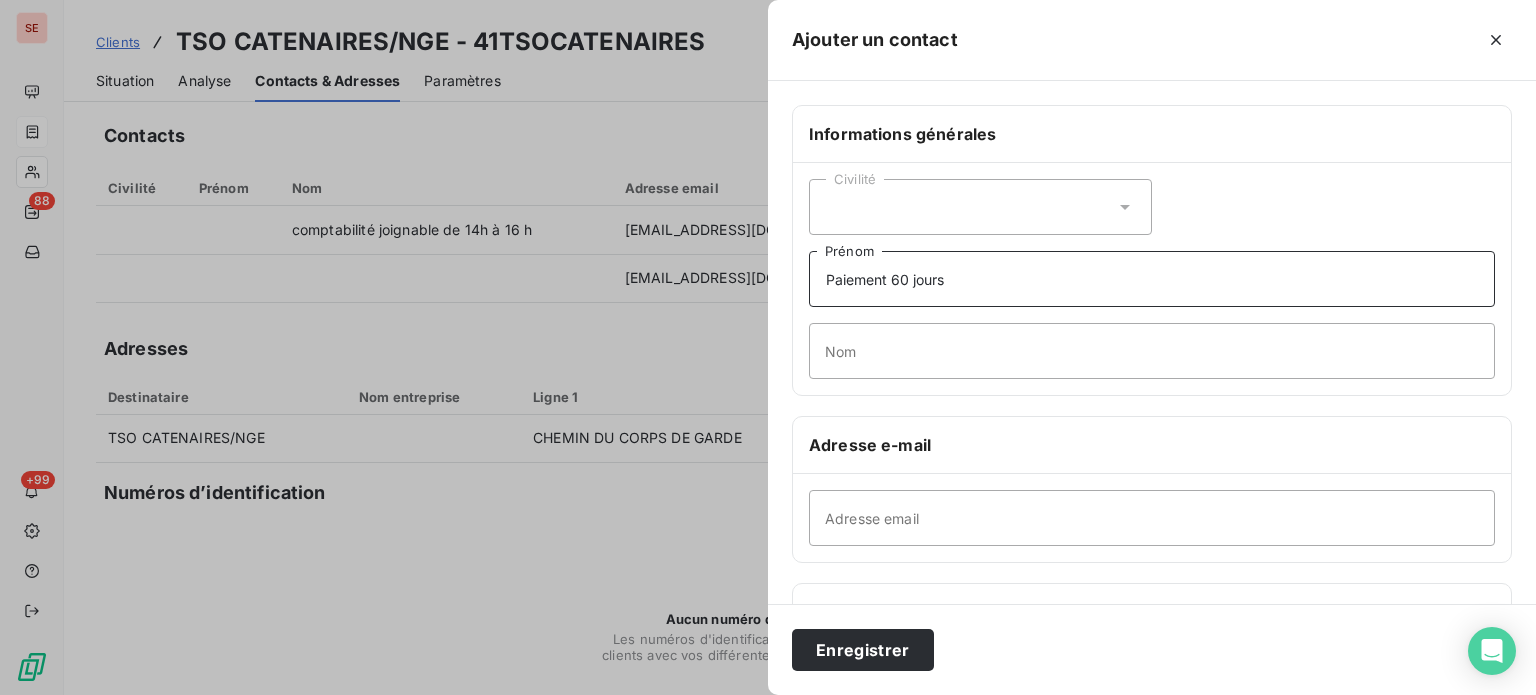type on "Paiement 60 jours" 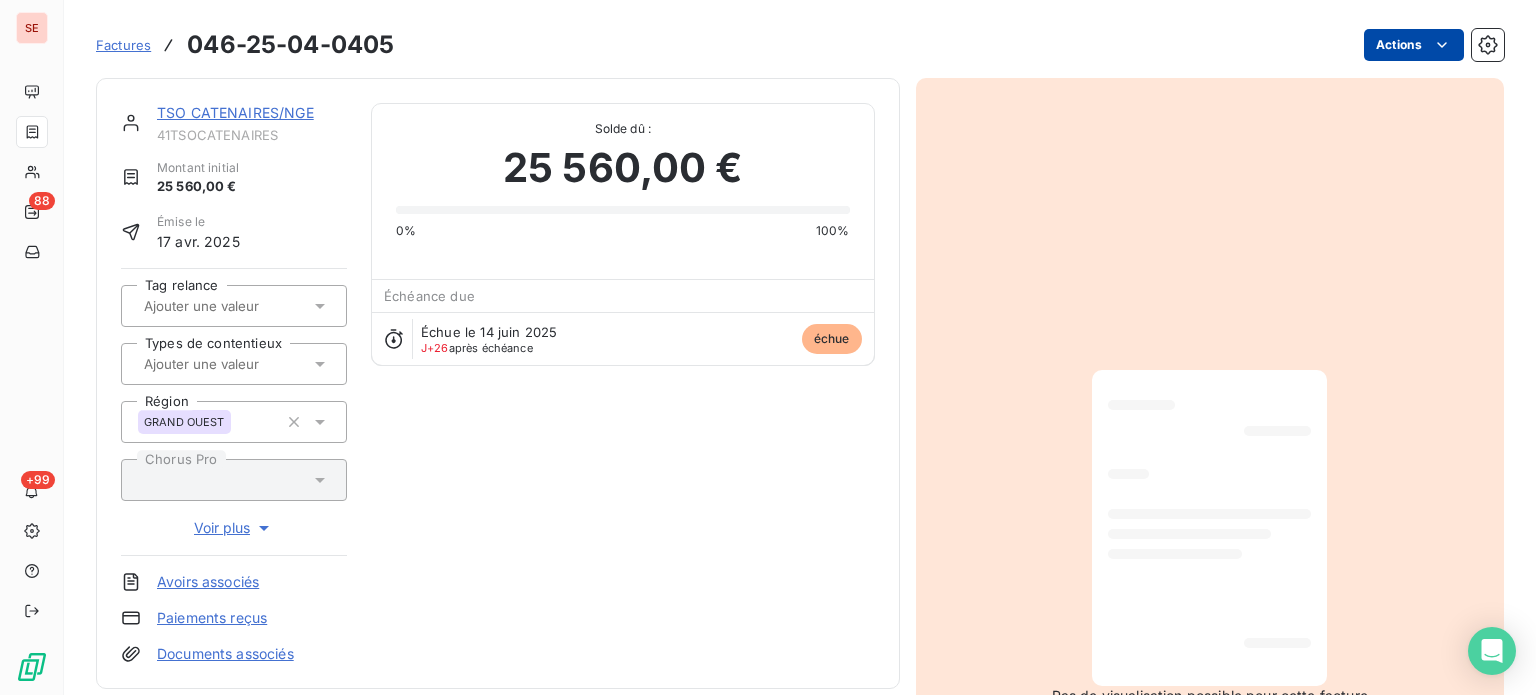 click on "SE 88 +99 Factures 046-25-04-0405 Actions TSO CATENAIRES/NGE 41TSOCATENAIRES Montant initial 25 560,00 € Émise le 17 avr. 2025 Tag relance Types de contentieux Région GRAND OUEST Chorus Pro Voir plus Avoirs associés Paiements reçus Documents associés Solde dû : 25 560,00 € 0% 100% Échéance due Échue le 14 juin 2025 J+26  après échéance échue Historique Tout Paiements Relances Avoirs Commentaires Creditsafe Portail client Ajouter un commentaire ﻿ Sabrina  PEIGNE il y a 20 secondes Facture  : 046-25-04-0405 10 07 25 - VIREMENT TDB 25560 7 juil. 2025 Promesse de paiement : 7 juil. 2025 Appel 26 juin 2025, 15:17 Niveau 2 Masquer les notes Notes : 26 06 25 - contact téléphonique Monsieur LOCHIN - la facture est bien validée paiement prévu semaine - 45 jours fin de mois Sabrina  PEIGNE 19 juin 2025, 08:05 Facture  : 046-25-04-0405 Email 19 juin 2025, 08:07 Niveau 1 14 juin 2025 Échéance de la facture 17 avr. 2025 Émission de la facture" at bounding box center [768, 347] 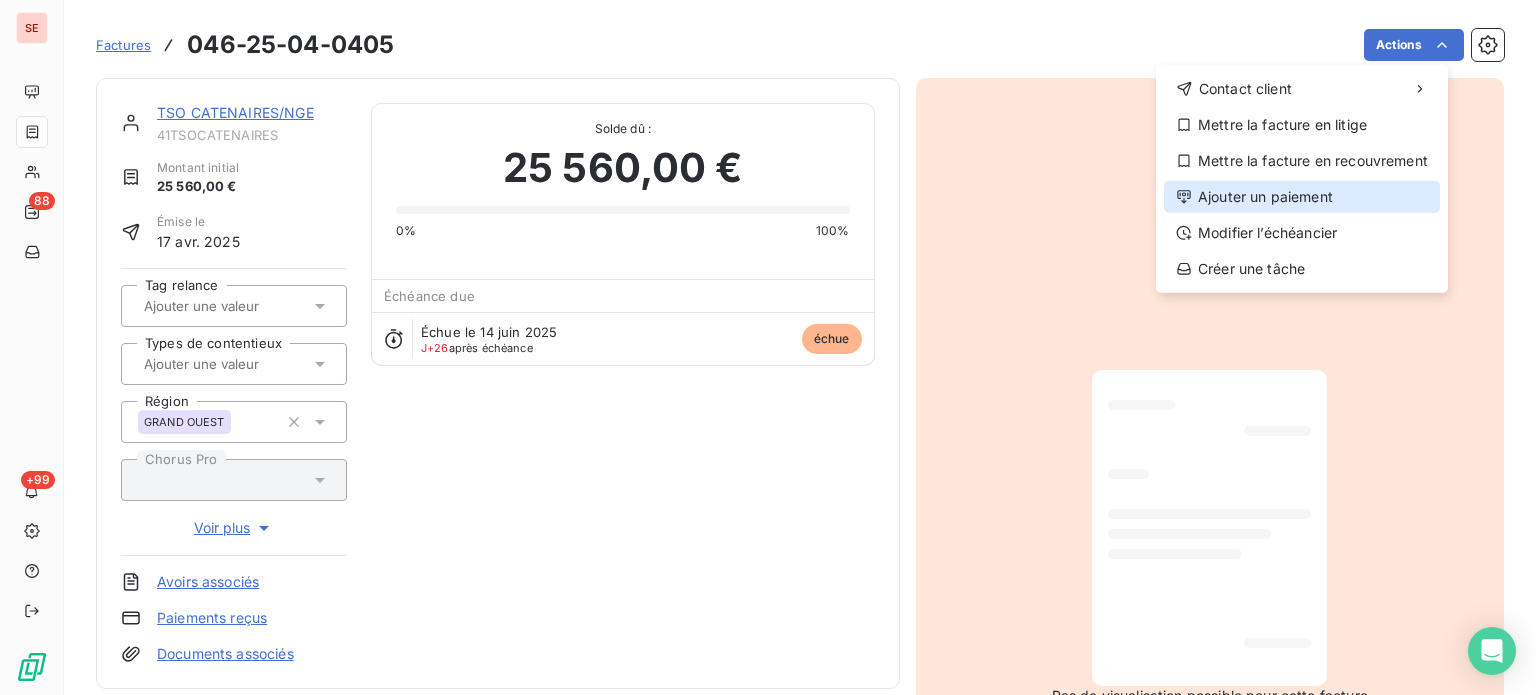 click on "Ajouter un paiement" at bounding box center [1302, 197] 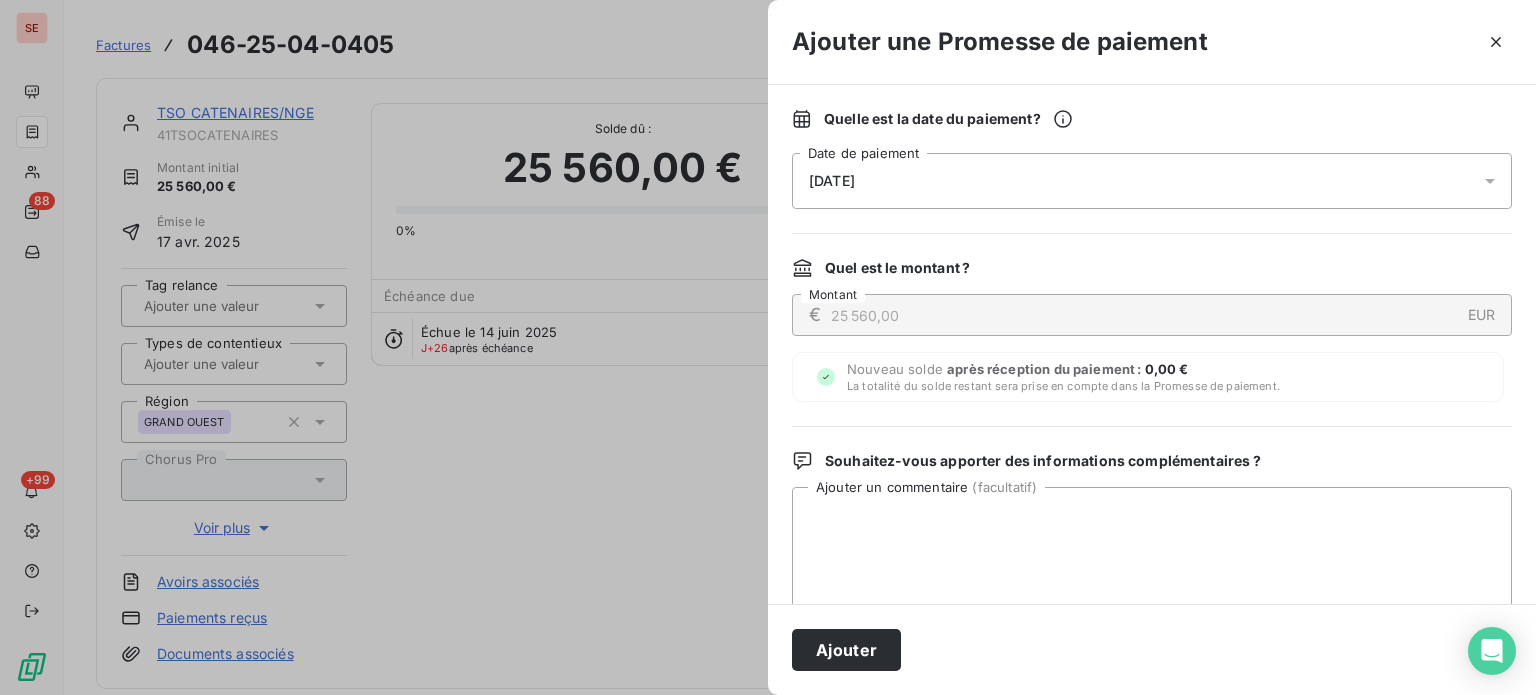 click on "11/07/2025" at bounding box center (1152, 181) 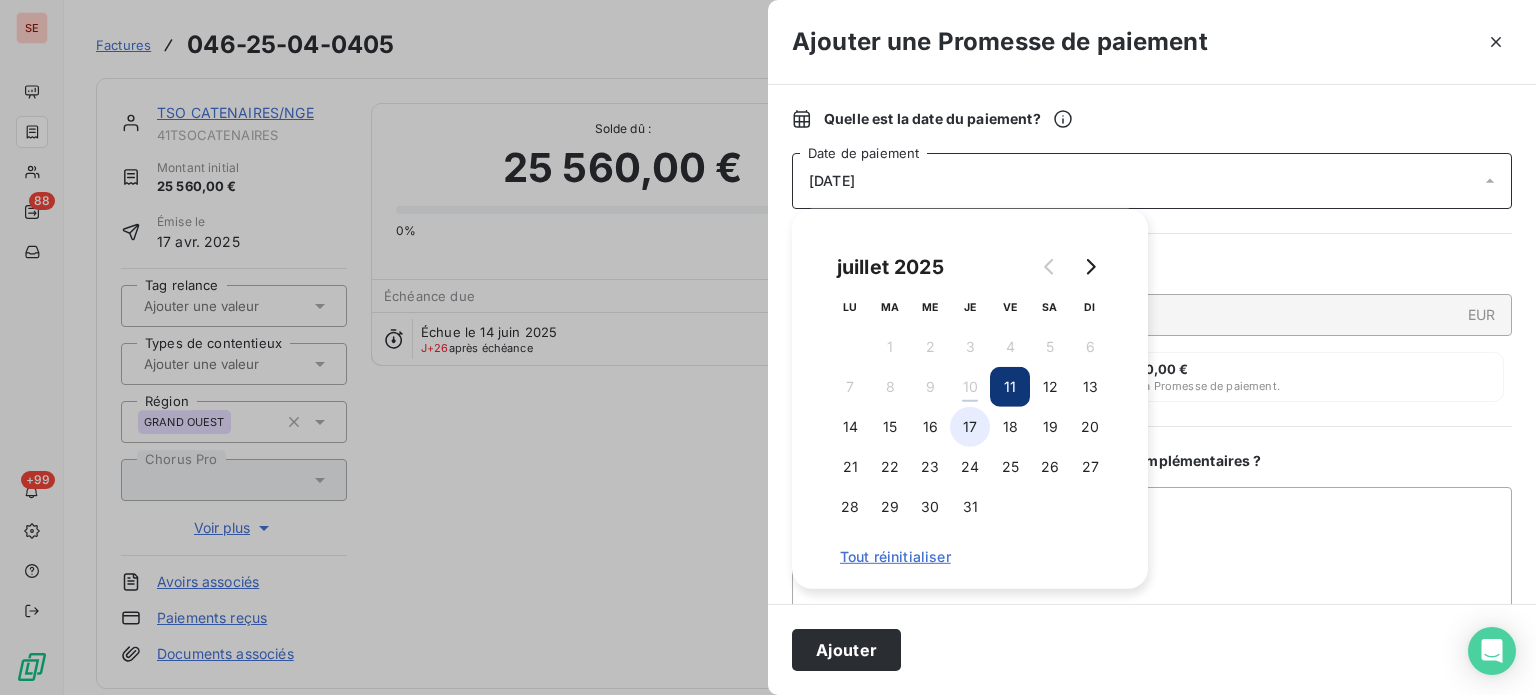 click on "17" at bounding box center (970, 427) 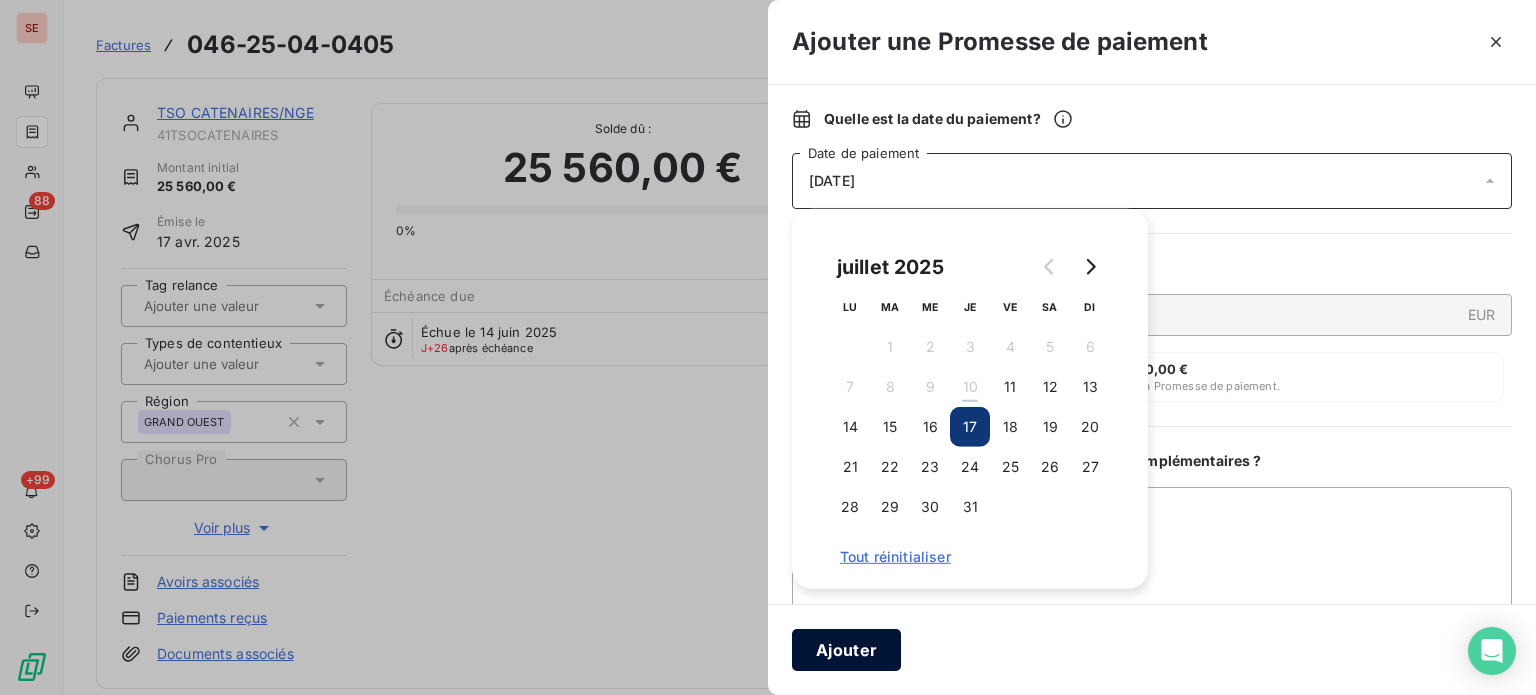 click on "Ajouter" at bounding box center [846, 650] 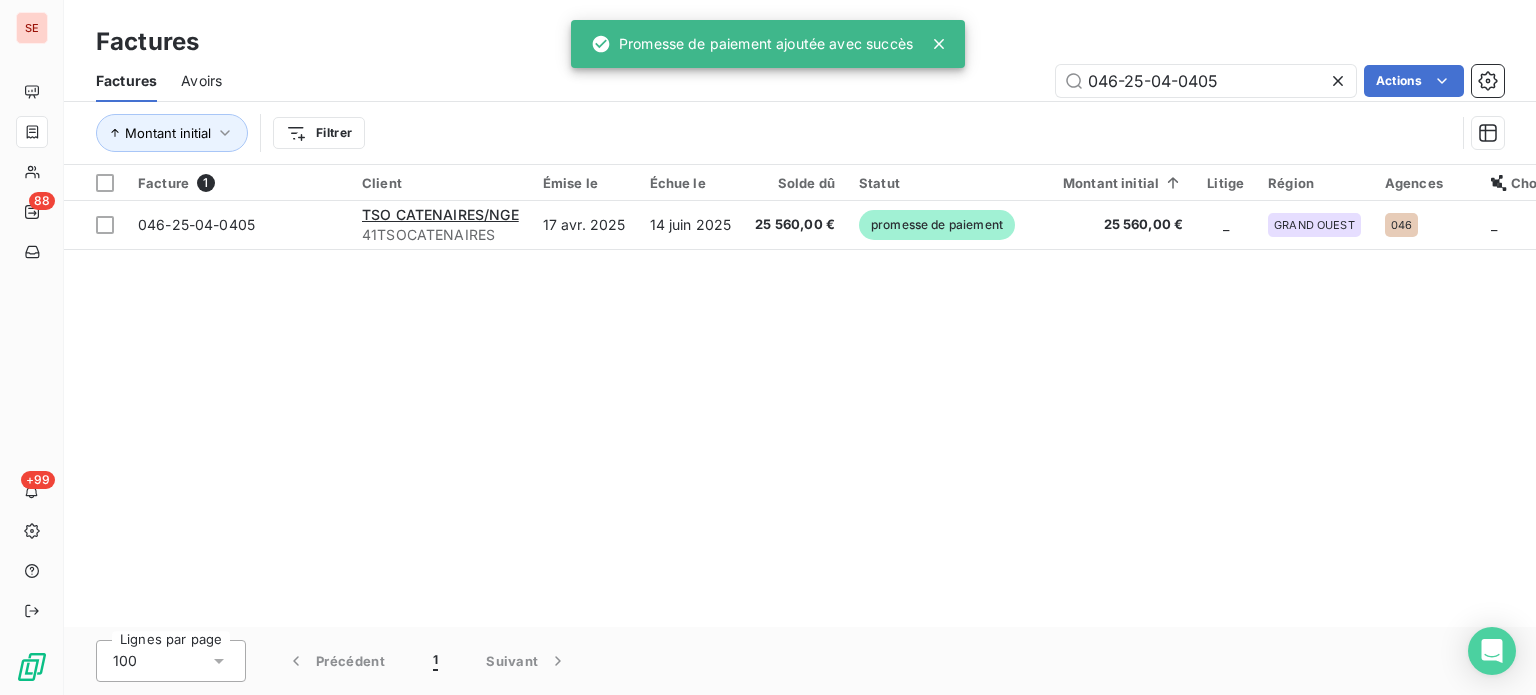 click 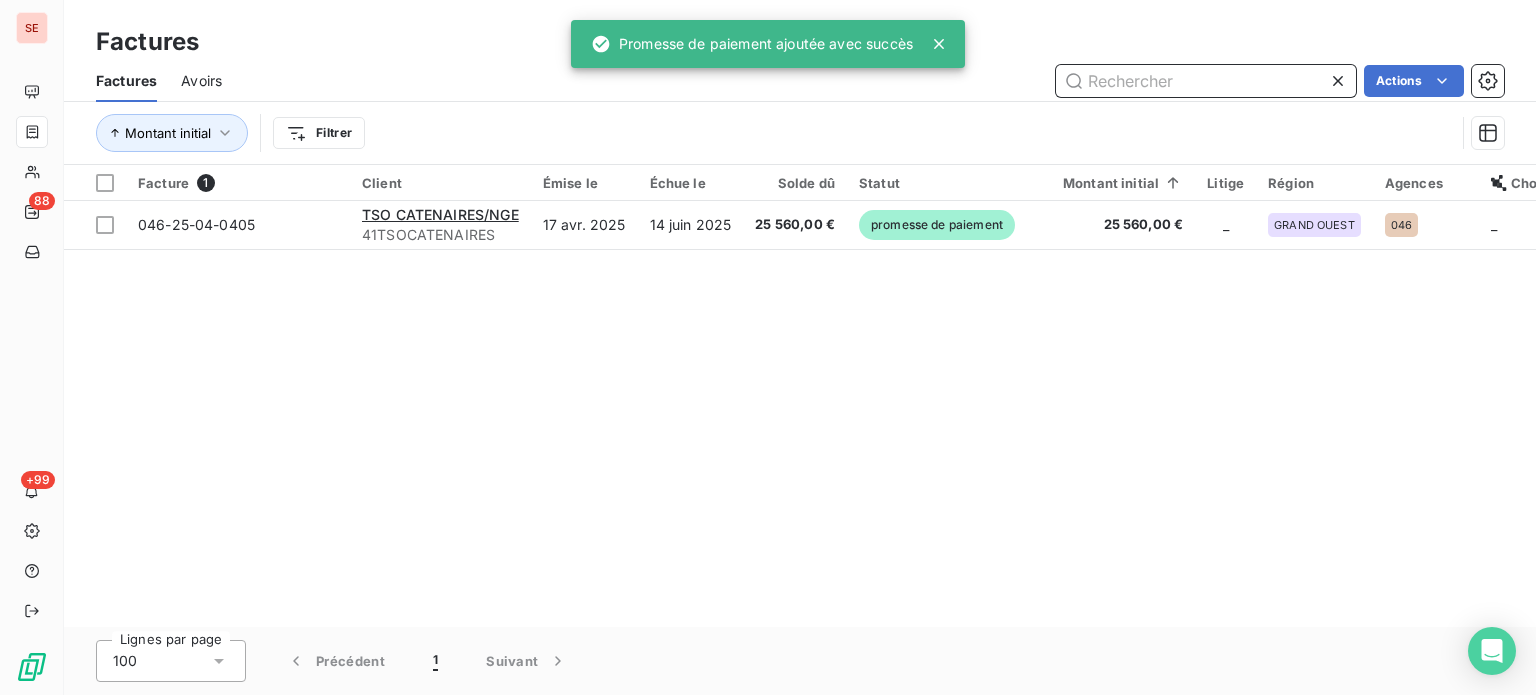click at bounding box center (1206, 81) 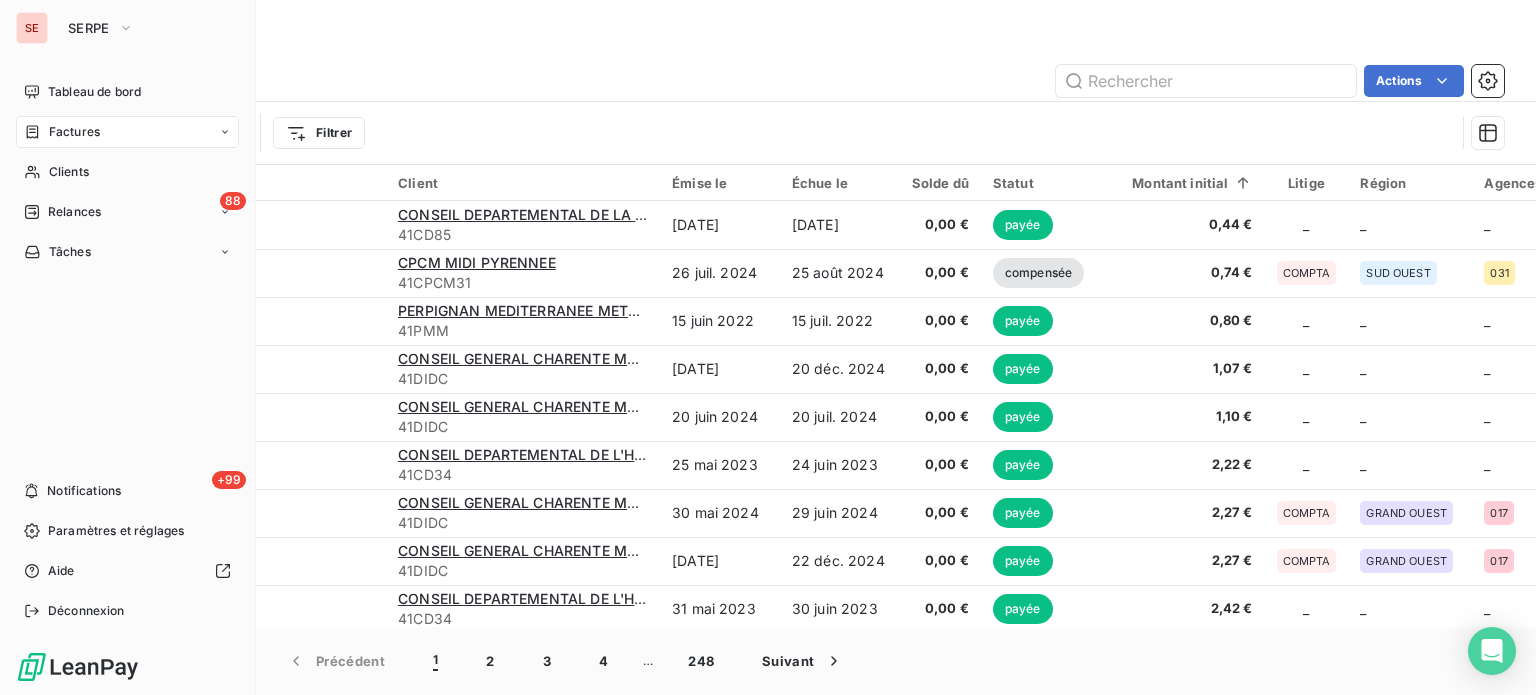 drag, startPoint x: 44, startPoint y: 133, endPoint x: 116, endPoint y: 124, distance: 72.56032 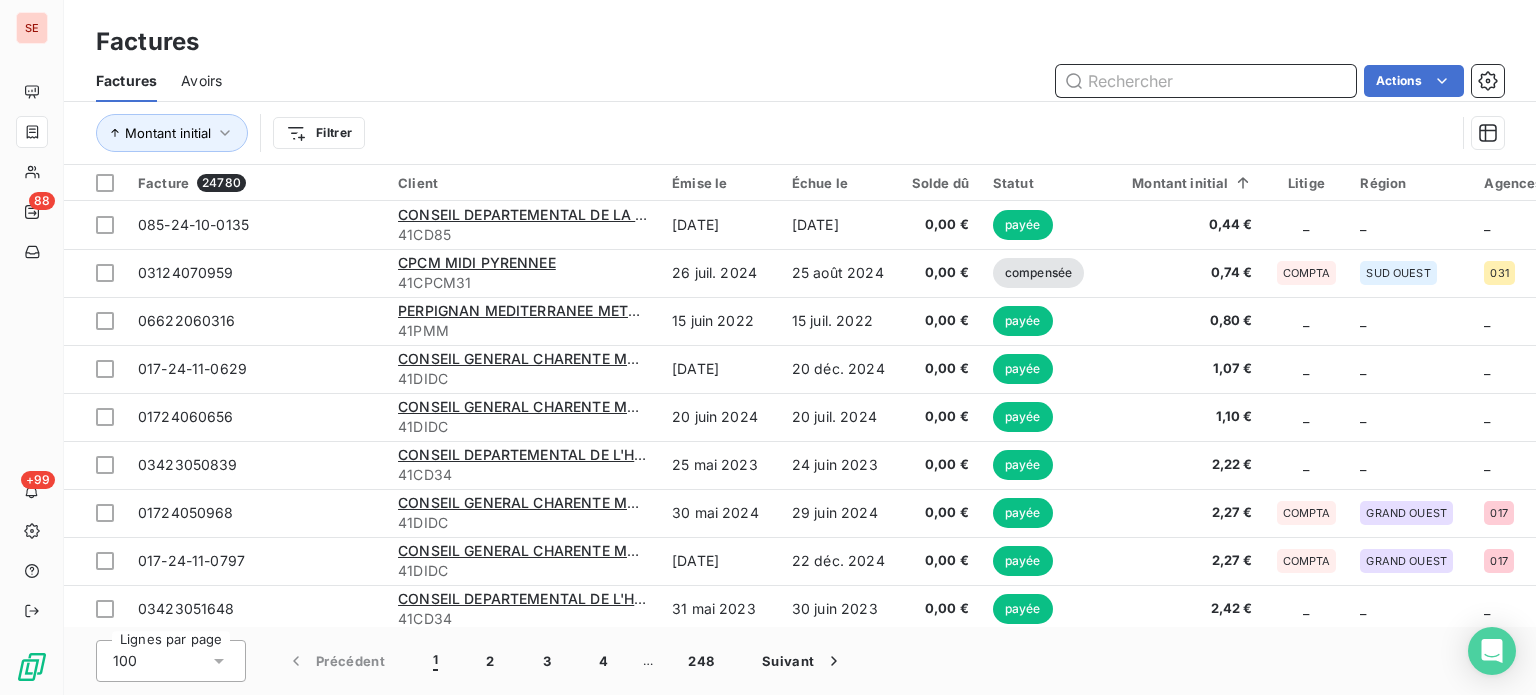 click at bounding box center (1206, 81) 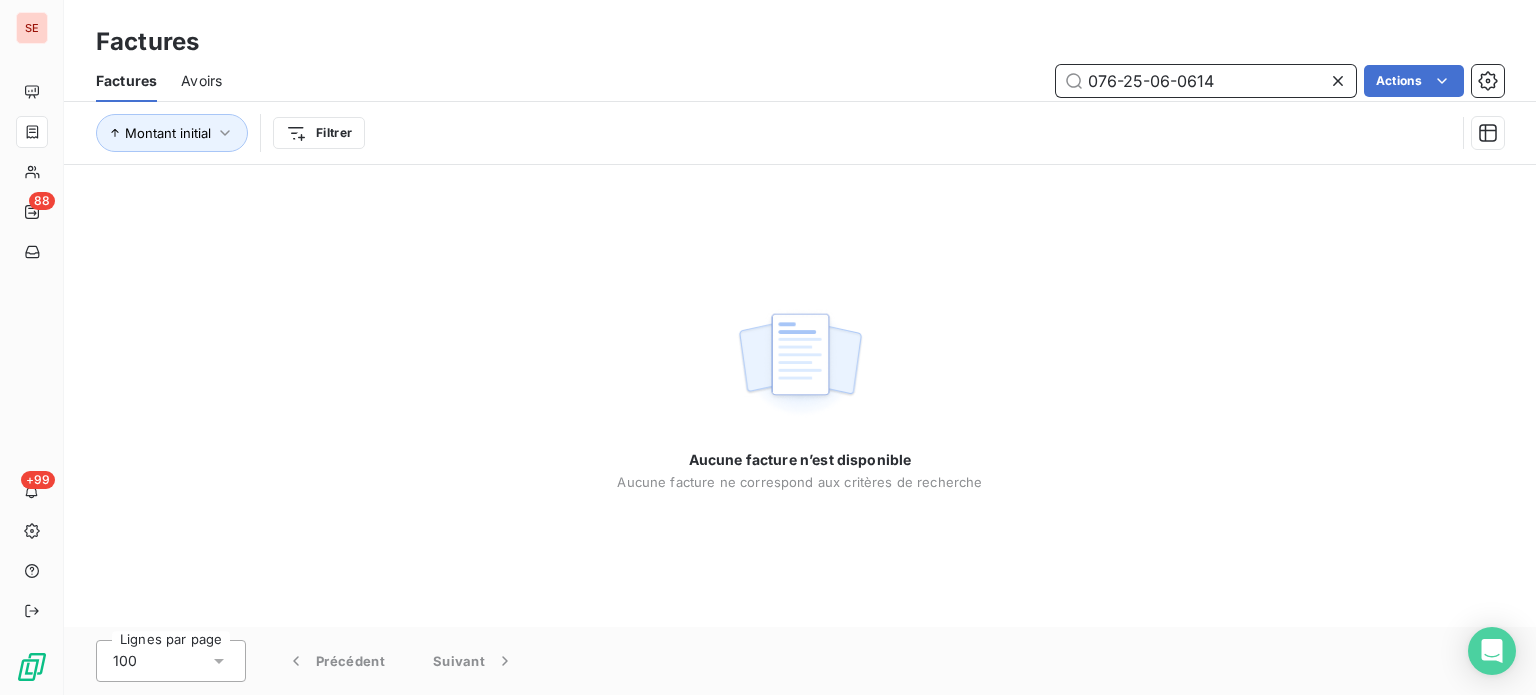 drag, startPoint x: 966, startPoint y: 66, endPoint x: 888, endPoint y: 58, distance: 78.40918 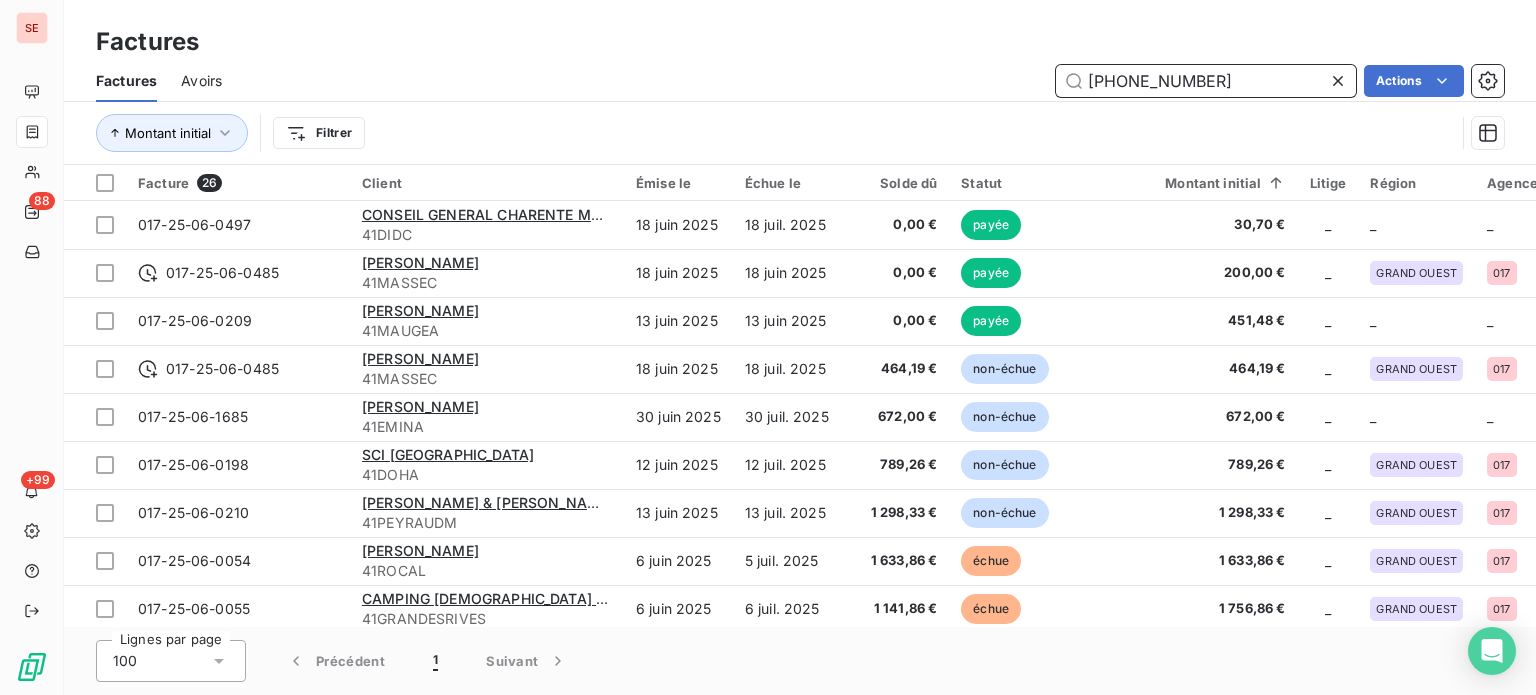 type on "017-25-06-1685" 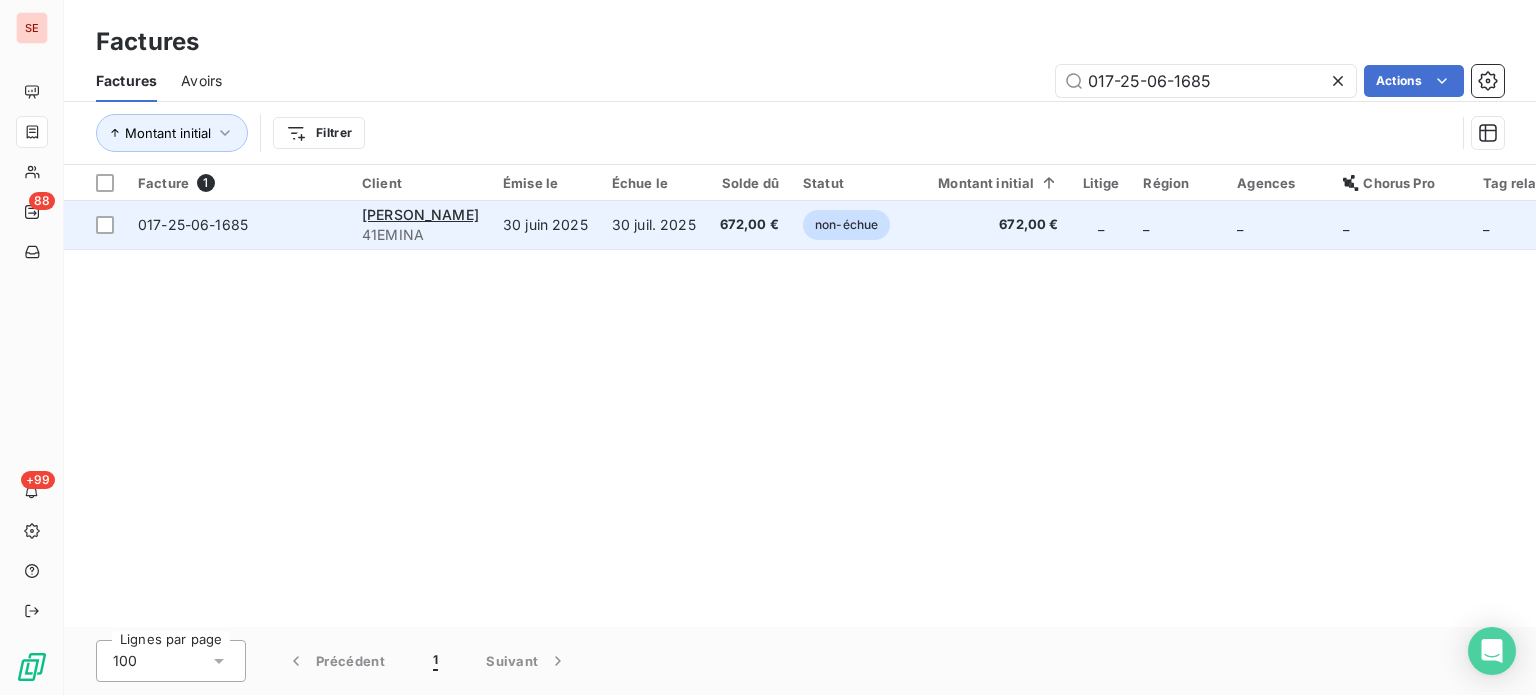 click on "30 juil. 2025" at bounding box center [654, 225] 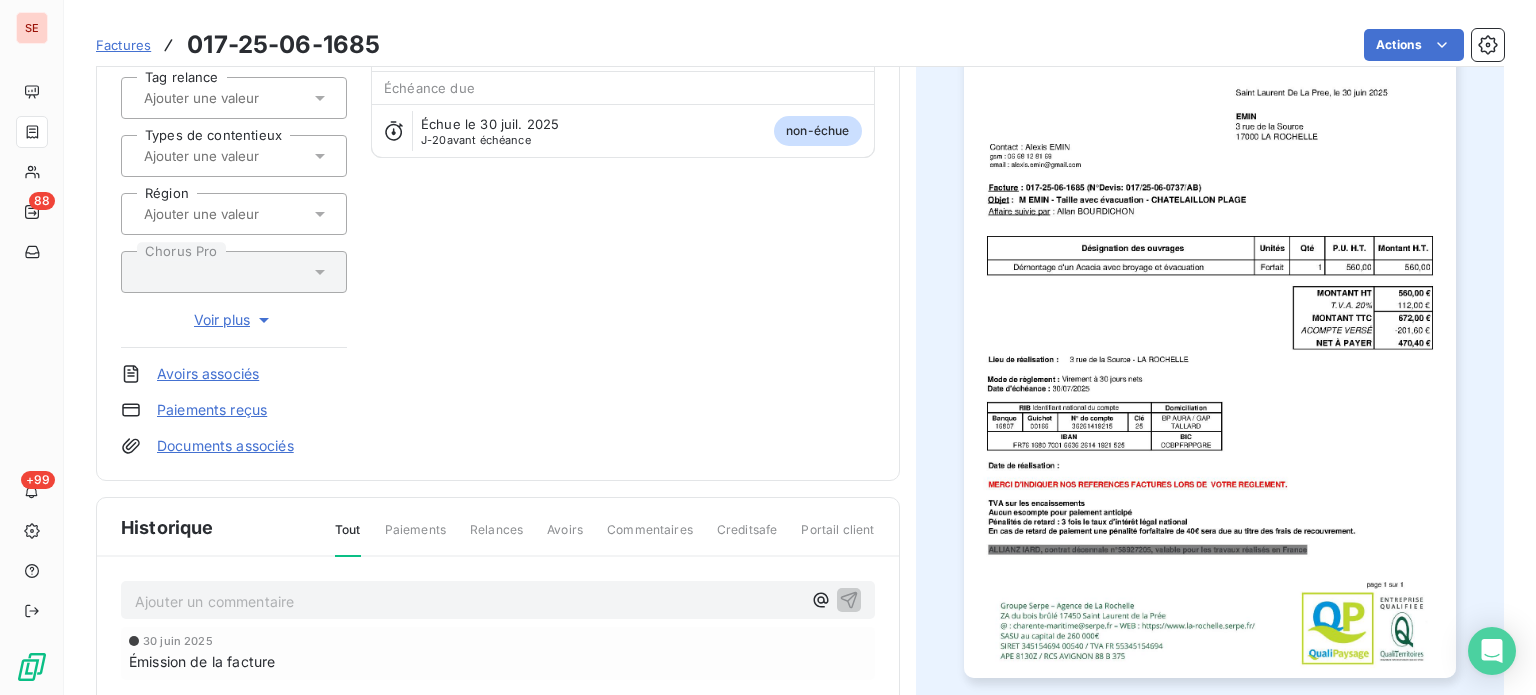 scroll, scrollTop: 0, scrollLeft: 0, axis: both 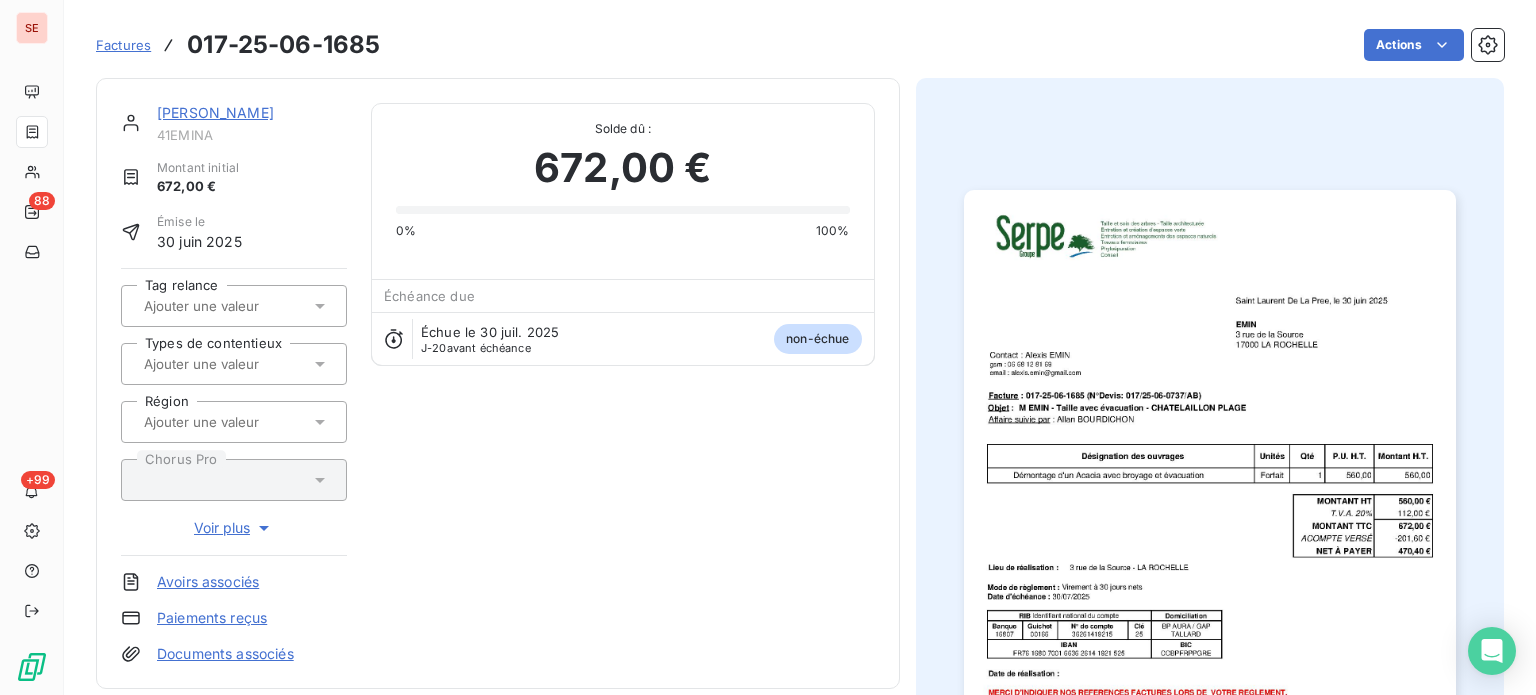 click on "EMIN Alexis" at bounding box center [215, 112] 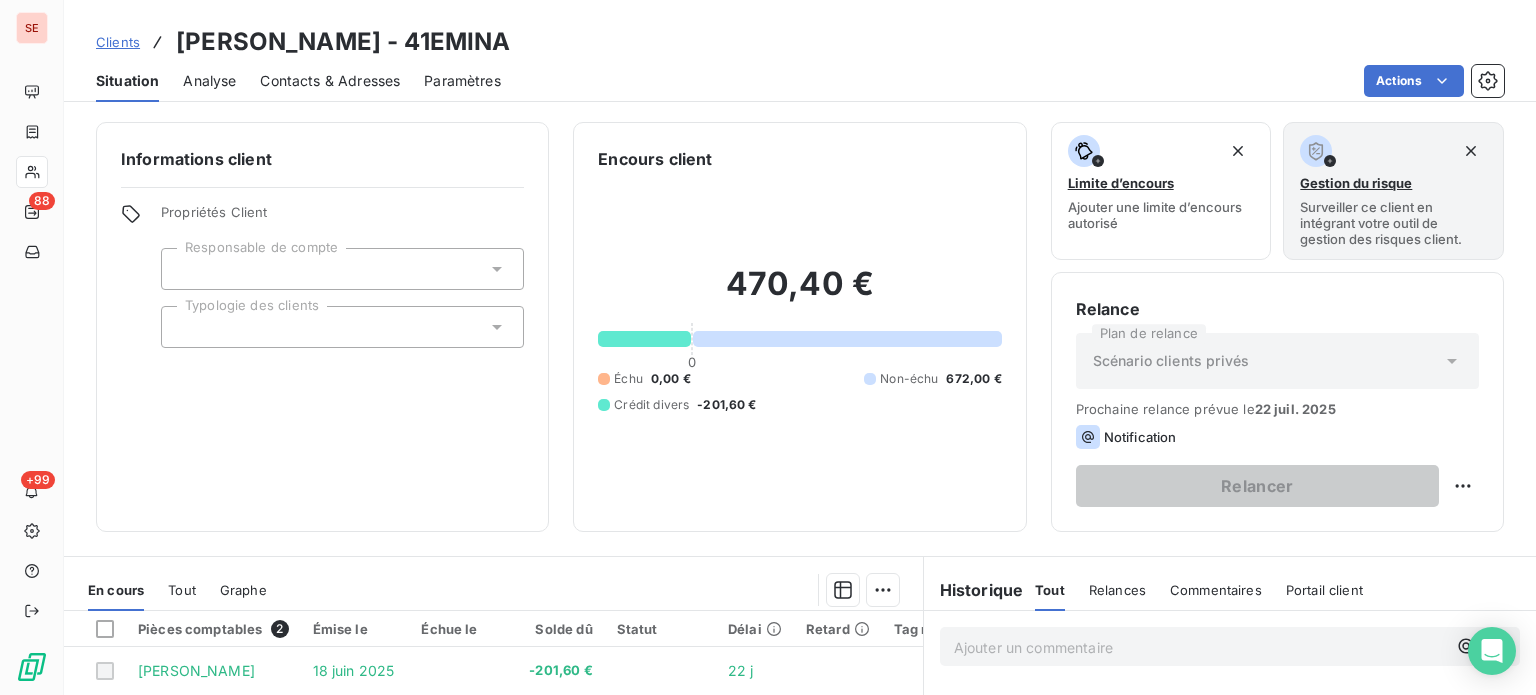 scroll, scrollTop: 266, scrollLeft: 0, axis: vertical 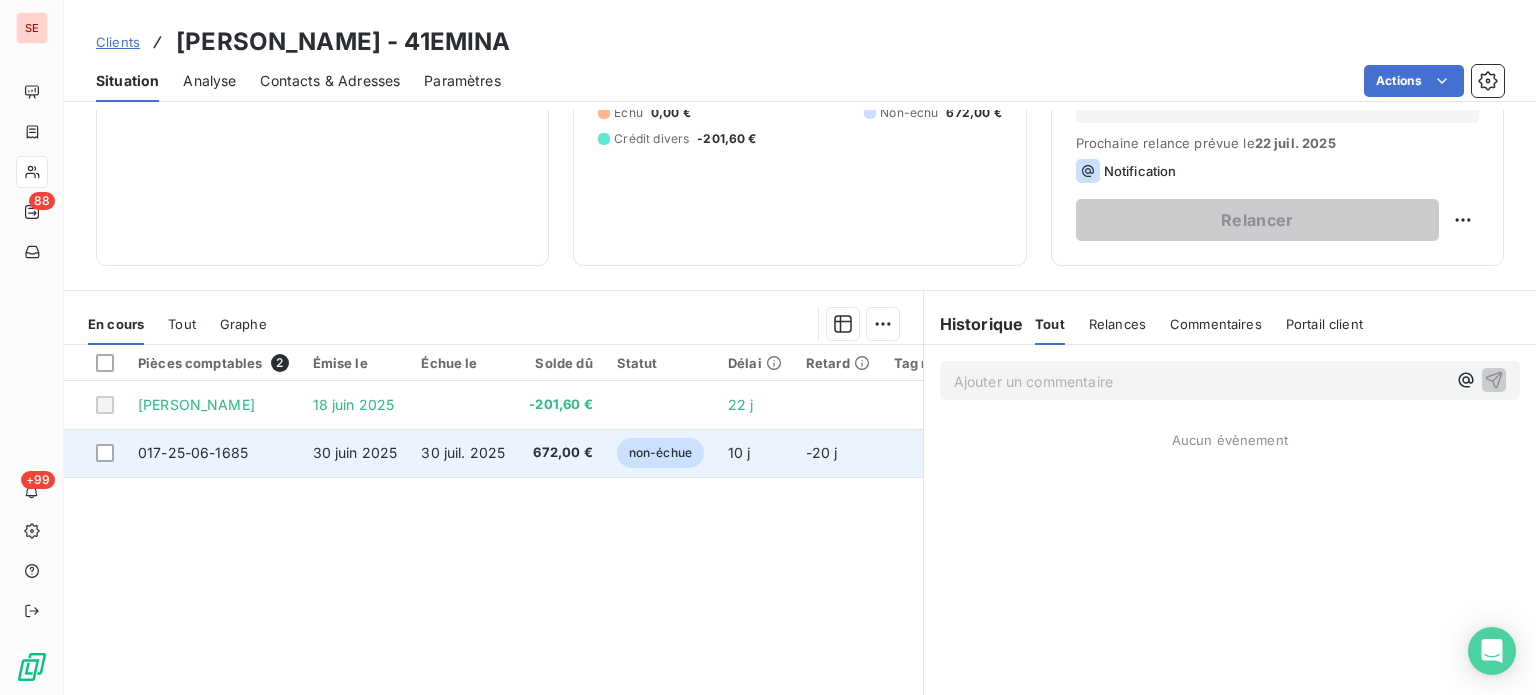 click on "30 juil. 2025" at bounding box center (463, 452) 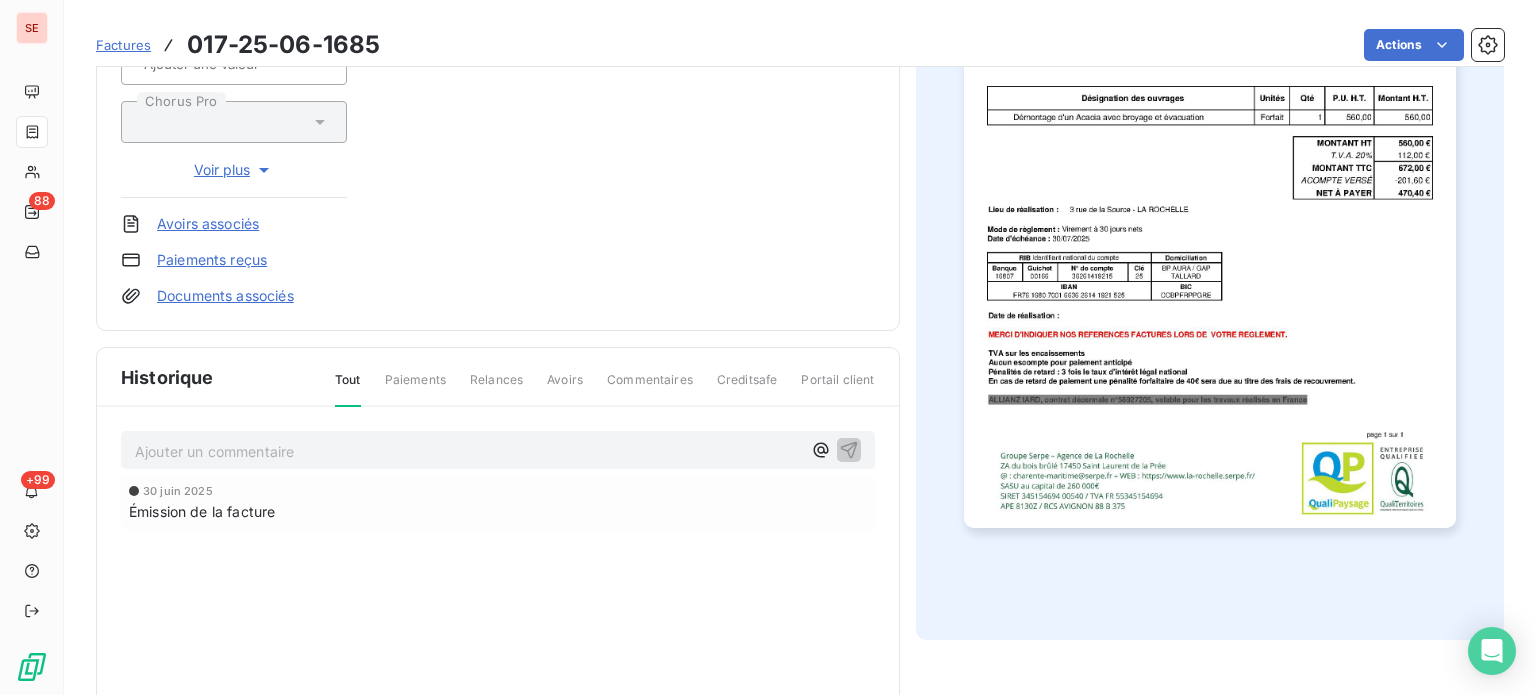 scroll, scrollTop: 506, scrollLeft: 0, axis: vertical 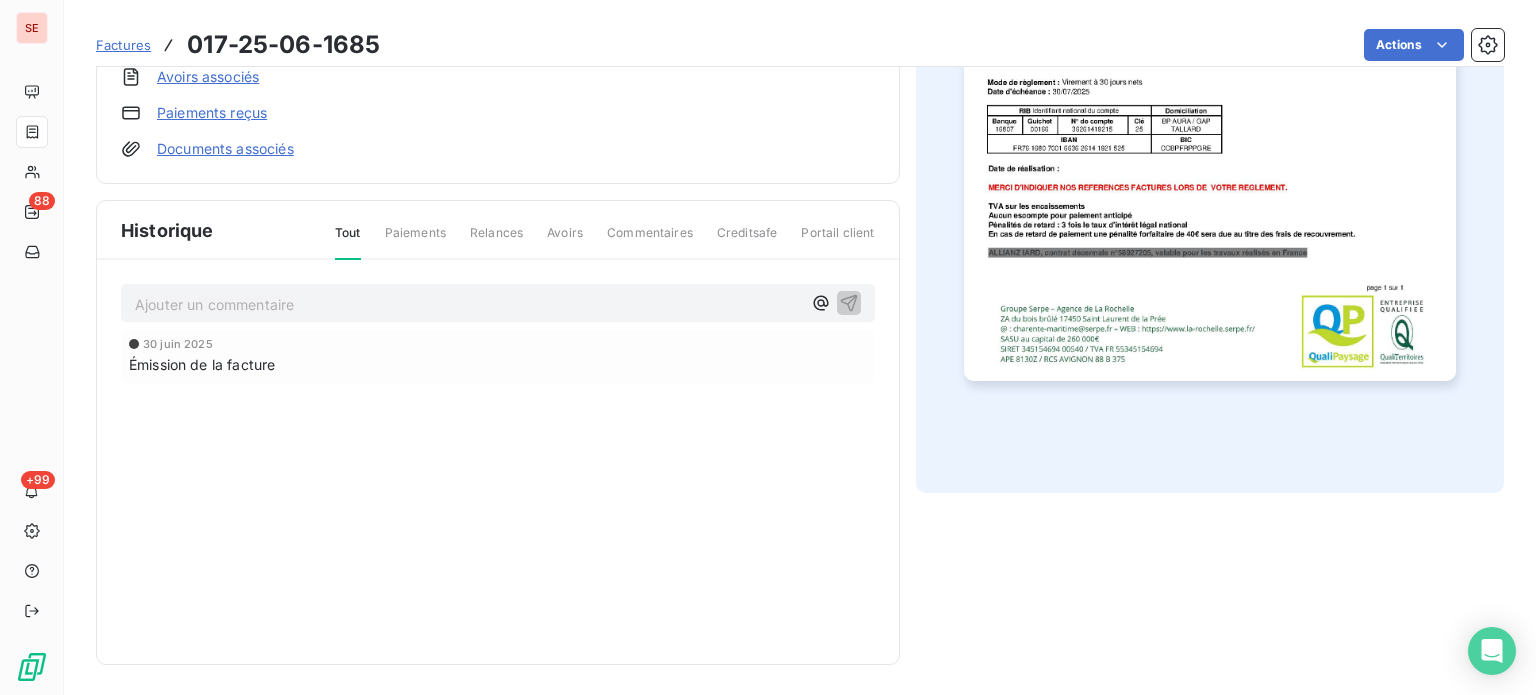 click on "Ajouter un commentaire ﻿" at bounding box center [468, 304] 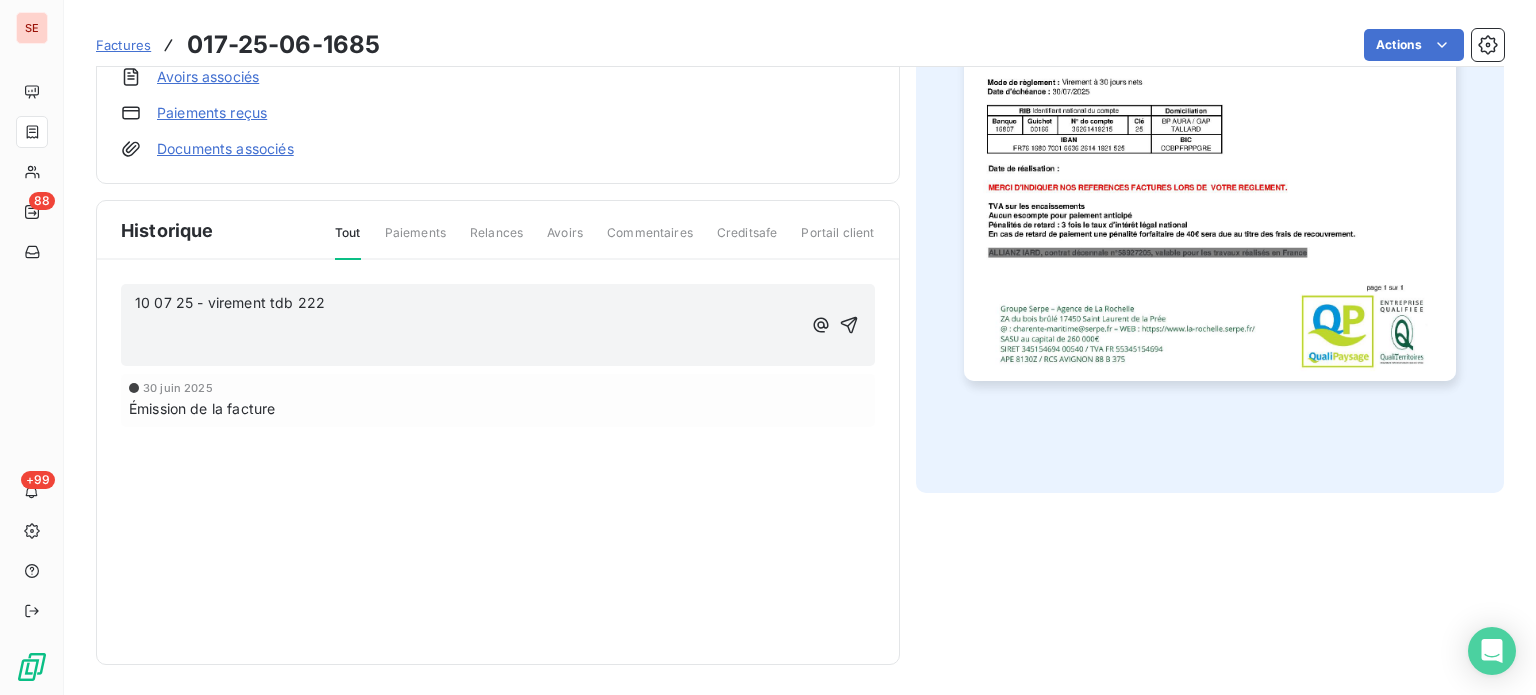 click on "10 07 25 - virement tdb 222" at bounding box center [468, 303] 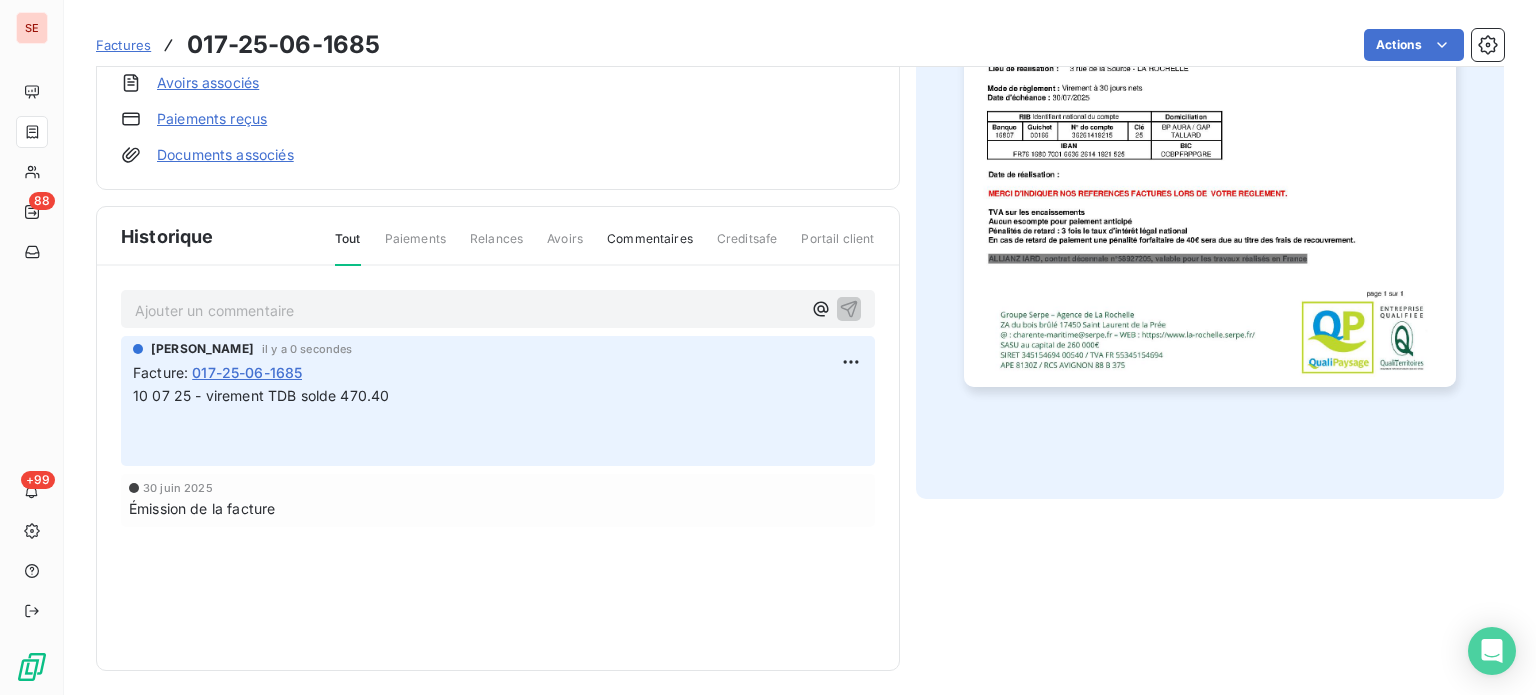 scroll, scrollTop: 506, scrollLeft: 0, axis: vertical 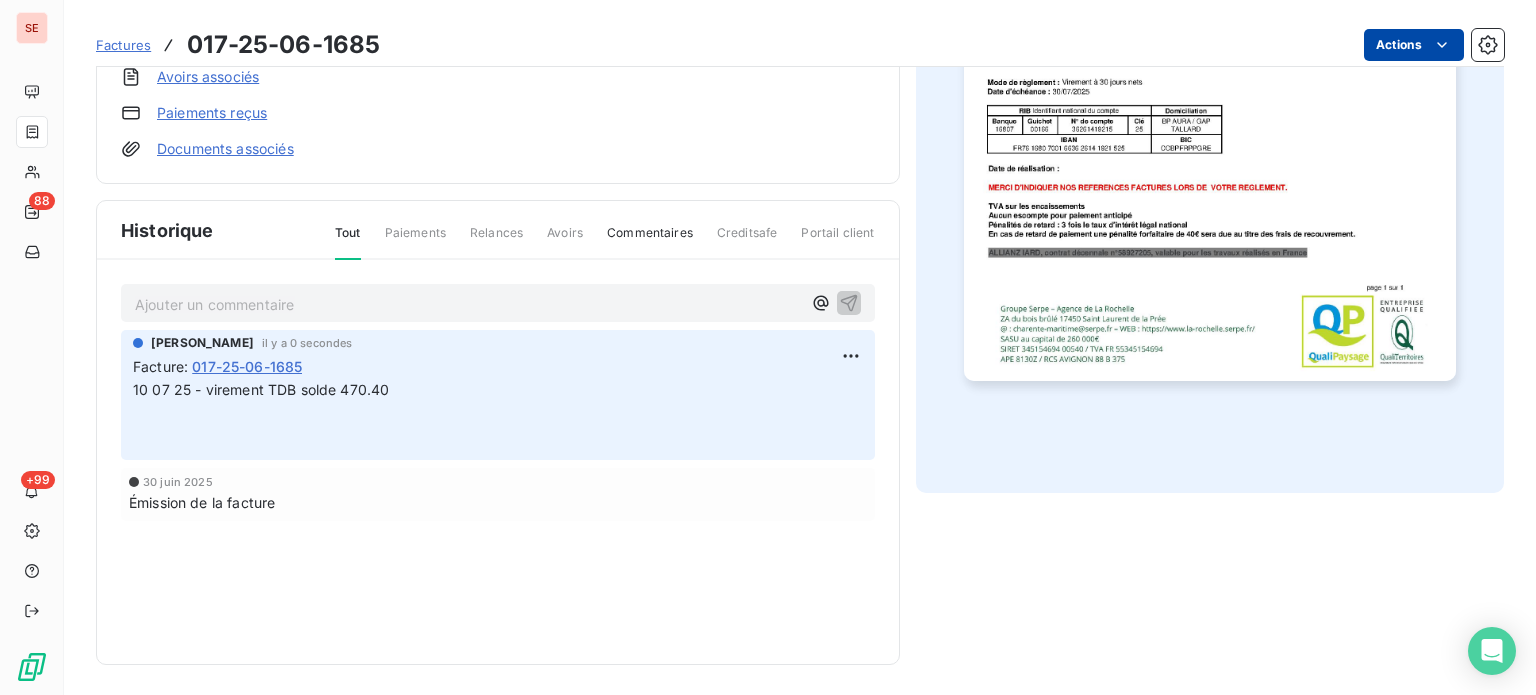 click on "SE 88 +99 Factures 017-25-06-1685 Actions EMIN Alexis 41EMINA Montant initial 672,00 € Émise le 30 juin 2025 Tag relance Types de contentieux Région Chorus Pro Voir plus Avoirs associés Paiements reçus Documents associés Solde dû : 672,00 € 0% 100% Échéance due Échue le 30 juil. 2025 J-20  avant échéance non-échue Historique Tout Paiements Relances Avoirs Commentaires Creditsafe Portail client Ajouter un commentaire ﻿ Sabrina  PEIGNE il y a 0 secondes Facture  : 017-25-06-1685 10 07 25 - virement TDB solde 470.40
﻿
﻿ 30 juin 2025 Émission de la facture" at bounding box center [768, 347] 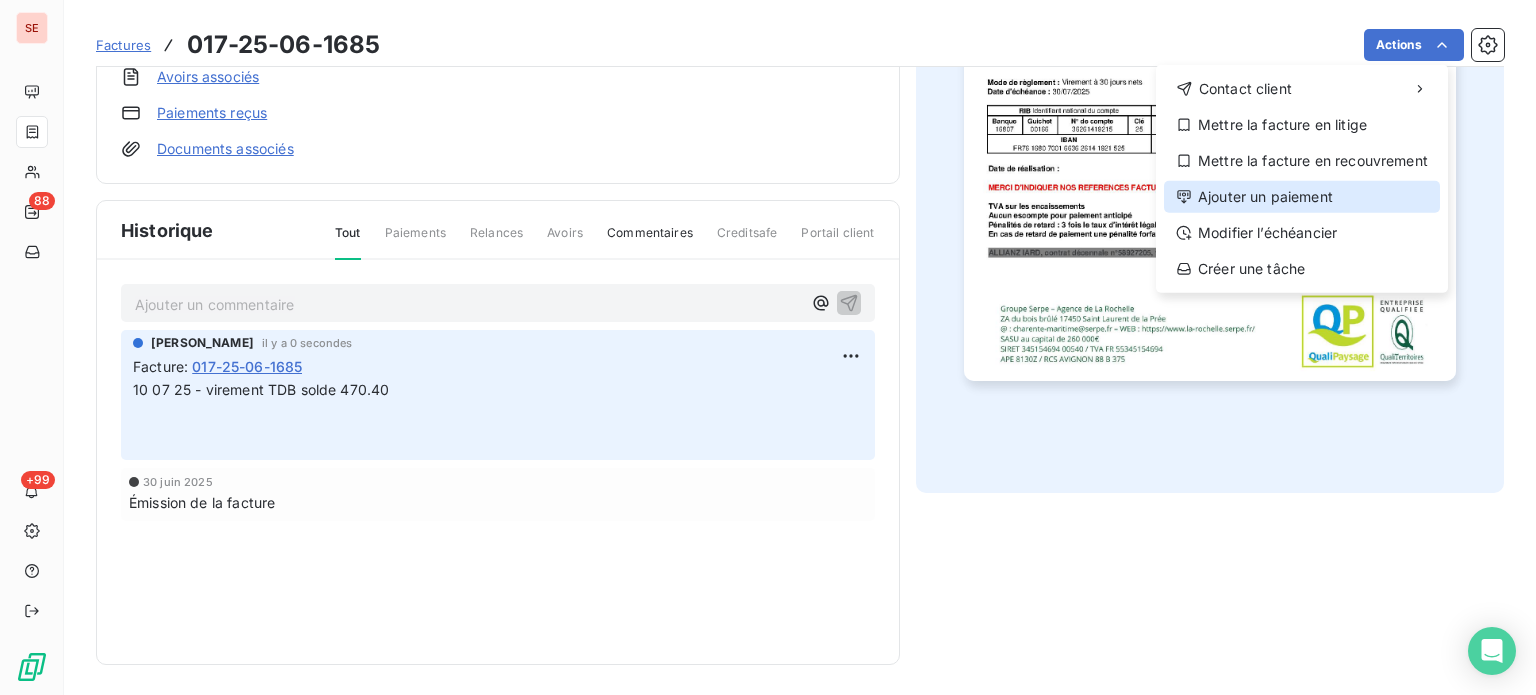 click on "Ajouter un paiement" at bounding box center (1302, 197) 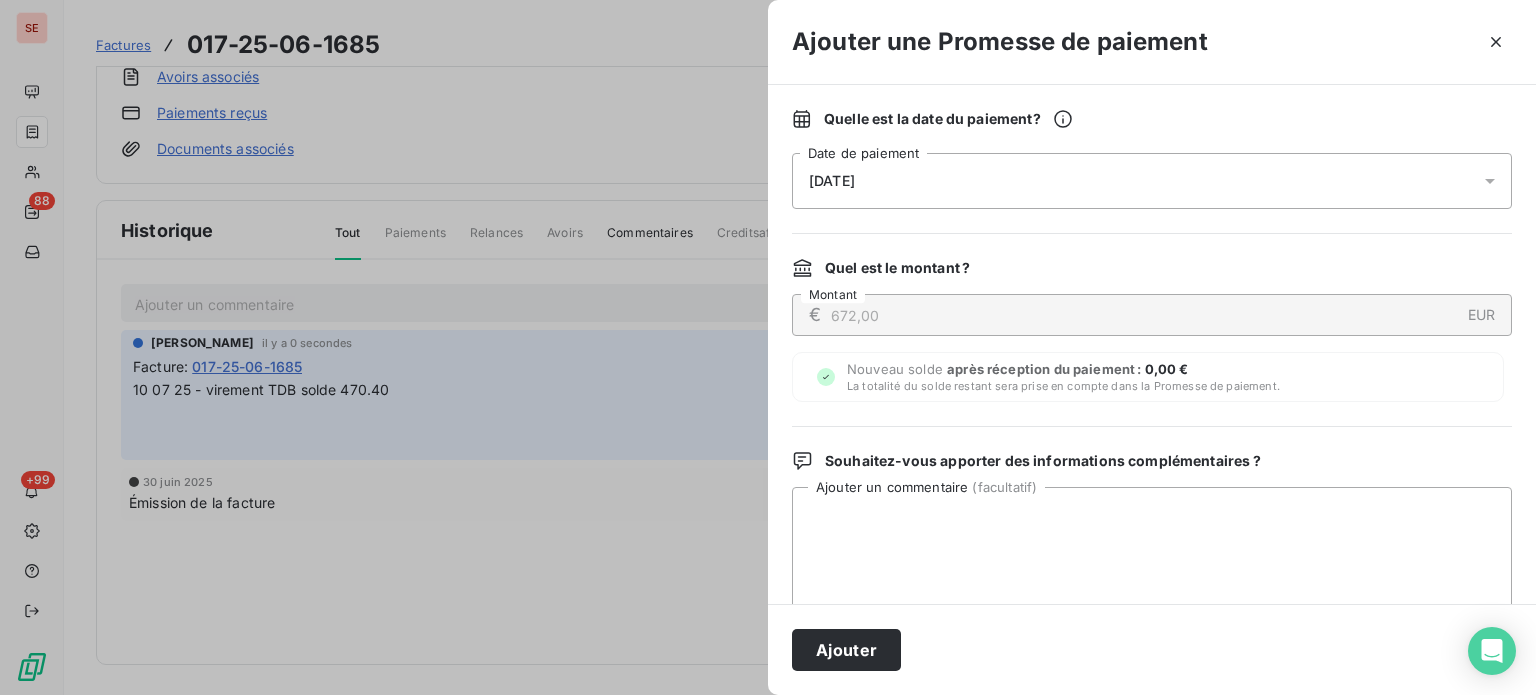 click on "11/07/2025" at bounding box center (1152, 181) 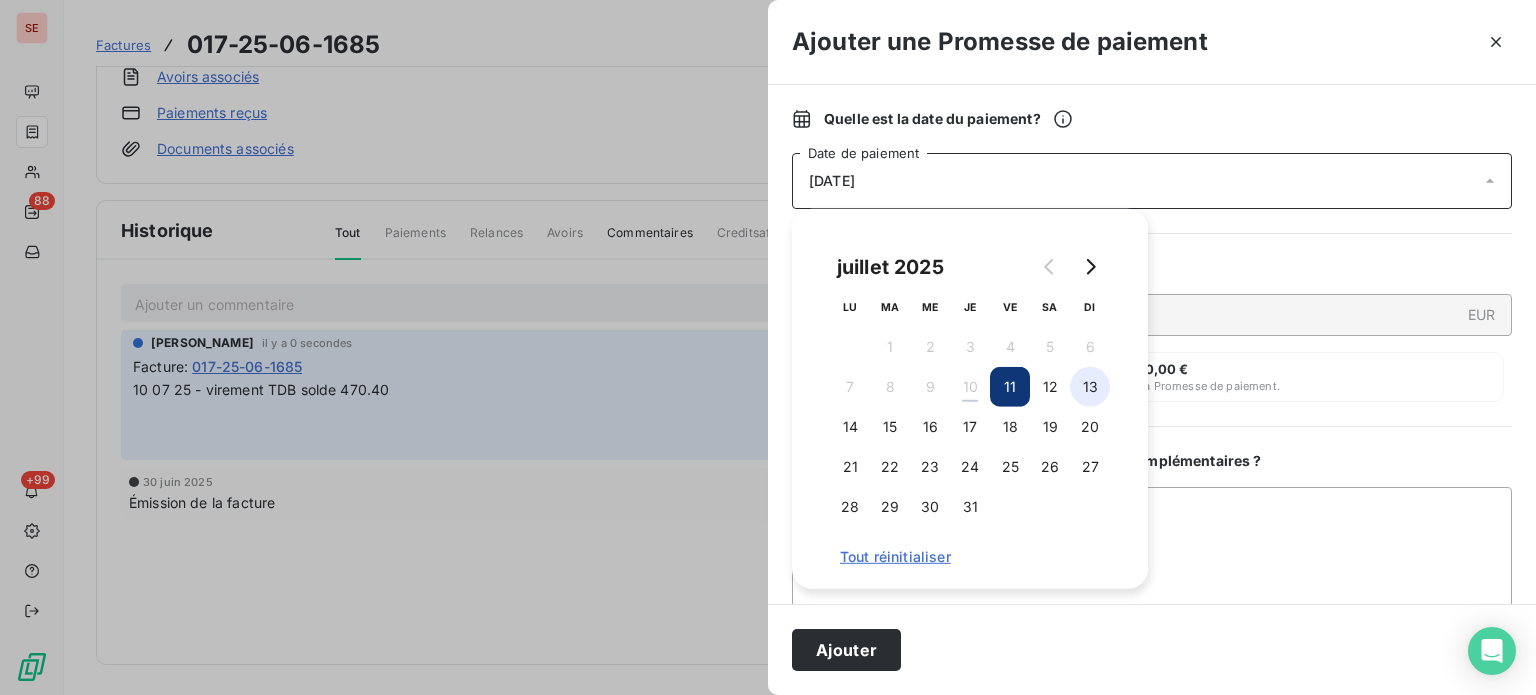 click on "13" at bounding box center [1090, 387] 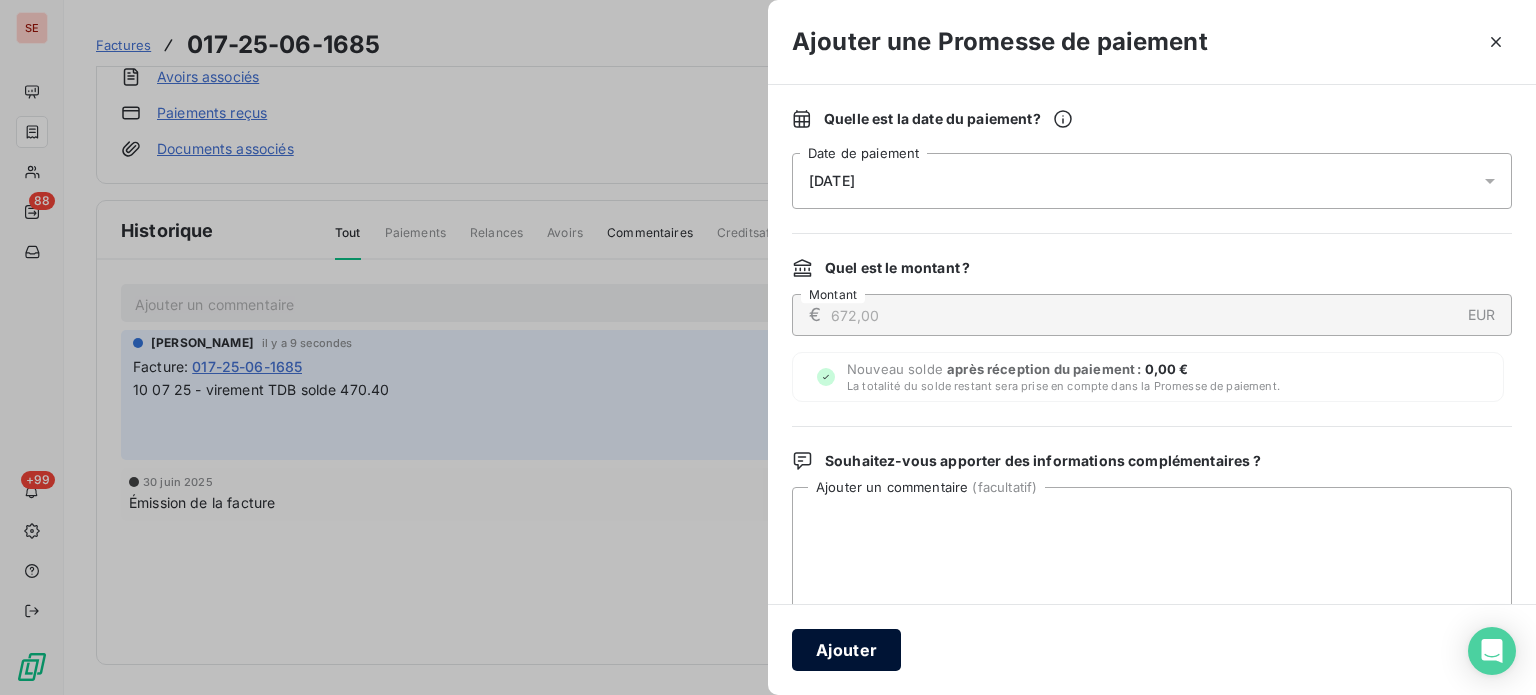 click on "Ajouter" at bounding box center (846, 650) 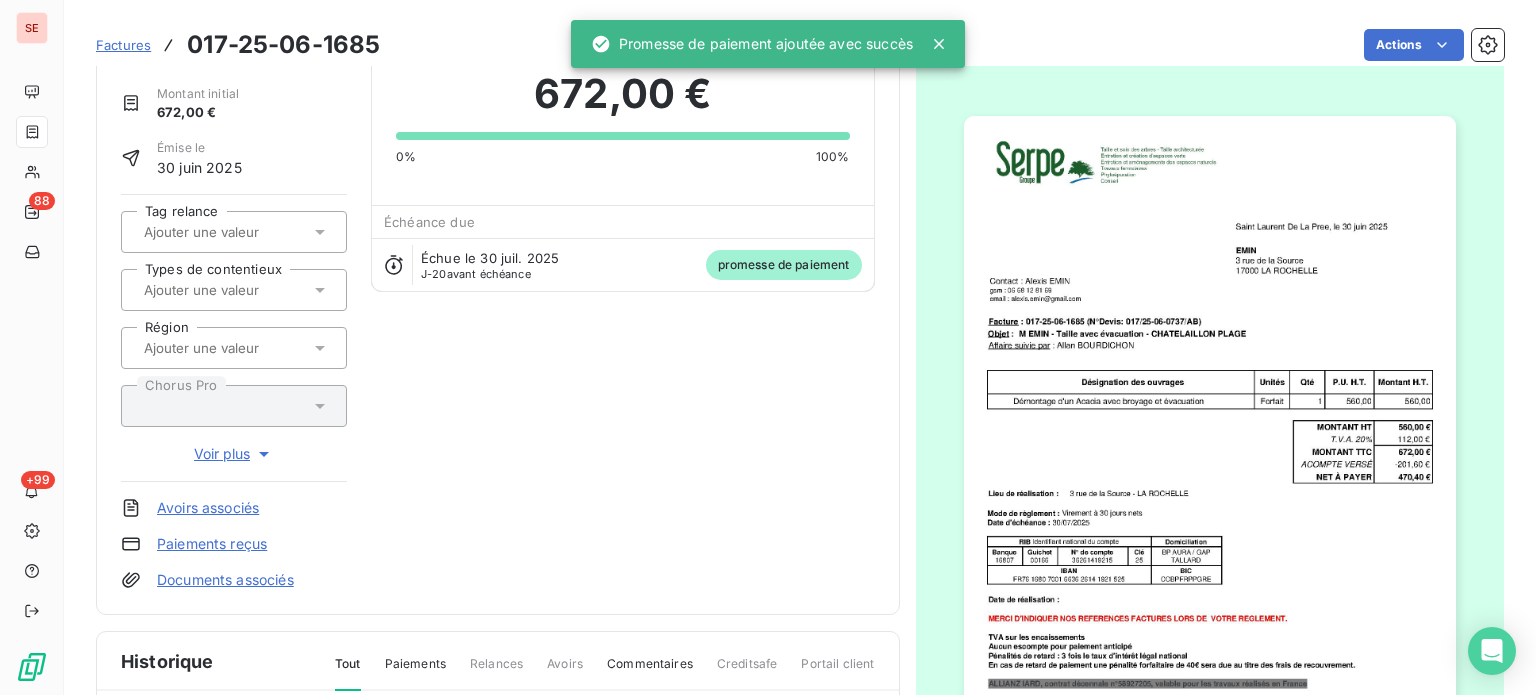 scroll, scrollTop: 0, scrollLeft: 0, axis: both 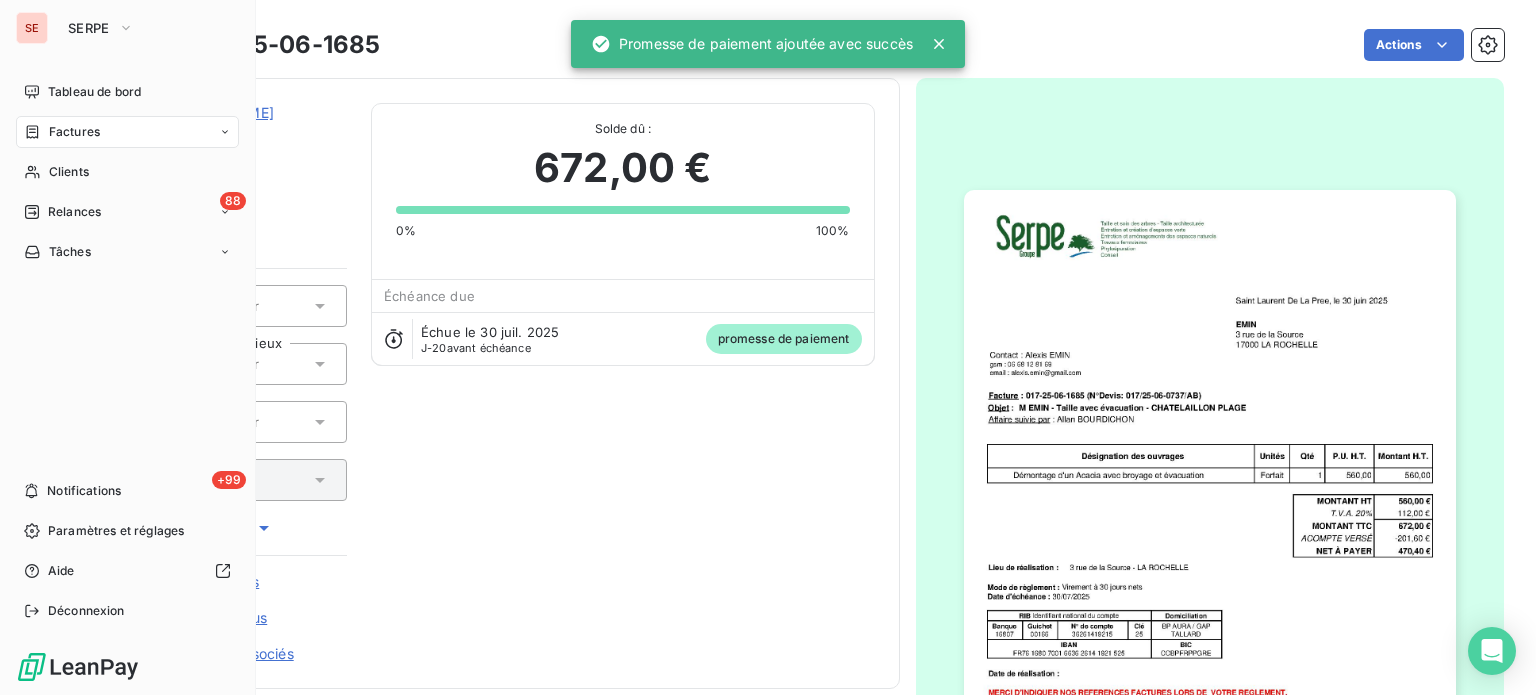 click on "Factures" at bounding box center (74, 132) 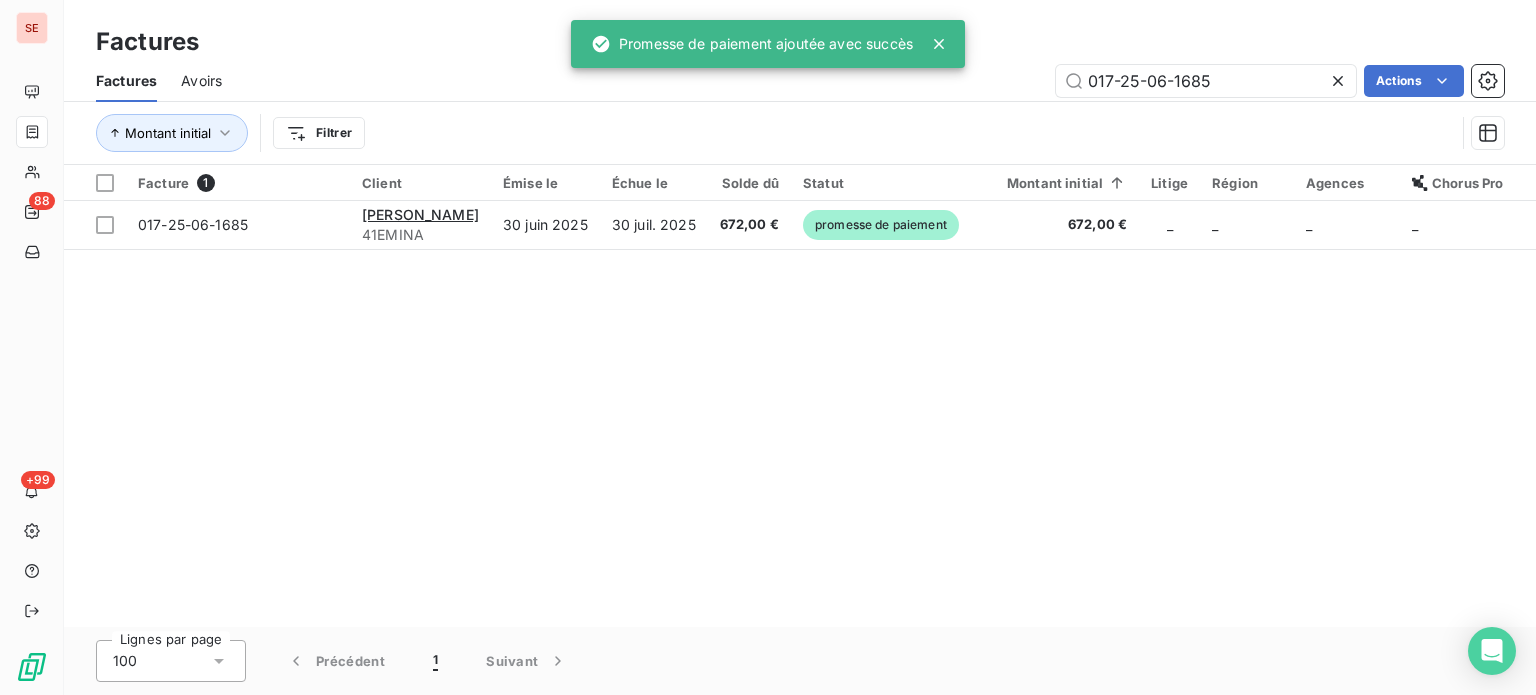 drag, startPoint x: 1215, startPoint y: 88, endPoint x: 1007, endPoint y: 74, distance: 208.47063 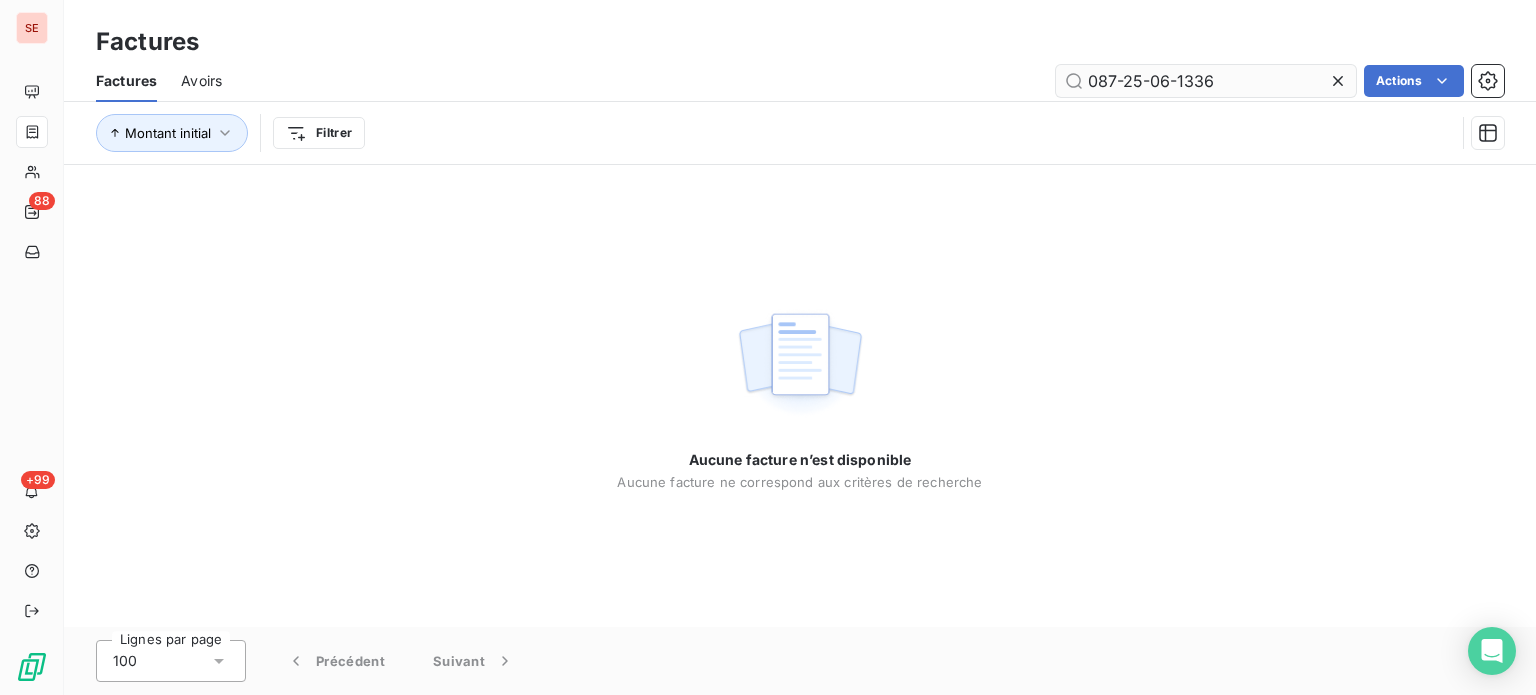 click on "087-25-06-1336" at bounding box center [1206, 81] 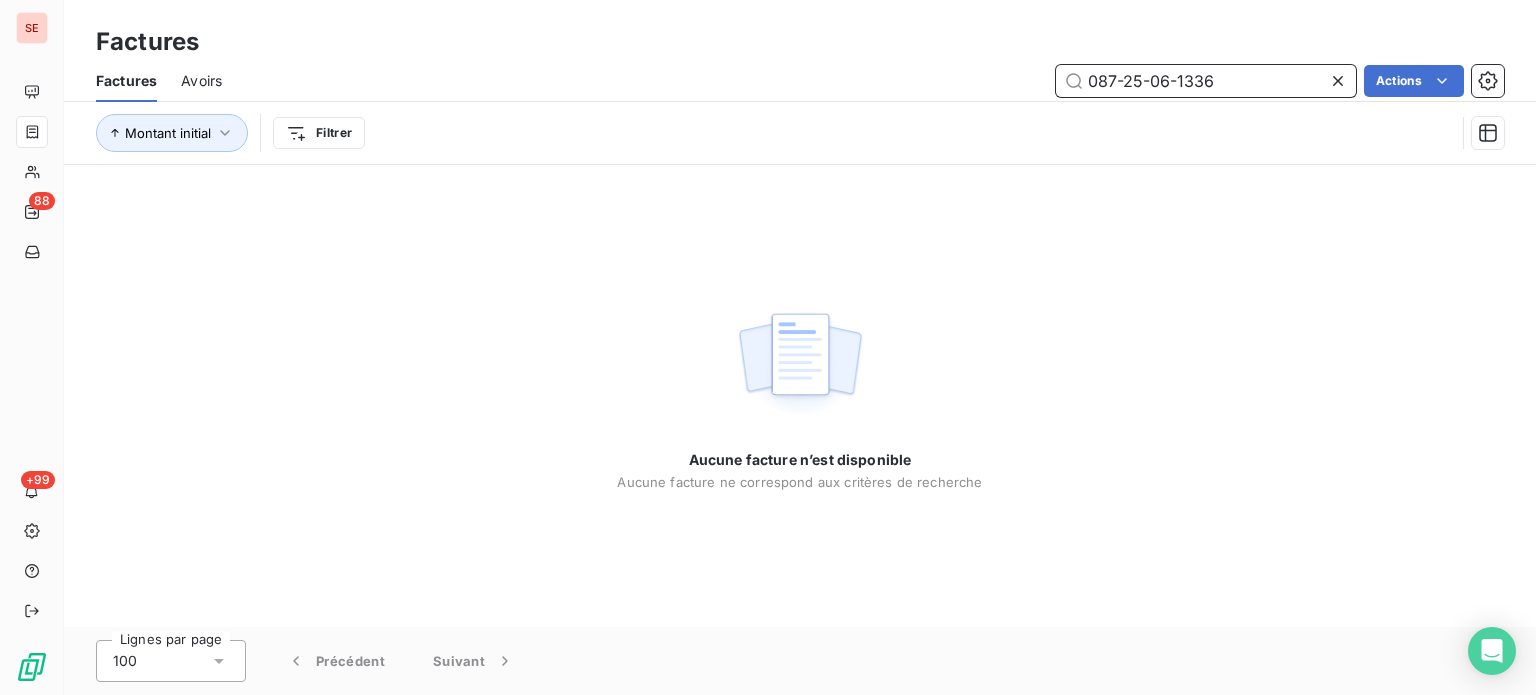 click on "087-25-06-1336" at bounding box center (1206, 81) 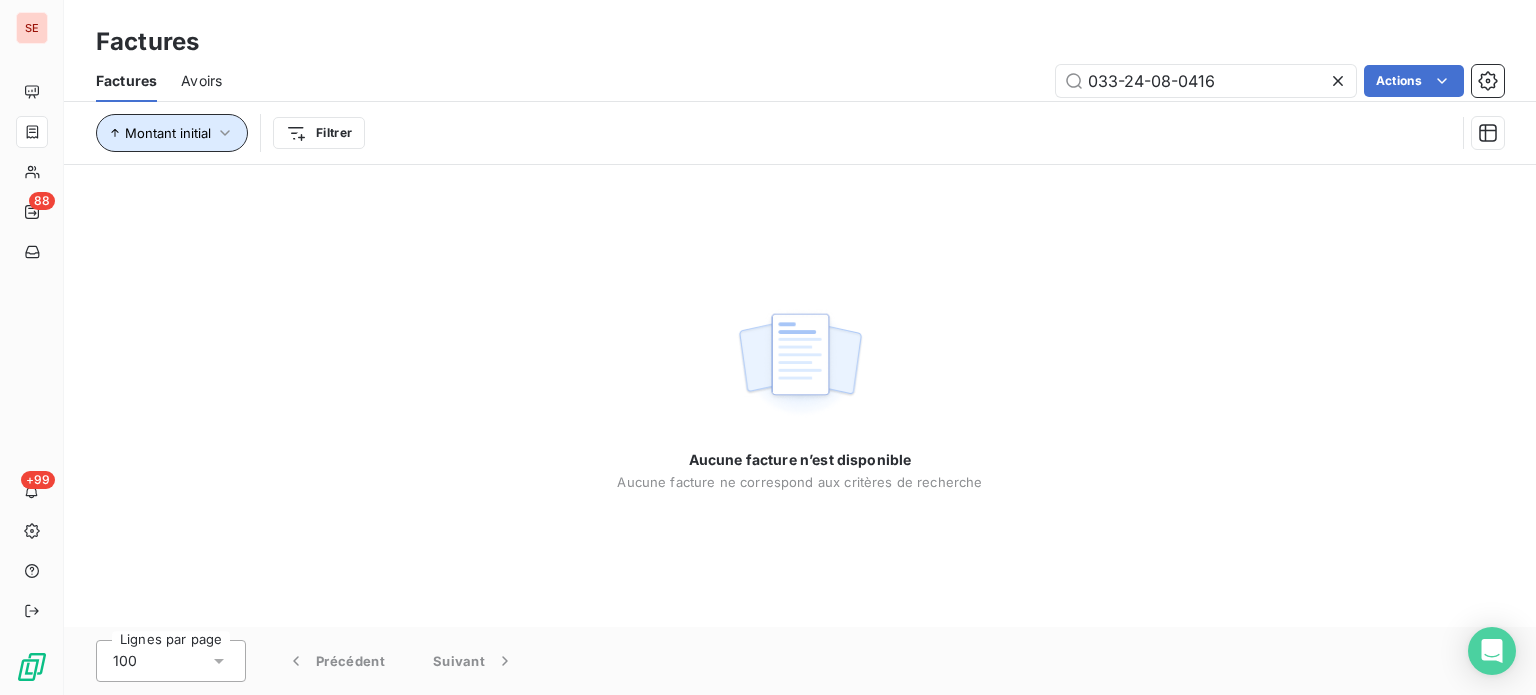click on "Montant initial" at bounding box center [168, 133] 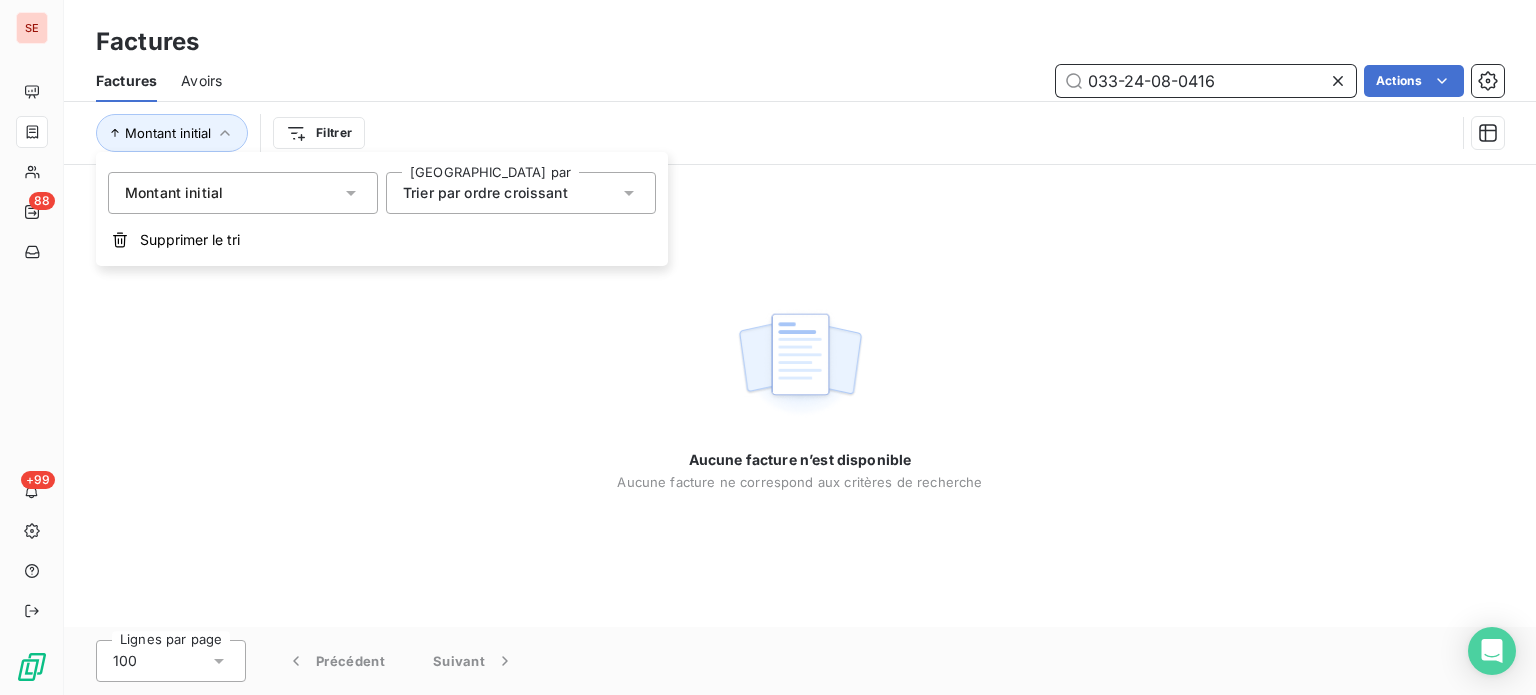 click on "033-24-08-0416" at bounding box center [1206, 81] 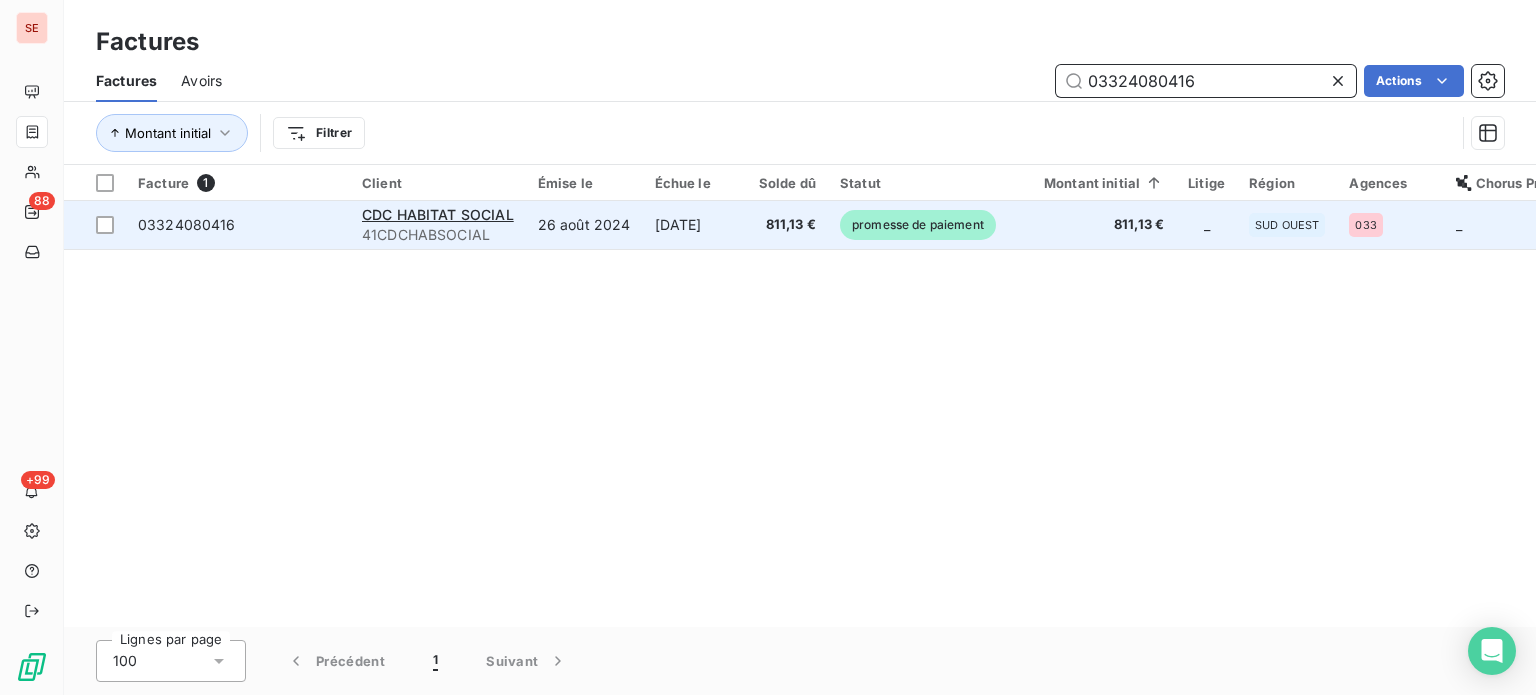 type on "03324080416" 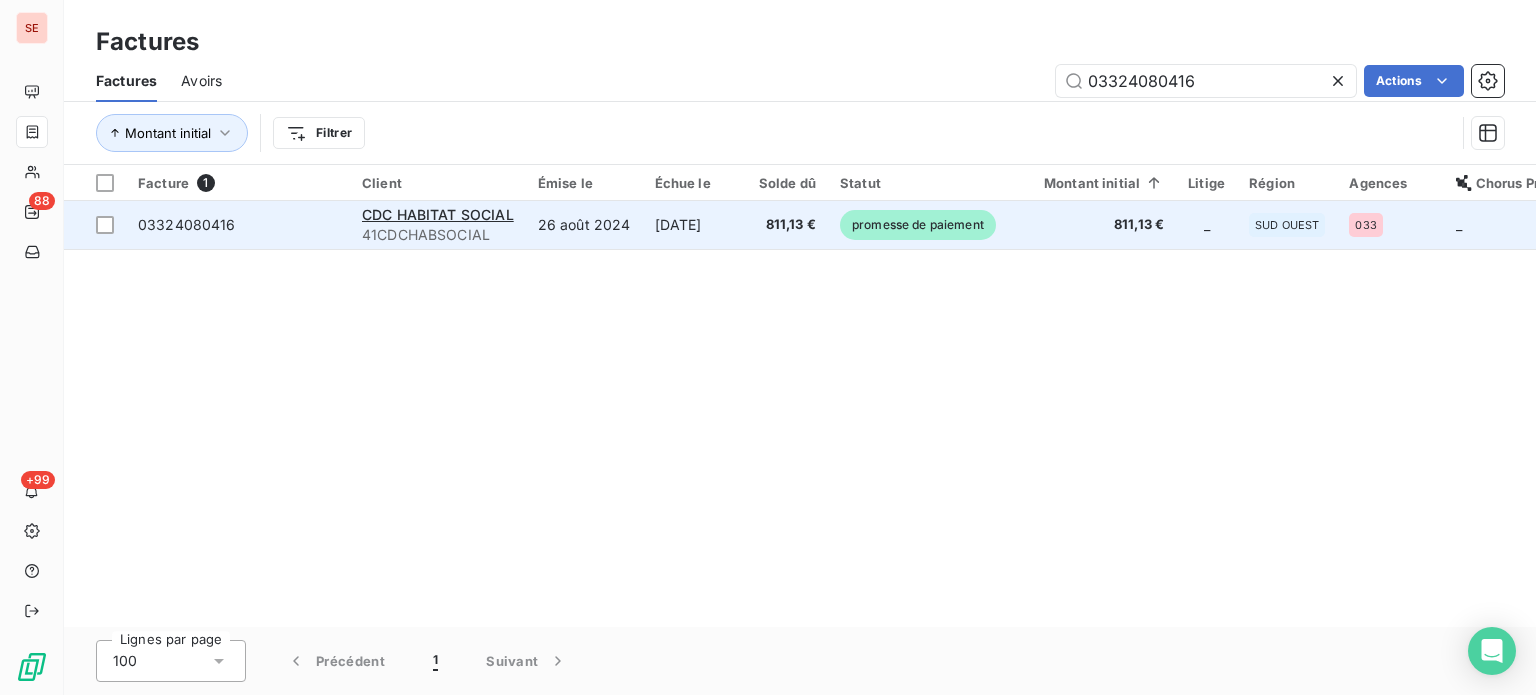 click on "31 oct. 2024" at bounding box center (695, 225) 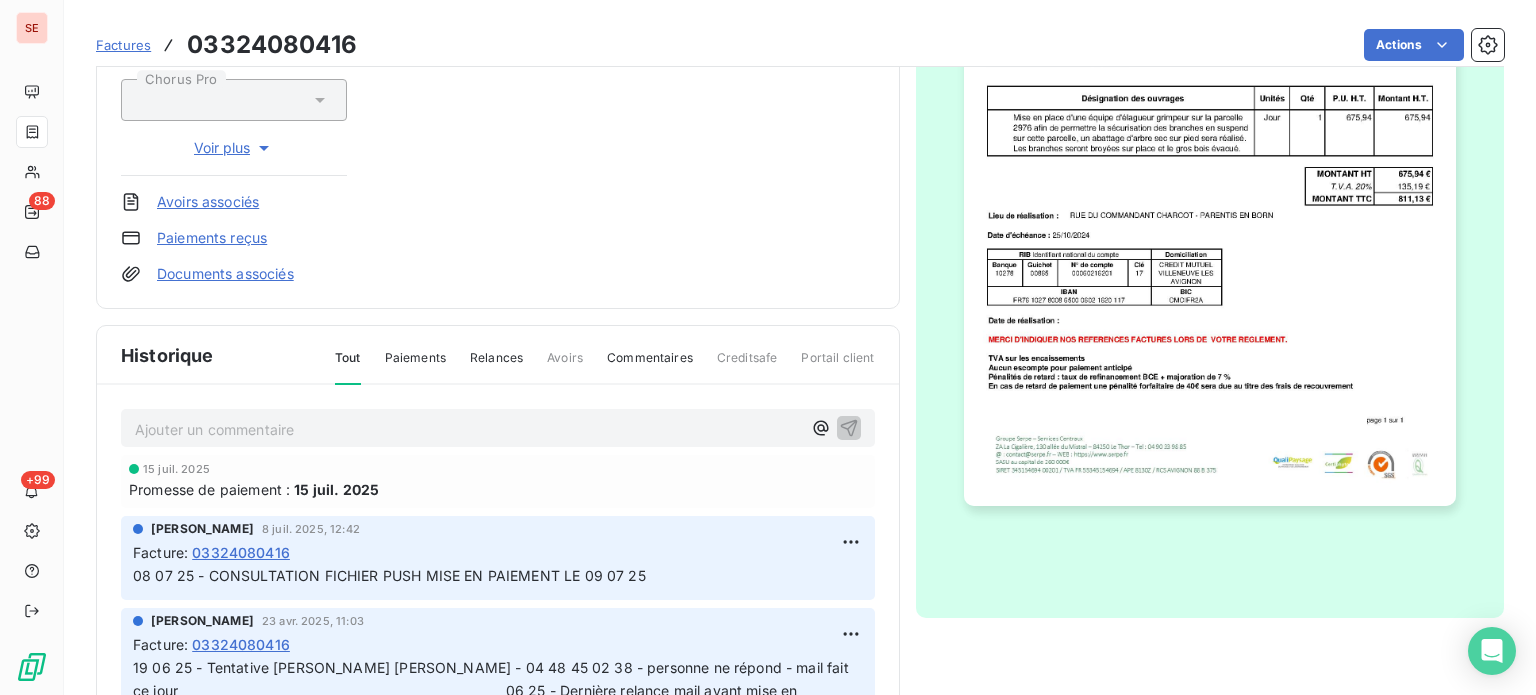 scroll, scrollTop: 506, scrollLeft: 0, axis: vertical 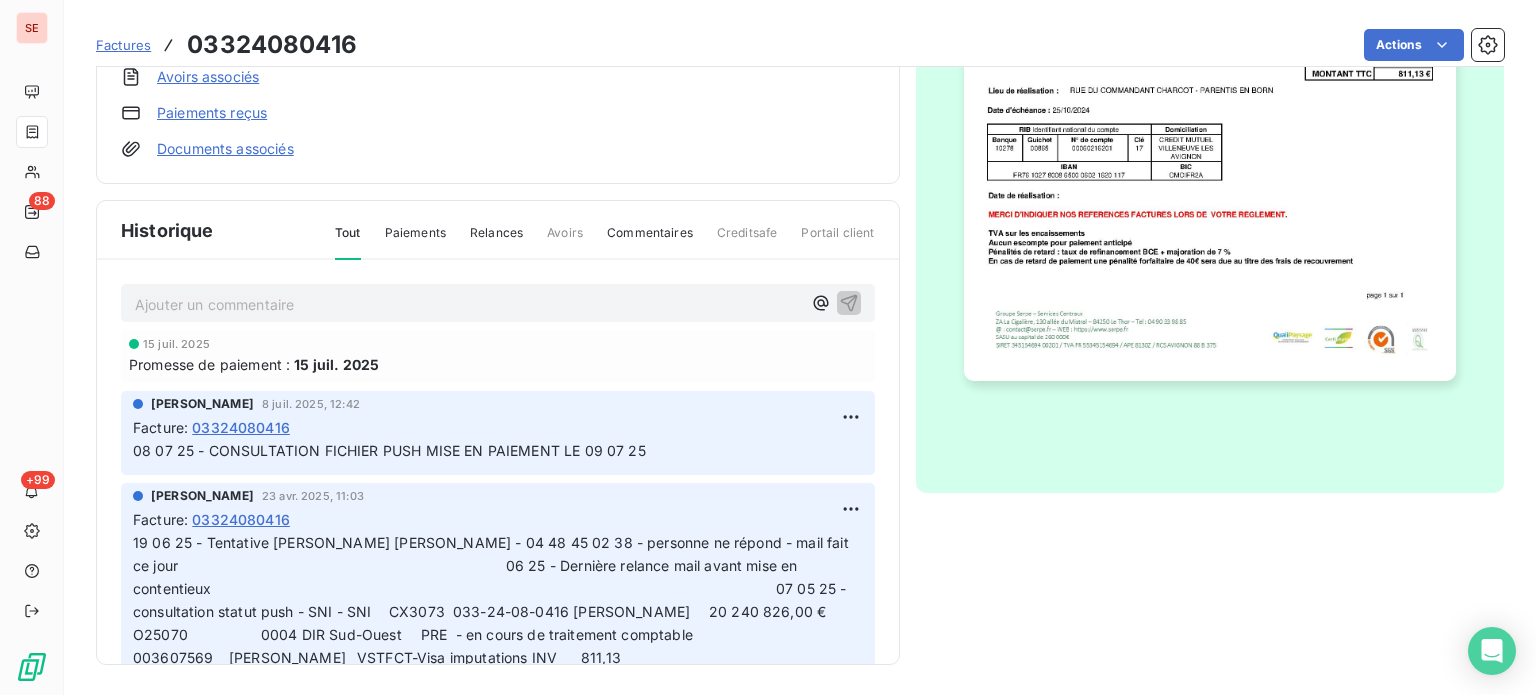 click on "Ajouter un commentaire ﻿" at bounding box center (468, 304) 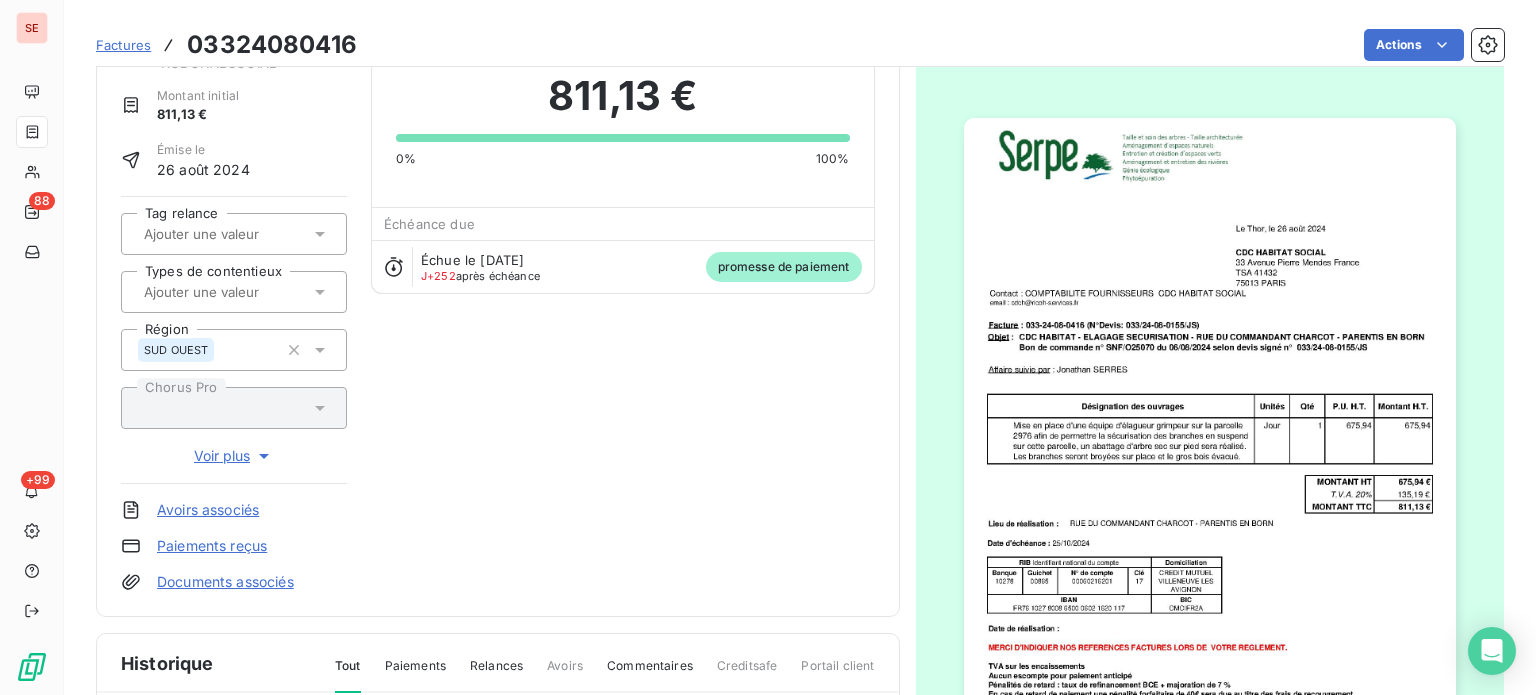 scroll, scrollTop: 0, scrollLeft: 0, axis: both 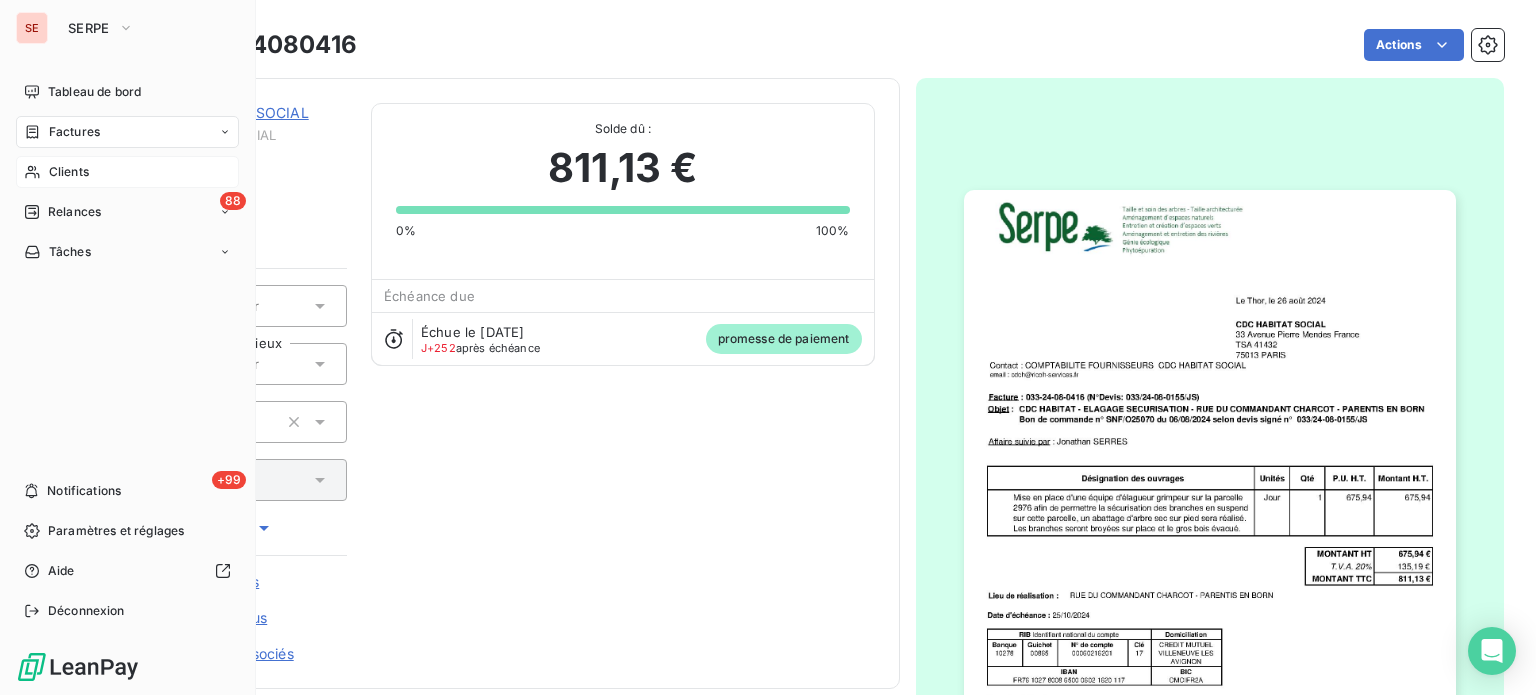 click on "Clients" at bounding box center [69, 172] 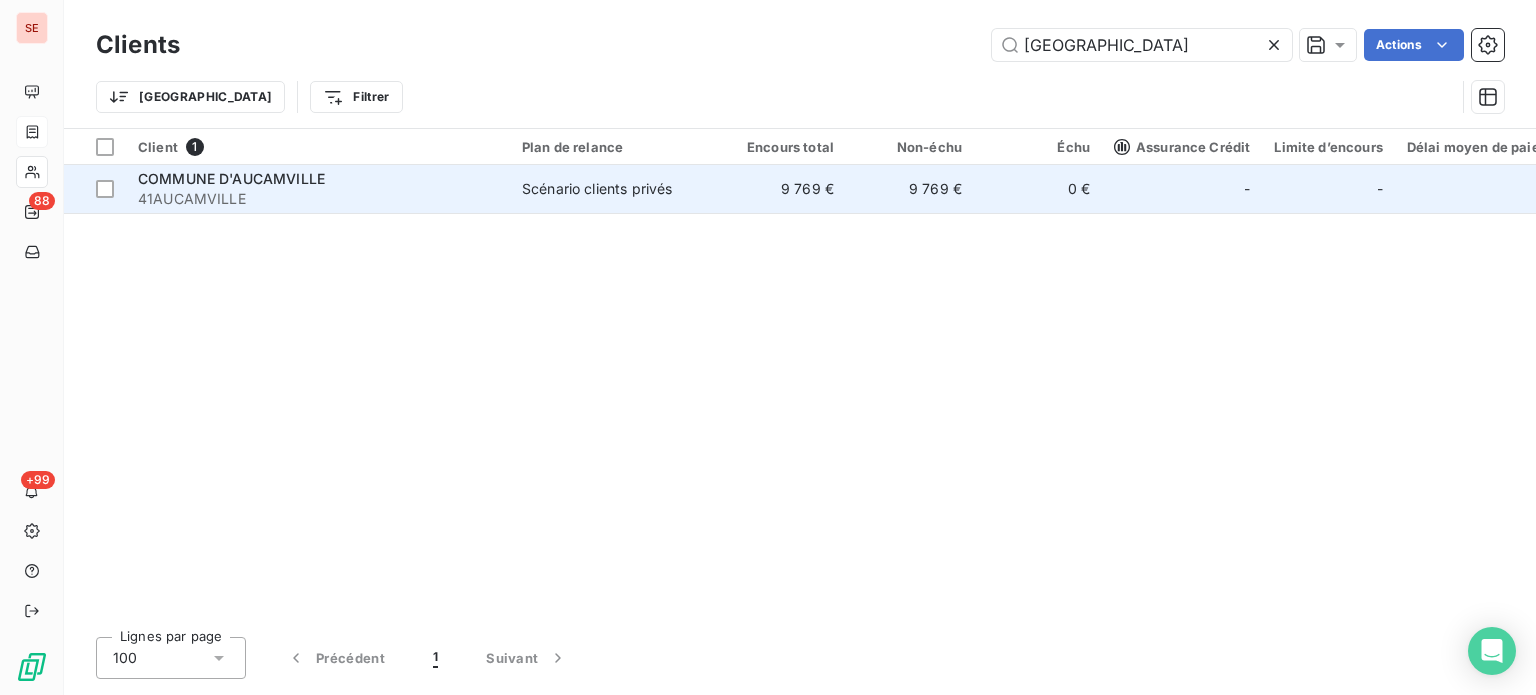 type on "AUCAMVILLE" 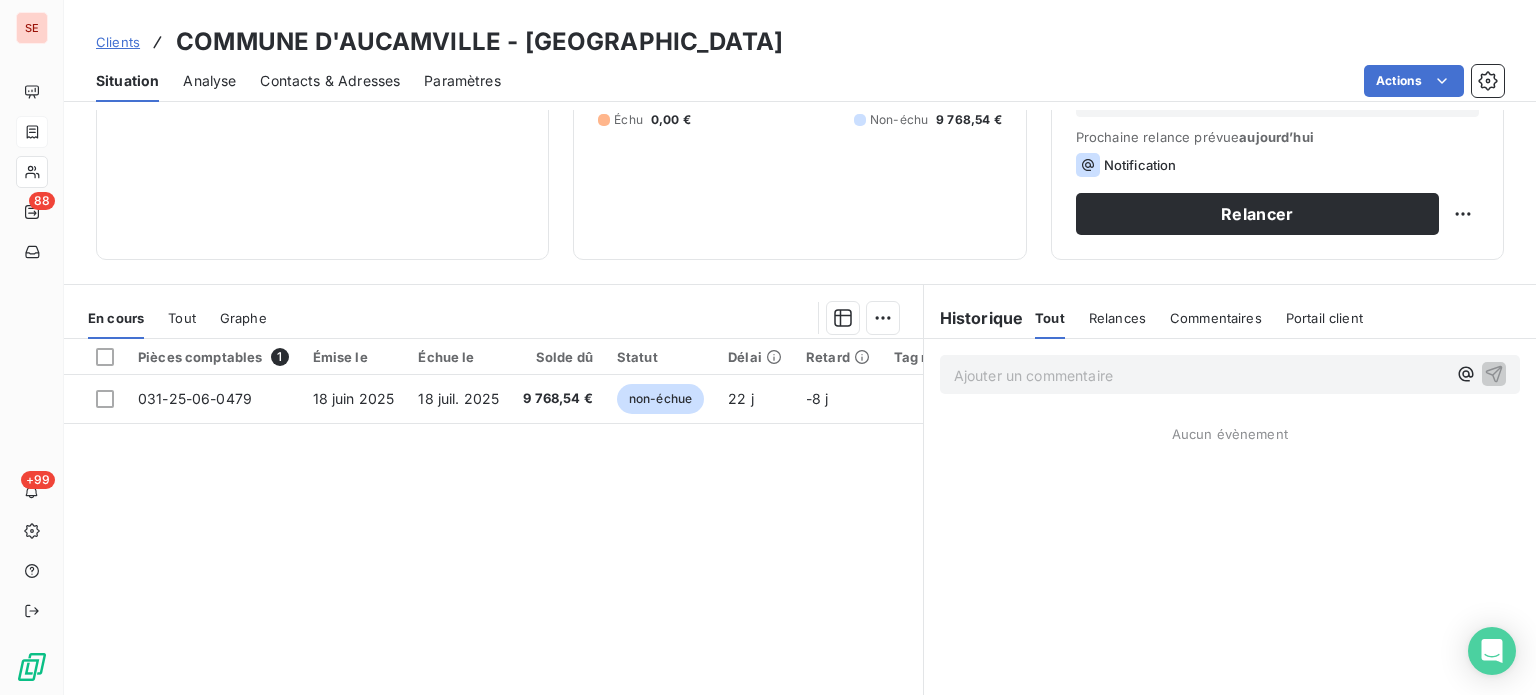 scroll, scrollTop: 360, scrollLeft: 0, axis: vertical 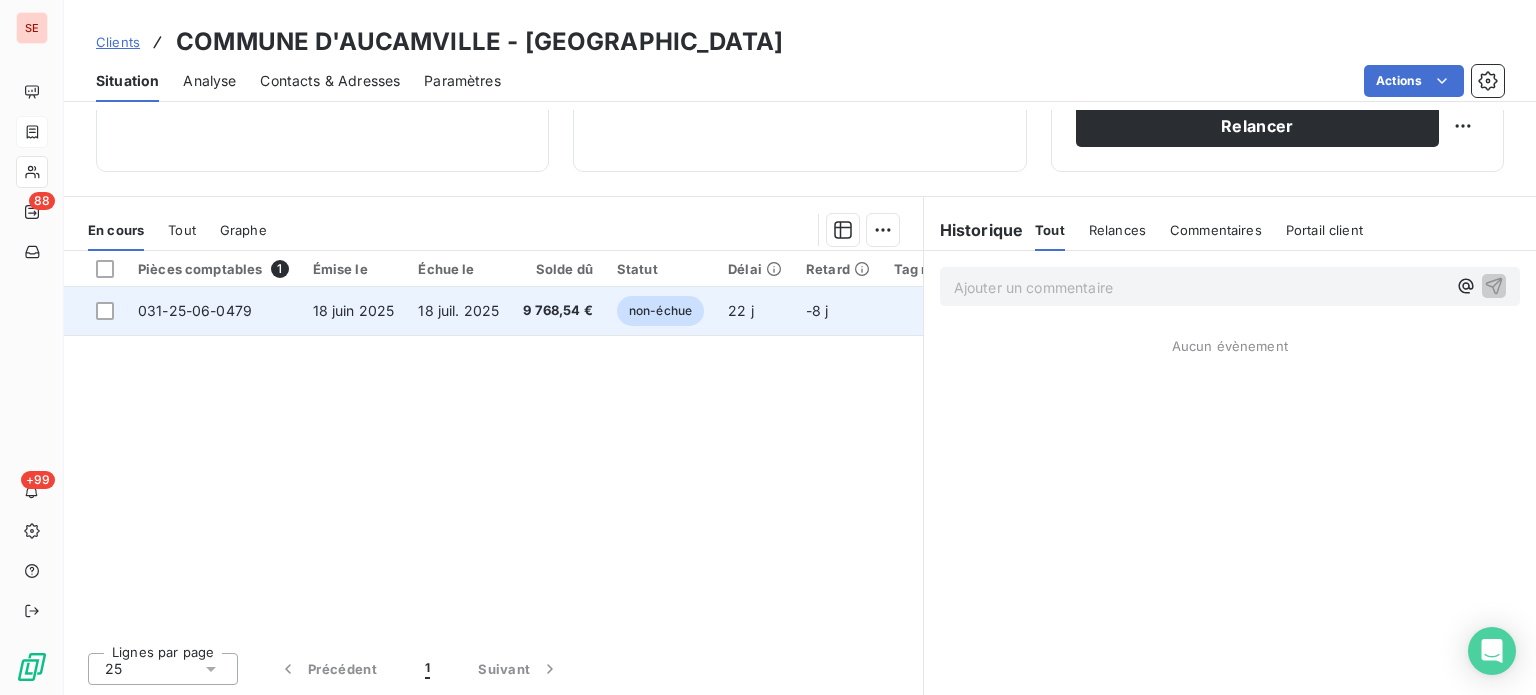 click on "18 juil. 2025" at bounding box center [458, 311] 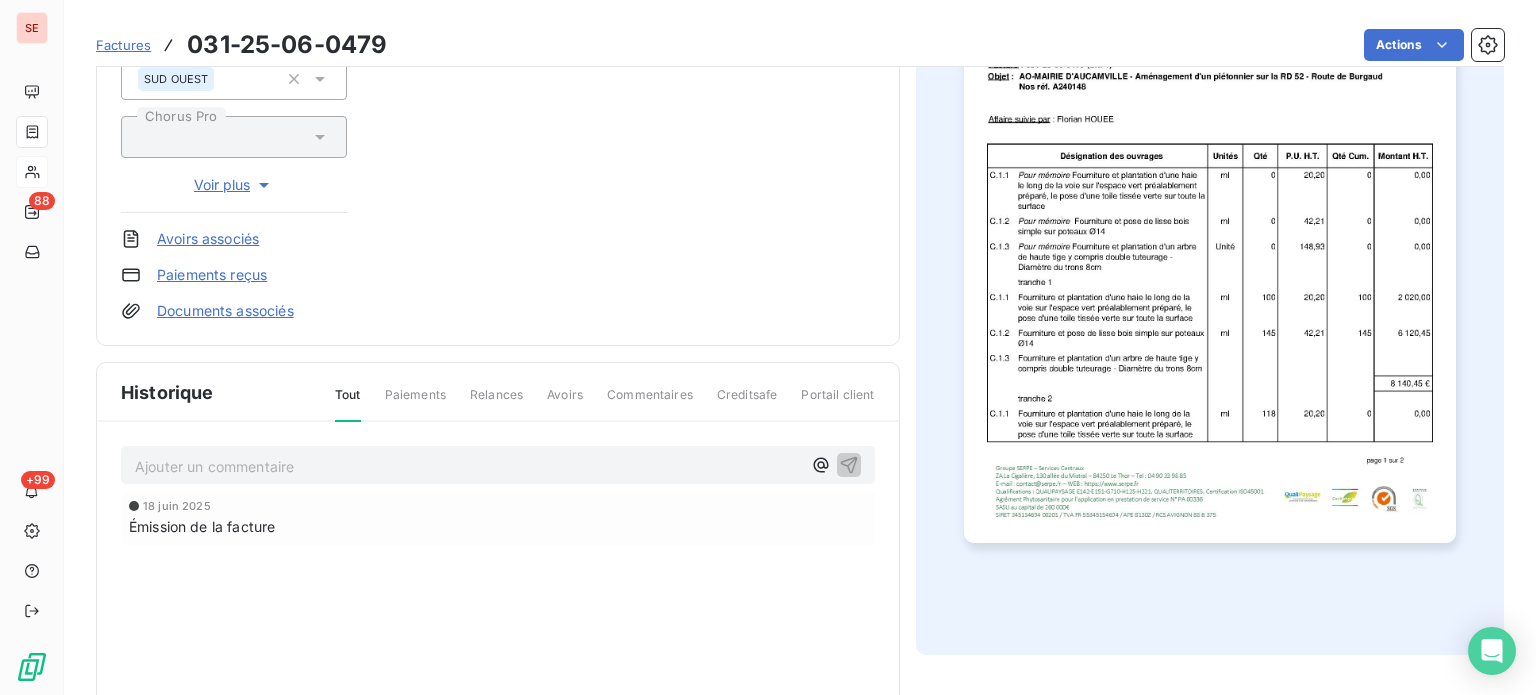 scroll, scrollTop: 506, scrollLeft: 0, axis: vertical 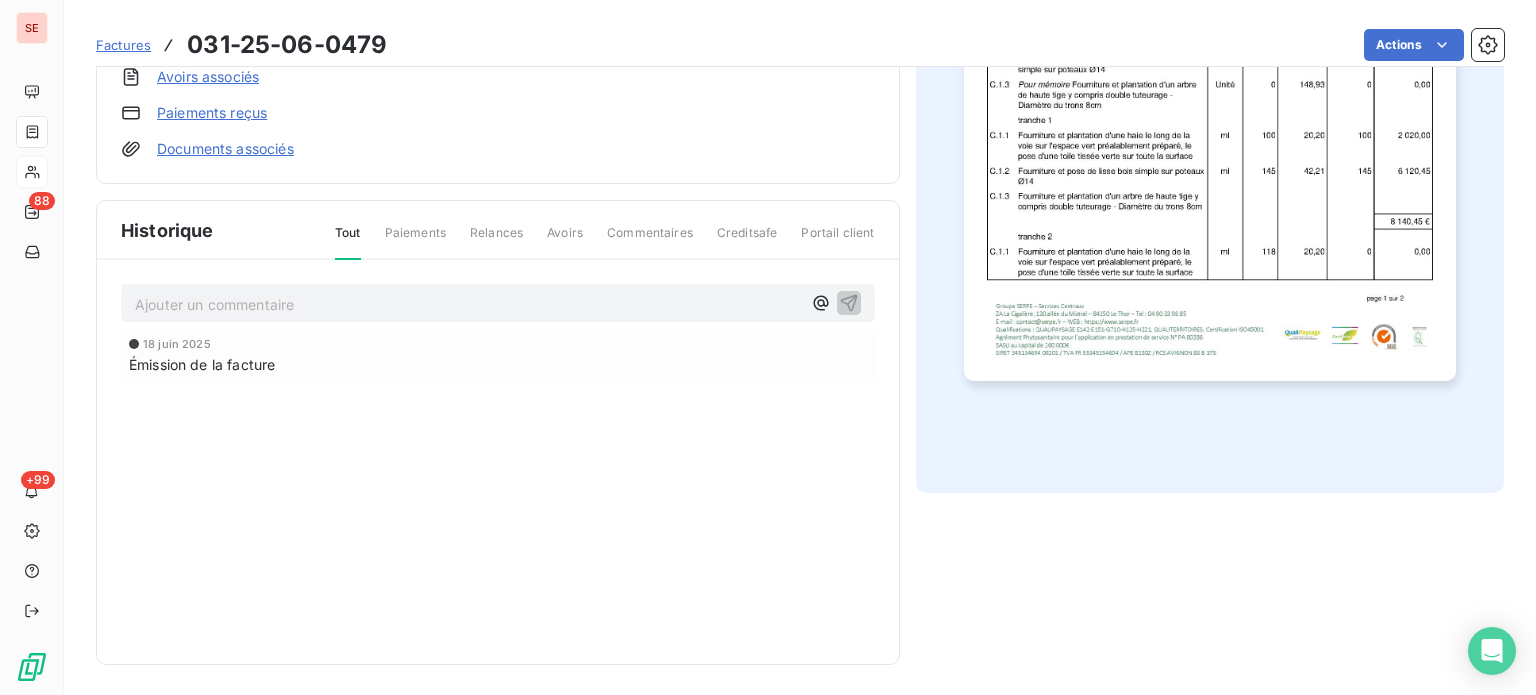 click on "Ajouter un commentaire ﻿" at bounding box center (468, 304) 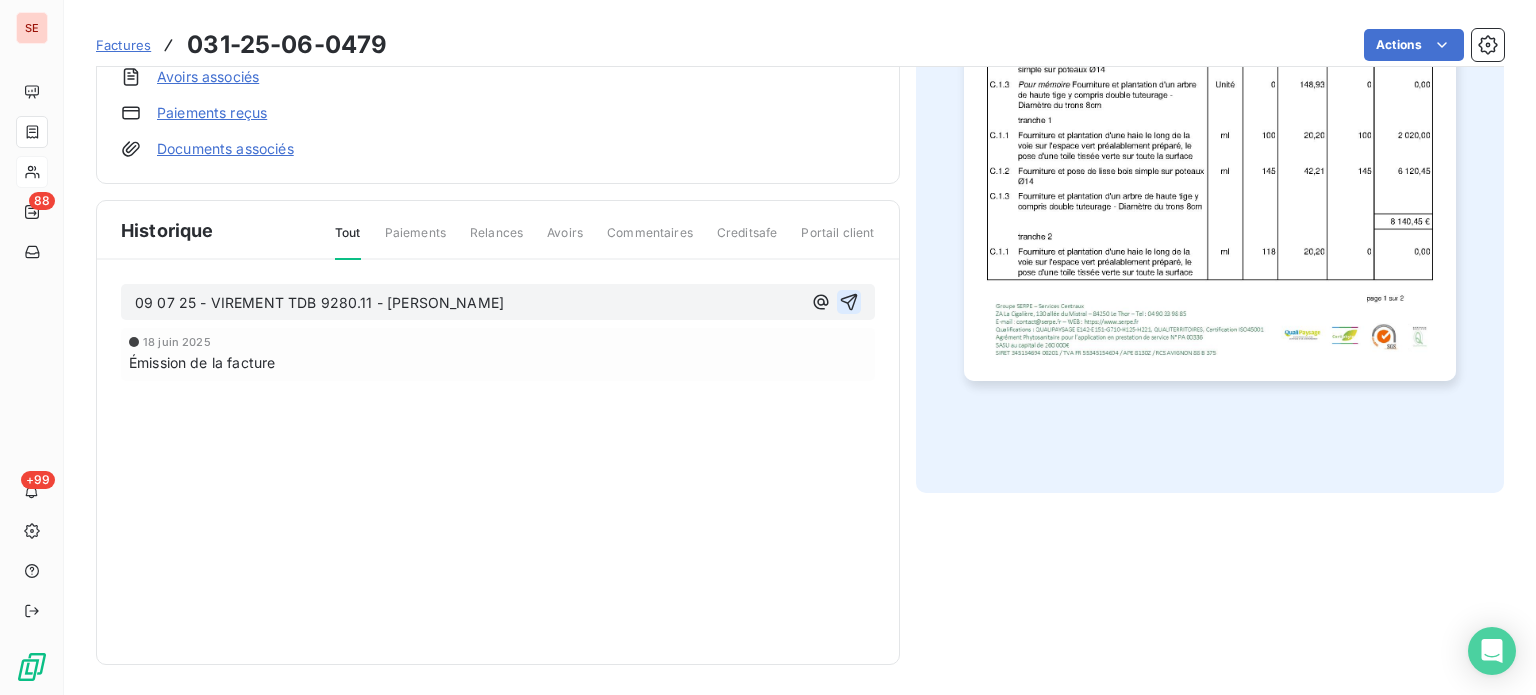 click 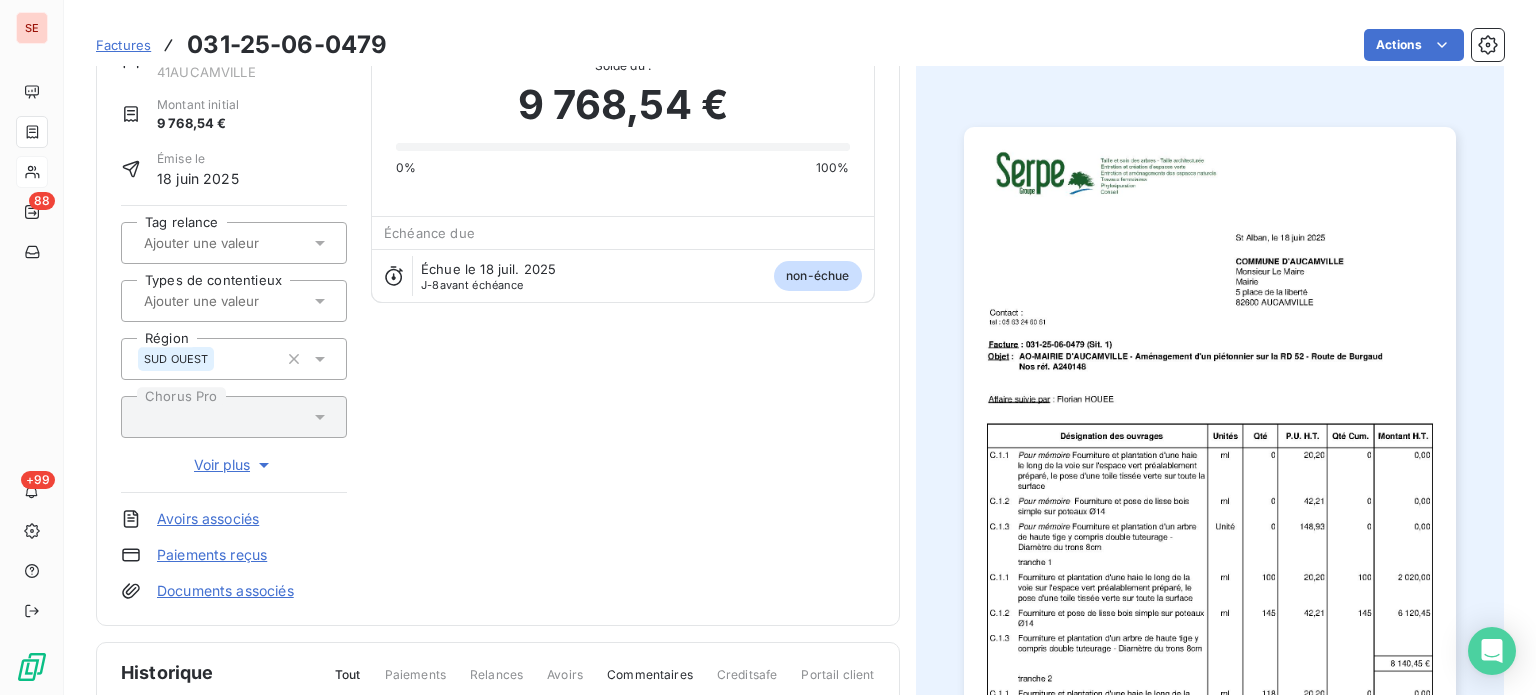 scroll, scrollTop: 0, scrollLeft: 0, axis: both 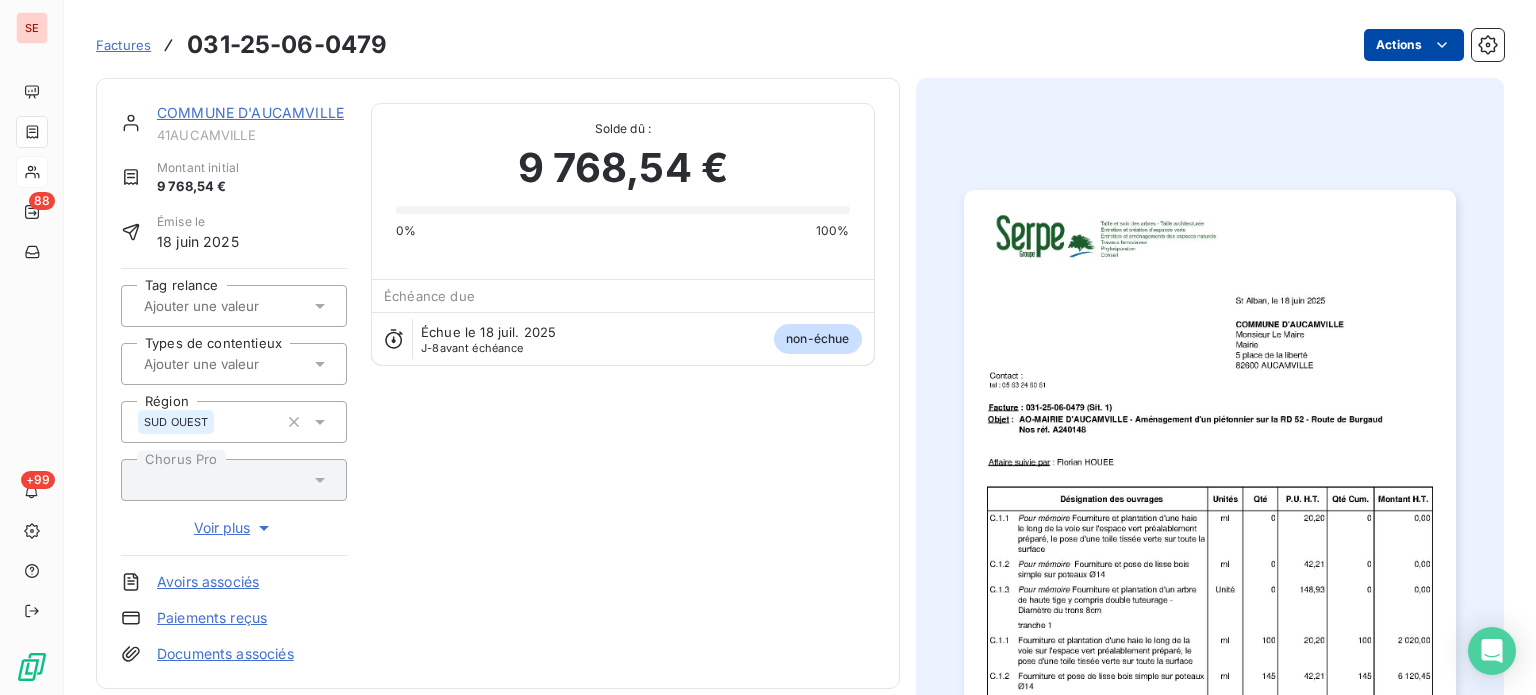 click on "SE 88 +99 Factures 031-25-06-0479 Actions COMMUNE D'AUCAMVILLE  41AUCAMVILLE Montant initial 9 768,54 € Émise le 18 juin 2025 Tag relance Types de contentieux Région SUD OUEST Chorus Pro Voir plus Avoirs associés Paiements reçus Documents associés Solde dû : 9 768,54 € 0% 100% Échéance due Échue le 18 juil. 2025 J-8  avant échéance non-échue Historique Tout Paiements Relances Avoirs Commentaires Creditsafe Portail client Ajouter un commentaire ﻿ Sabrina  PEIGNE il y a 0 secondes Facture  : 031-25-06-0479 09 07 25 - VIREMENT TDB 9280.11 - rg à passer 18 juin 2025 Émission de la facture" at bounding box center [768, 347] 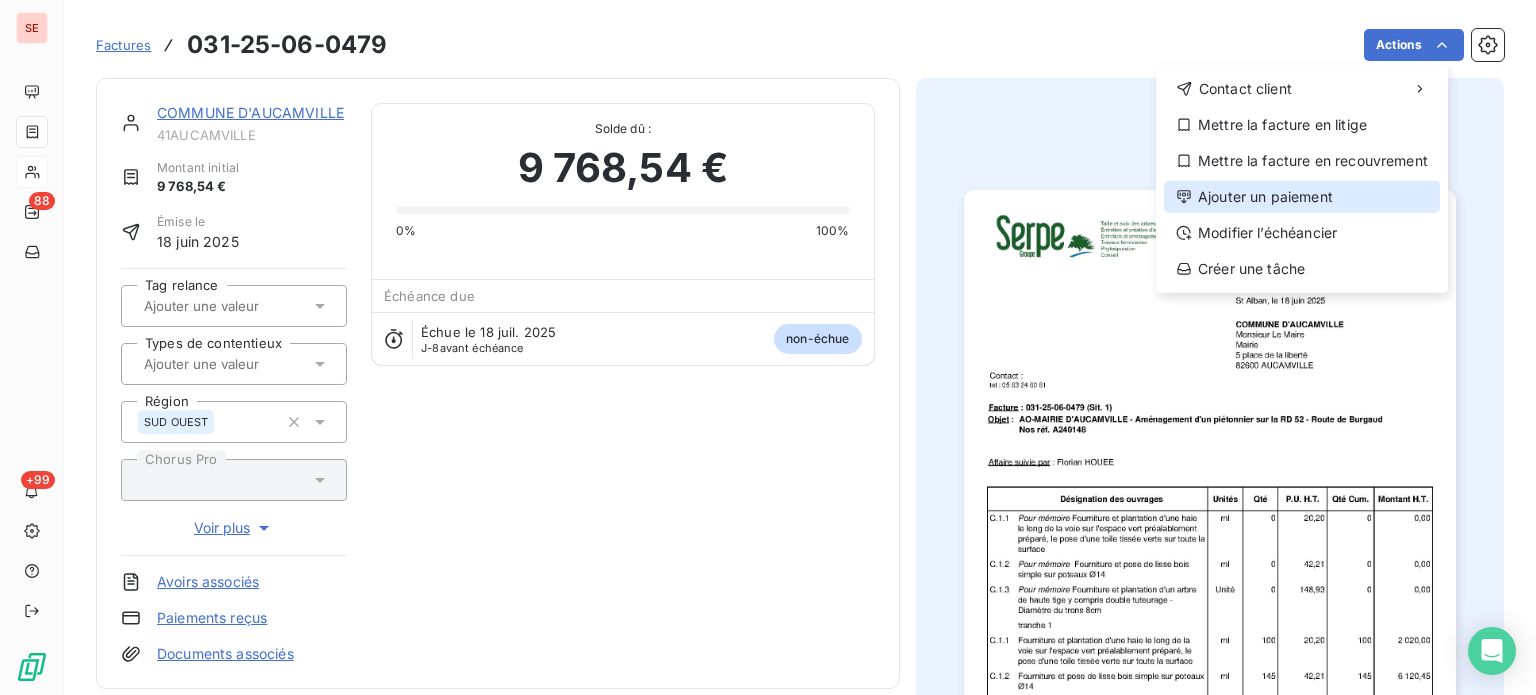 click on "Ajouter un paiement" at bounding box center (1302, 197) 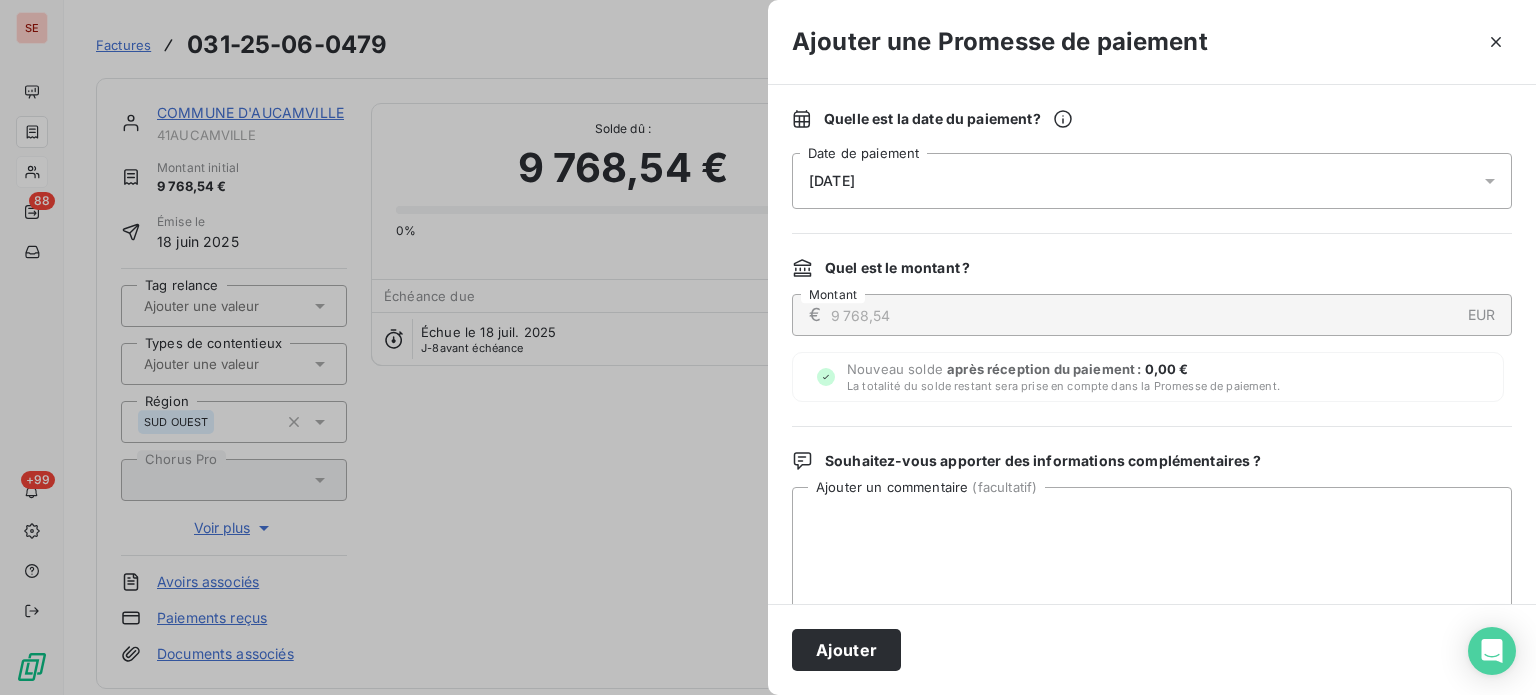 click on "11/07/2025" at bounding box center [1152, 181] 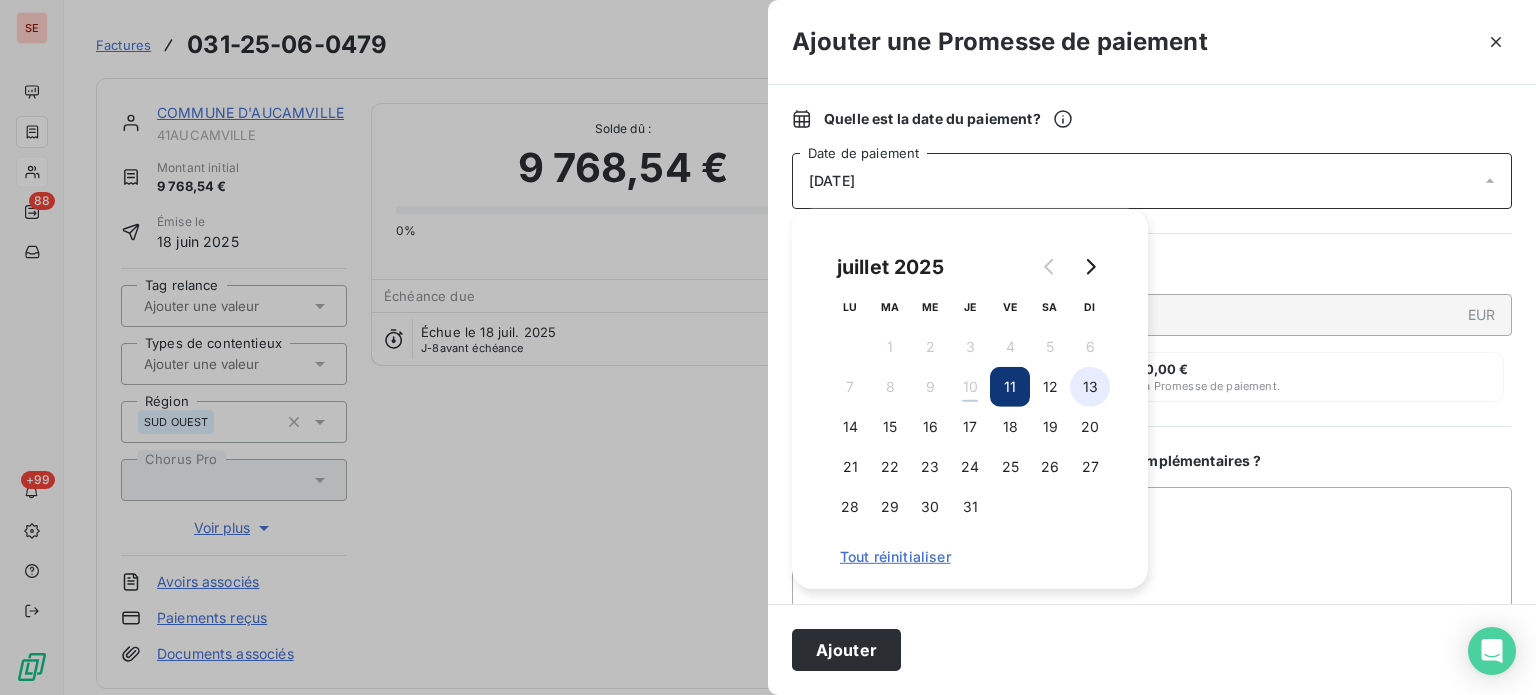 click on "13" at bounding box center (1090, 387) 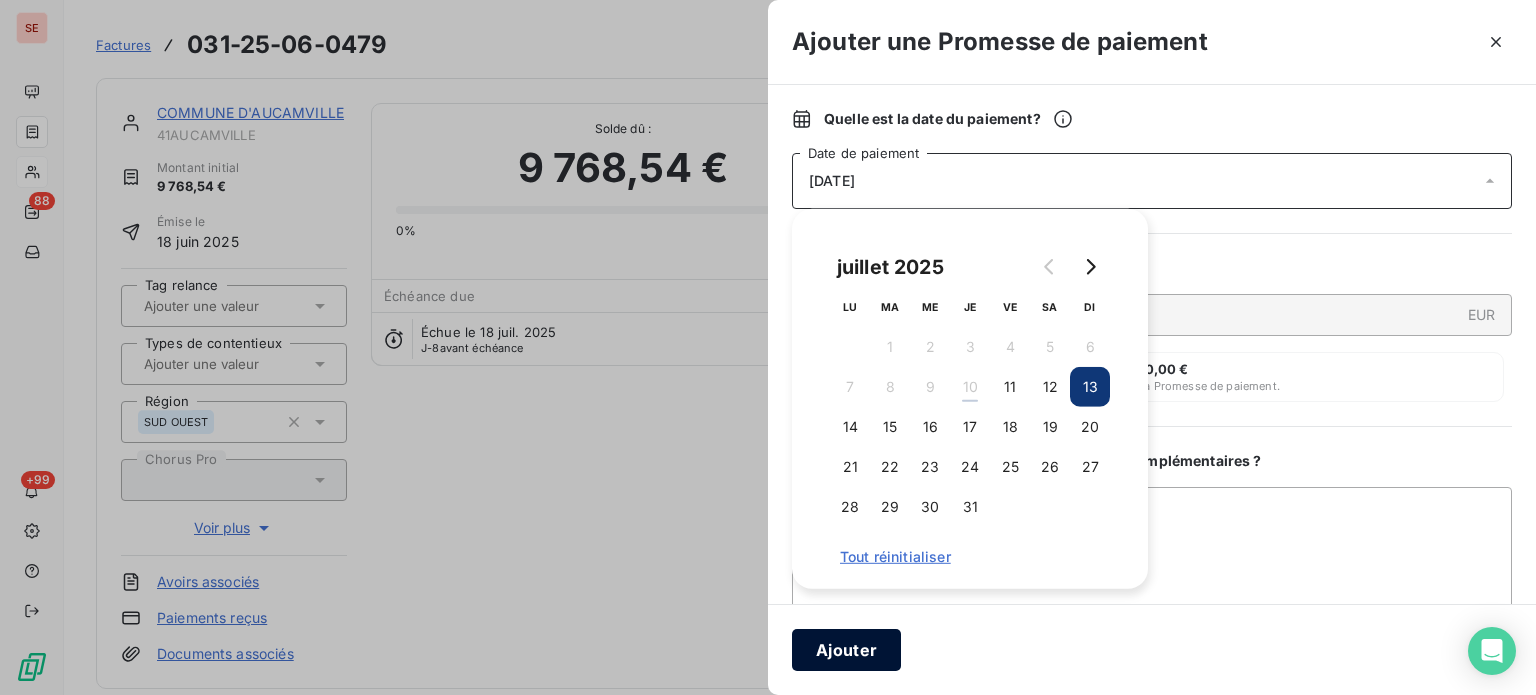 click on "Ajouter" at bounding box center [846, 650] 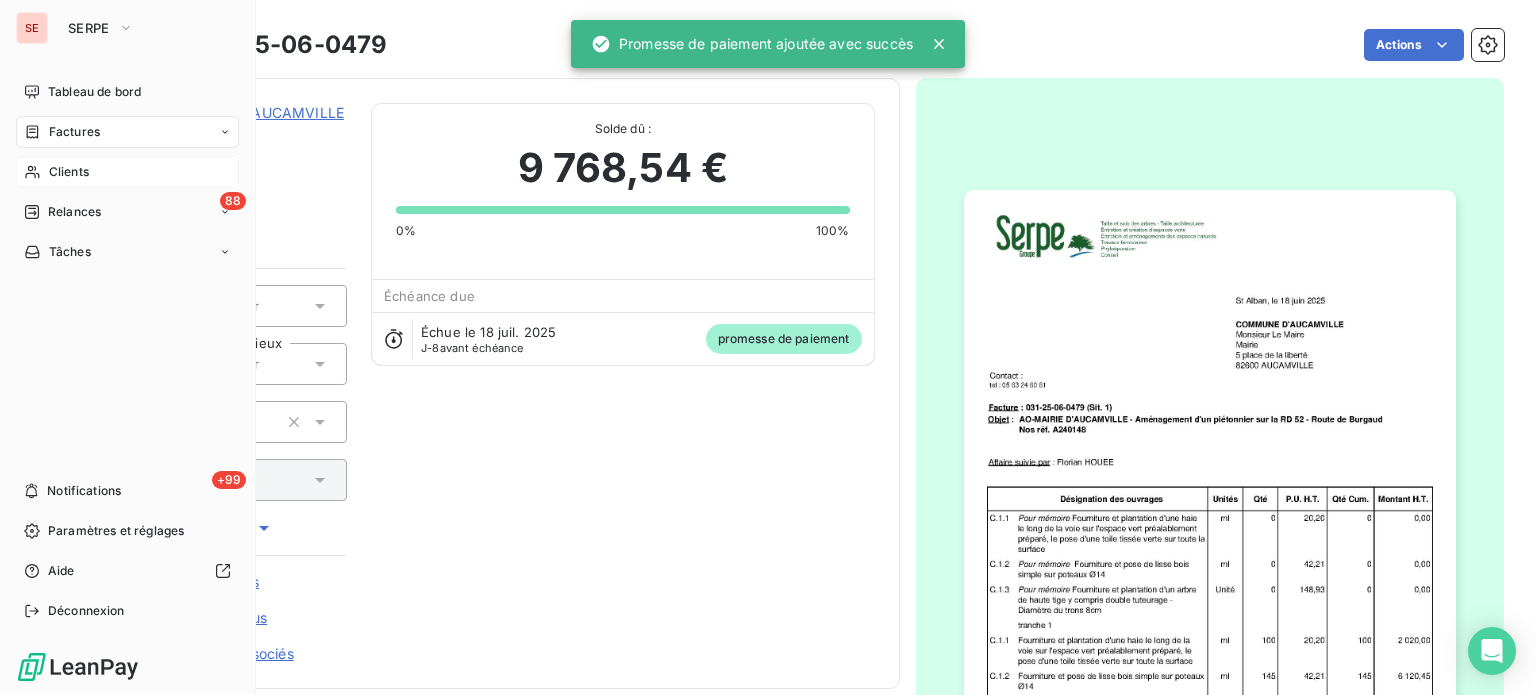 drag, startPoint x: 69, startPoint y: 168, endPoint x: 88, endPoint y: 163, distance: 19.646883 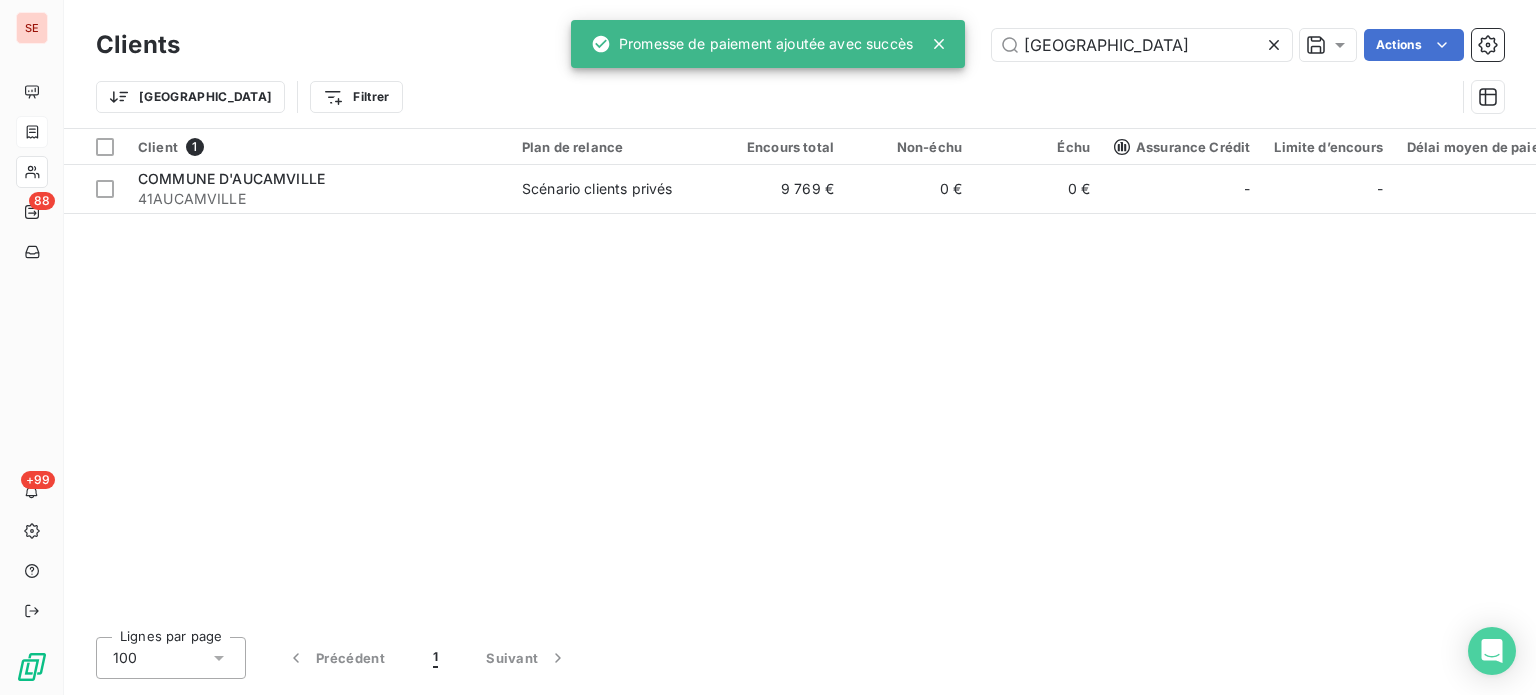 drag, startPoint x: 1128, startPoint y: 35, endPoint x: 939, endPoint y: 36, distance: 189.00264 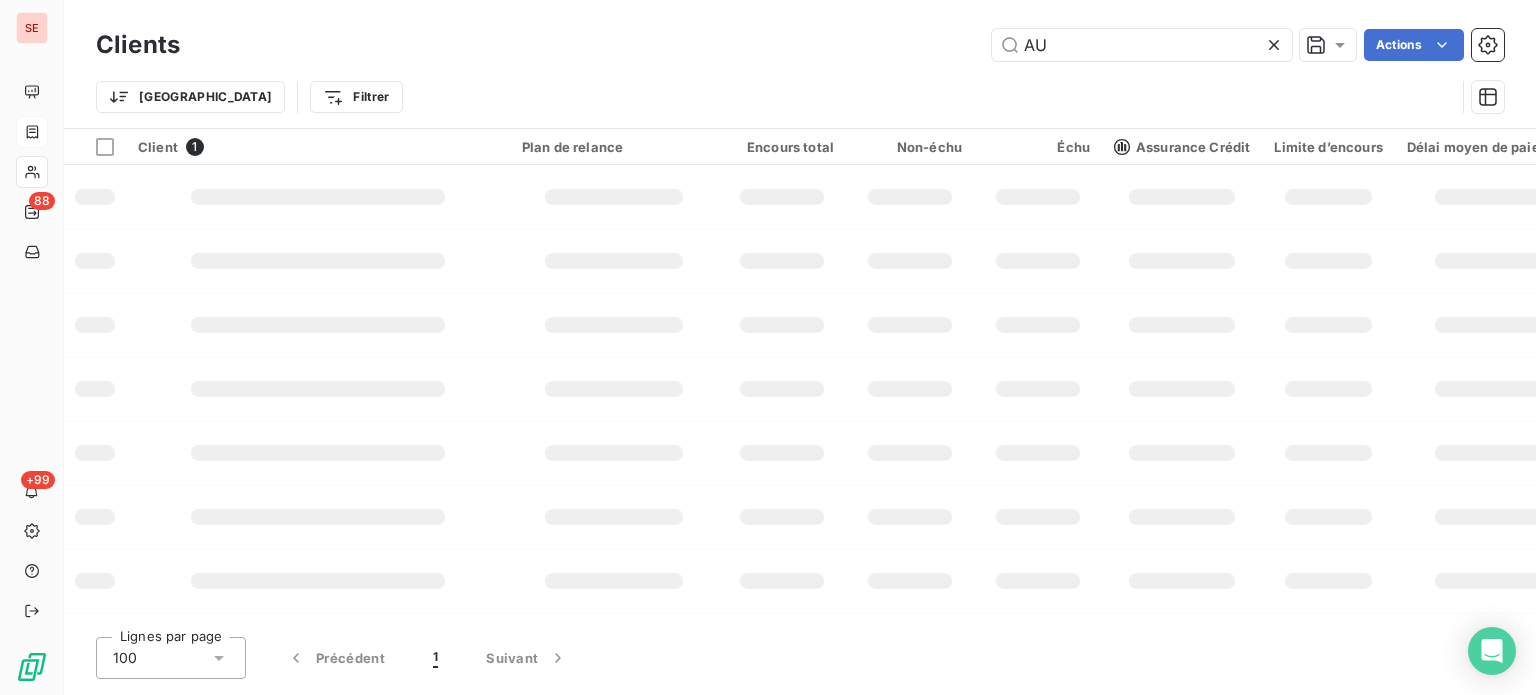 type on "A" 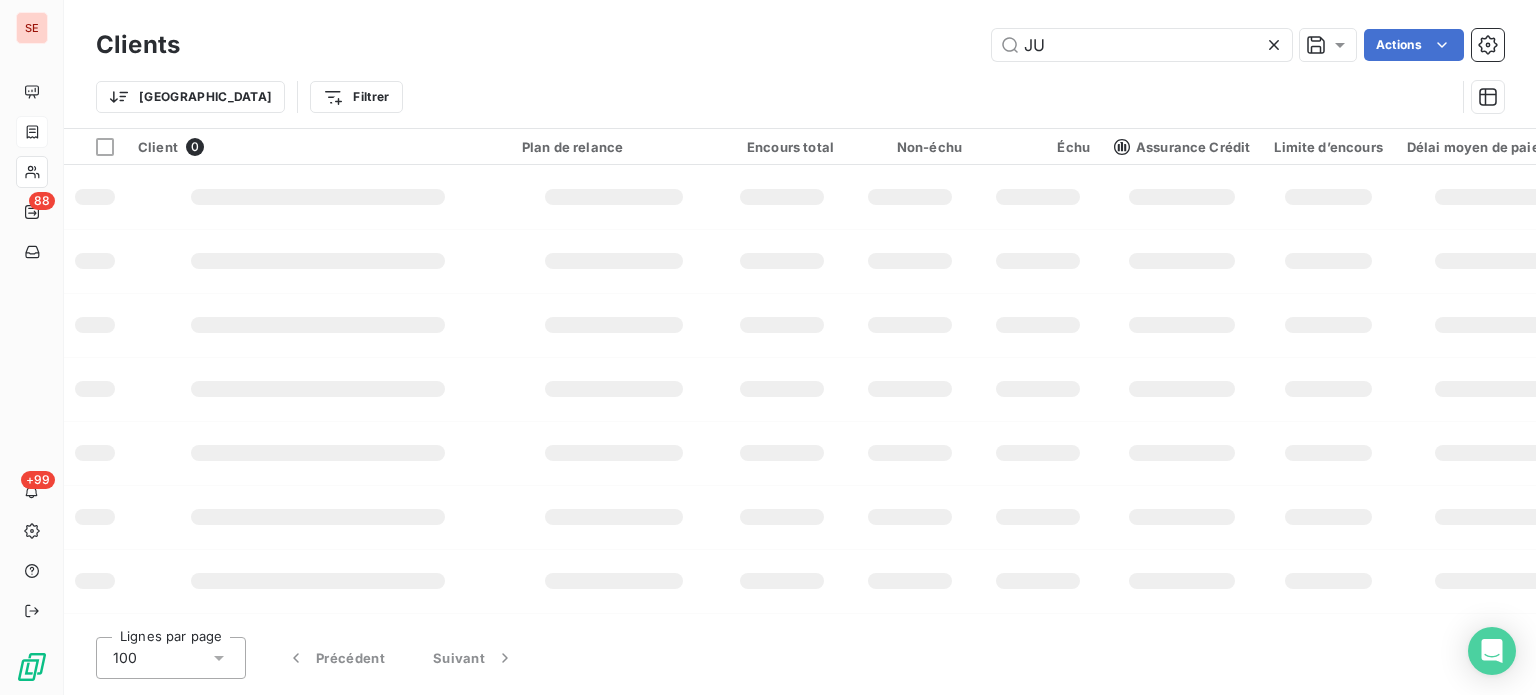 type on "J" 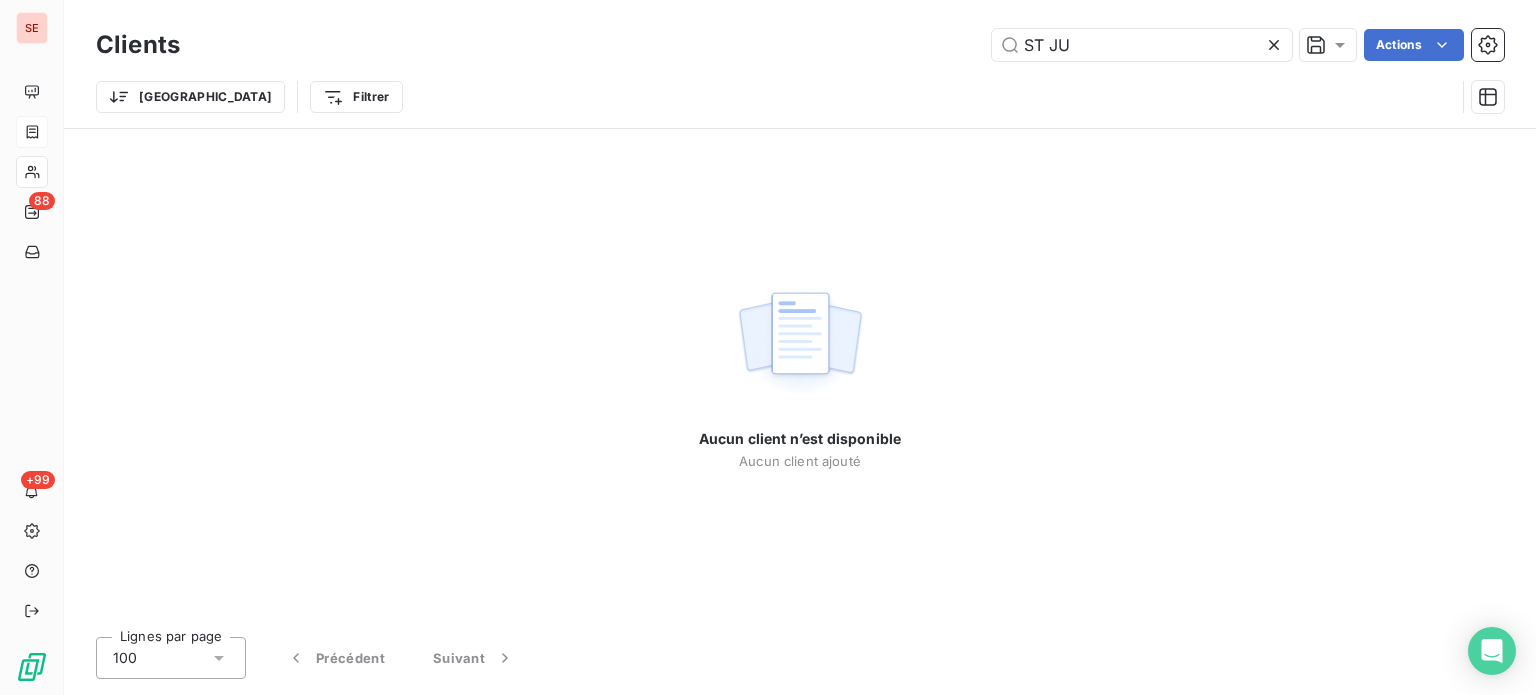 type on "ST JU" 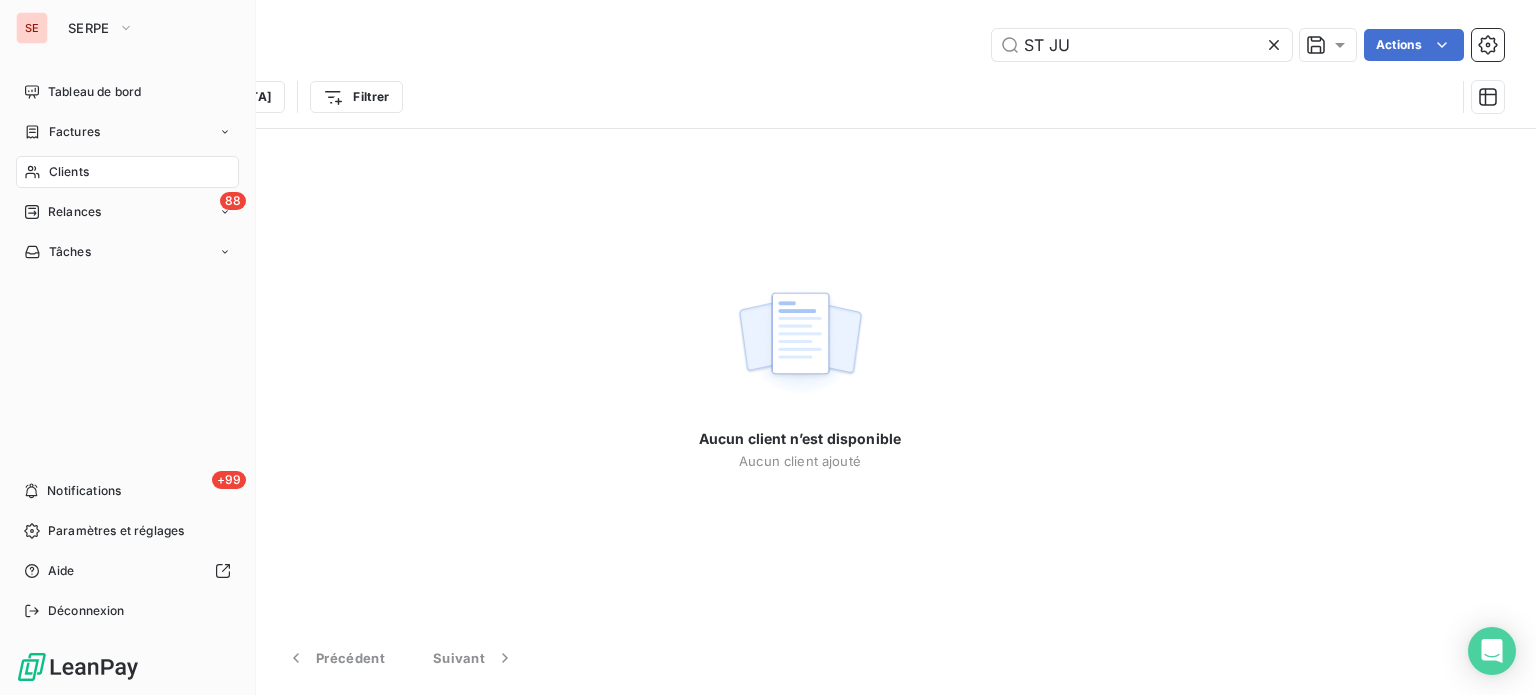 click 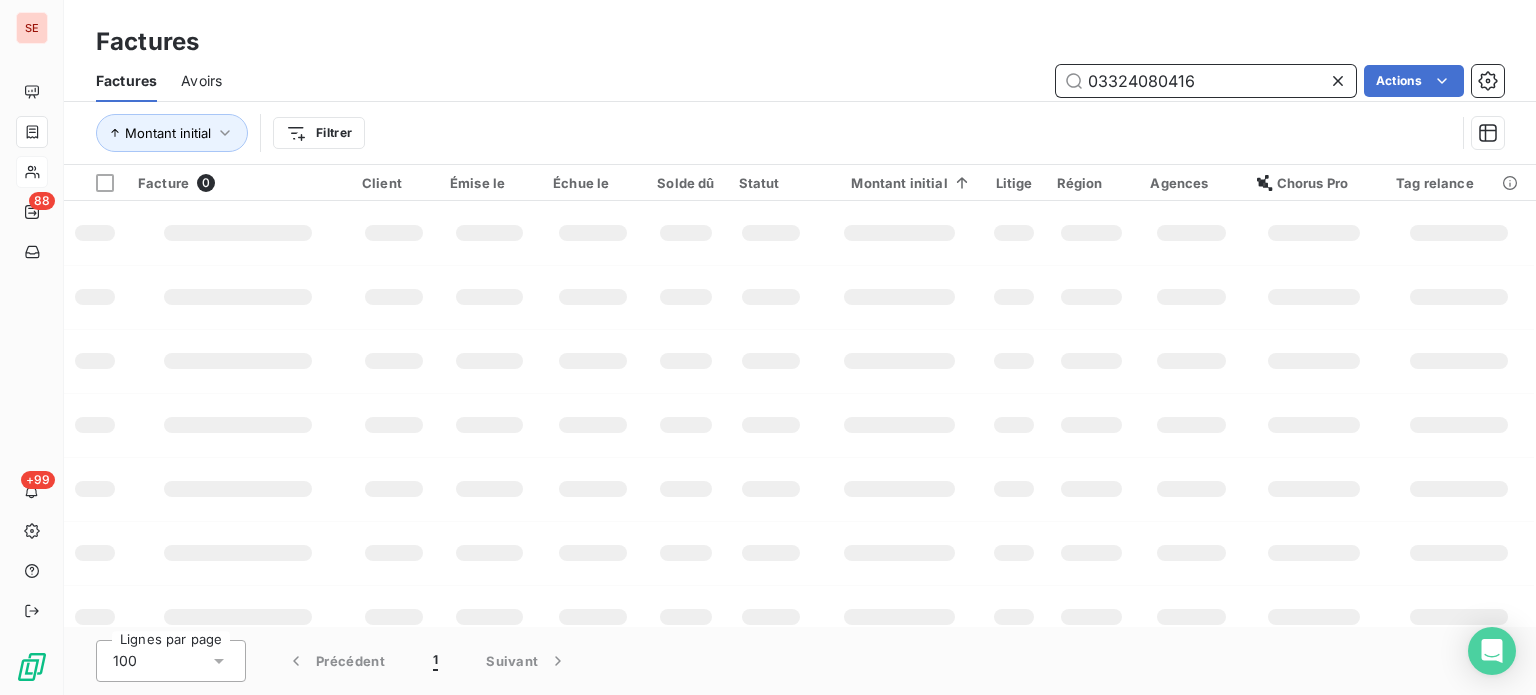 drag, startPoint x: 1185, startPoint y: 78, endPoint x: 1014, endPoint y: 75, distance: 171.0263 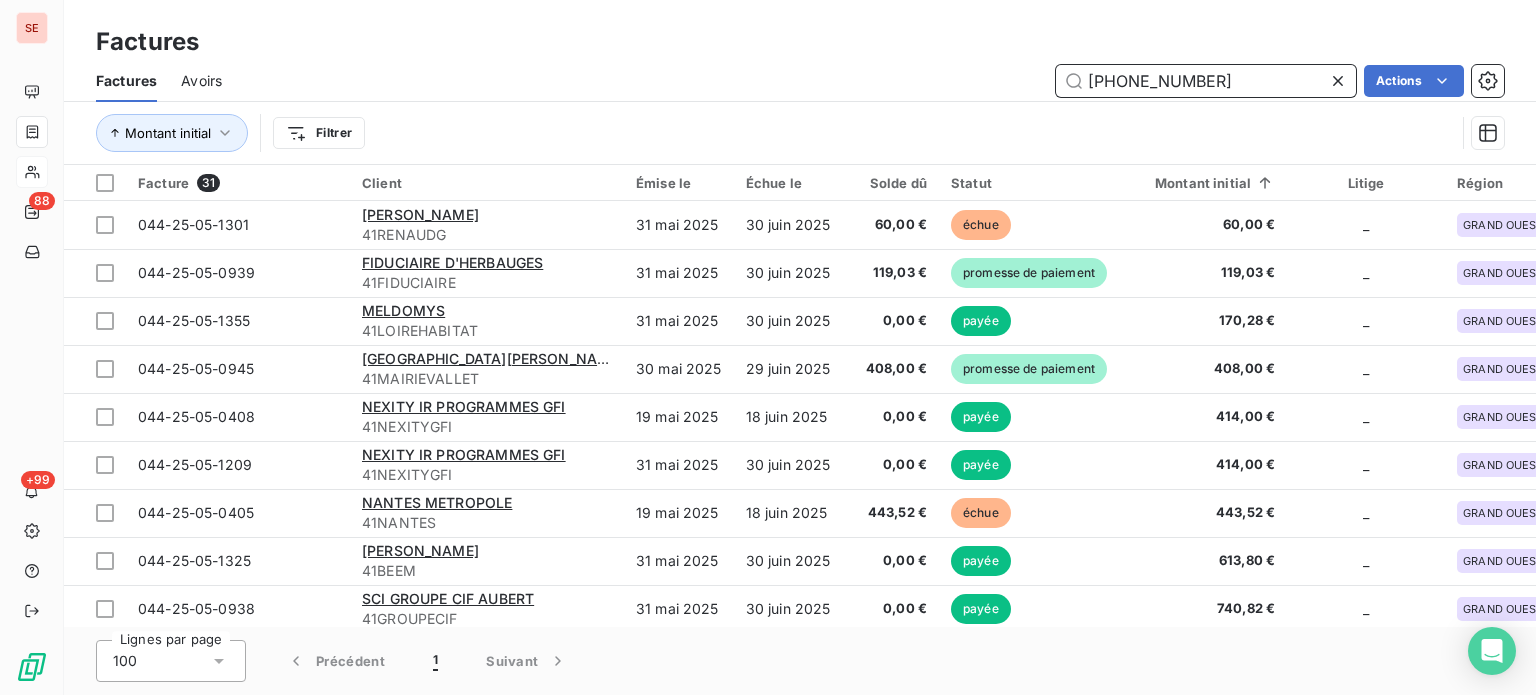 type on "044-25-05-0417" 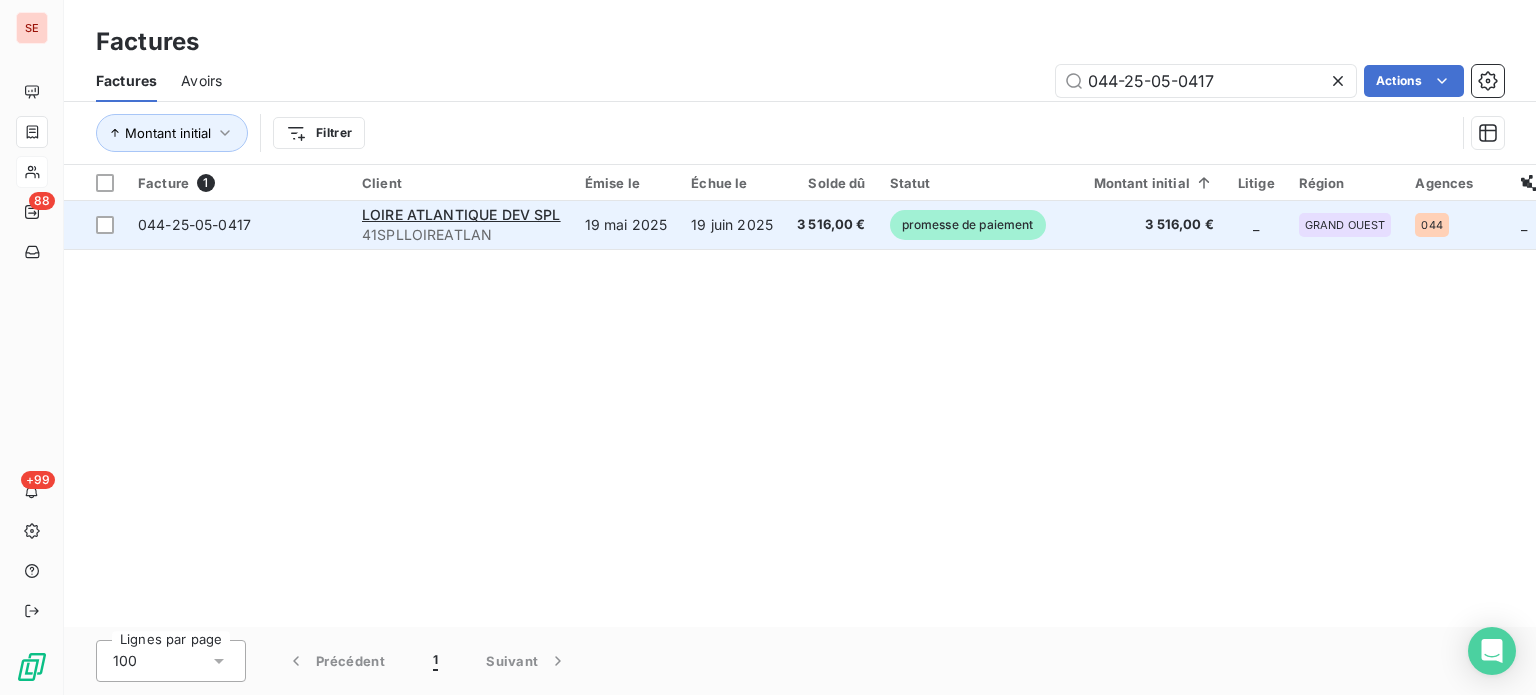 click on "19 juin 2025" at bounding box center (732, 225) 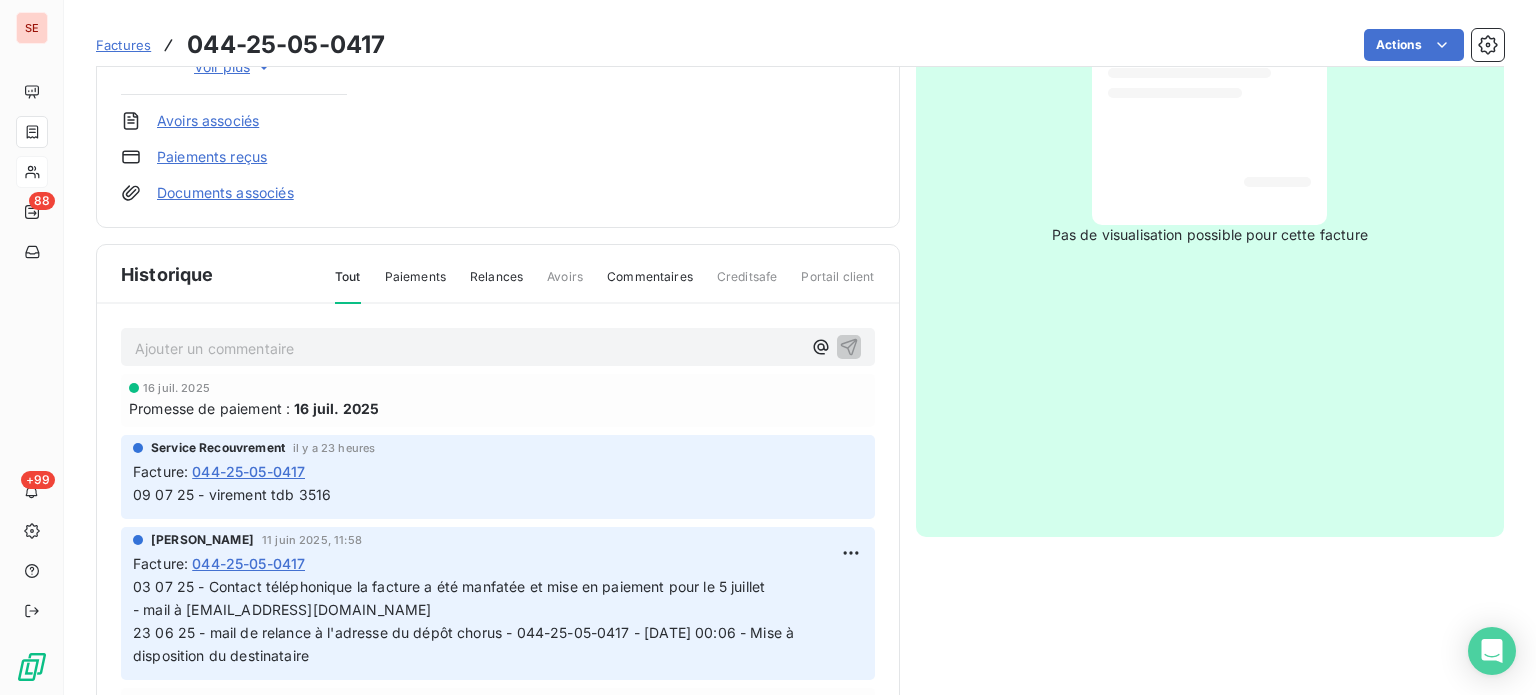 scroll, scrollTop: 506, scrollLeft: 0, axis: vertical 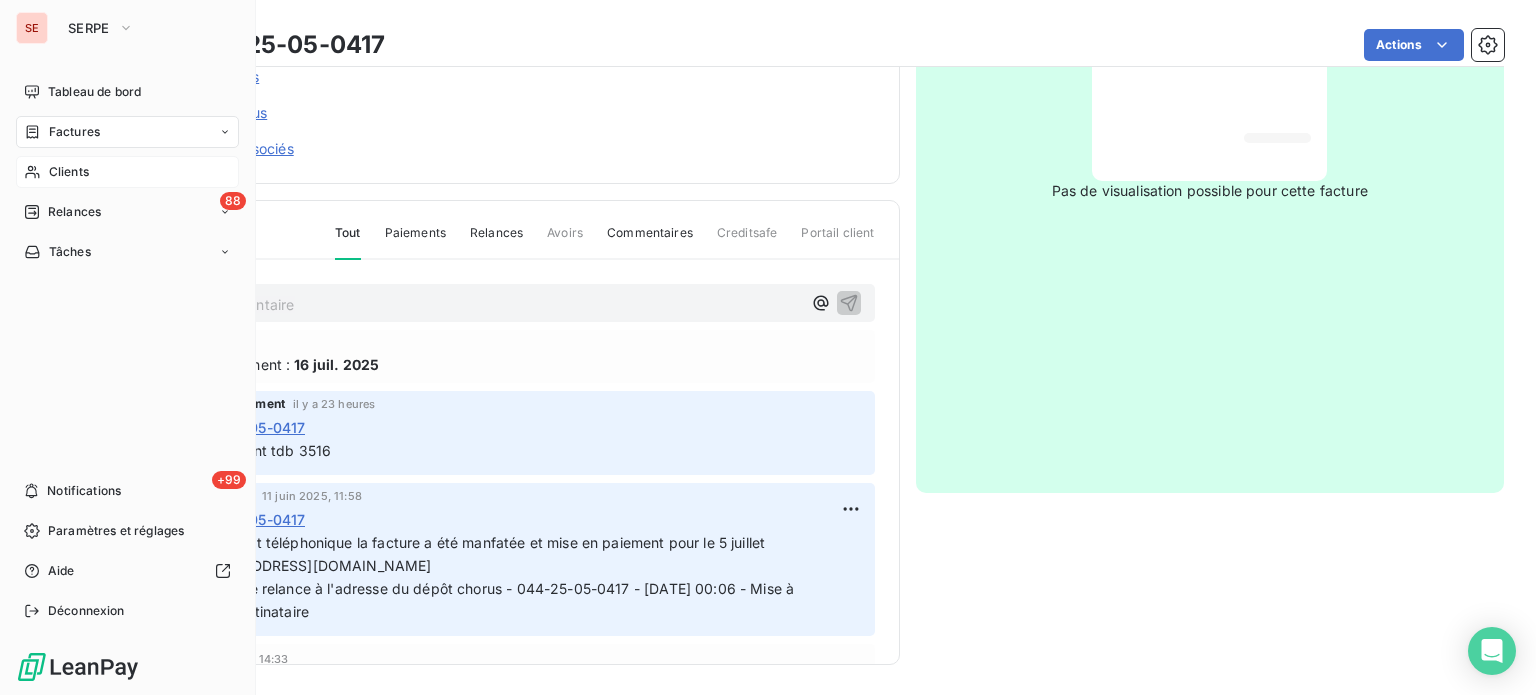 click 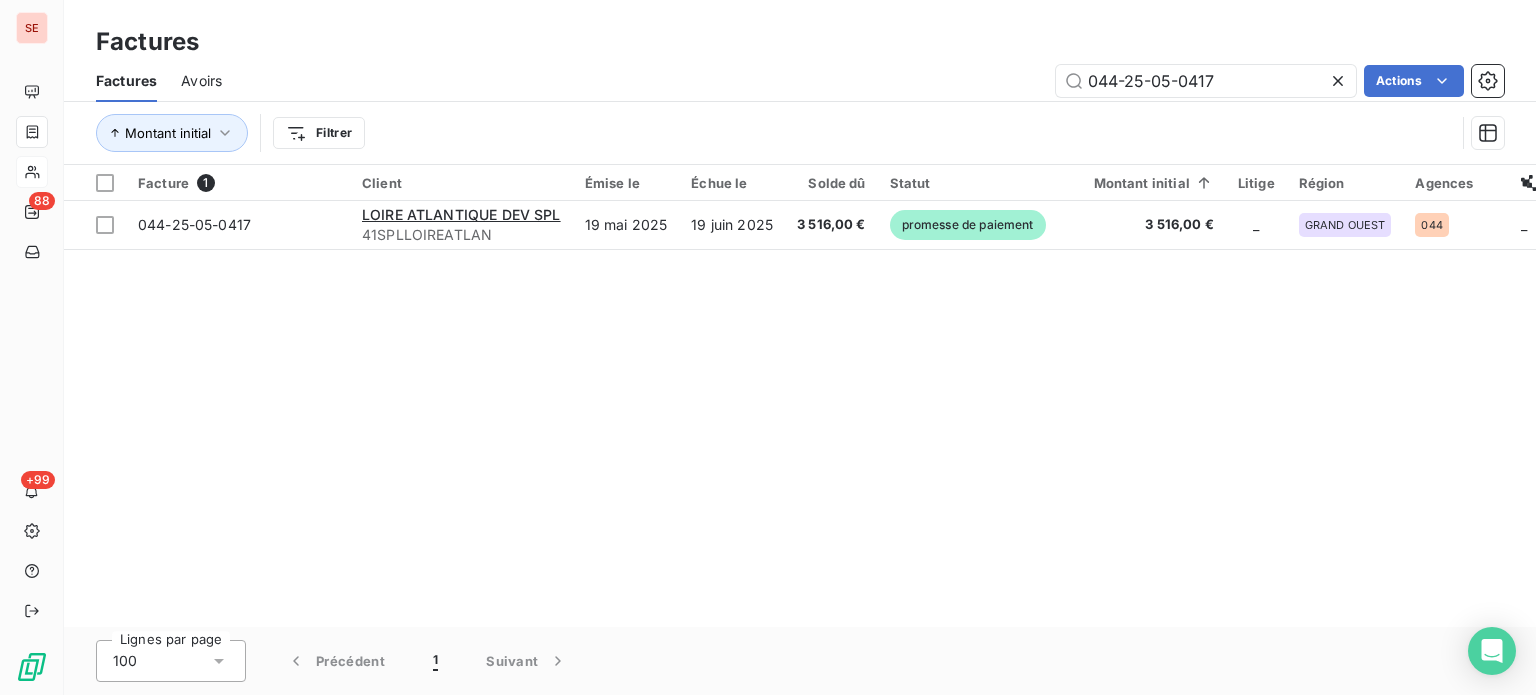 drag, startPoint x: 1256, startPoint y: 81, endPoint x: 766, endPoint y: 73, distance: 490.0653 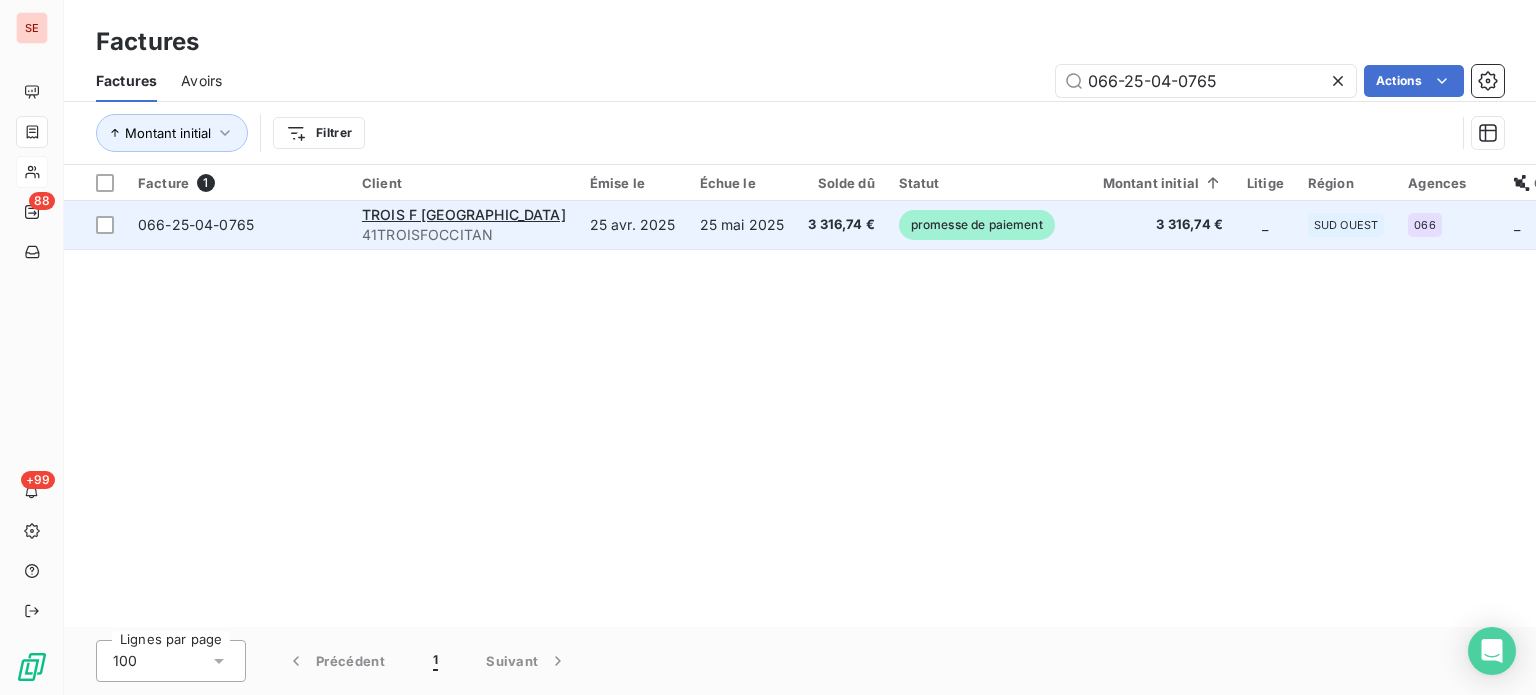 type on "066-25-04-0765" 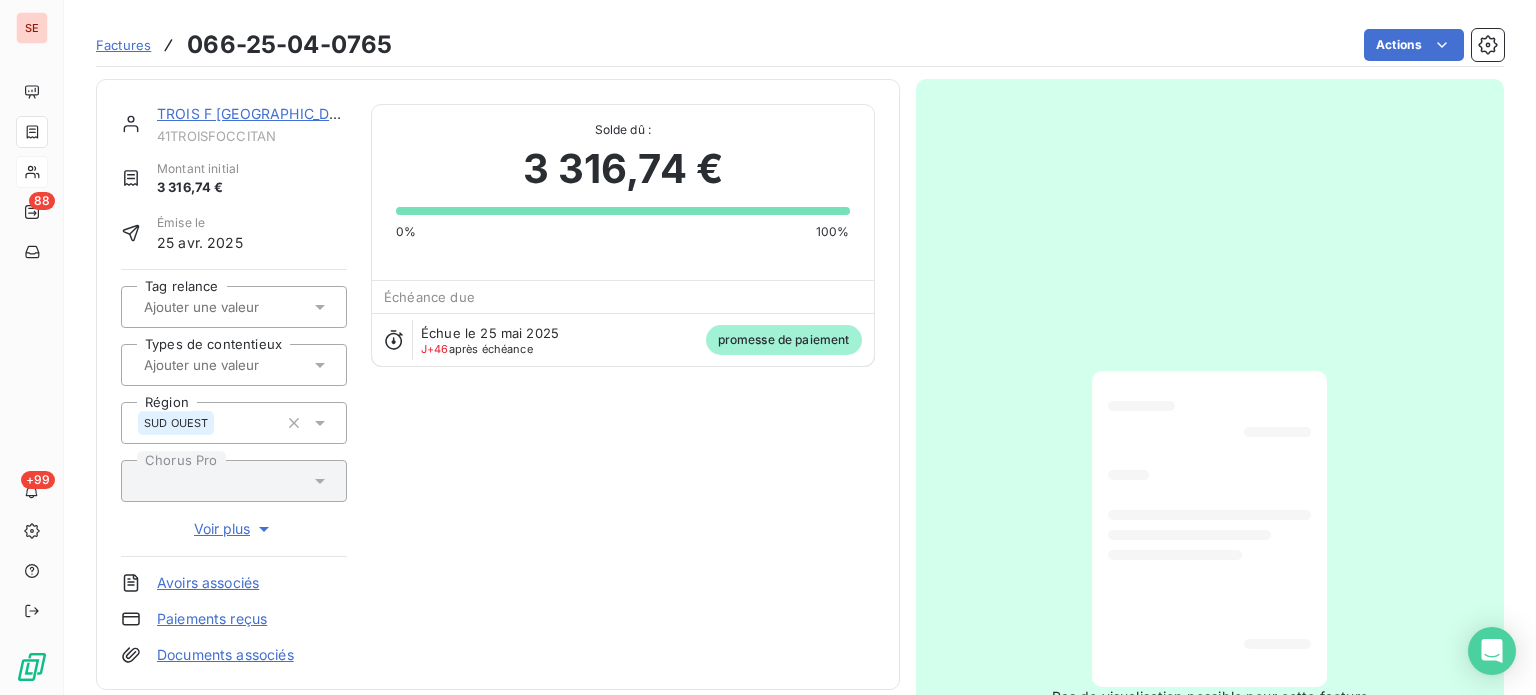 scroll, scrollTop: 506, scrollLeft: 0, axis: vertical 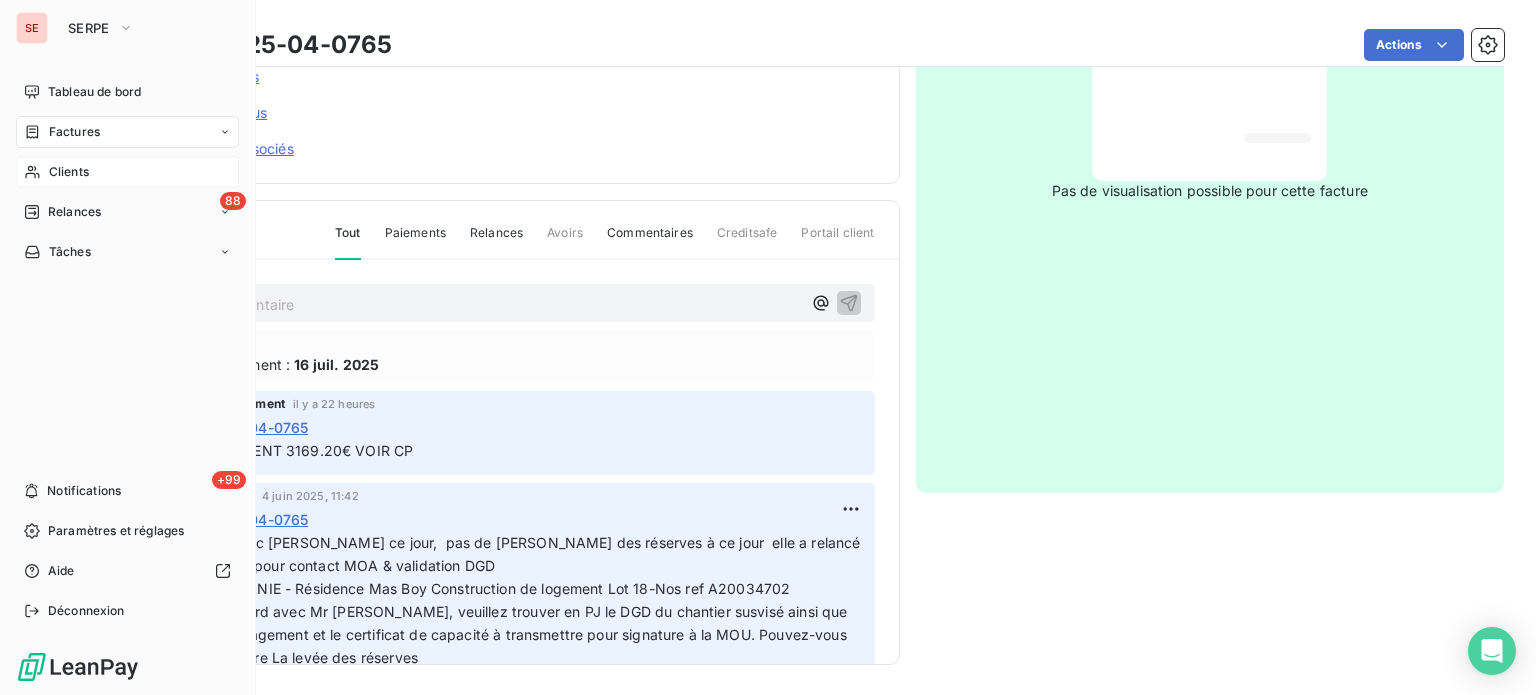 click on "Factures" at bounding box center [127, 132] 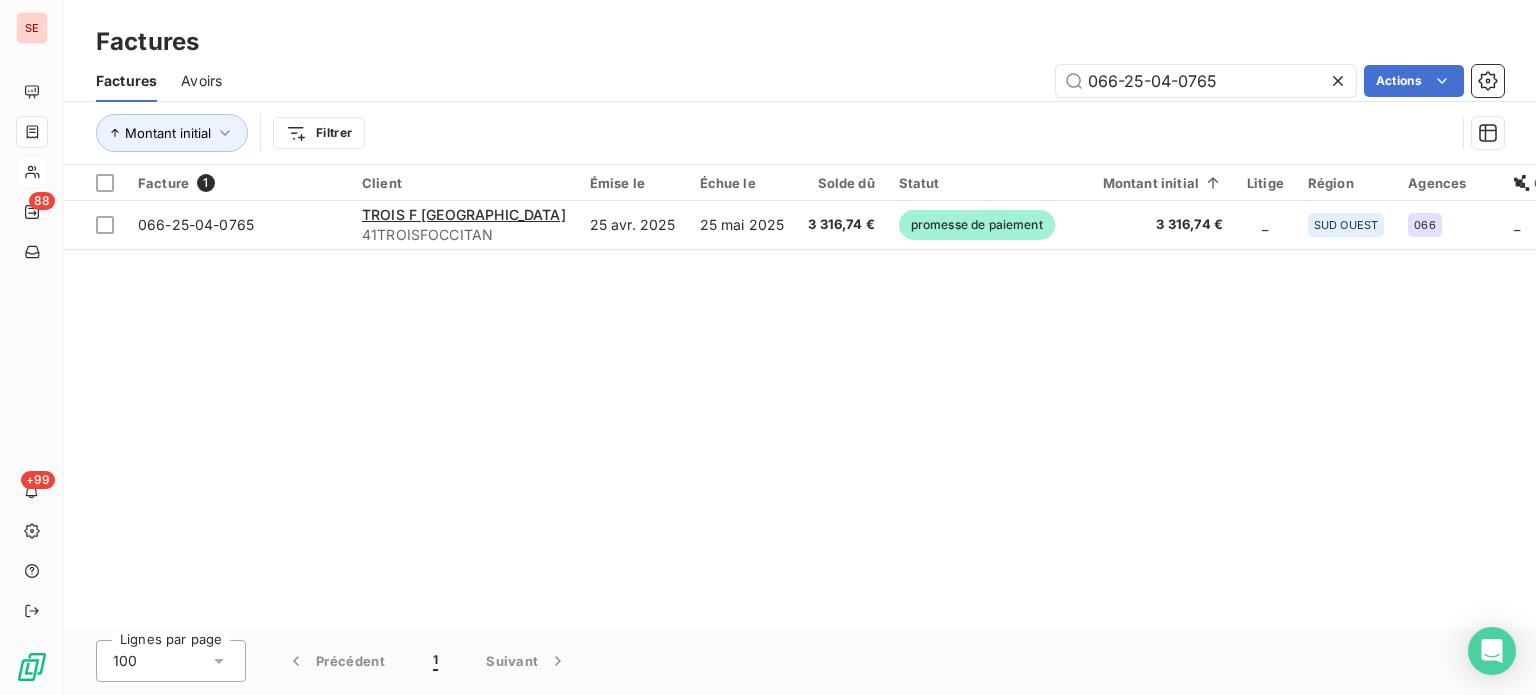 drag, startPoint x: 1015, startPoint y: 71, endPoint x: 1004, endPoint y: 71, distance: 11 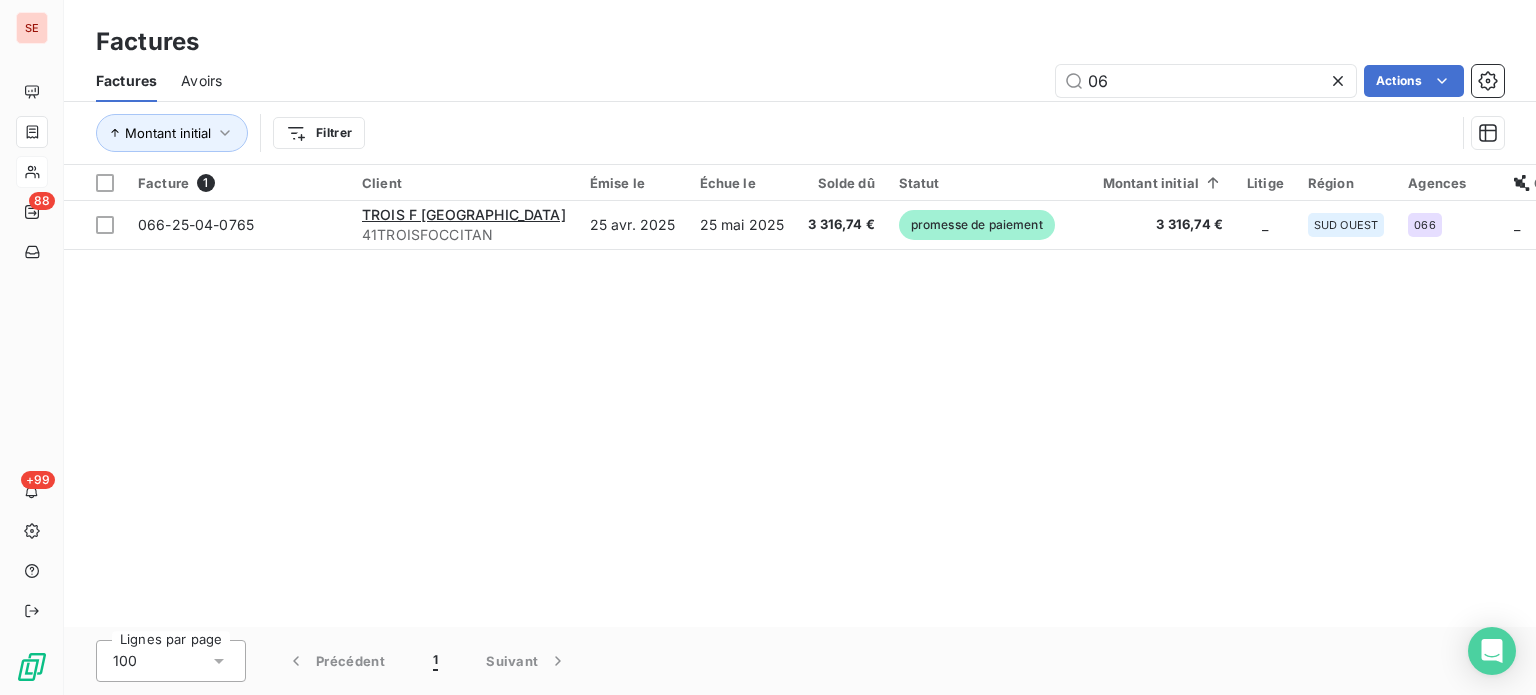 type on "0" 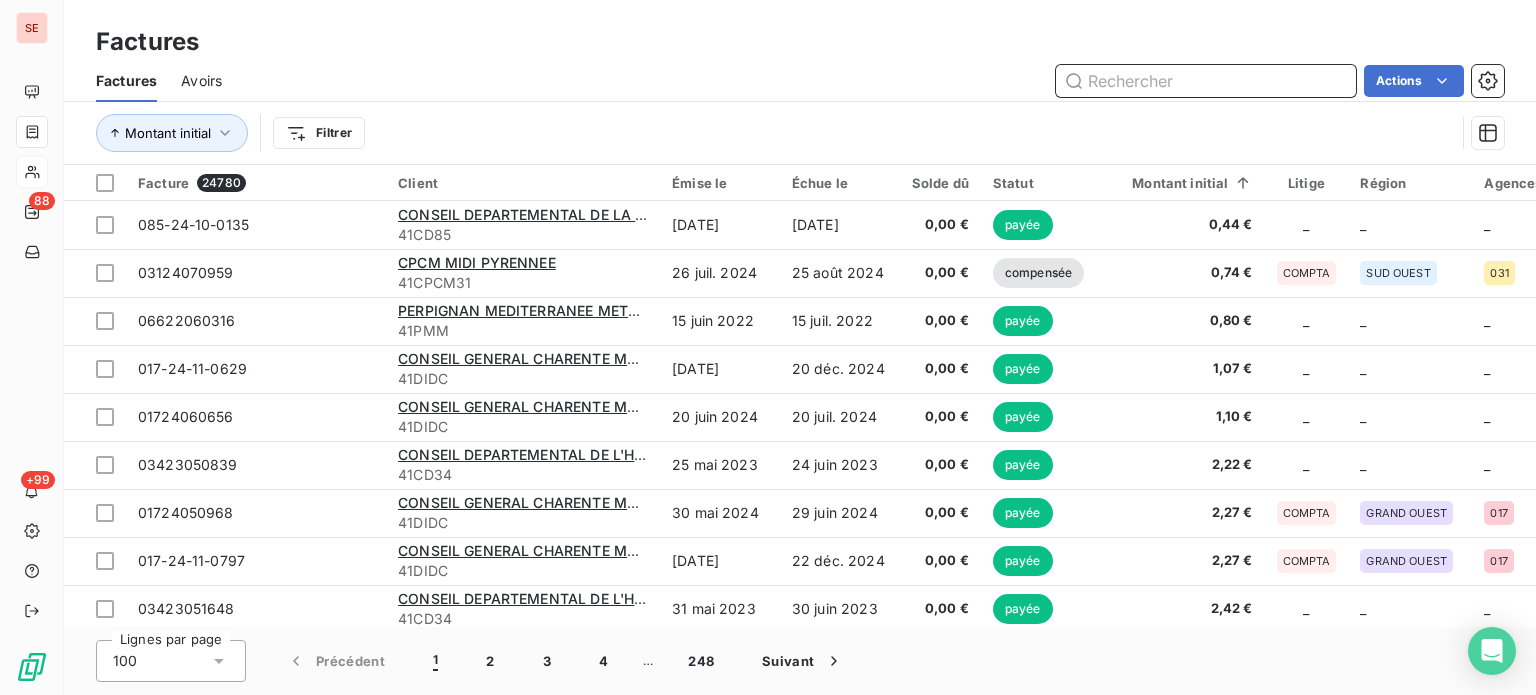 click at bounding box center (1206, 81) 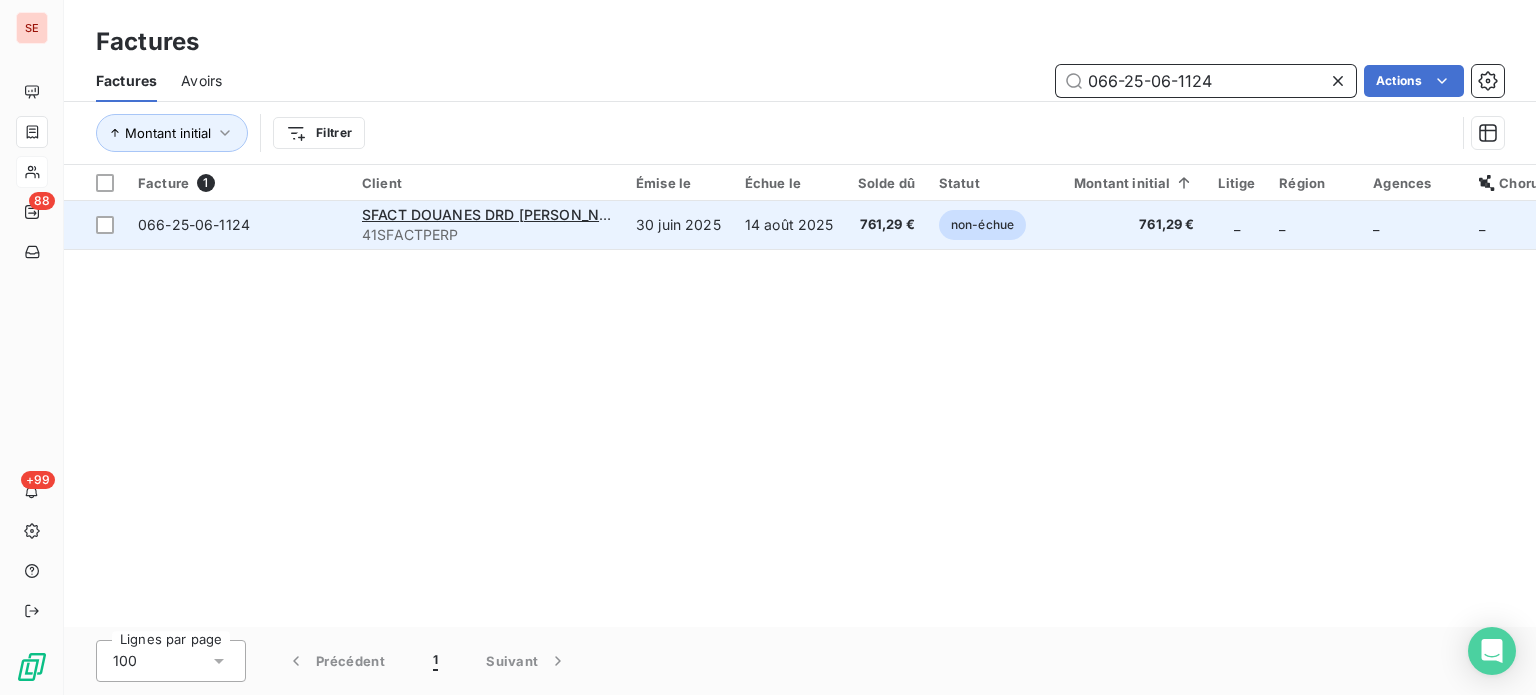 type on "066-25-06-1124" 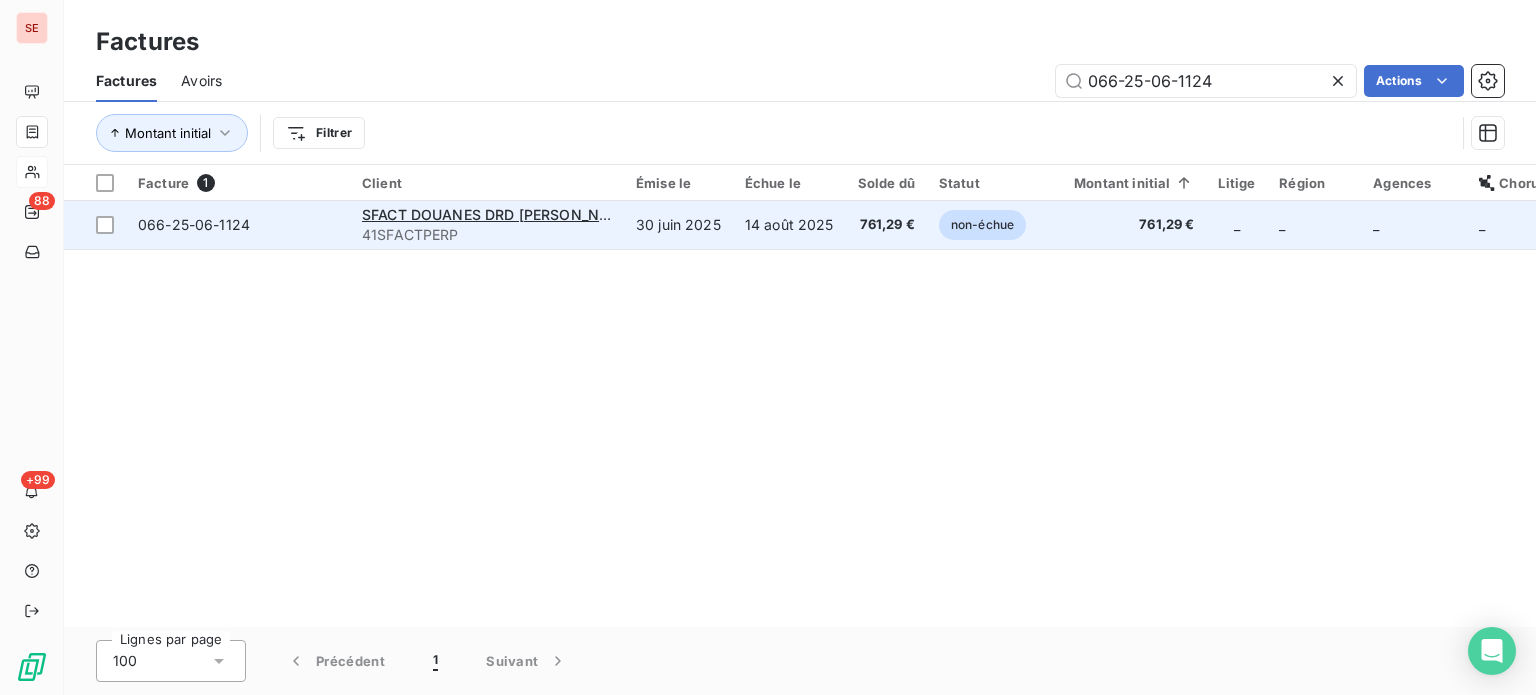 click on "30 juin 2025" at bounding box center (678, 225) 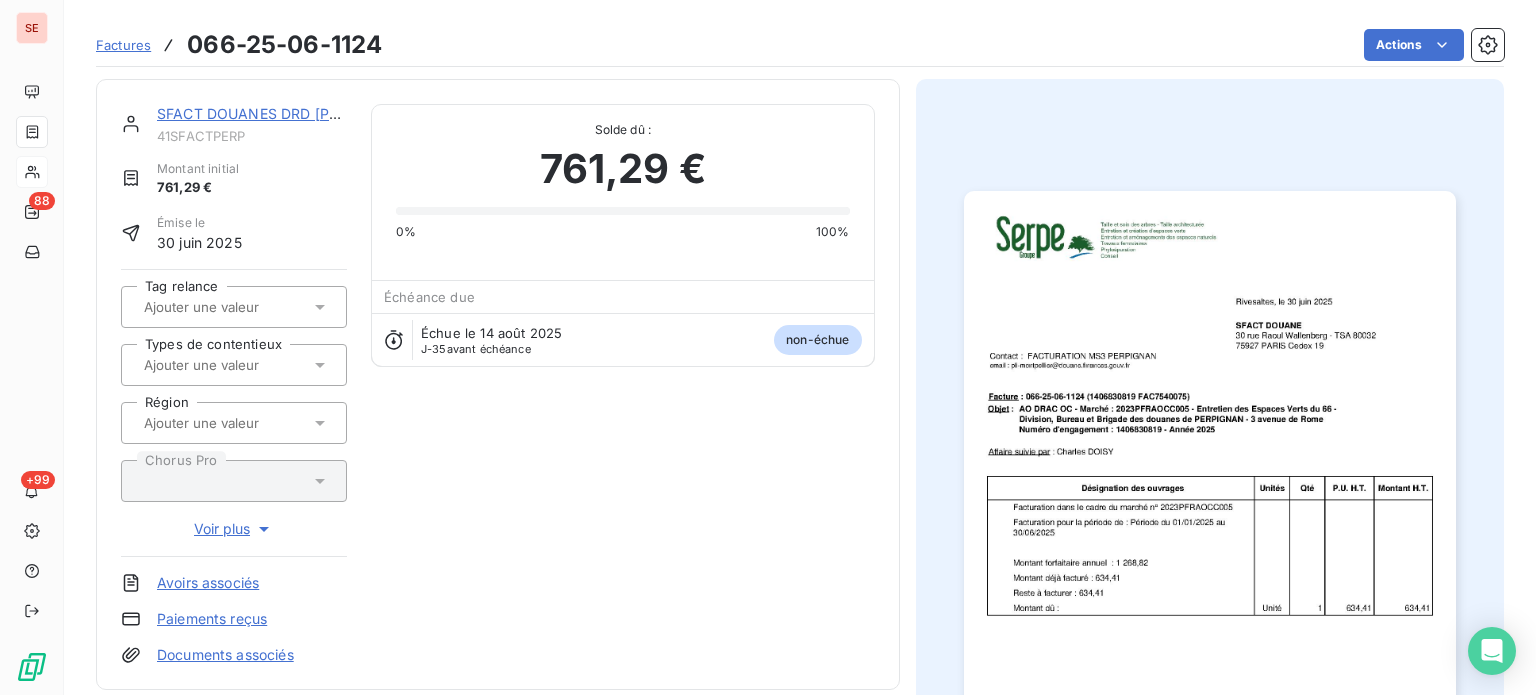scroll, scrollTop: 506, scrollLeft: 0, axis: vertical 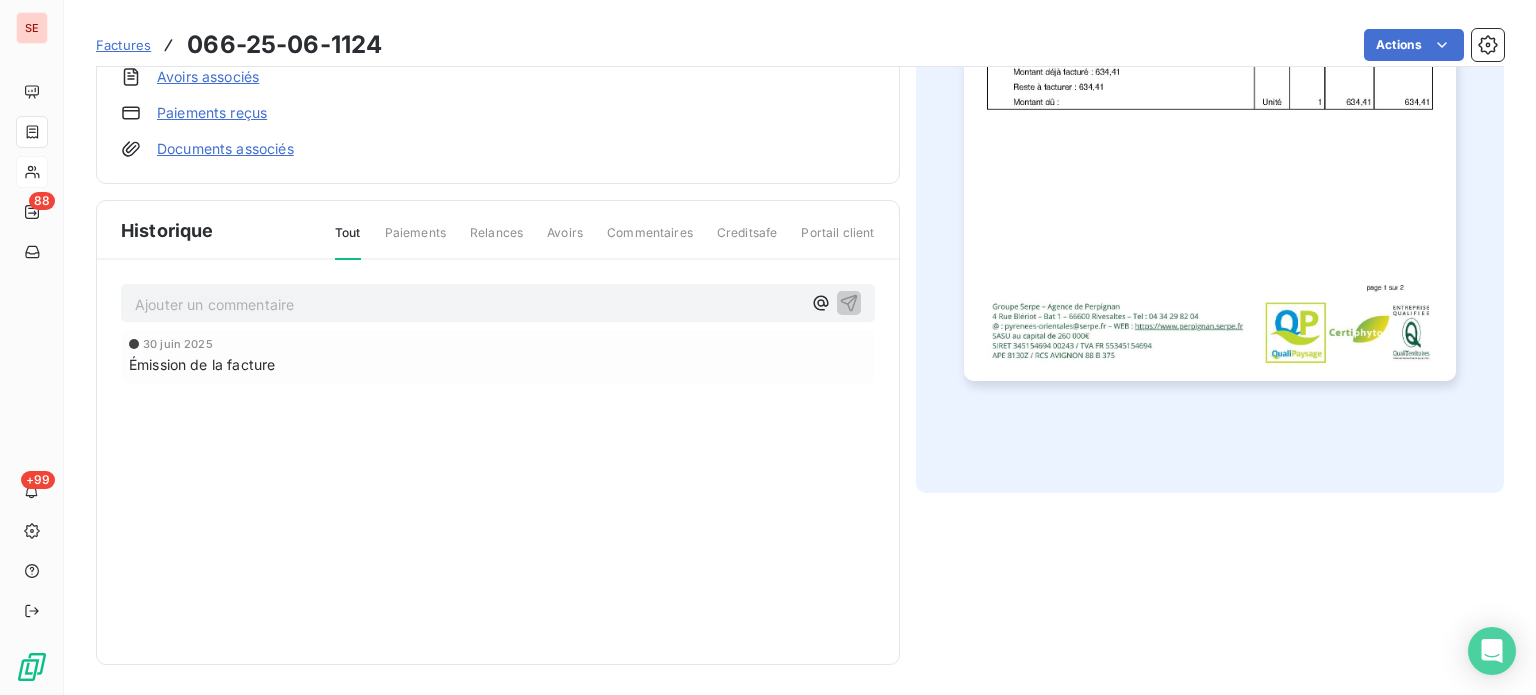 click on "Ajouter un commentaire ﻿" at bounding box center [498, 303] 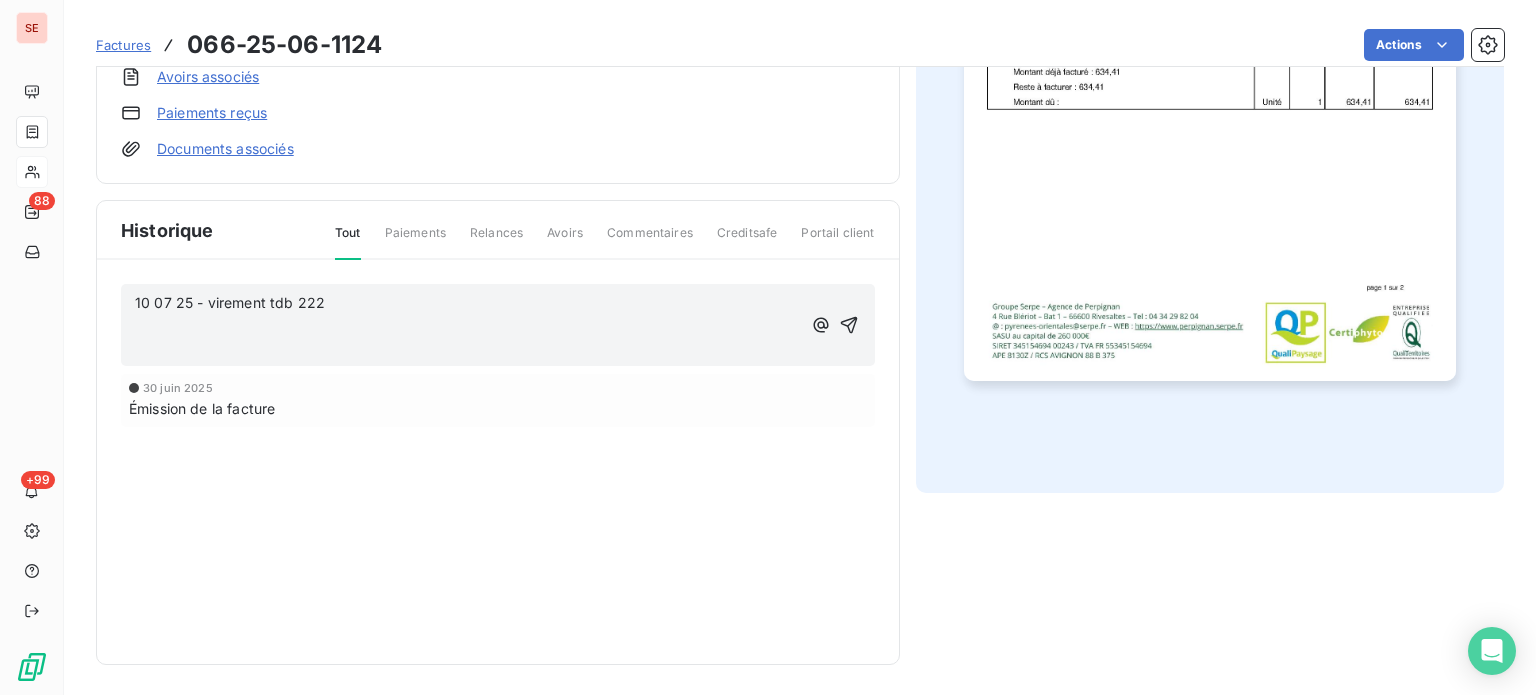 click on "﻿" at bounding box center [468, 325] 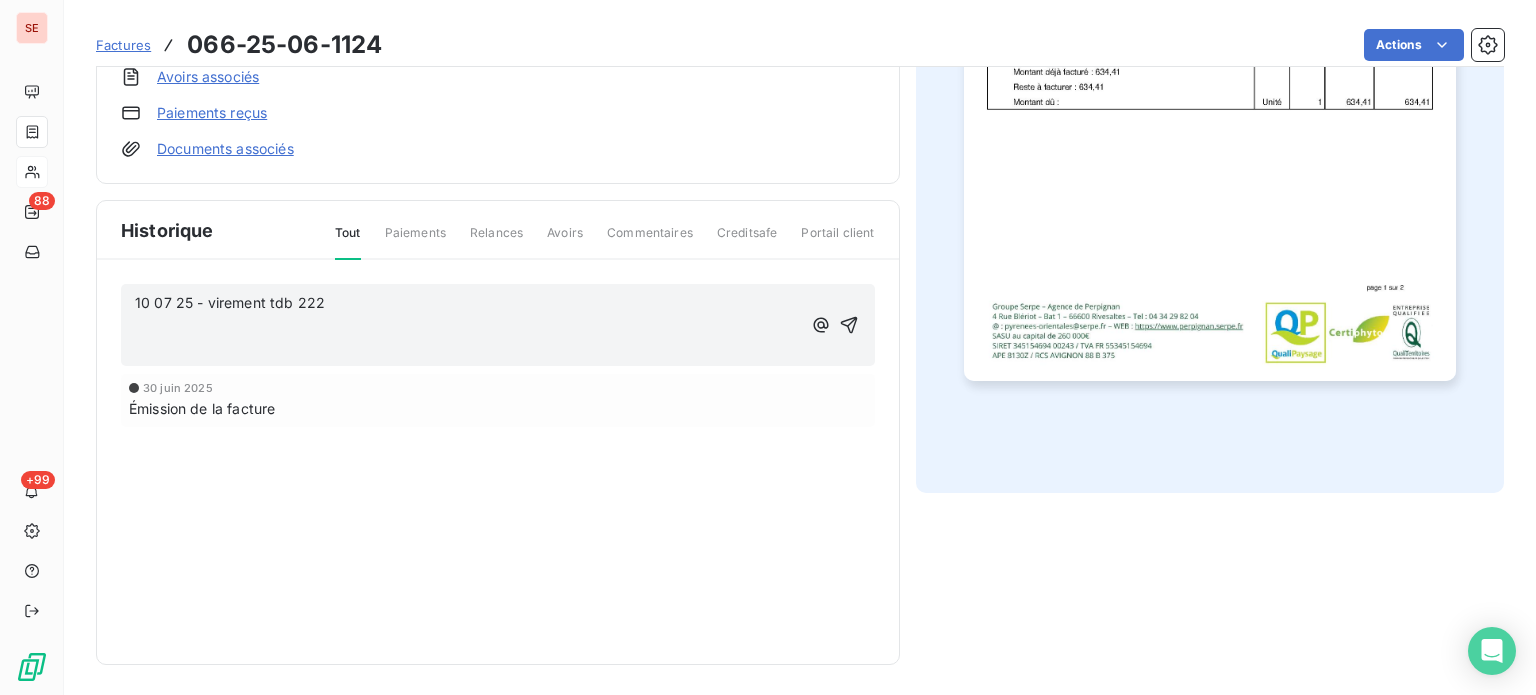 click on "10 07 25 - virement tdb 222" at bounding box center [468, 303] 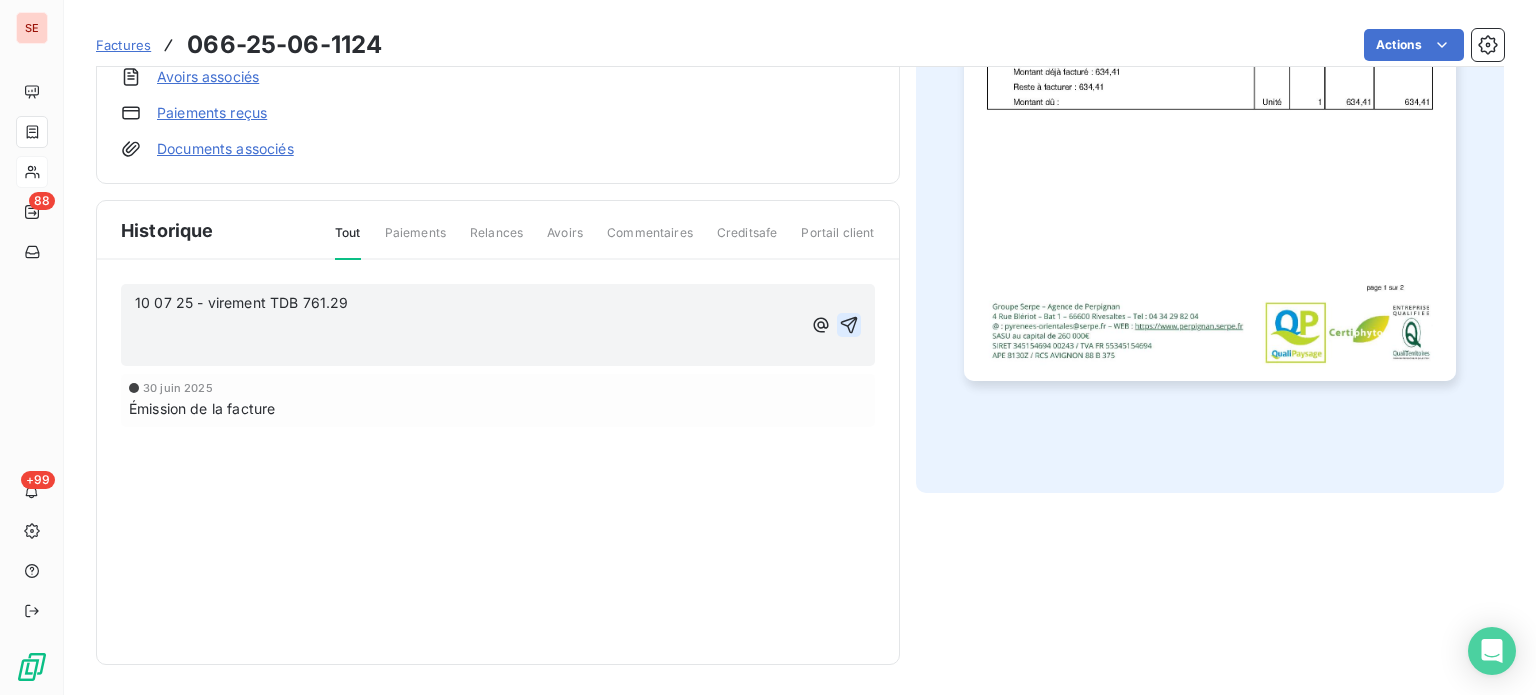 click 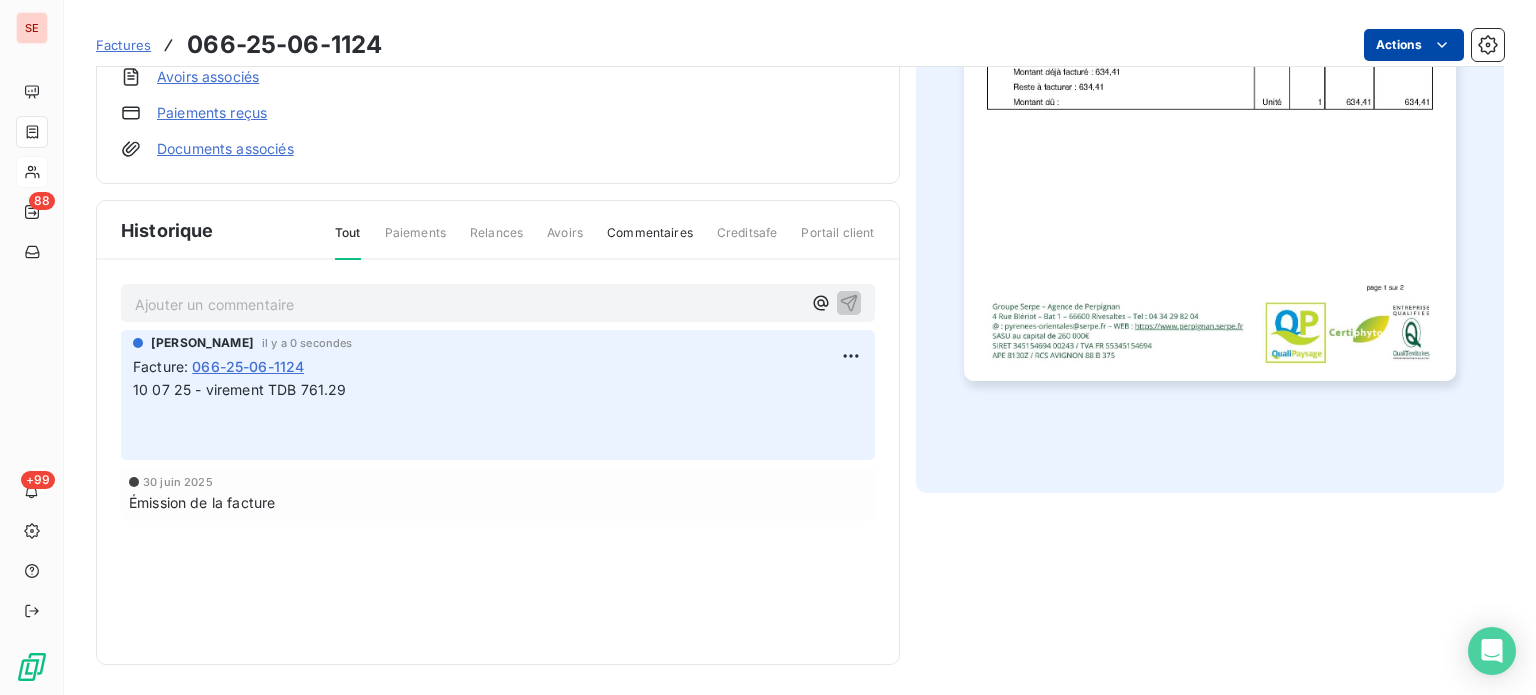 click on "SE 88 +99 Factures 066-25-06-1124 Actions SFACT DOUANES DRD PERPIGNAN 41SFACTPERP Montant initial 761,29 € Émise le 30 juin 2025 Tag relance Types de contentieux Région Chorus Pro Voir plus Avoirs associés Paiements reçus Documents associés Solde dû : 761,29 € 0% 100% Échéance due Échue le 14 août 2025 J-35  avant échéance non-échue Historique Tout Paiements Relances Avoirs Commentaires Creditsafe Portail client Ajouter un commentaire ﻿ Sabrina  PEIGNE il y a 0 secondes Facture  : 066-25-06-1124 10 07 25 - virement TDB 761.29
﻿
﻿ 30 juin 2025 Émission de la facture" at bounding box center [768, 347] 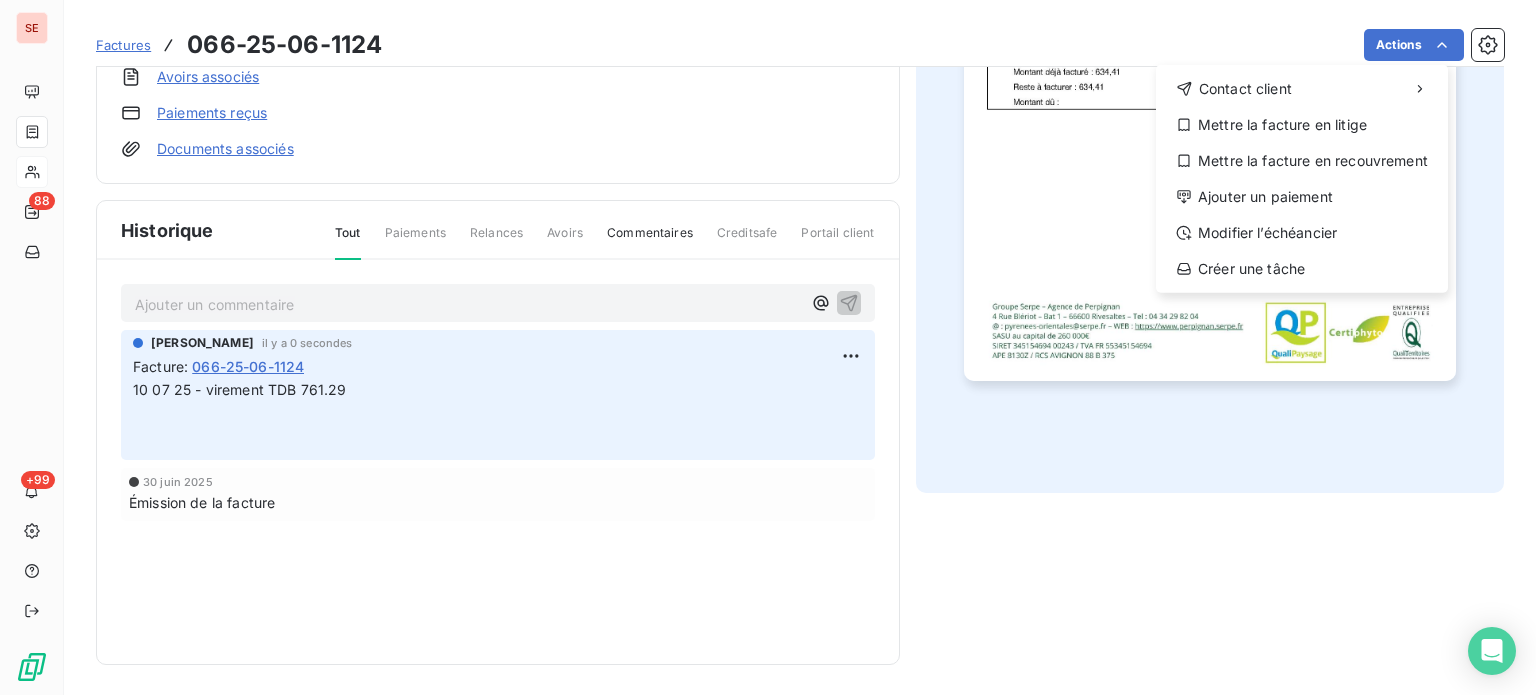 click on "SE 88 +99 Factures 066-25-06-1124 Actions Contact client Mettre la facture en litige Mettre la facture en recouvrement Ajouter un paiement Modifier l’échéancier Créer une tâche SFACT DOUANES DRD PERPIGNAN 41SFACTPERP Montant initial 761,29 € Émise le 30 juin 2025 Tag relance Types de contentieux Région Chorus Pro Voir plus Avoirs associés Paiements reçus Documents associés Solde dû : 761,29 € 0% 100% Échéance due Échue le 14 août 2025 J-35  avant échéance non-échue Historique Tout Paiements Relances Avoirs Commentaires Creditsafe Portail client Ajouter un commentaire ﻿ Sabrina  PEIGNE il y a 0 secondes Facture  : 066-25-06-1124 10 07 25 - virement TDB 761.29
﻿
﻿ 30 juin 2025 Émission de la facture" at bounding box center [768, 347] 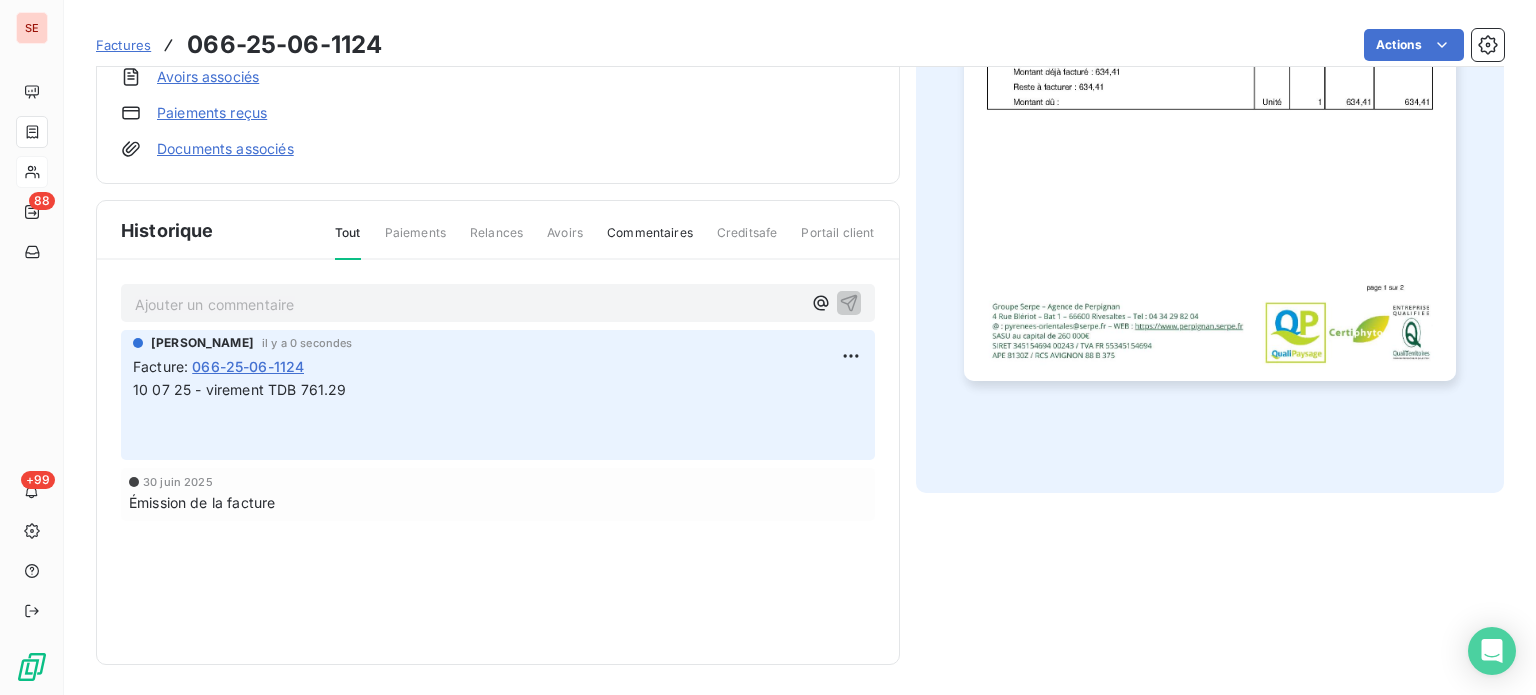 scroll, scrollTop: 0, scrollLeft: 0, axis: both 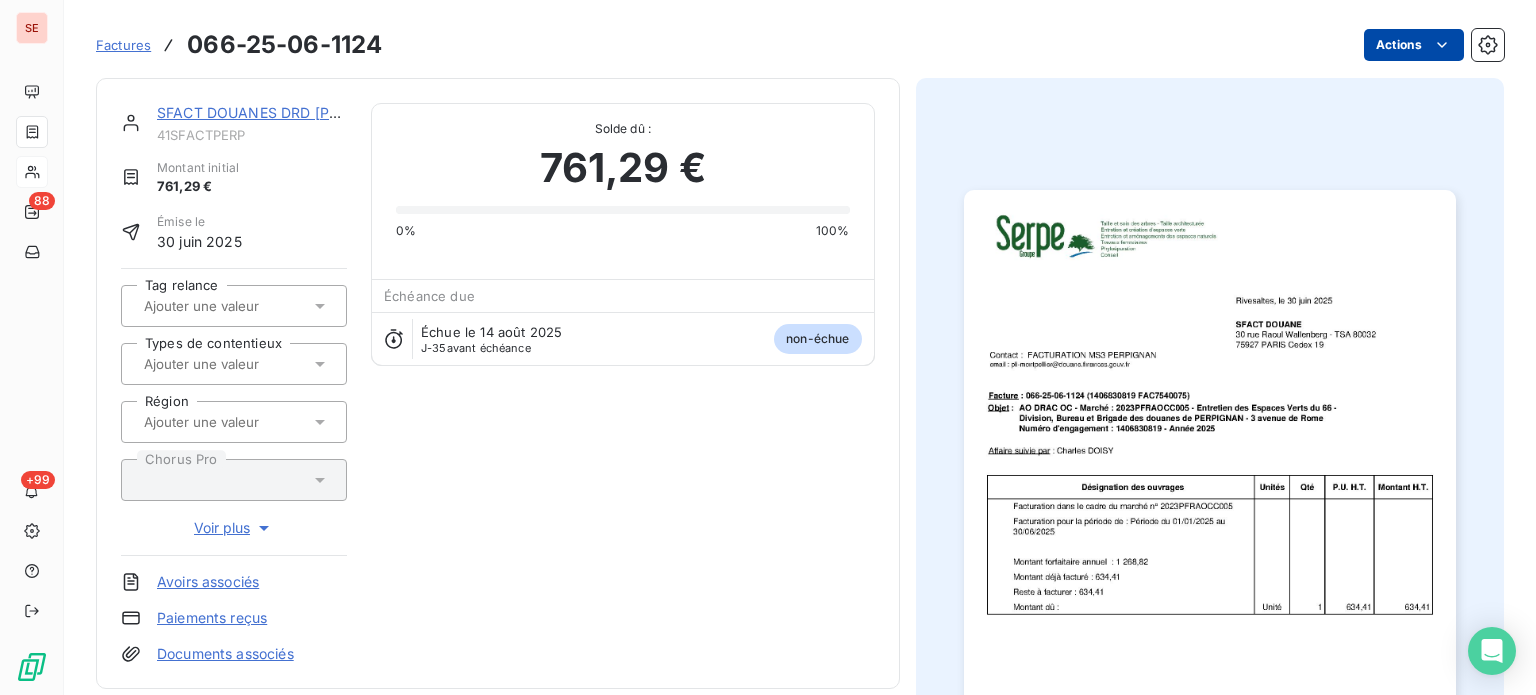 click on "SE 88 +99 Factures 066-25-06-1124 Actions SFACT DOUANES DRD PERPIGNAN 41SFACTPERP Montant initial 761,29 € Émise le 30 juin 2025 Tag relance Types de contentieux Région Chorus Pro Voir plus Avoirs associés Paiements reçus Documents associés Solde dû : 761,29 € 0% 100% Échéance due Échue le 14 août 2025 J-35  avant échéance non-échue Historique Tout Paiements Relances Avoirs Commentaires Creditsafe Portail client Ajouter un commentaire ﻿ Sabrina  PEIGNE il y a 0 secondes Facture  : 066-25-06-1124 10 07 25 - virement TDB 761.29
﻿
﻿ 30 juin 2025 Émission de la facture" at bounding box center (768, 347) 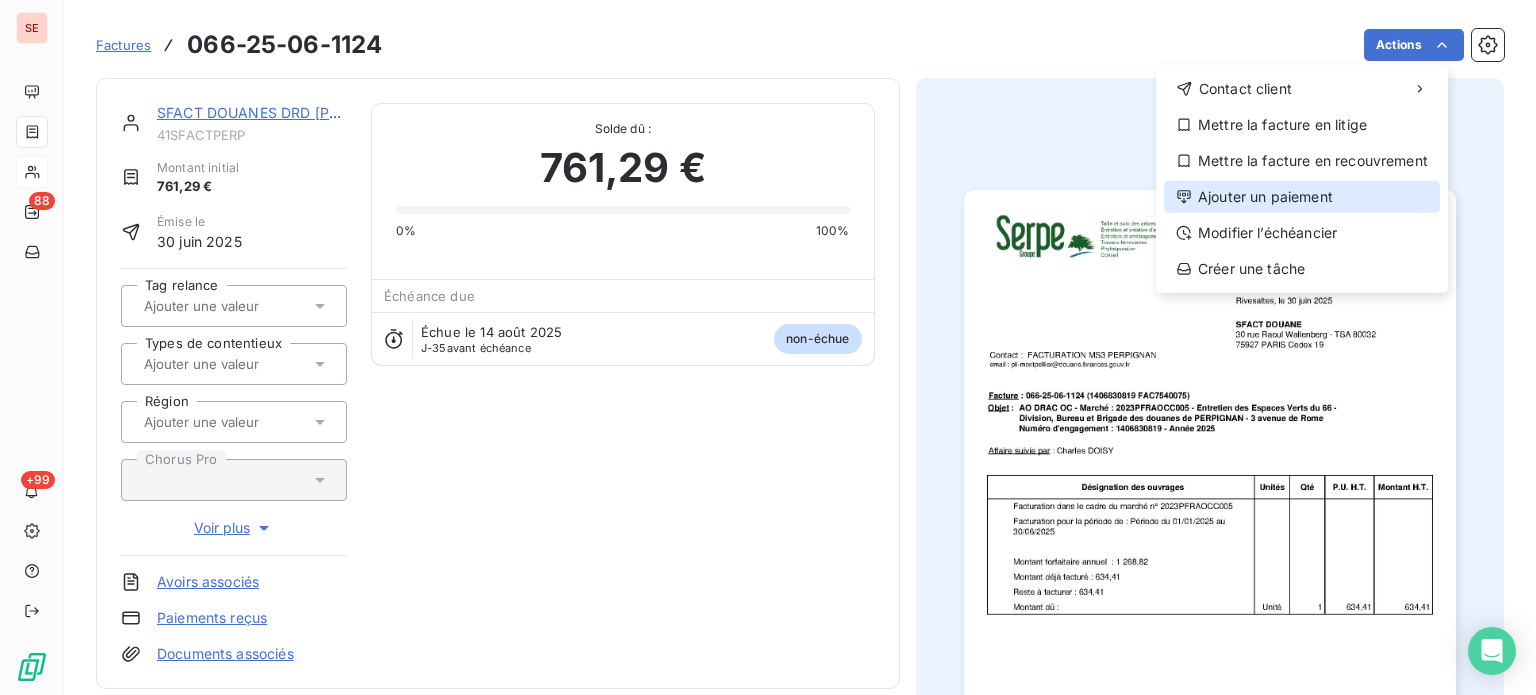 click on "Ajouter un paiement" at bounding box center [1302, 197] 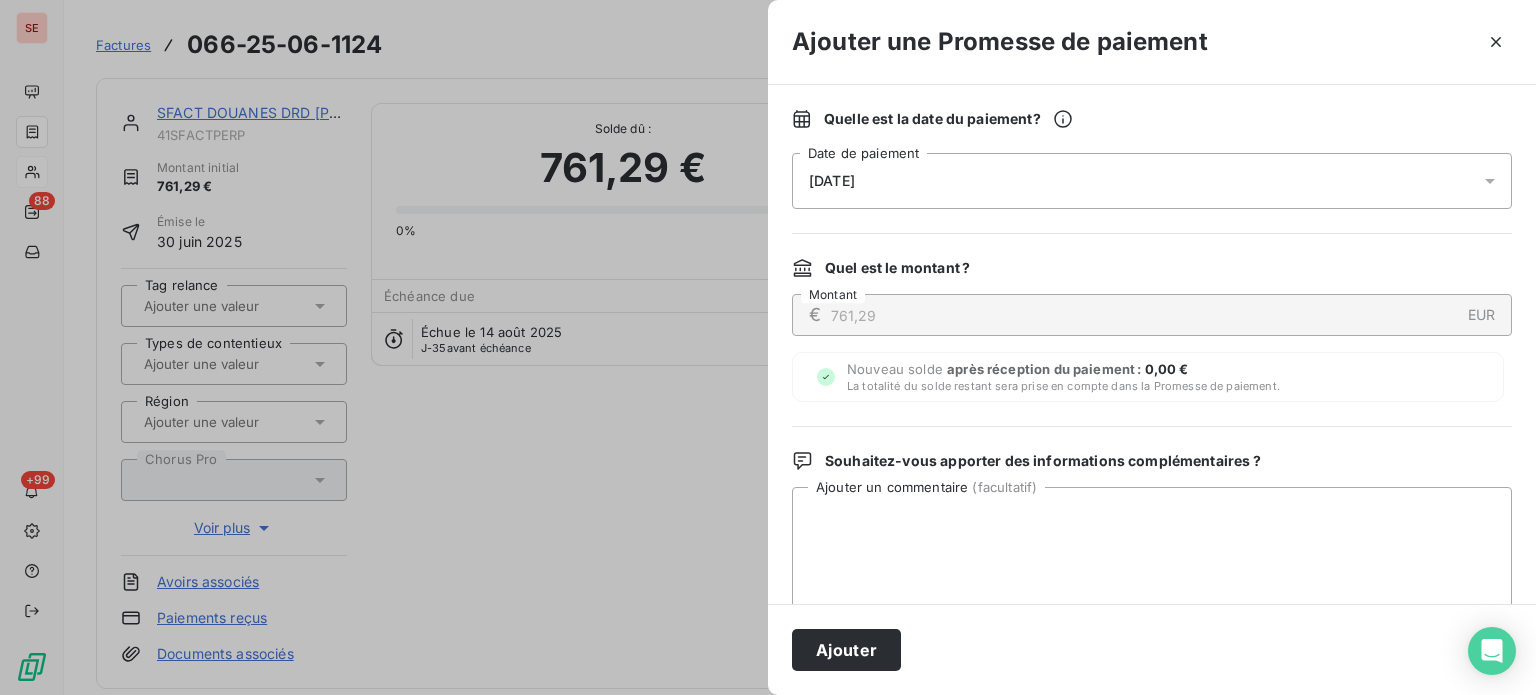 click on "11/07/2025" at bounding box center (1152, 181) 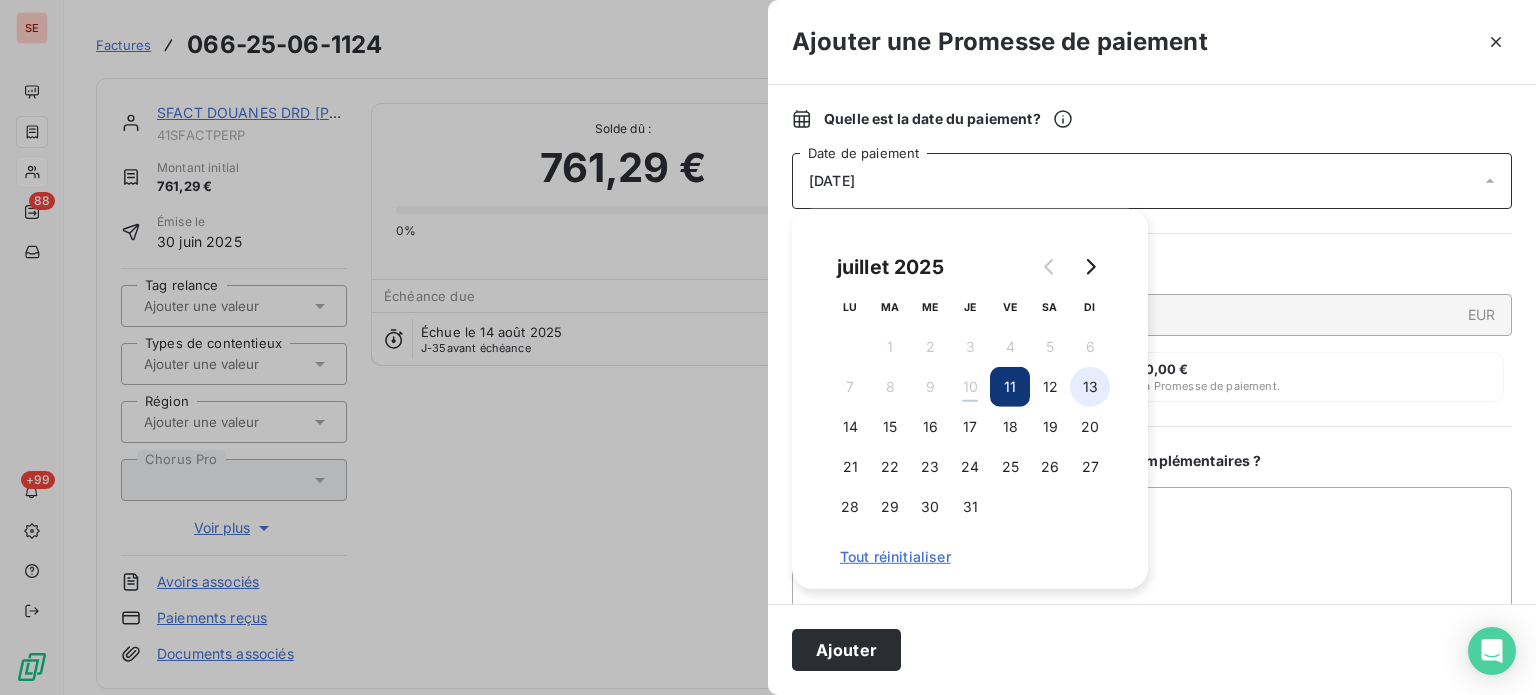 click on "13" at bounding box center (1090, 387) 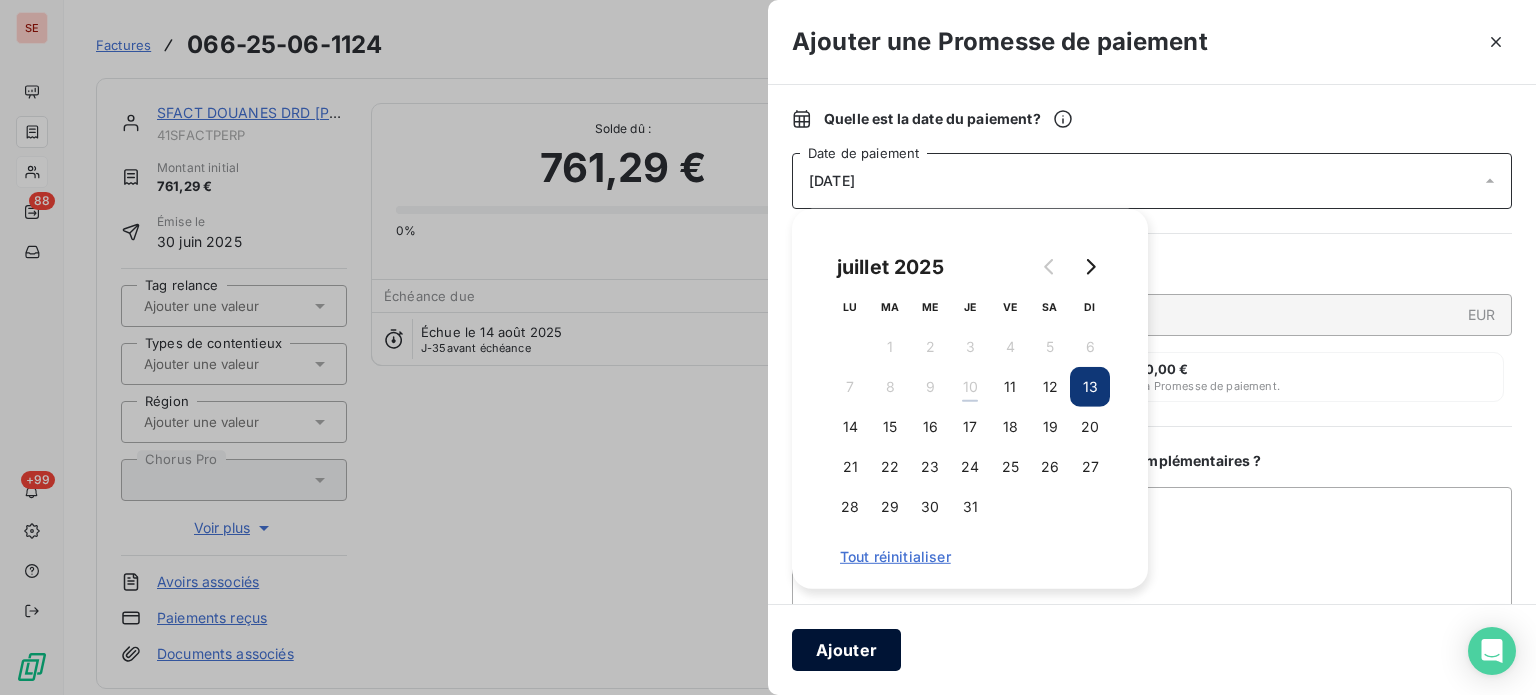 click on "Ajouter" at bounding box center [846, 650] 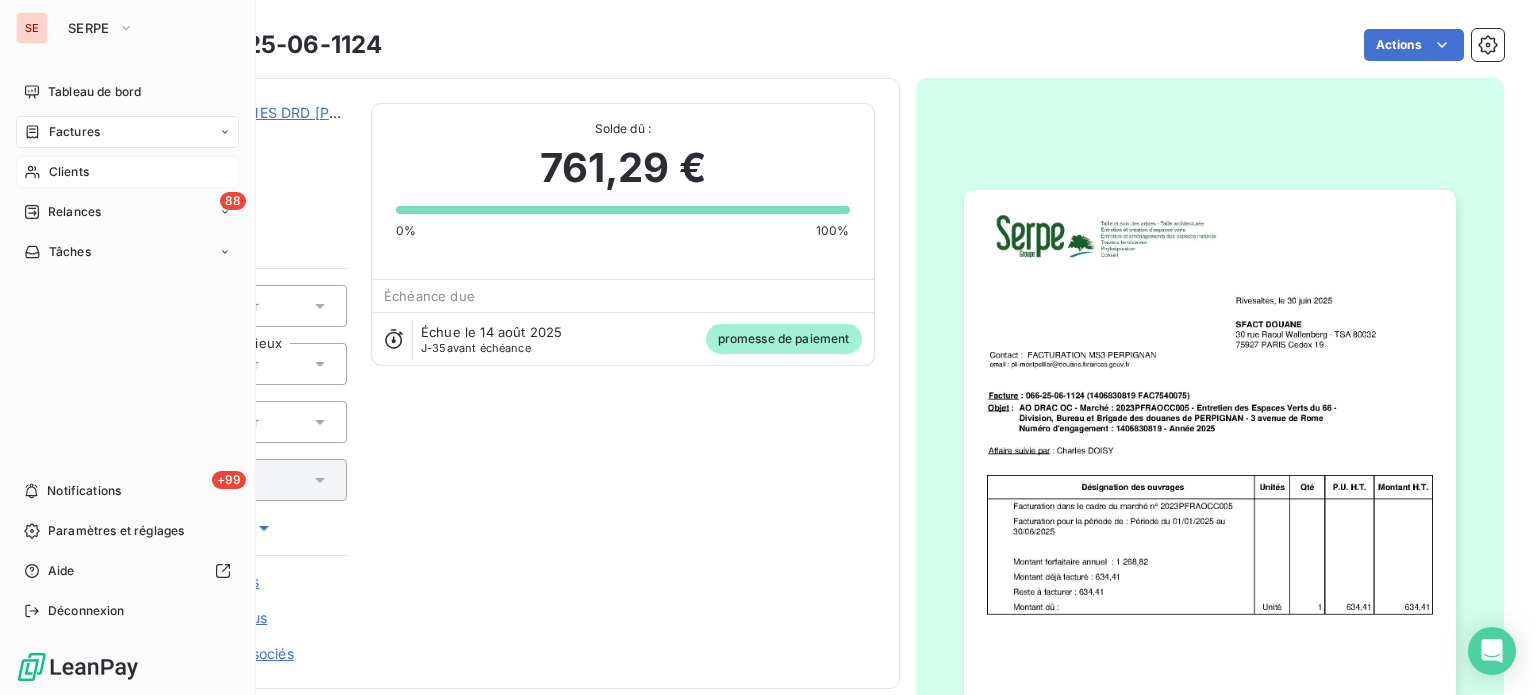 click 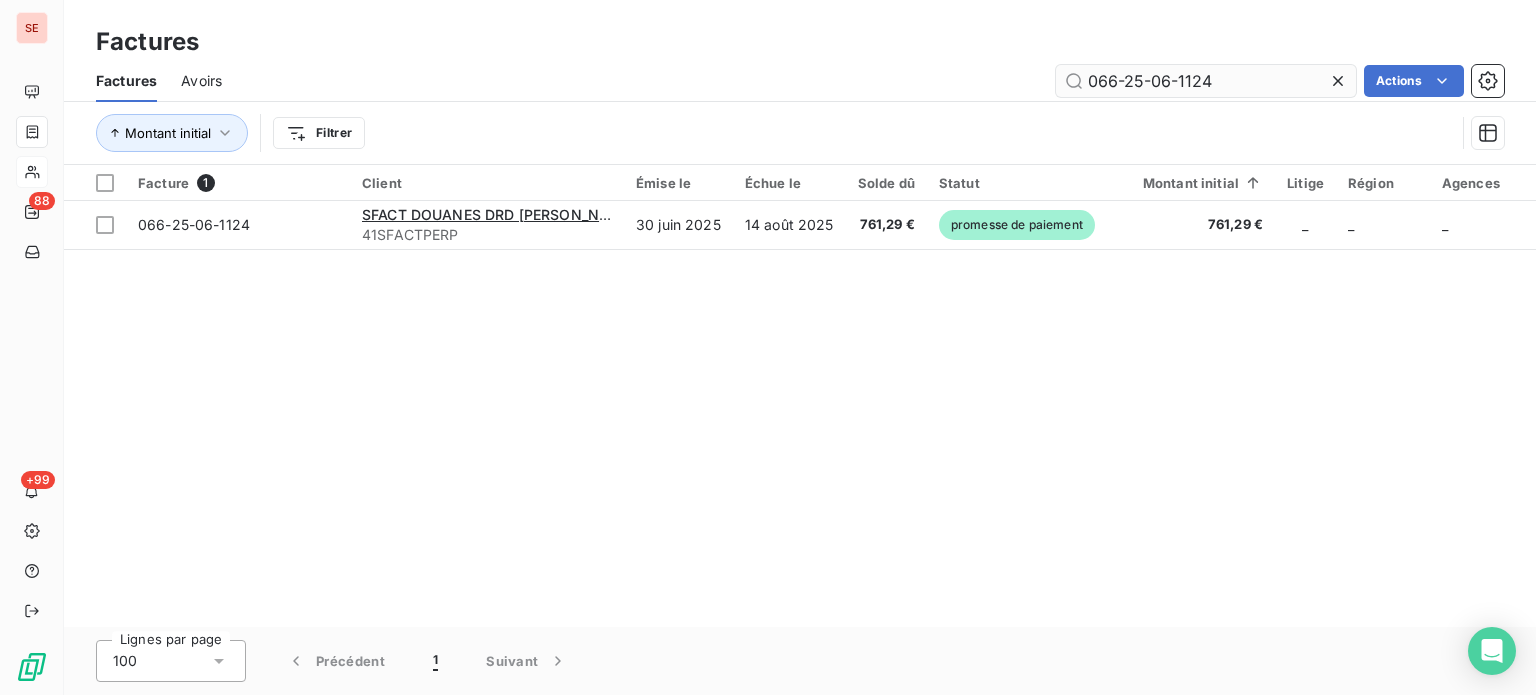 click on "066-25-06-1124" at bounding box center [1206, 81] 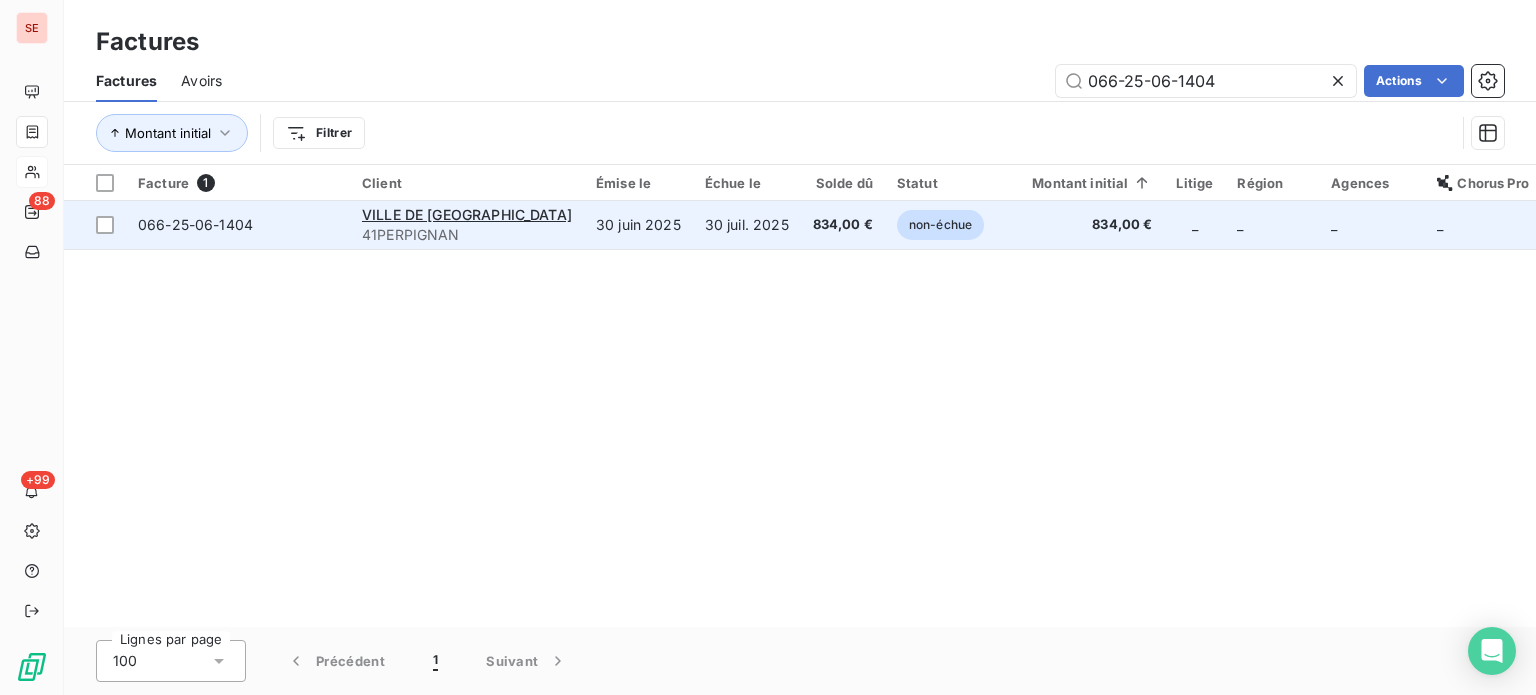 type on "066-25-06-1404" 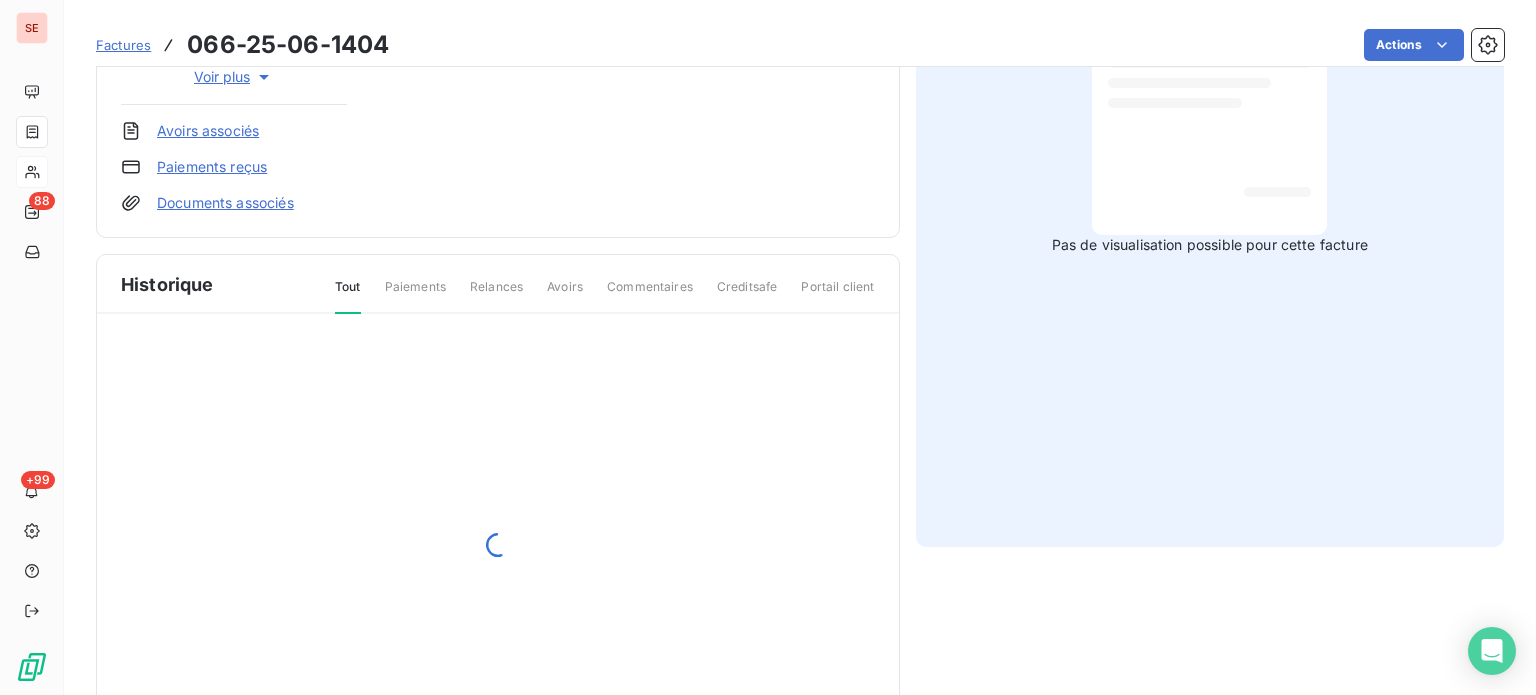 scroll, scrollTop: 506, scrollLeft: 0, axis: vertical 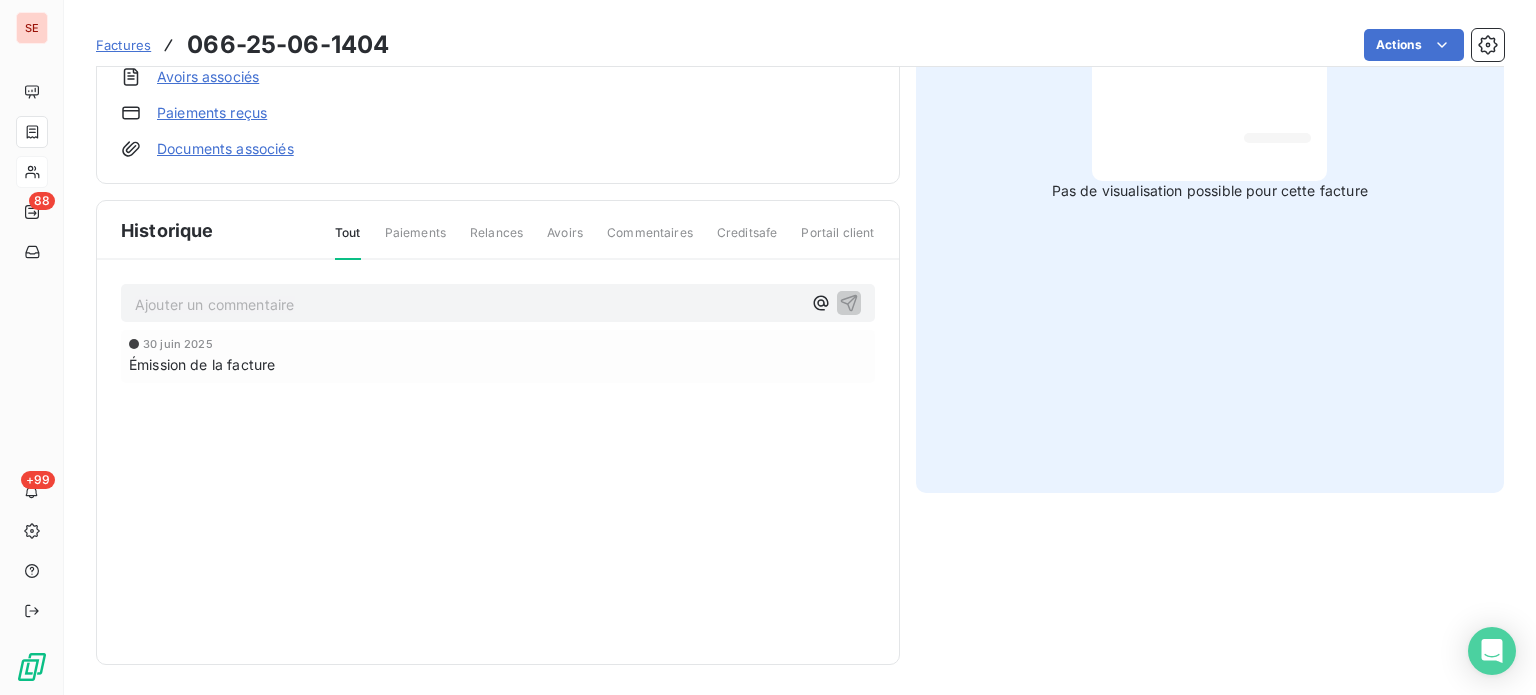 click on "Ajouter un commentaire ﻿" at bounding box center [468, 304] 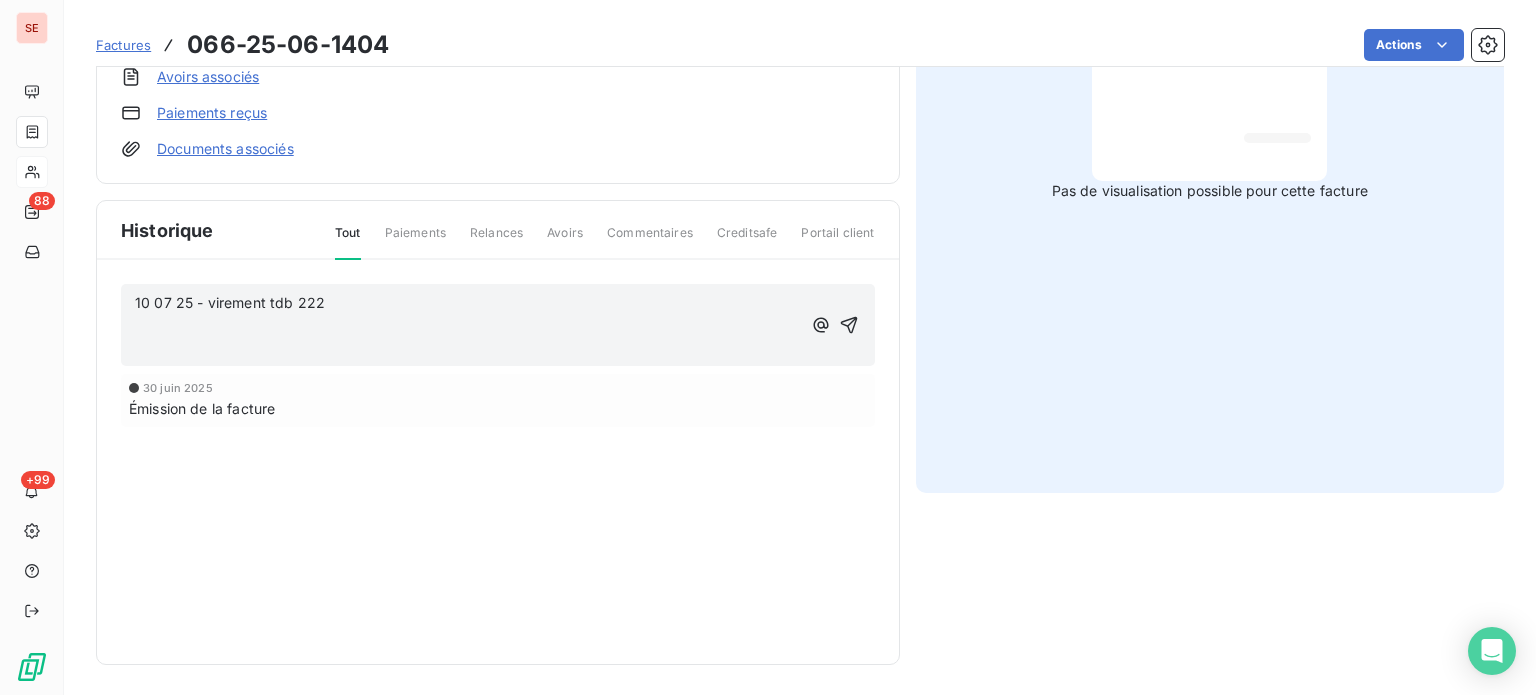 click on "﻿" at bounding box center [468, 325] 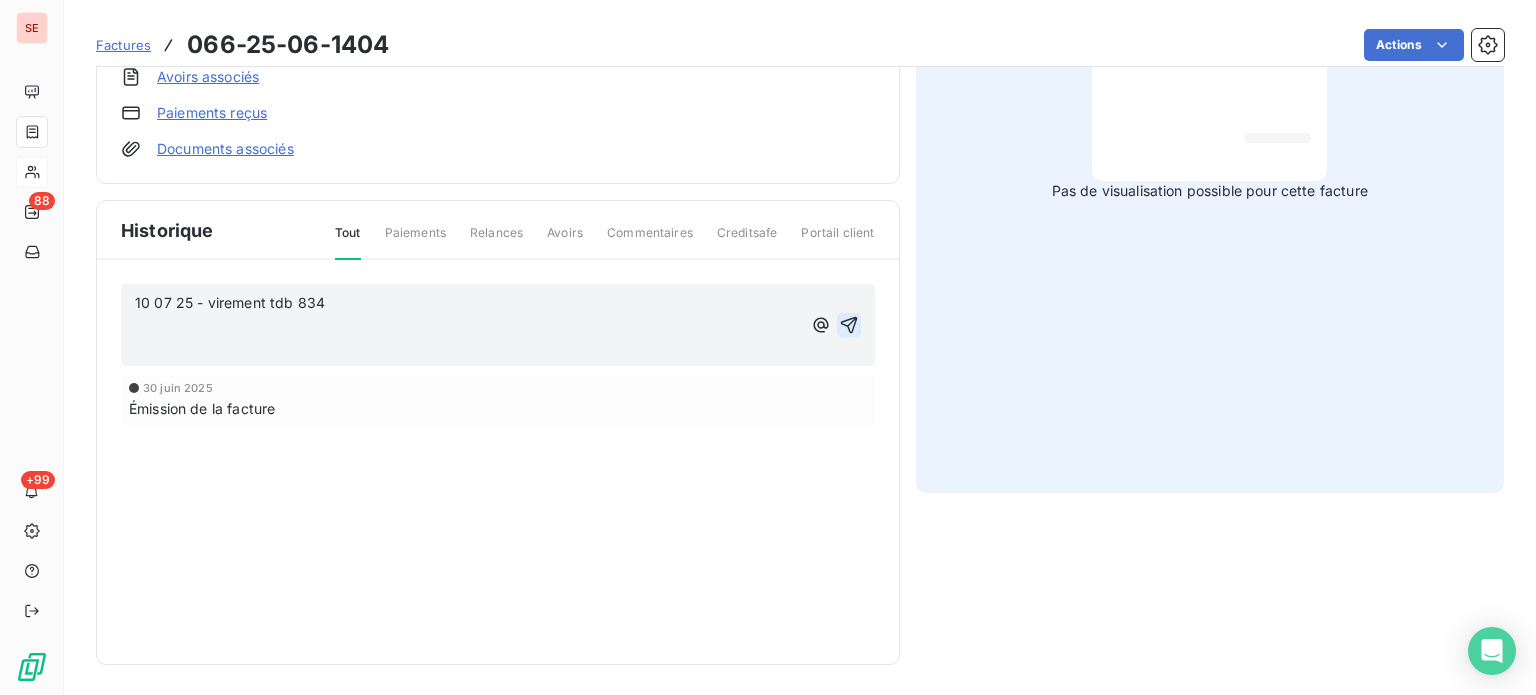 click 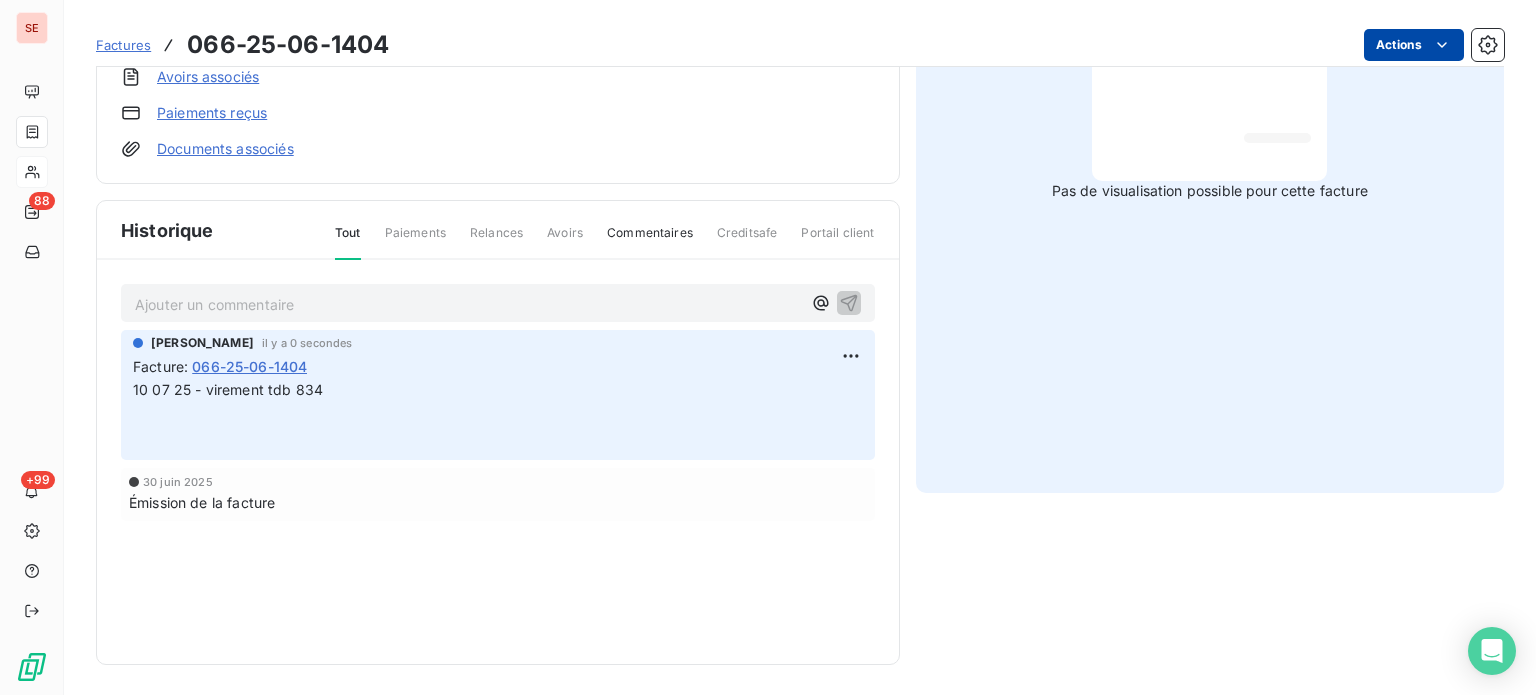 click on "SE 88 +99 Factures 066-25-06-1404 Actions VILLE DE PERPIGNAN 41PERPIGNAN Montant initial 834,00 € Émise le 30 juin 2025 Tag relance Types de contentieux Région Chorus Pro Voir plus Avoirs associés Paiements reçus Documents associés Solde dû : 834,00 € 0% 100% Échéance due Échue le 30 juil. 2025 J-20  avant échéance non-échue Historique Tout Paiements Relances Avoirs Commentaires Creditsafe Portail client Ajouter un commentaire ﻿ Sabrina  PEIGNE il y a 0 secondes Facture  : 066-25-06-1404 10 07 25 - virement tdb 834
﻿
﻿ 30 juin 2025 Émission de la facture Pas de visualisation possible pour cette facture" at bounding box center [768, 347] 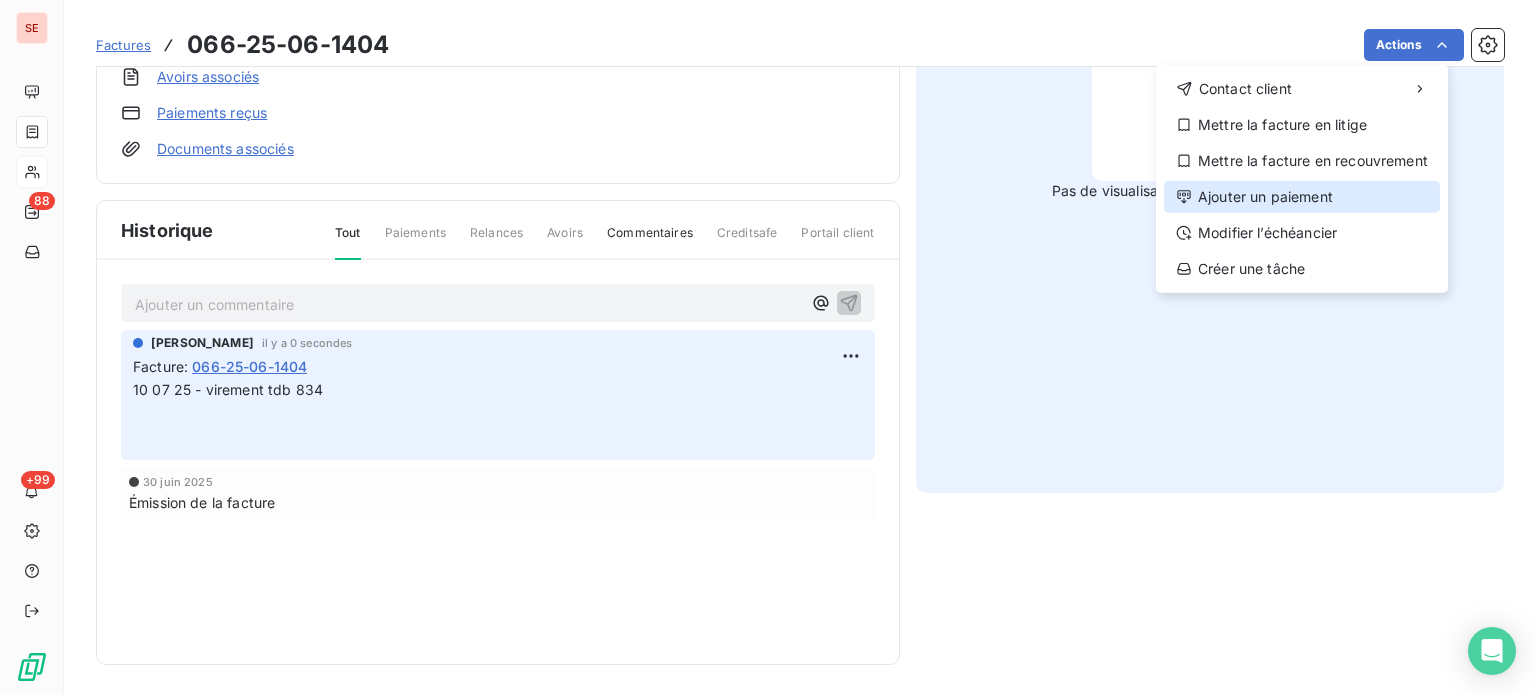 click on "Ajouter un paiement" at bounding box center (1302, 197) 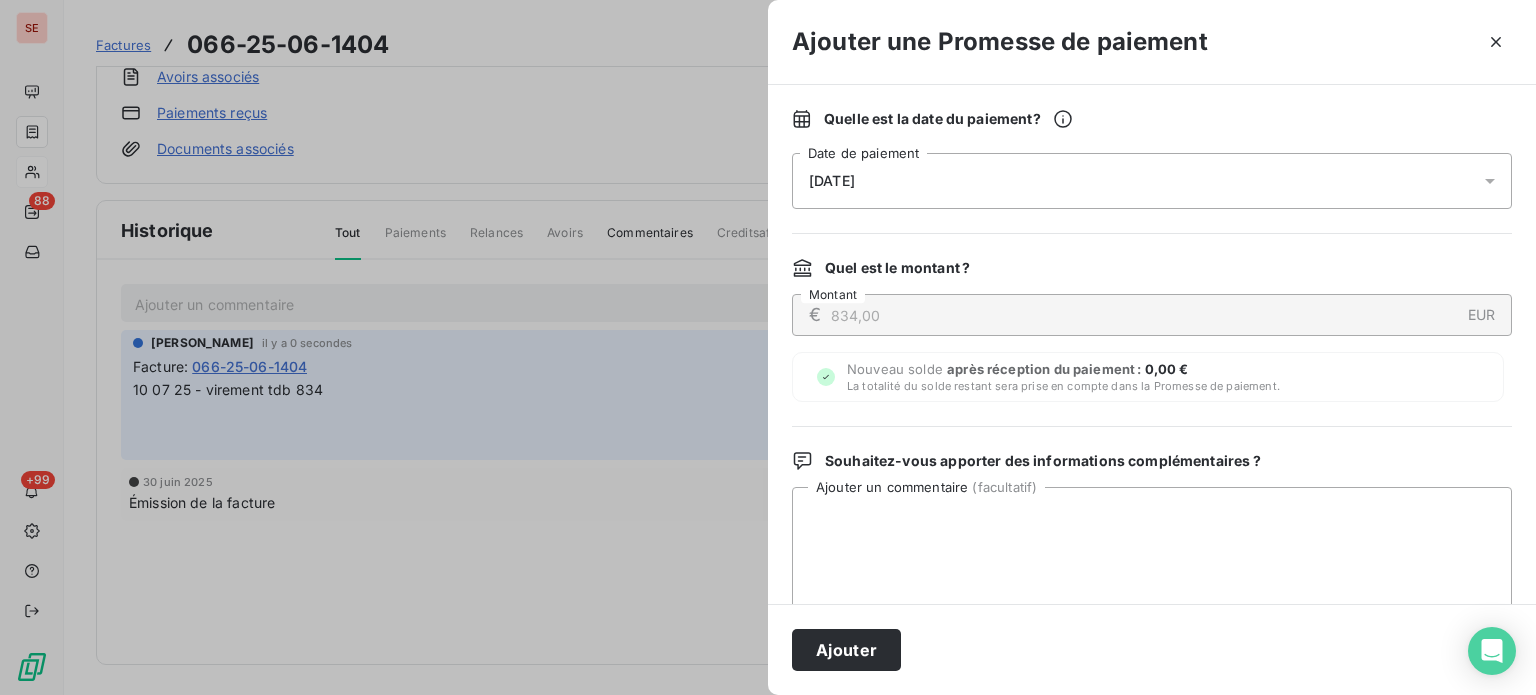 click on "11/07/2025" at bounding box center (1152, 181) 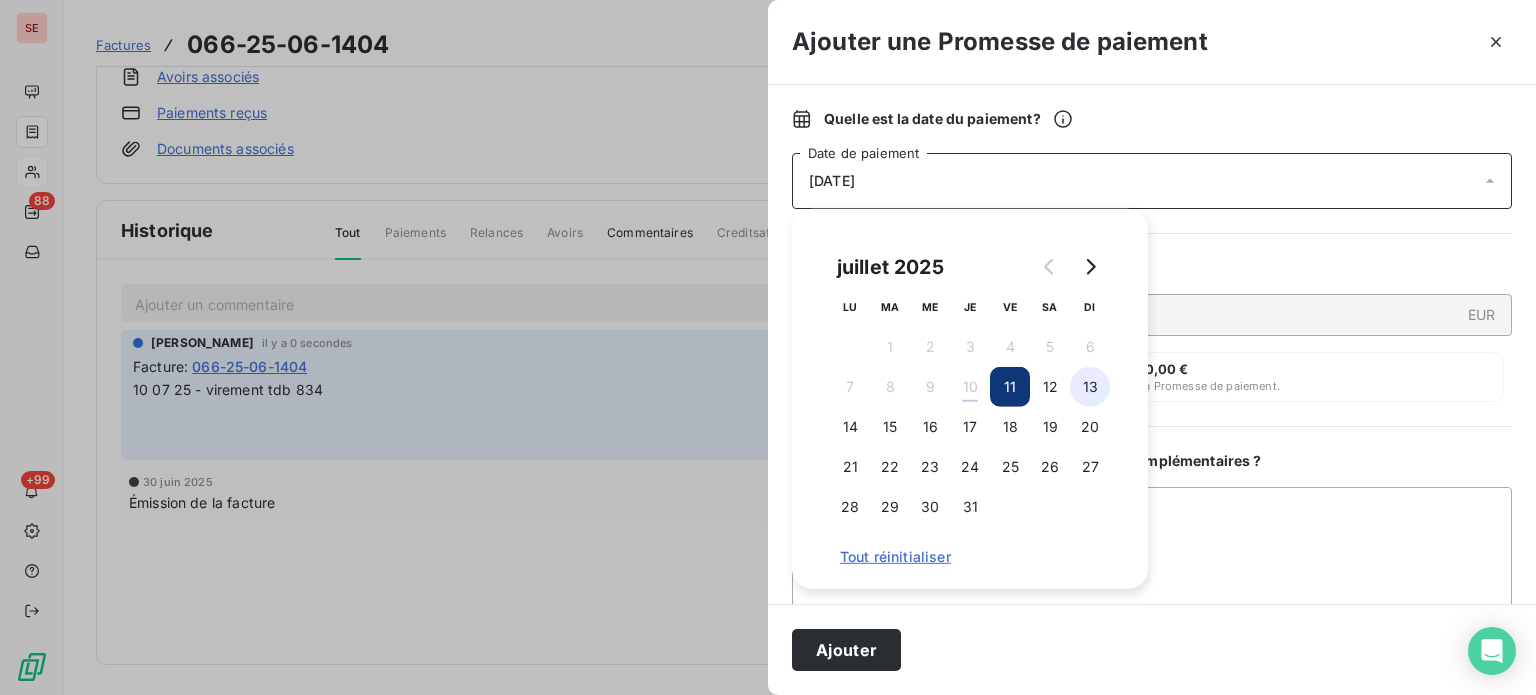 click on "13" at bounding box center [1090, 387] 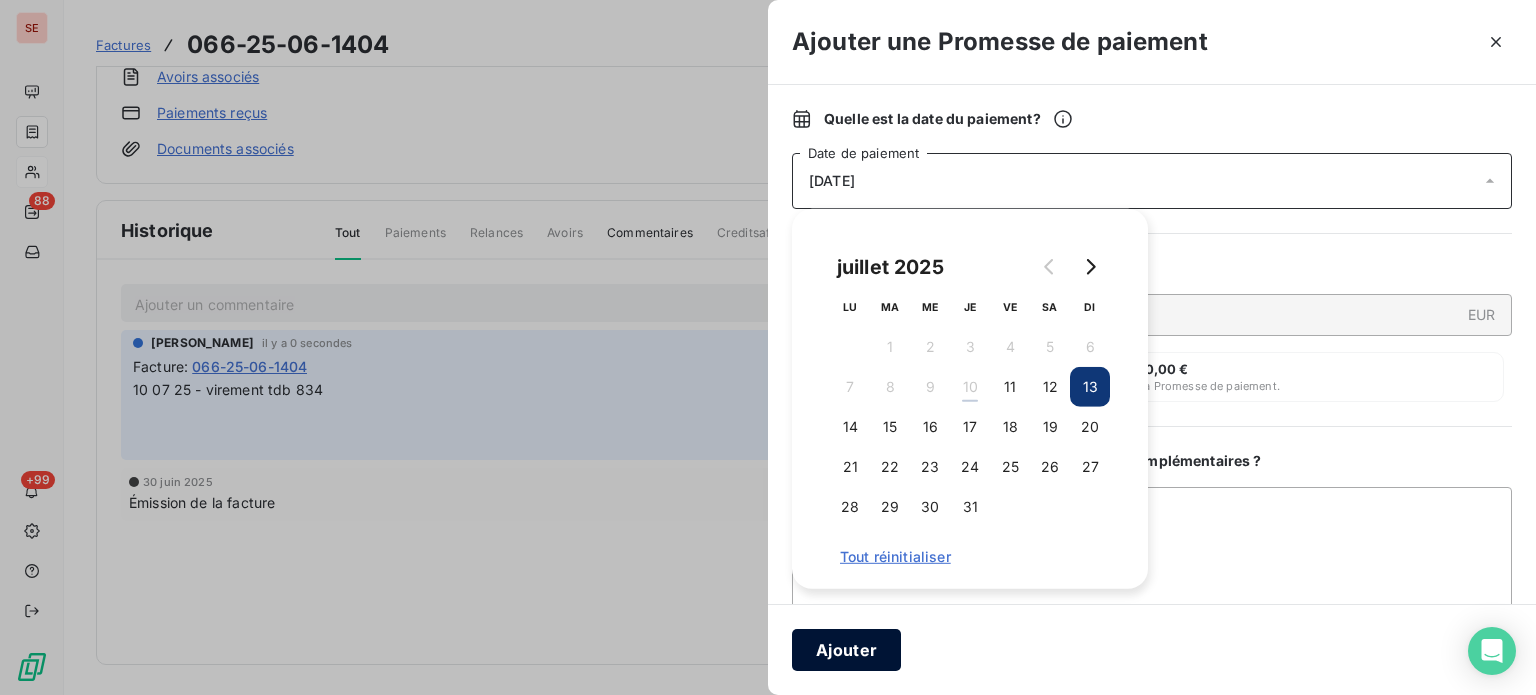 click on "Ajouter" at bounding box center [846, 650] 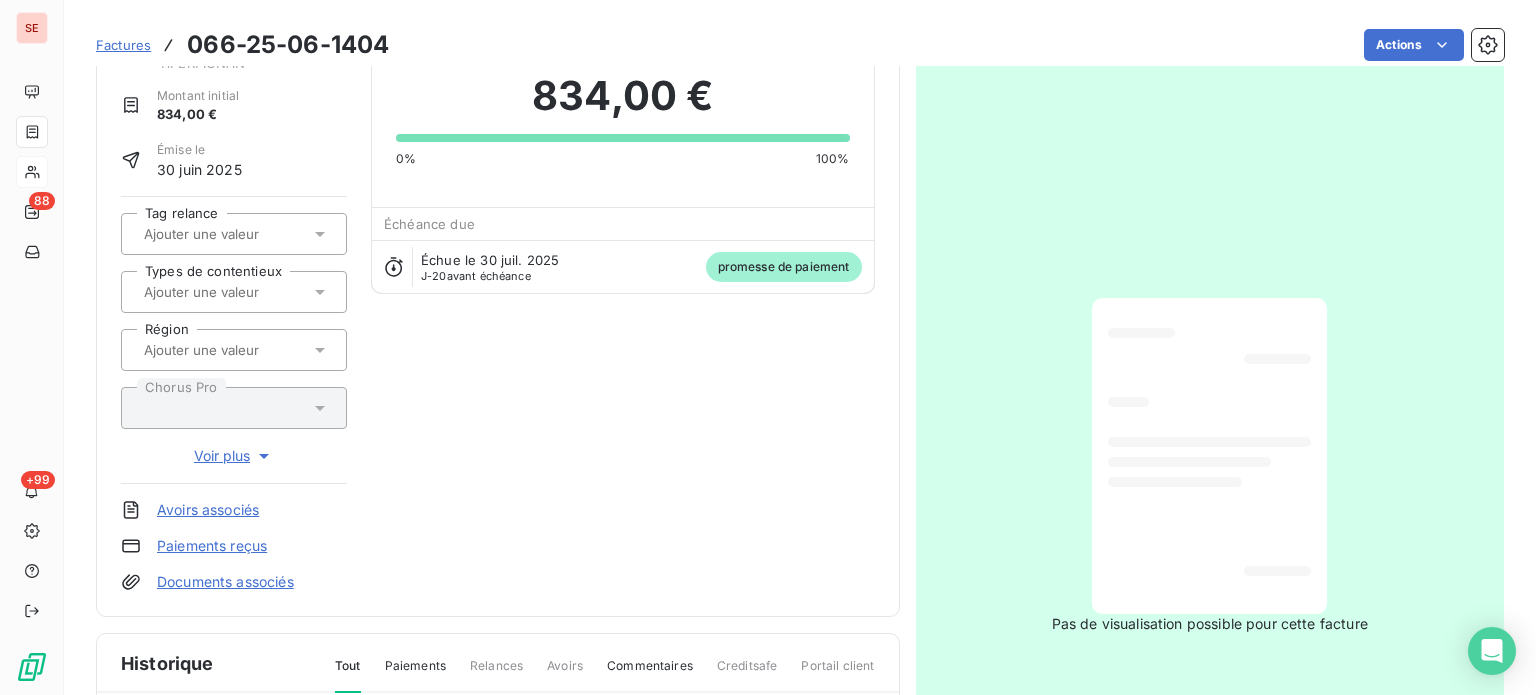 scroll, scrollTop: 0, scrollLeft: 0, axis: both 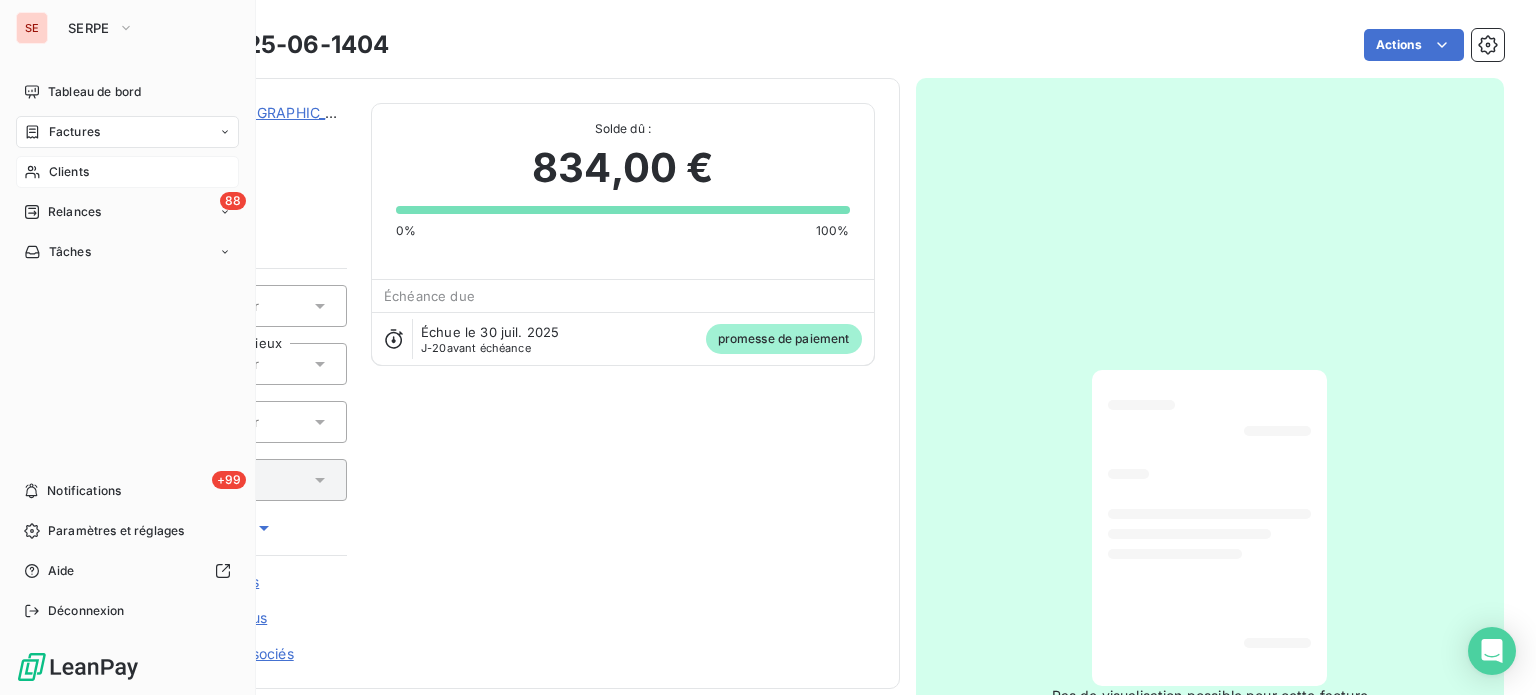 click on "Factures" at bounding box center (74, 132) 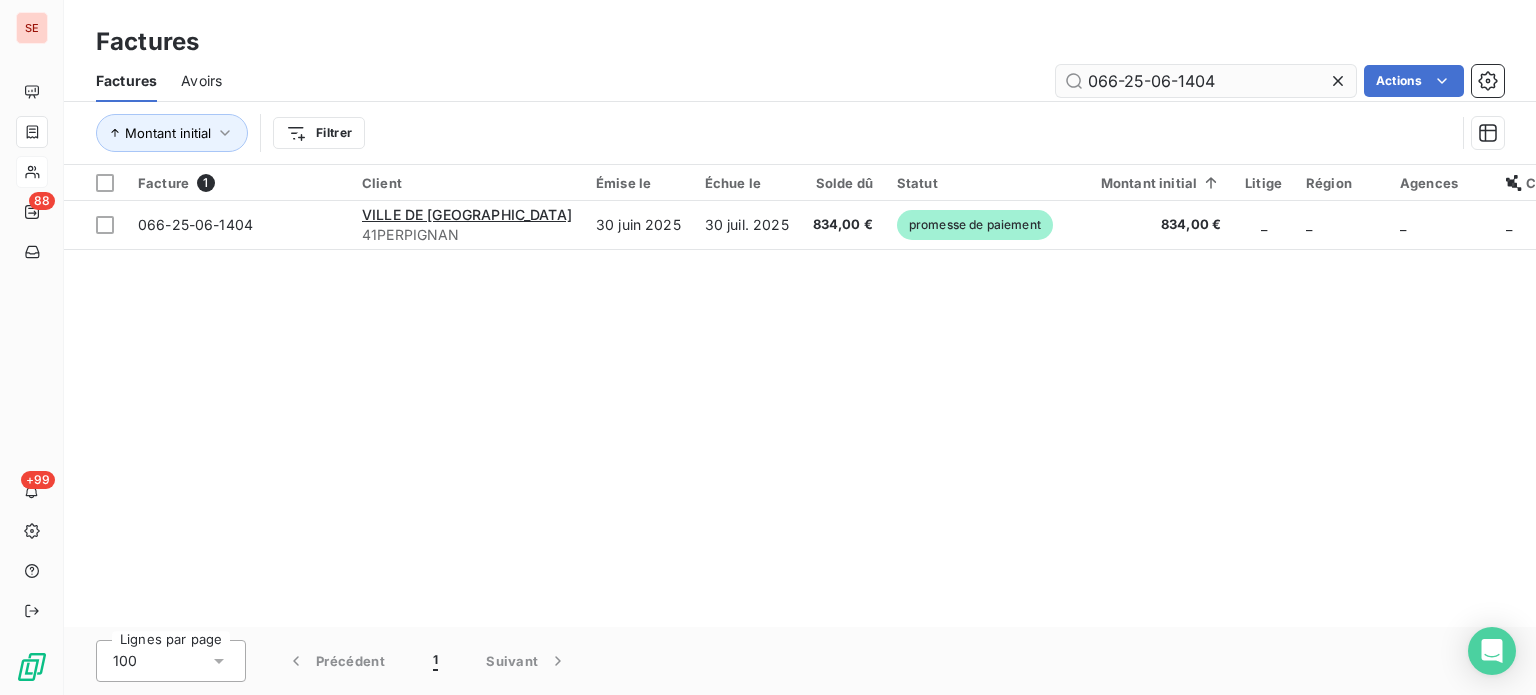 click on "066-25-06-1404" at bounding box center [1206, 81] 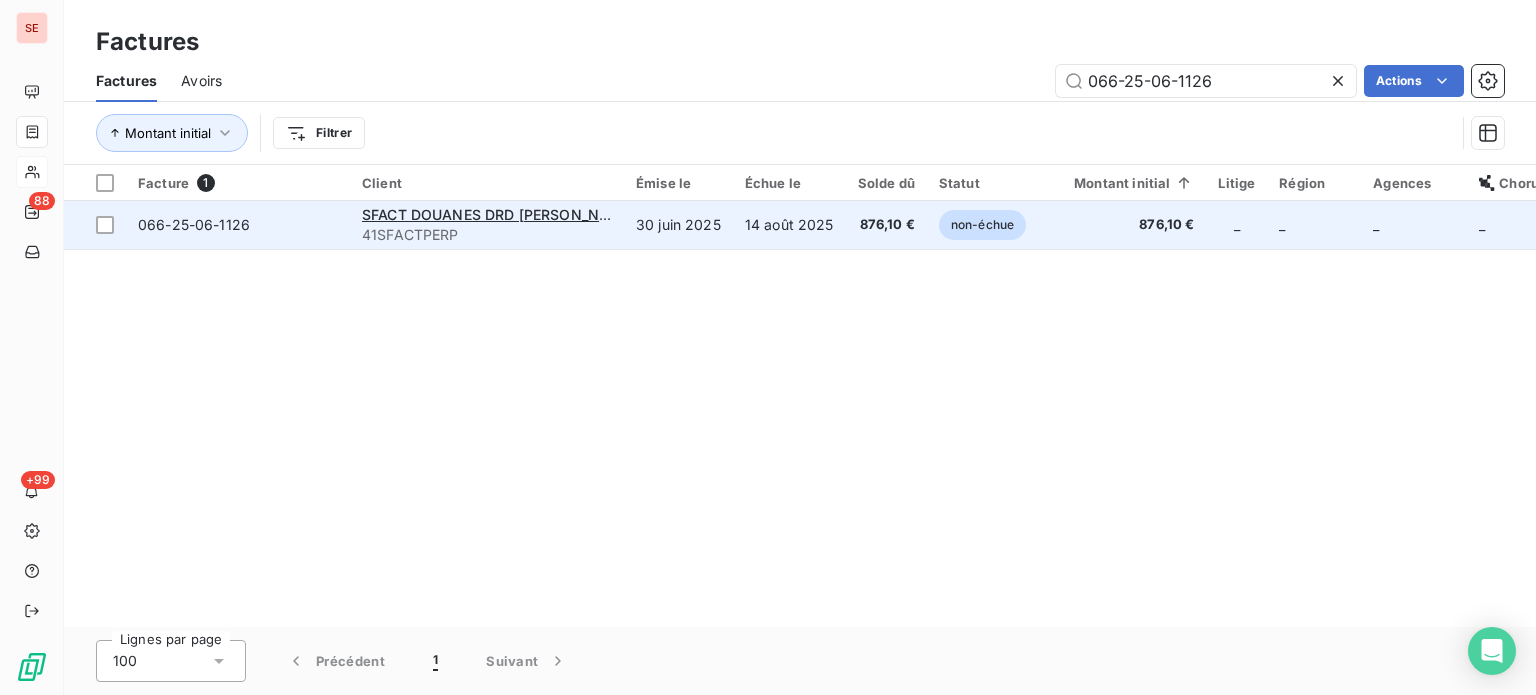 type on "066-25-06-1126" 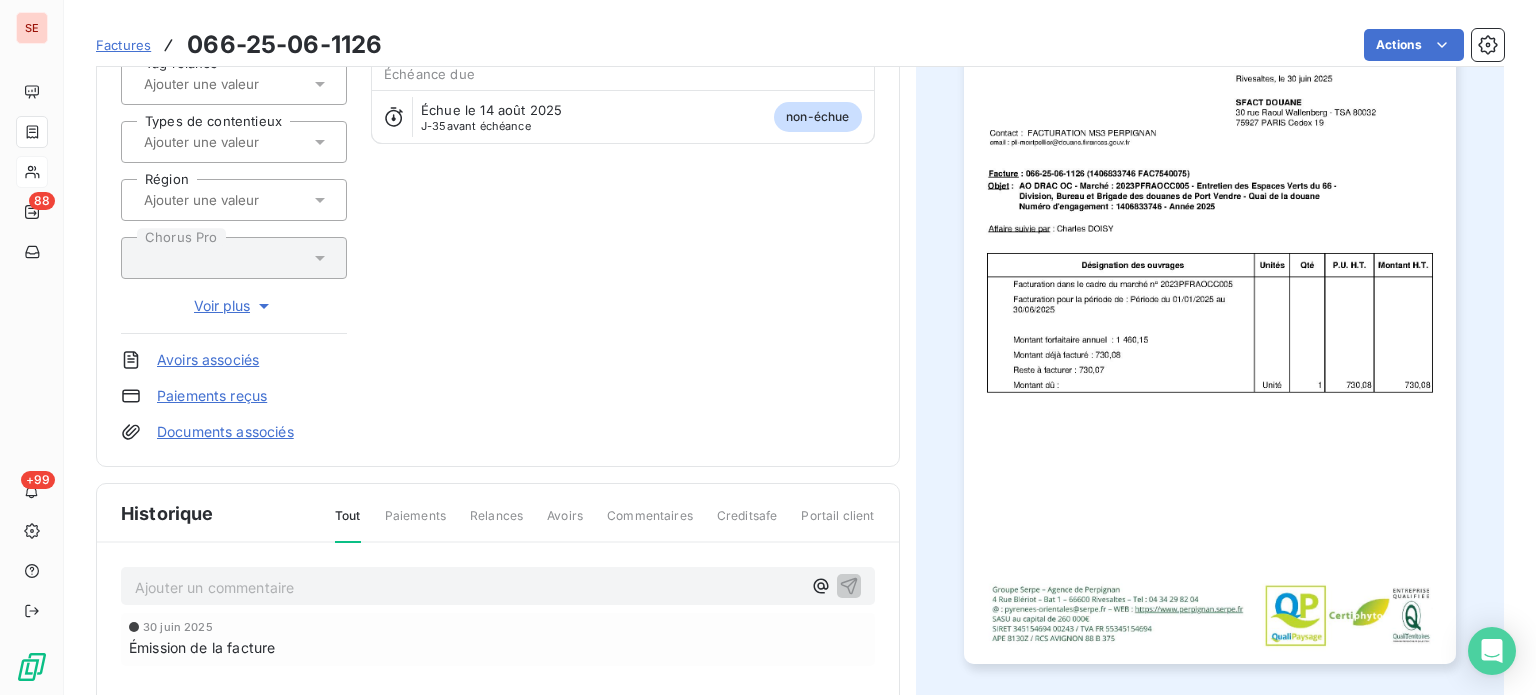 scroll, scrollTop: 267, scrollLeft: 0, axis: vertical 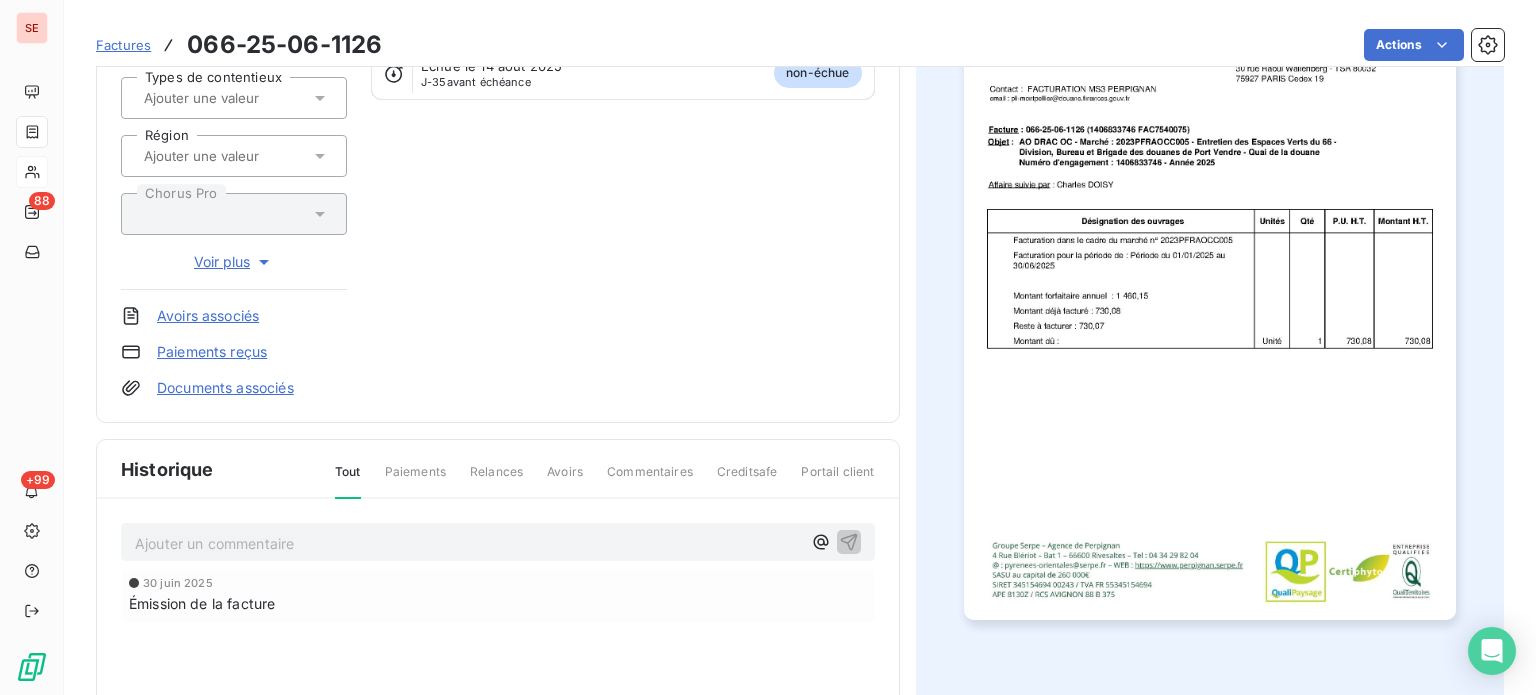 click on "Ajouter un commentaire ﻿" at bounding box center [468, 543] 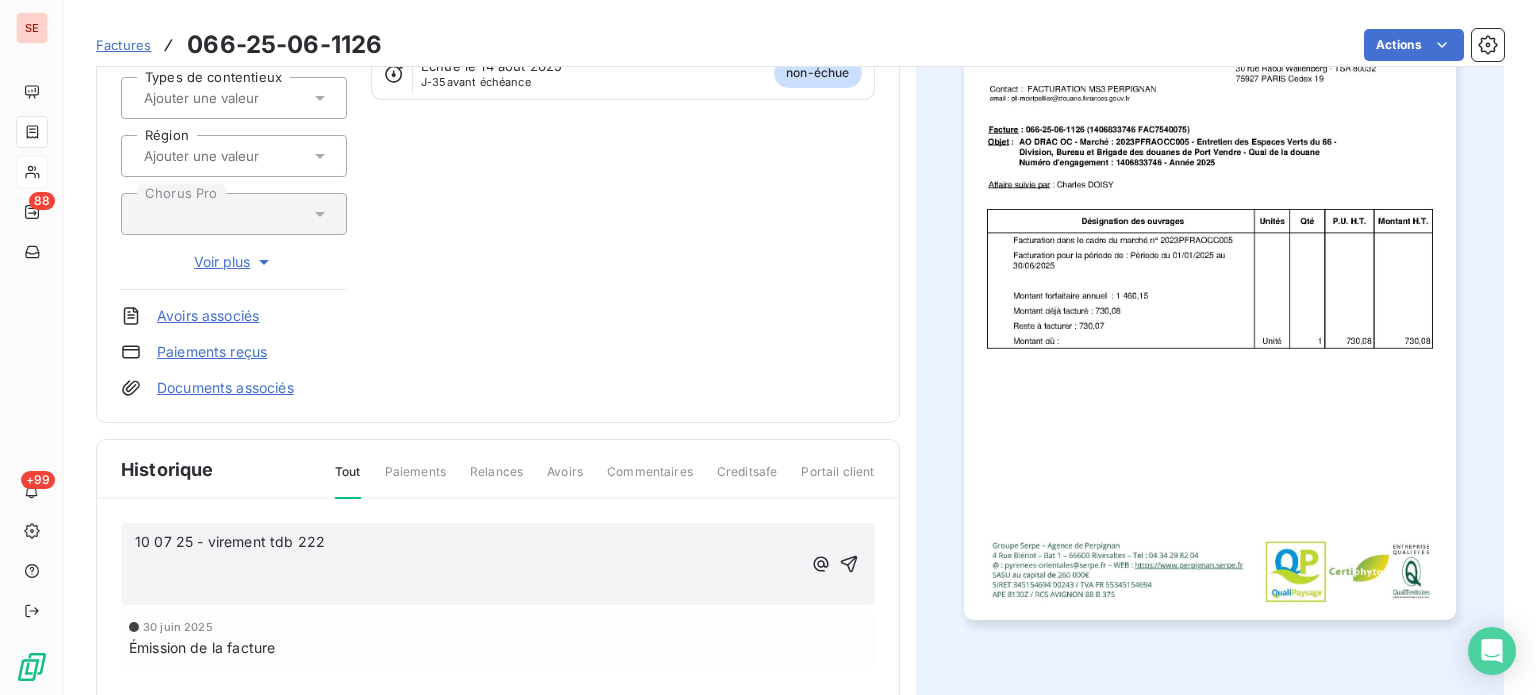 click on "10 07 25 - virement tdb 222" at bounding box center [468, 542] 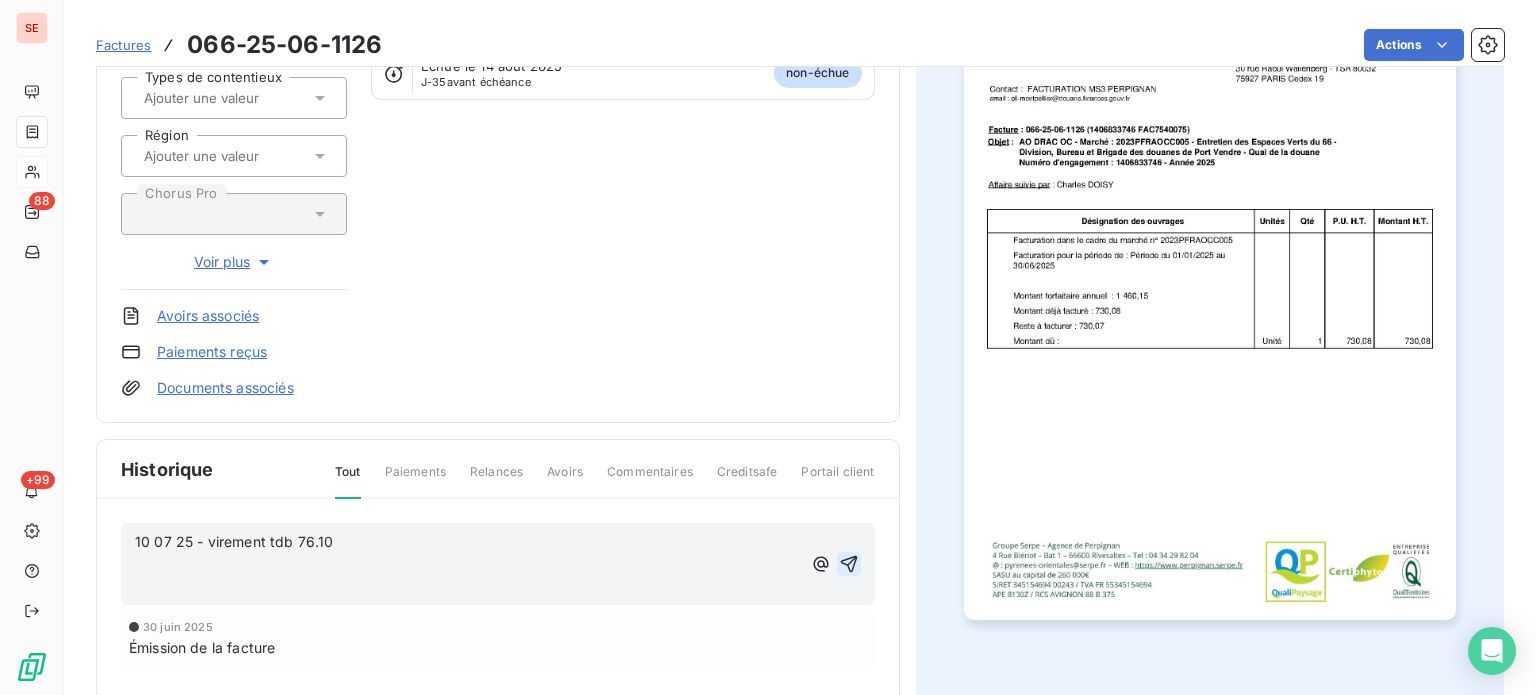 click 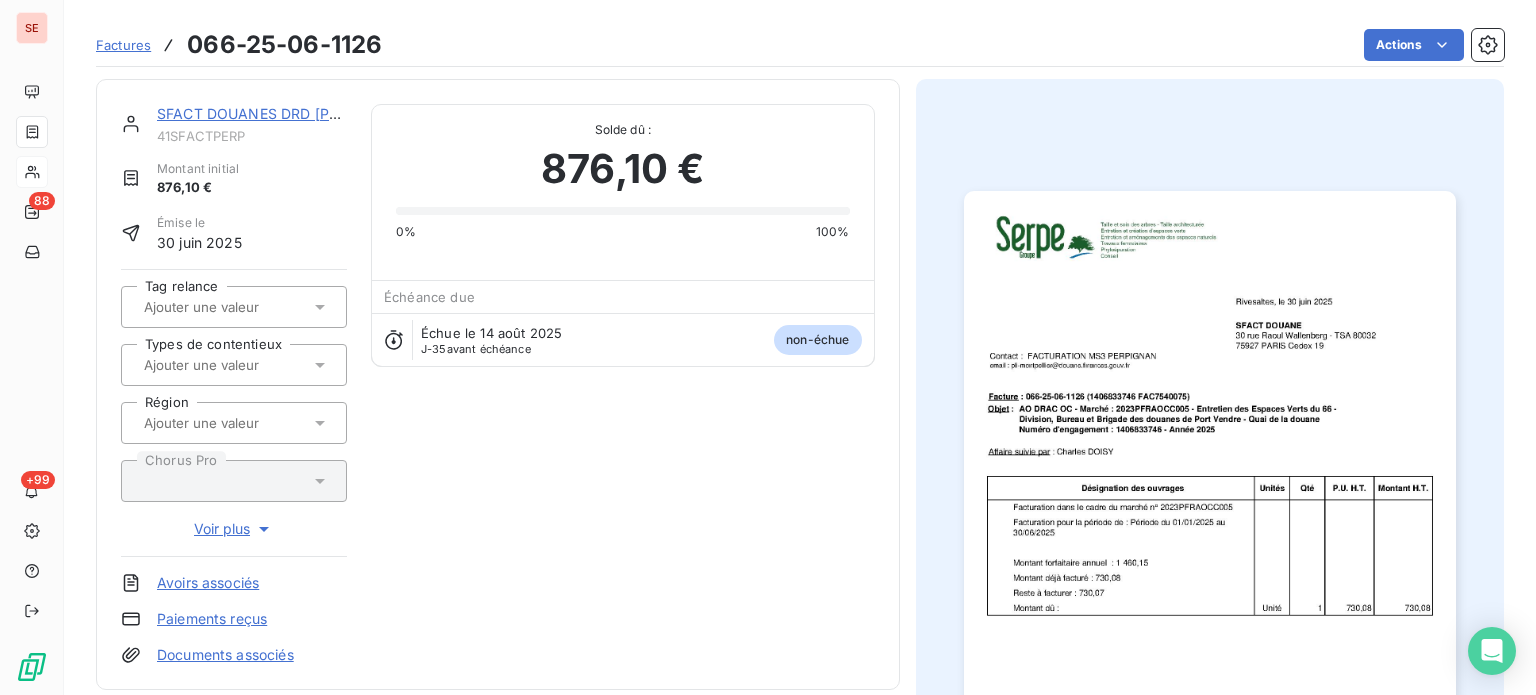 scroll, scrollTop: 267, scrollLeft: 0, axis: vertical 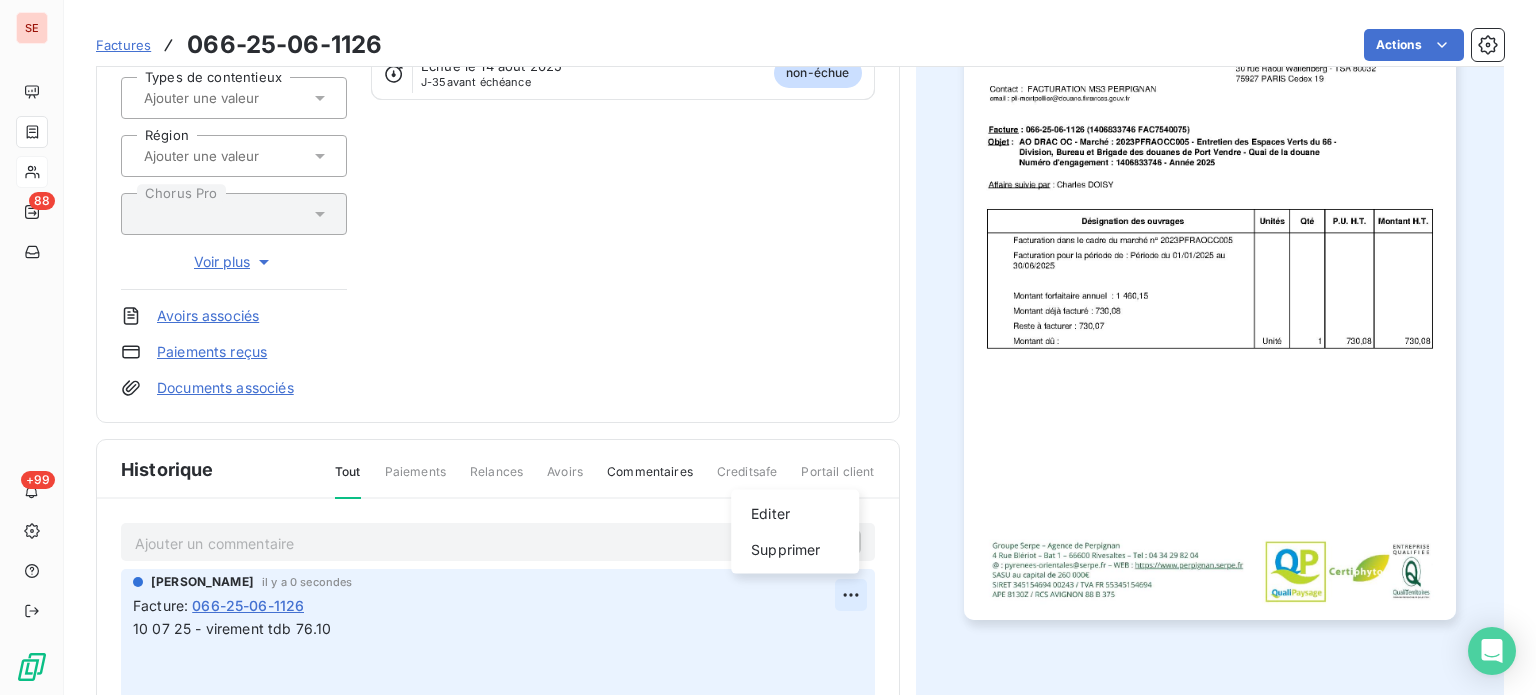 click on "SE 88 +99 Factures 066-25-06-1126 Actions SFACT DOUANES DRD PERPIGNAN 41SFACTPERP Montant initial 876,10 € Émise le 30 juin 2025 Tag relance Types de contentieux Région Chorus Pro Voir plus Avoirs associés Paiements reçus Documents associés Solde dû : 876,10 € 0% 100% Échéance due Échue le 14 août 2025 J-35  avant échéance non-échue Historique Tout Paiements Relances Avoirs Commentaires Creditsafe Portail client Ajouter un commentaire ﻿ Sabrina  PEIGNE il y a 0 secondes Facture  : 066-25-06-1126 10 07 25 - virement tdb 76.10
﻿
﻿ Editer Supprimer 30 juin 2025 Émission de la facture" at bounding box center (768, 347) 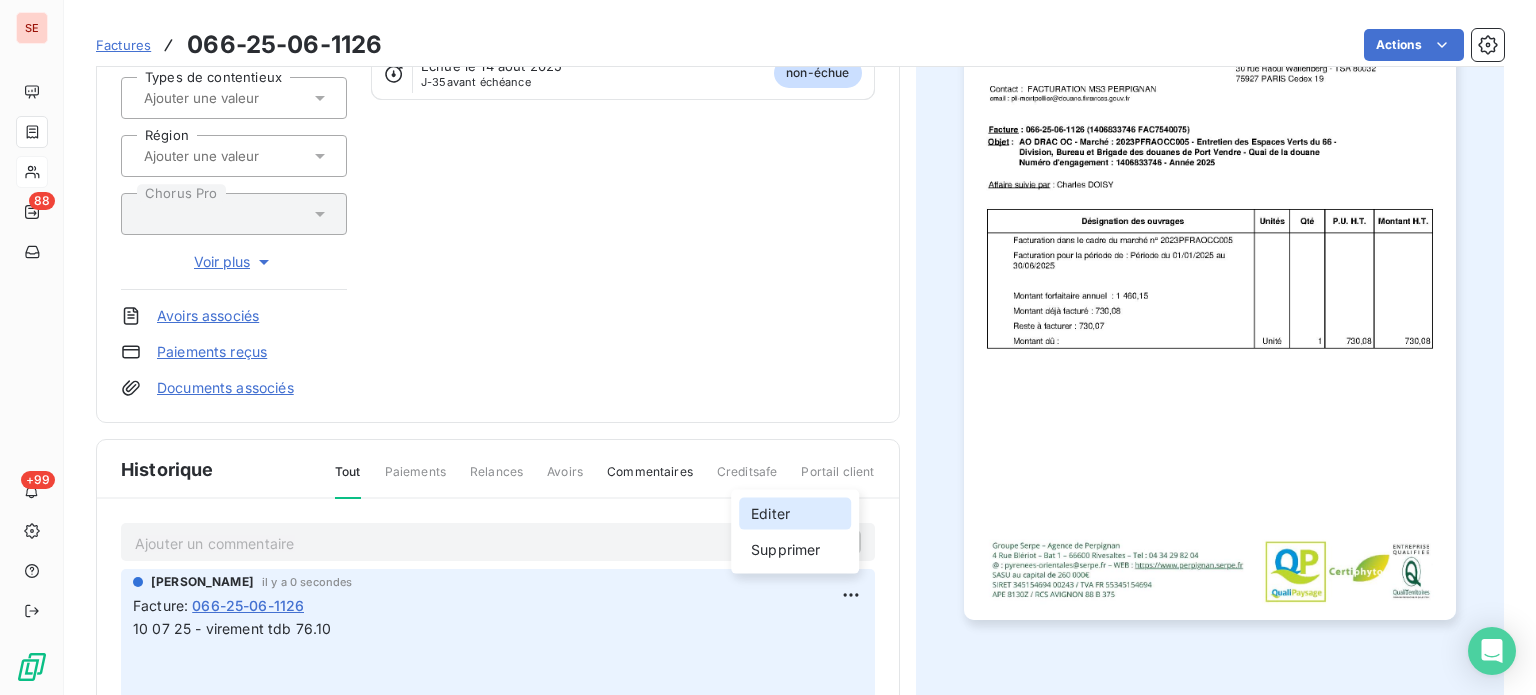 click on "Editer" at bounding box center (795, 514) 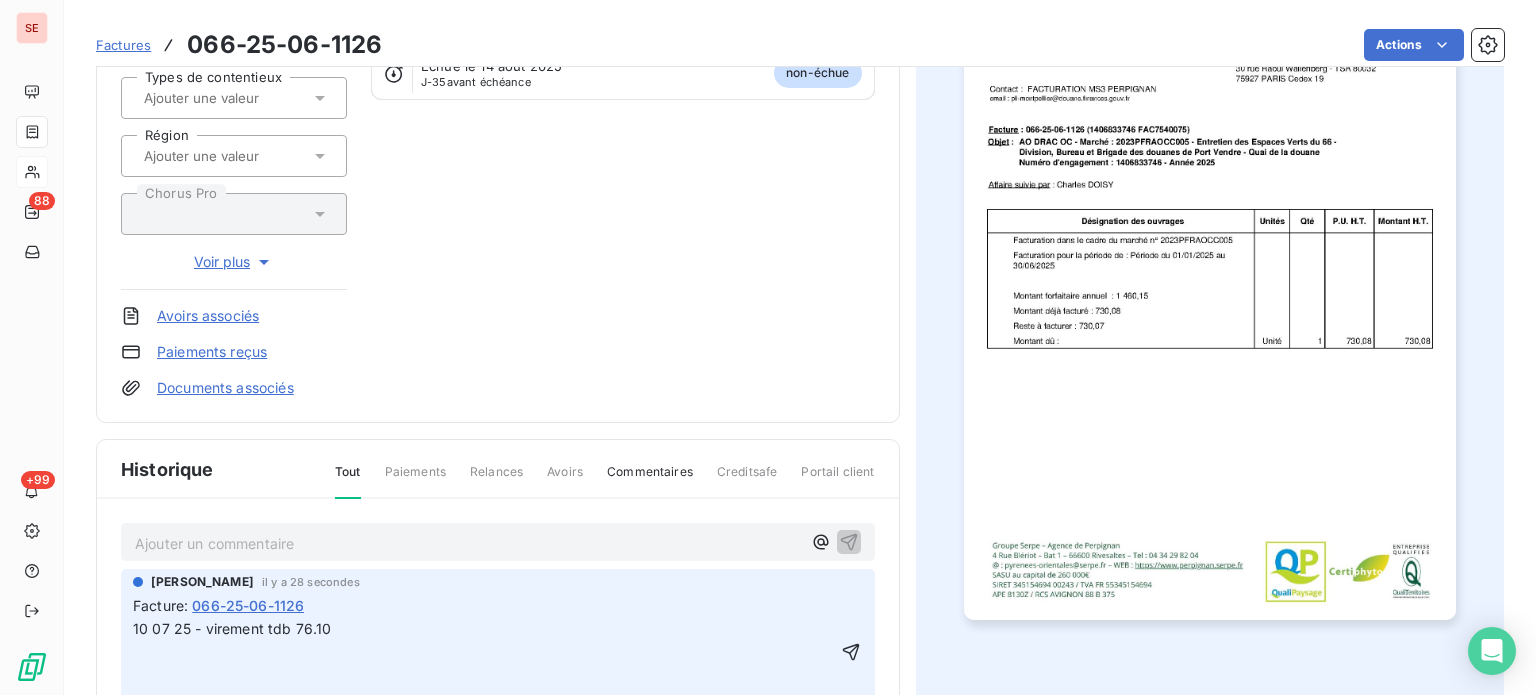 click on "10 07 25 - virement tdb 76.10" at bounding box center (232, 628) 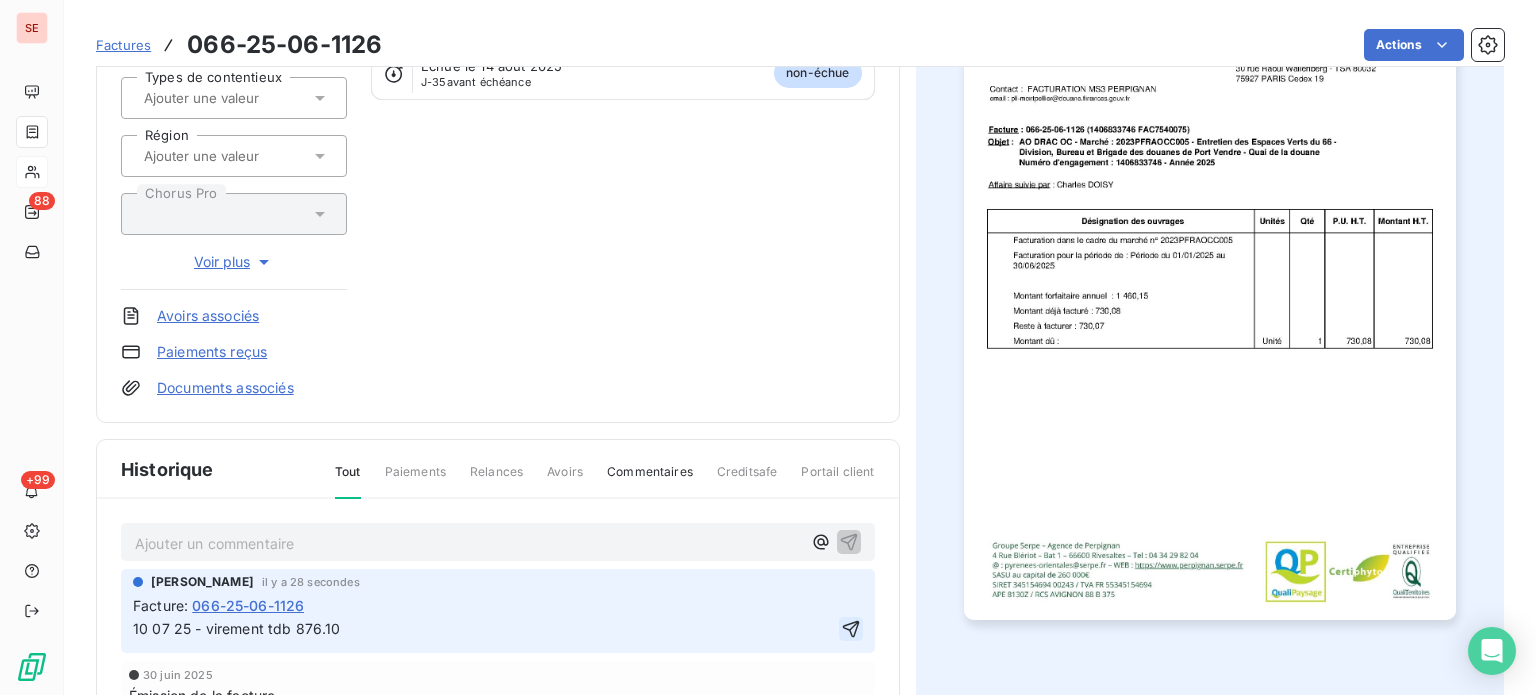 click 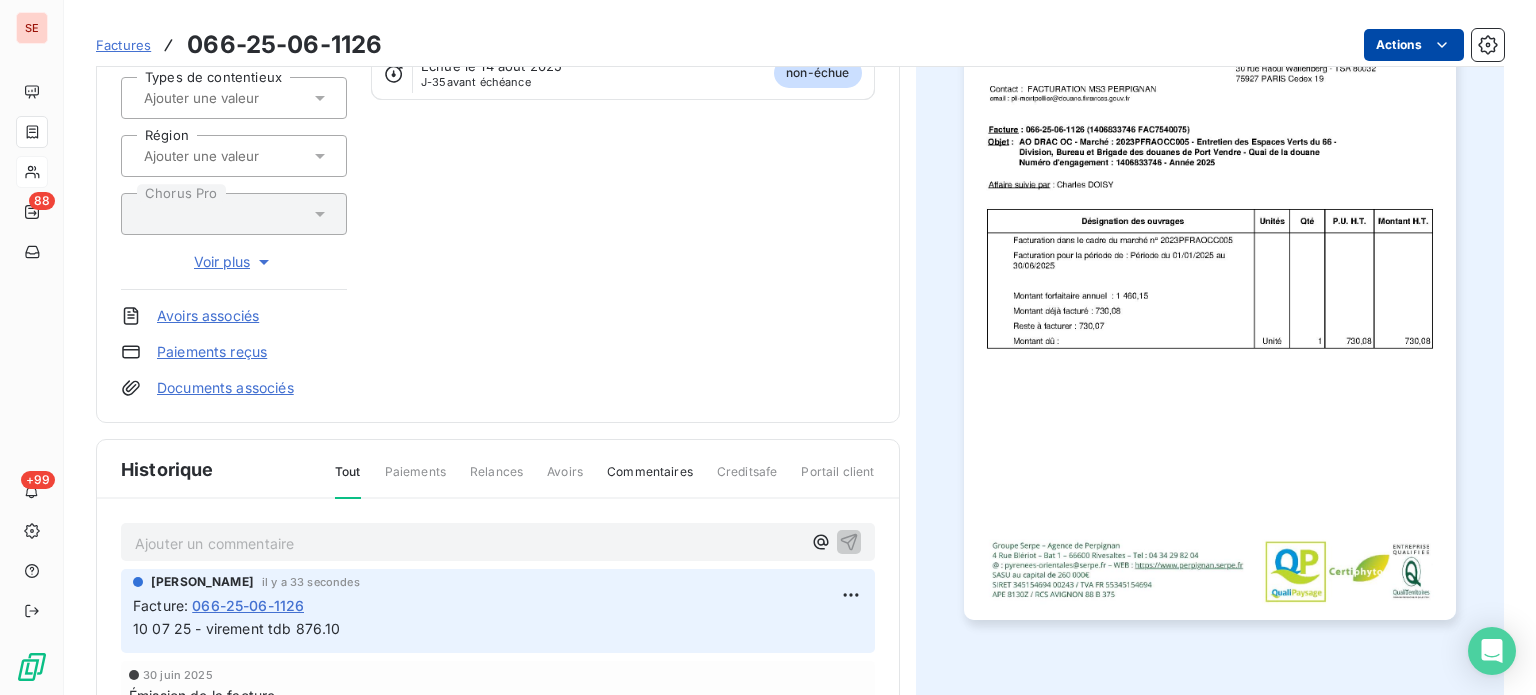 click on "SE 88 +99 Factures 066-25-06-1126 Actions SFACT DOUANES DRD PERPIGNAN 41SFACTPERP Montant initial 876,10 € Émise le 30 juin 2025 Tag relance Types de contentieux Région Chorus Pro Voir plus Avoirs associés Paiements reçus Documents associés Solde dû : 876,10 € 0% 100% Échéance due Échue le 14 août 2025 J-35  avant échéance non-échue Historique Tout Paiements Relances Avoirs Commentaires Creditsafe Portail client Ajouter un commentaire ﻿ Sabrina  PEIGNE il y a 33 secondes Facture  : 066-25-06-1126 10 07 25 - virement tdb 876.10
30 juin 2025 Émission de la facture" at bounding box center [768, 347] 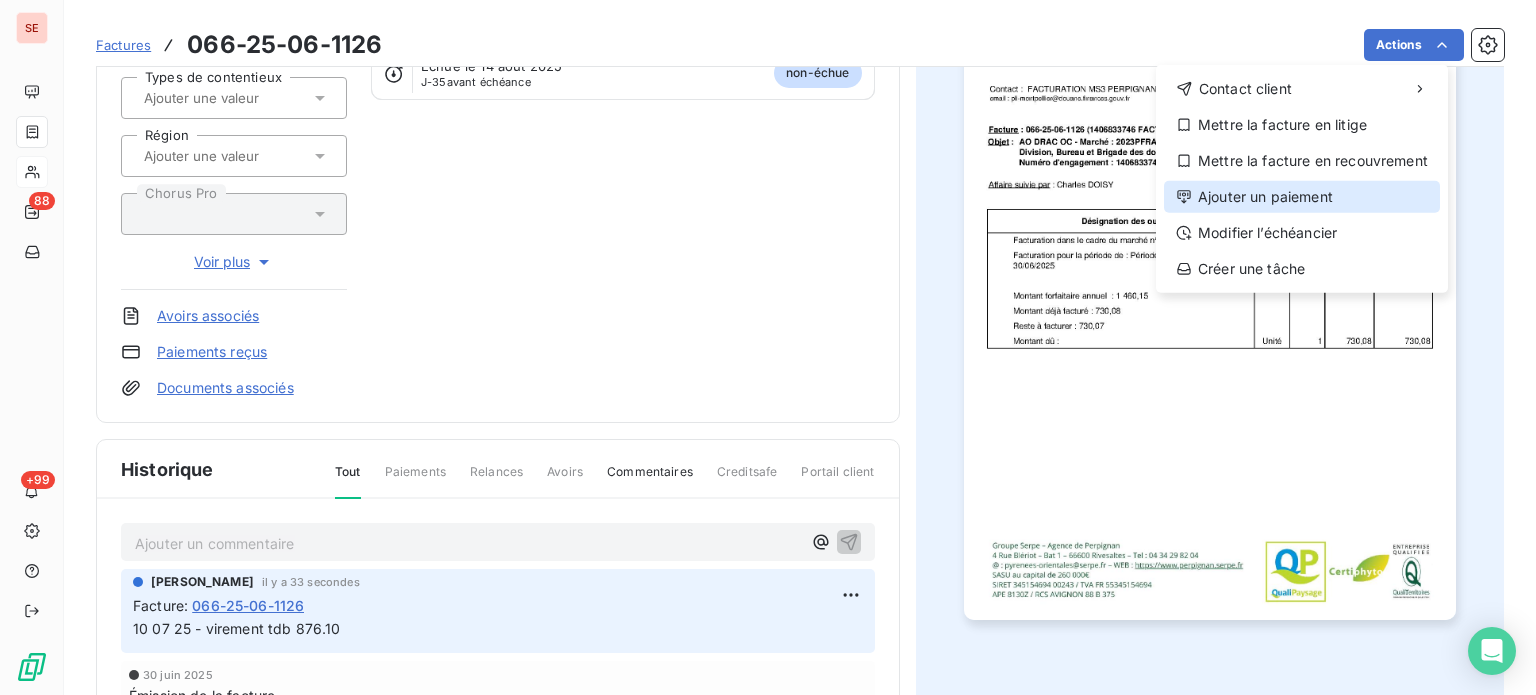 click on "Ajouter un paiement" at bounding box center [1302, 197] 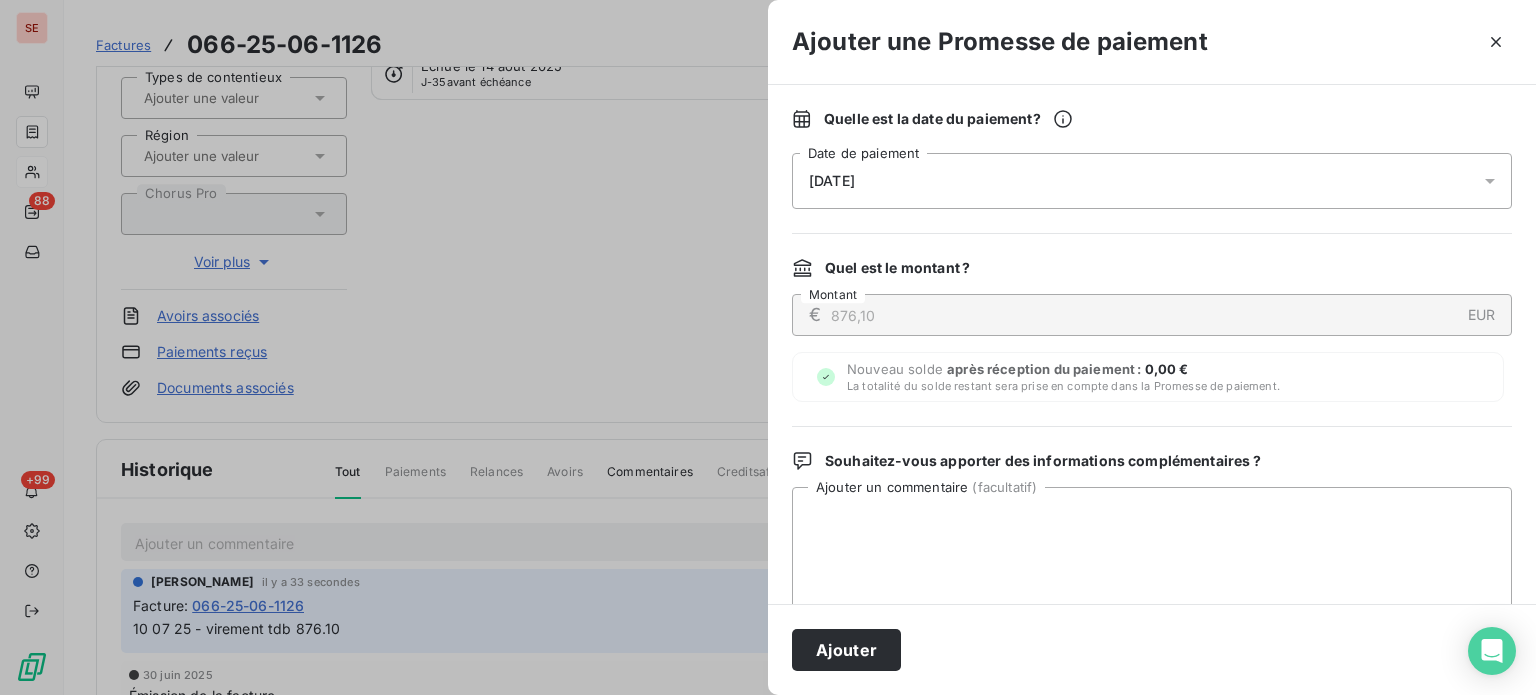 click on "11/07/2025" at bounding box center (1152, 181) 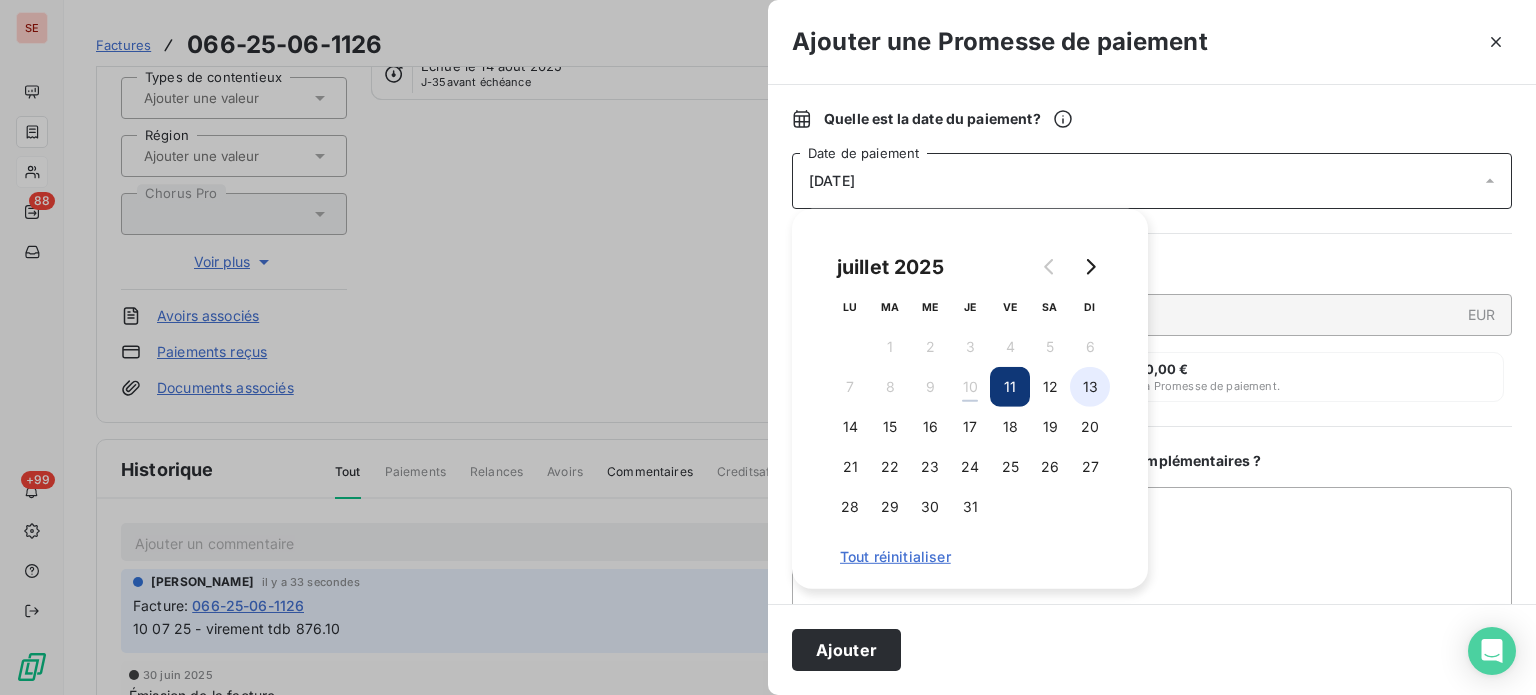 click on "13" at bounding box center [1090, 387] 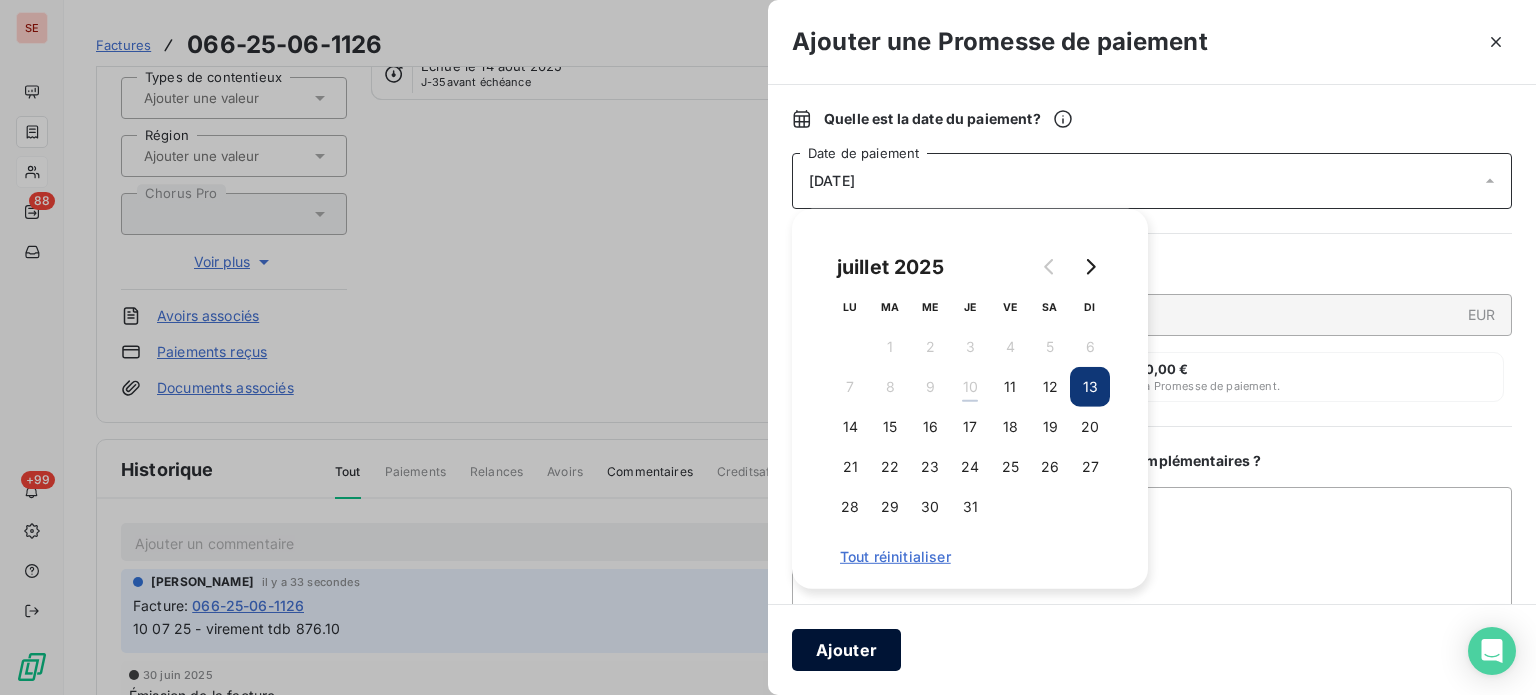 click on "Ajouter" at bounding box center (846, 650) 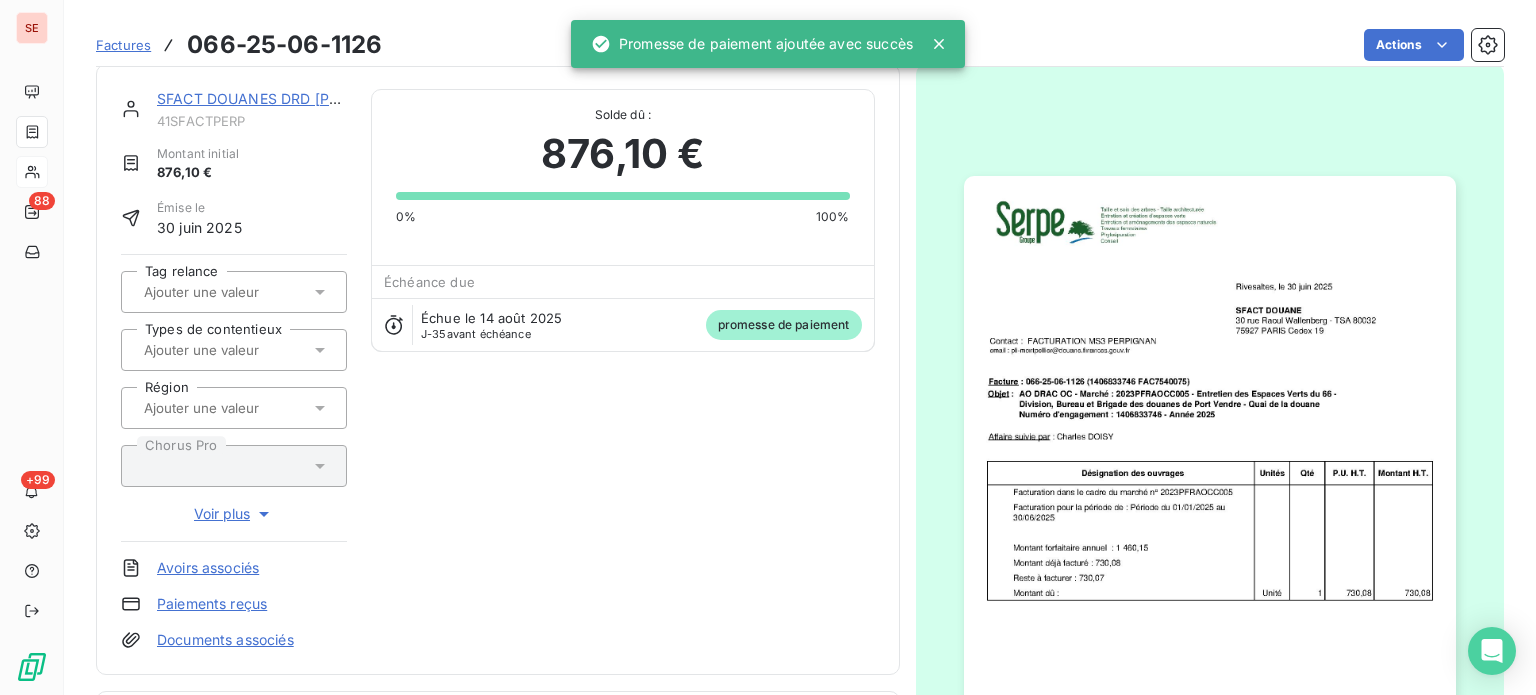 scroll, scrollTop: 0, scrollLeft: 0, axis: both 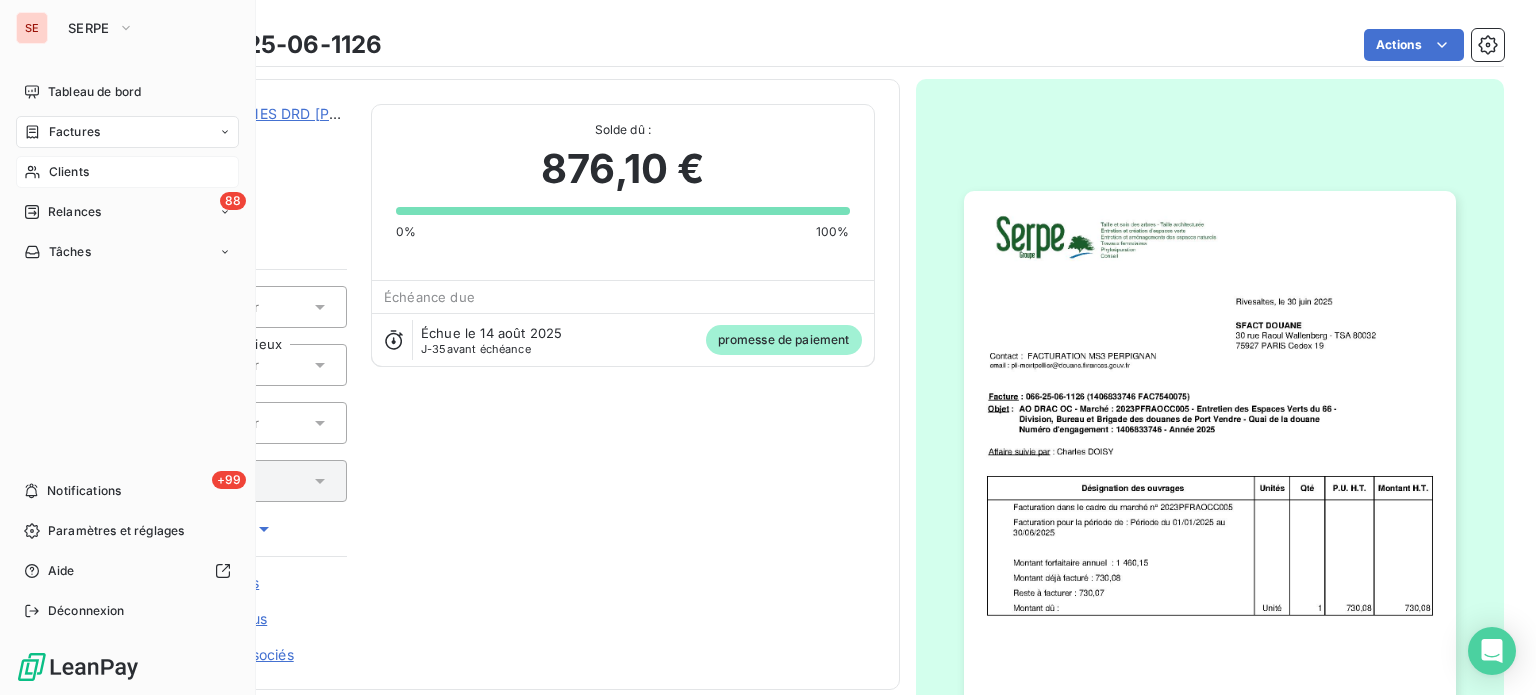 click on "Factures" at bounding box center [127, 132] 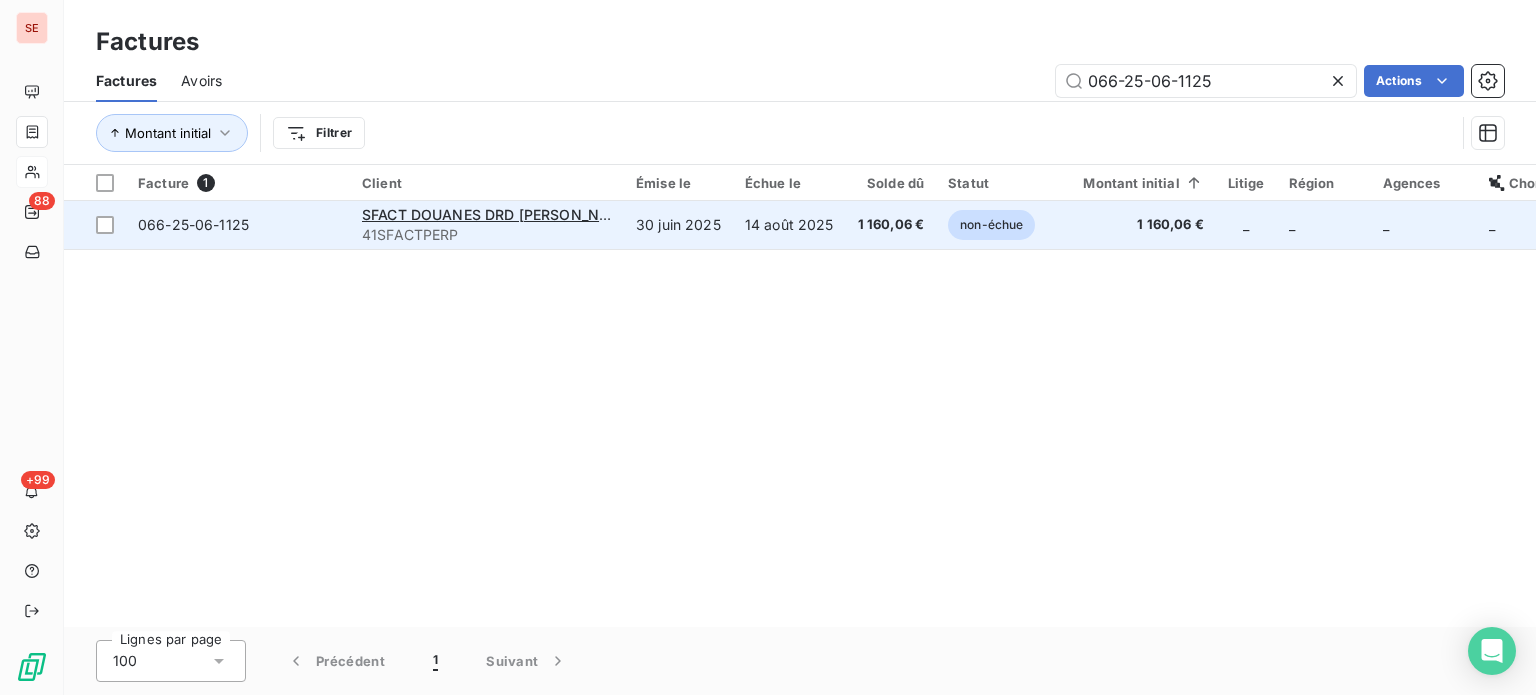 type on "066-25-06-1125" 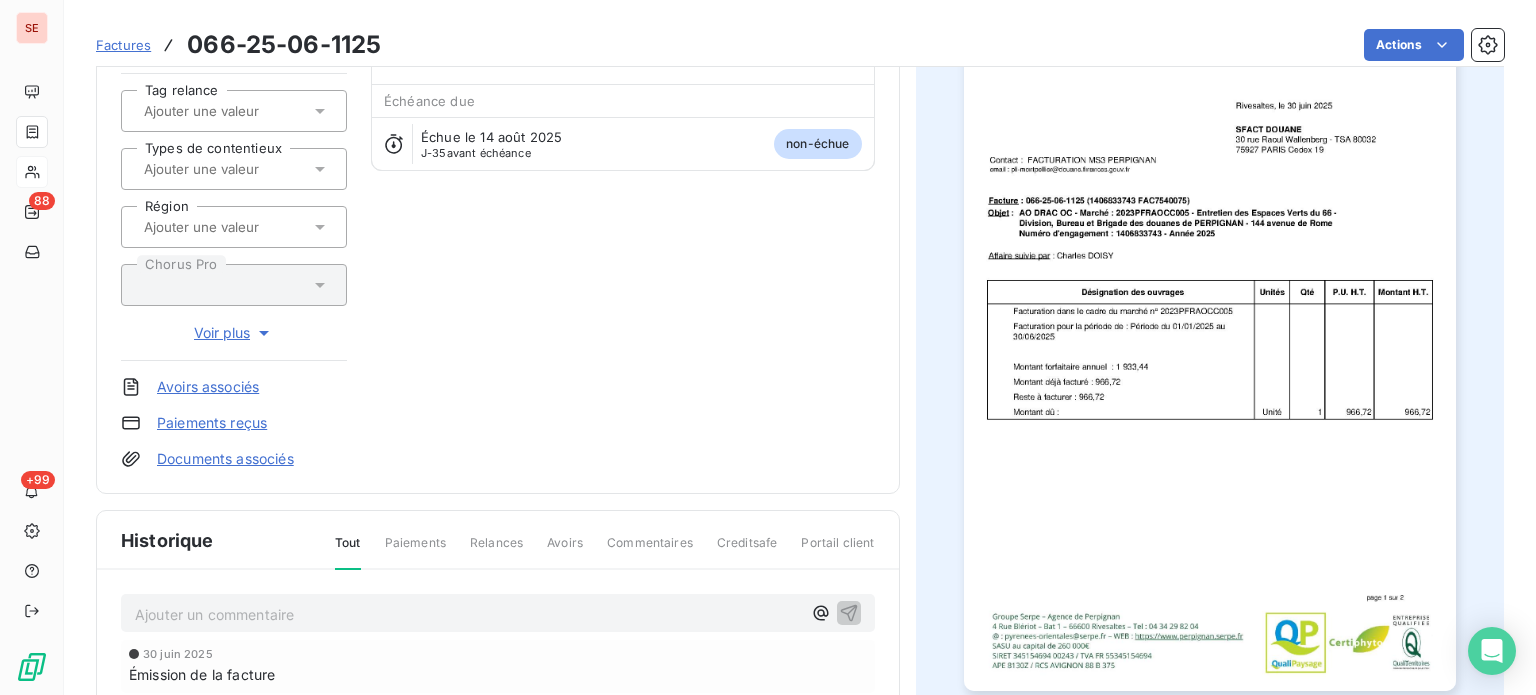scroll, scrollTop: 276, scrollLeft: 0, axis: vertical 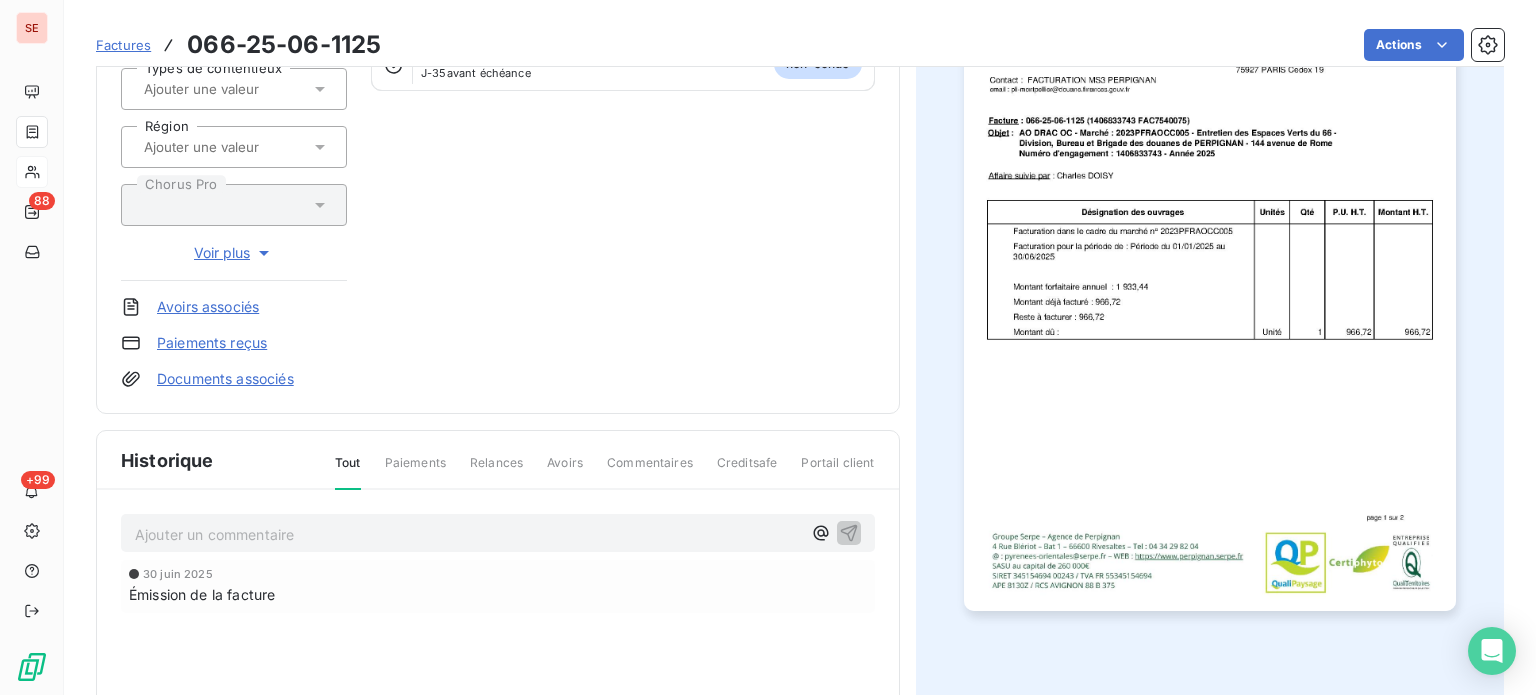 click on "Ajouter un commentaire ﻿" at bounding box center [498, 533] 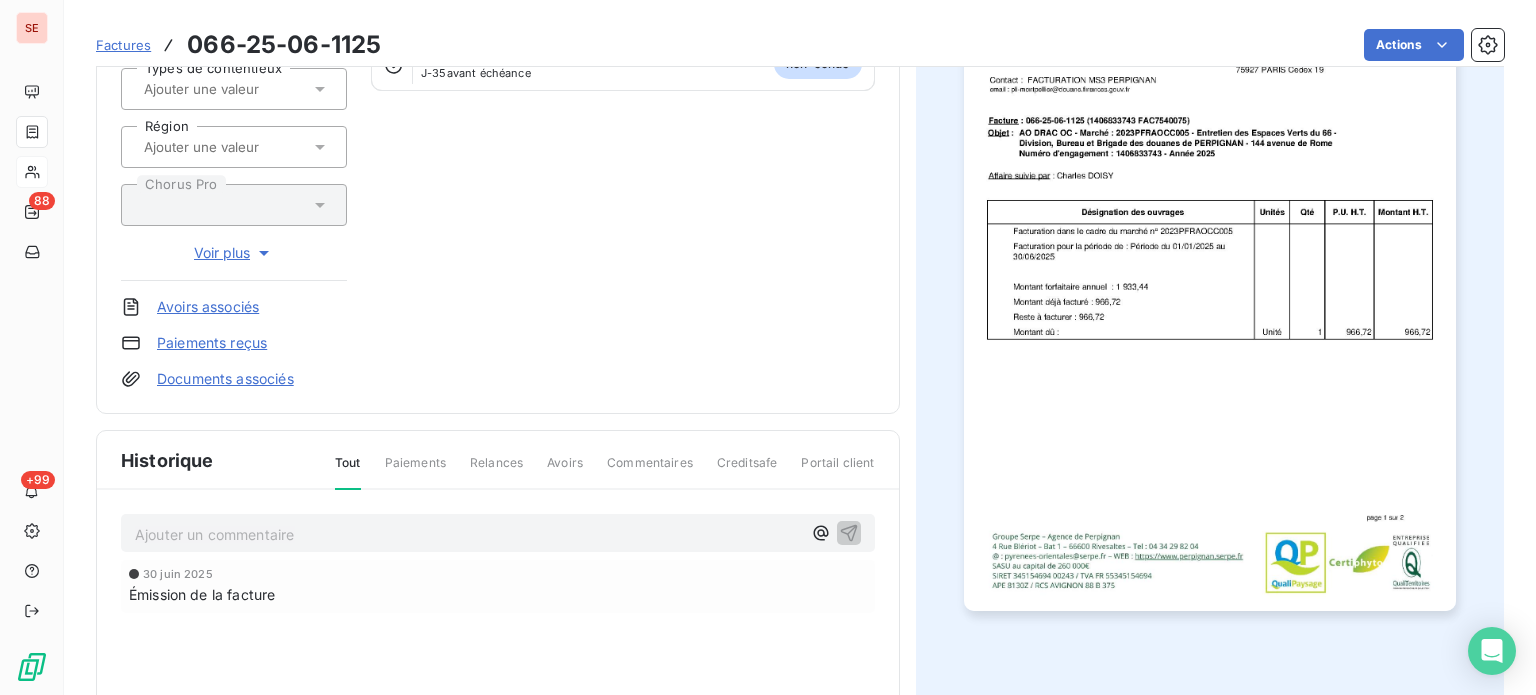 click on "Ajouter un commentaire ﻿" at bounding box center [468, 534] 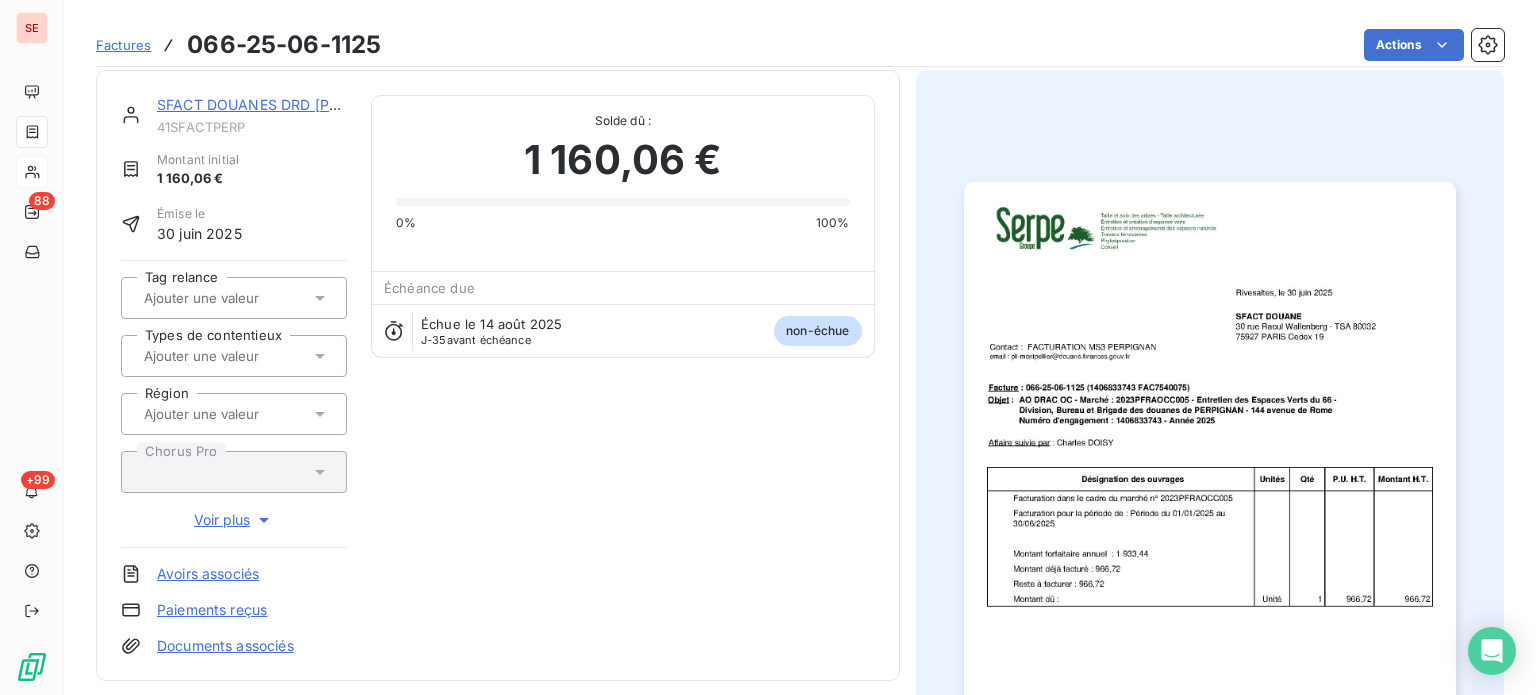 scroll, scrollTop: 276, scrollLeft: 0, axis: vertical 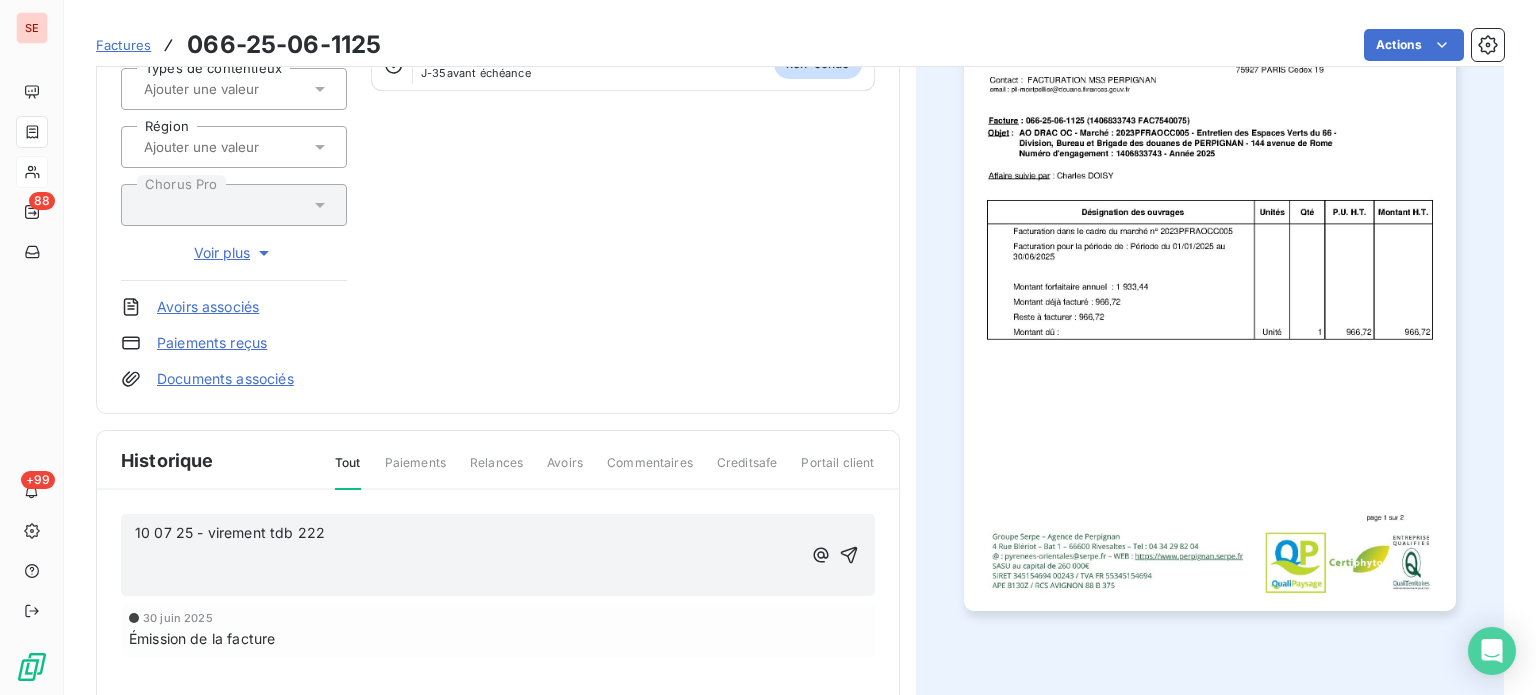 click on "10 07 25 - virement tdb 222" at bounding box center [468, 533] 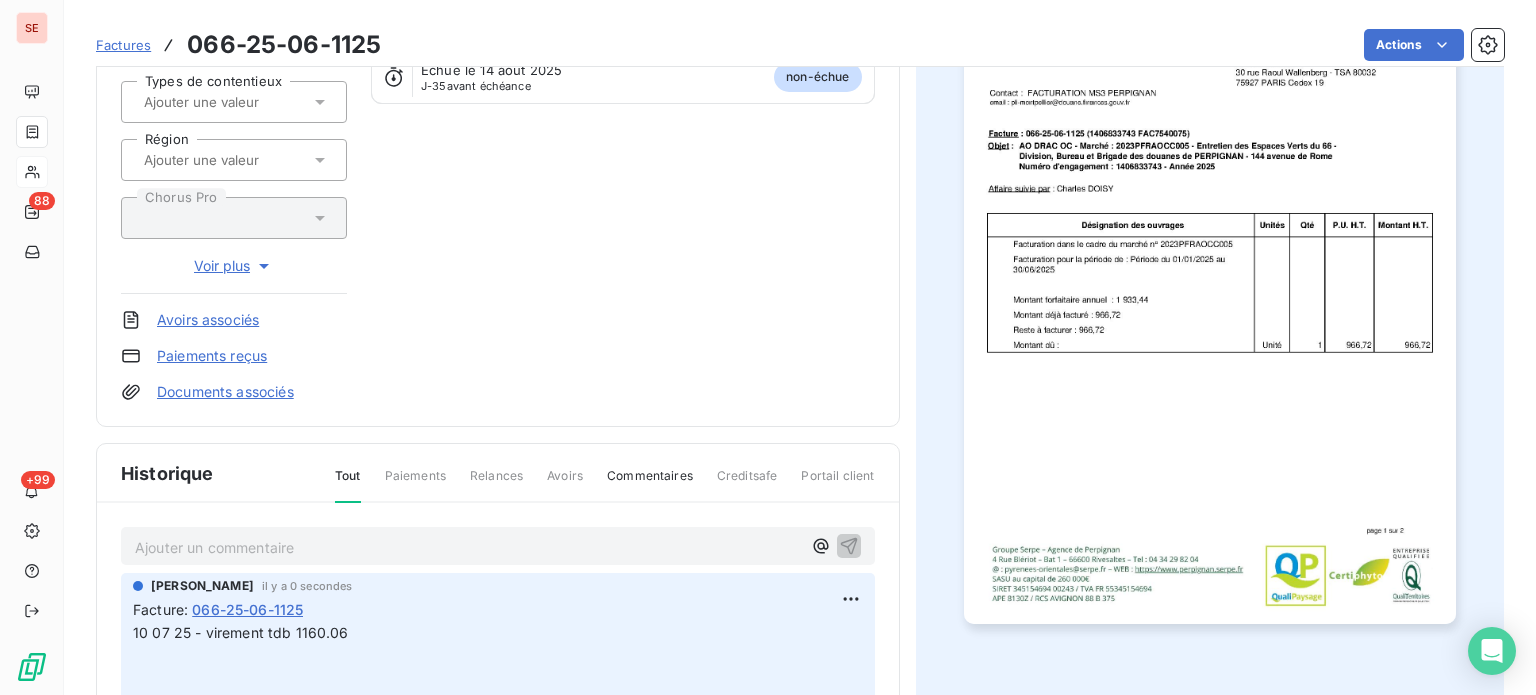 scroll, scrollTop: 506, scrollLeft: 0, axis: vertical 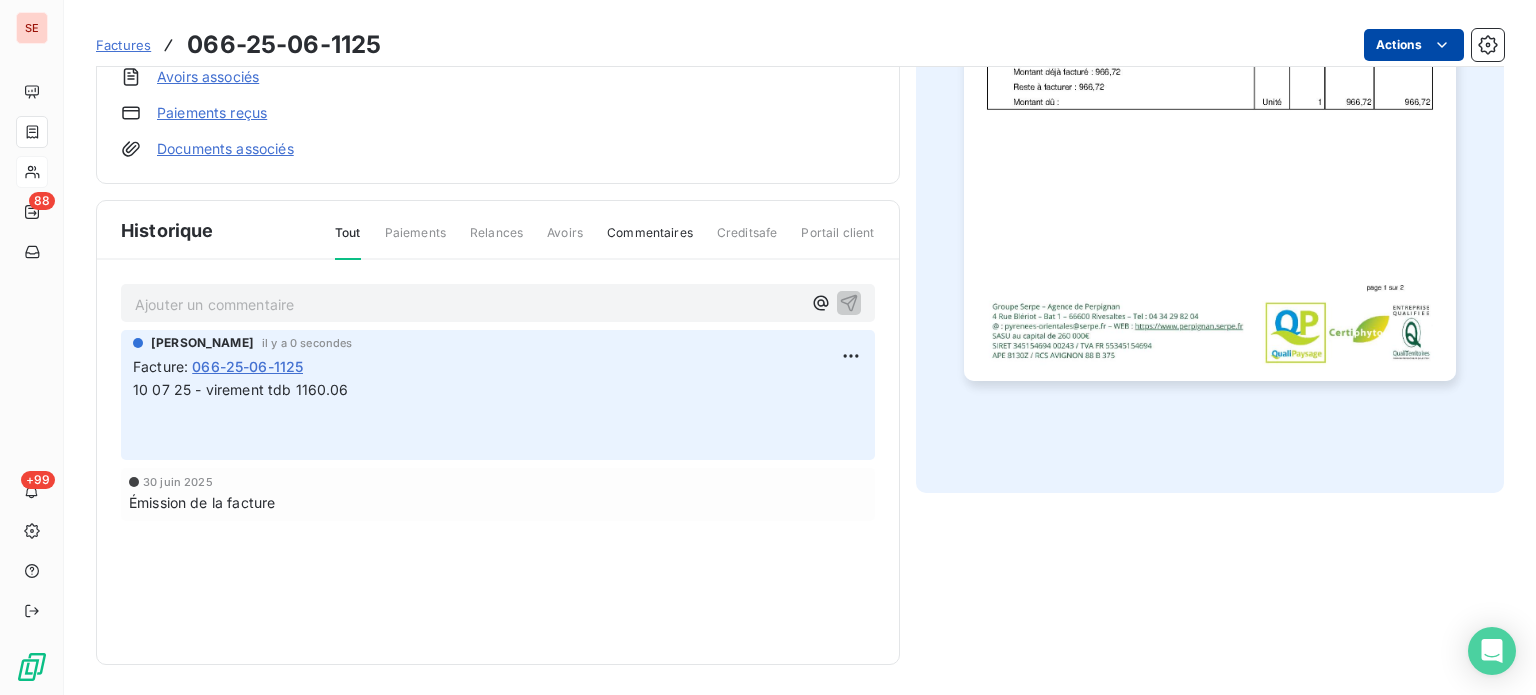 click on "SE 88 +99 Factures 066-25-06-1125 Actions SFACT DOUANES DRD PERPIGNAN 41SFACTPERP Montant initial 1 160,06 € Émise le 30 juin 2025 Tag relance Types de contentieux Région Chorus Pro Voir plus Avoirs associés Paiements reçus Documents associés Solde dû : 1 160,06 € 0% 100% Échéance due Échue le 14 août 2025 J-35  avant échéance non-échue Historique Tout Paiements Relances Avoirs Commentaires Creditsafe Portail client Ajouter un commentaire ﻿ Sabrina  PEIGNE il y a 0 secondes Facture  : 066-25-06-1125 10 07 25 - virement tdb 1160.06
﻿
﻿ 30 juin 2025 Émission de la facture" at bounding box center (768, 347) 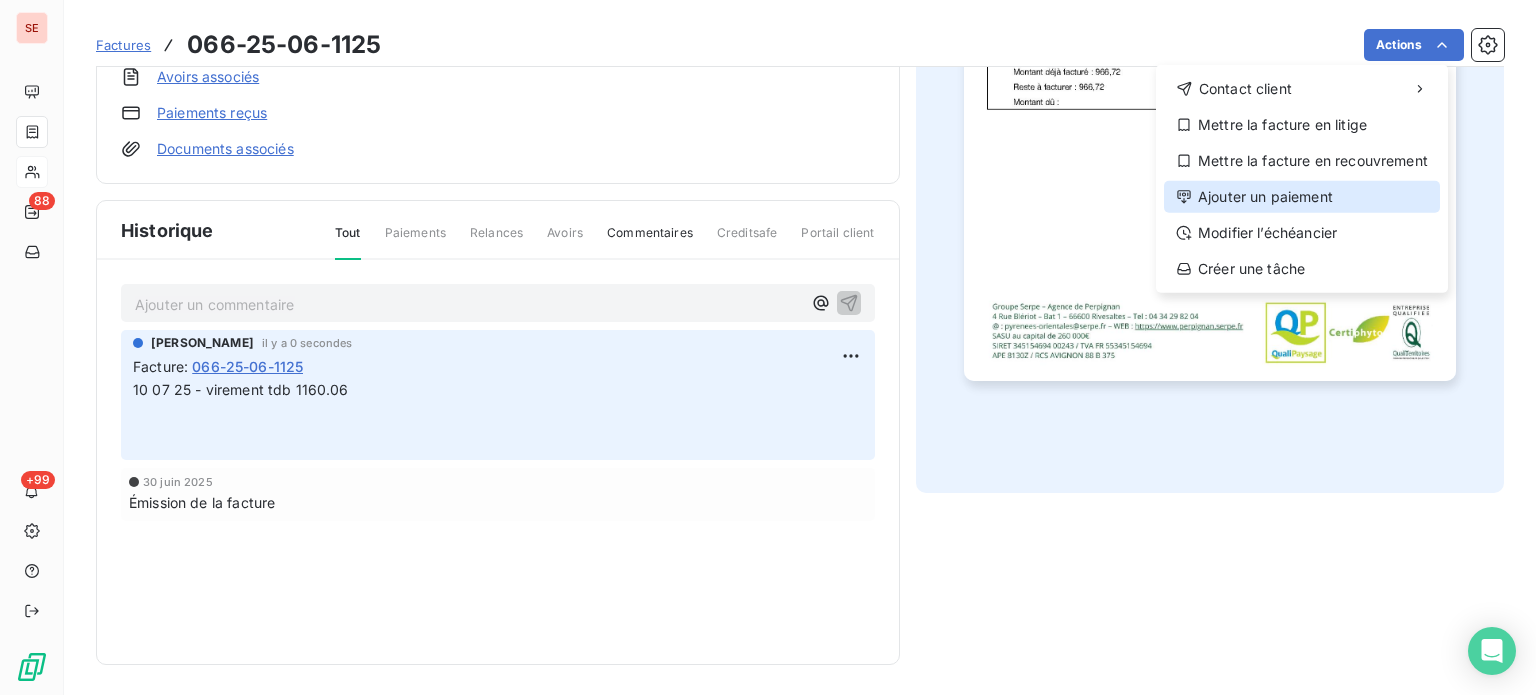 click on "Ajouter un paiement" at bounding box center (1302, 197) 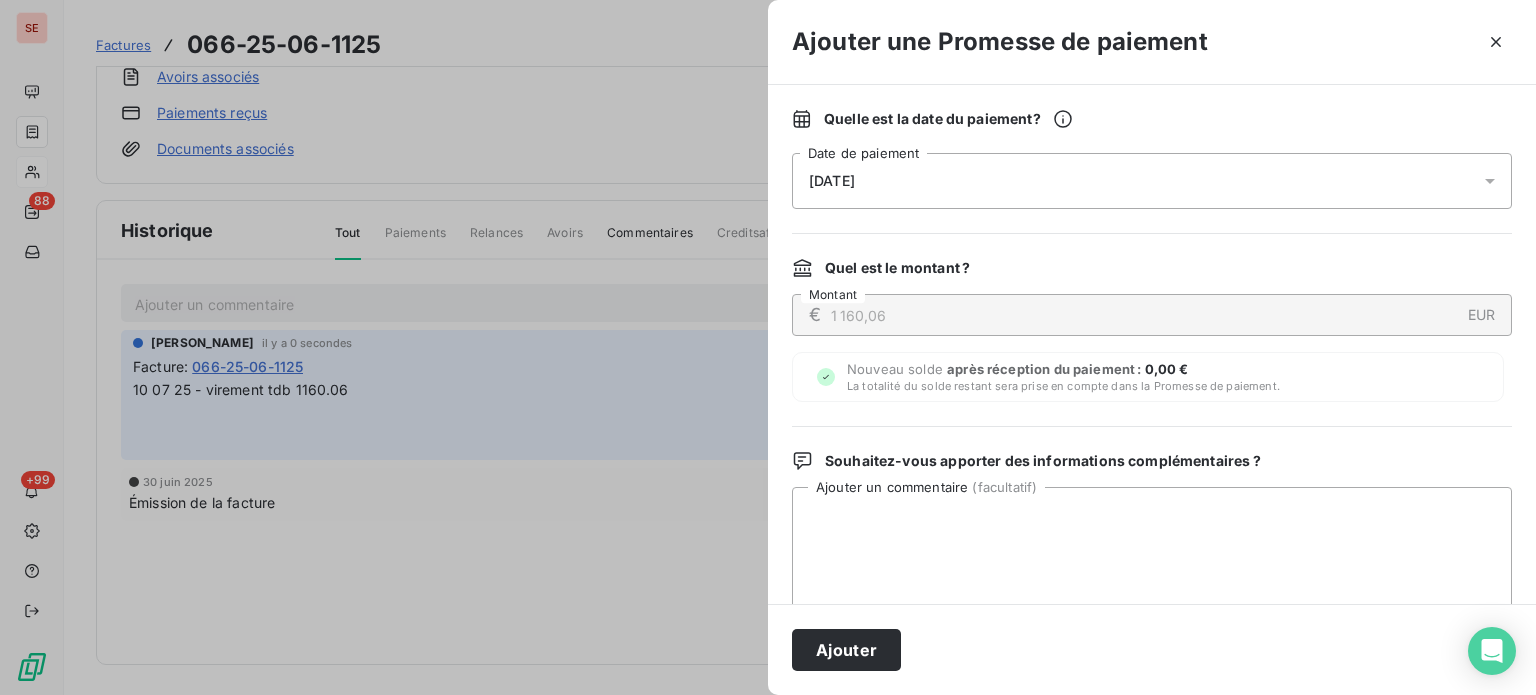click on "11/07/2025" at bounding box center [1152, 181] 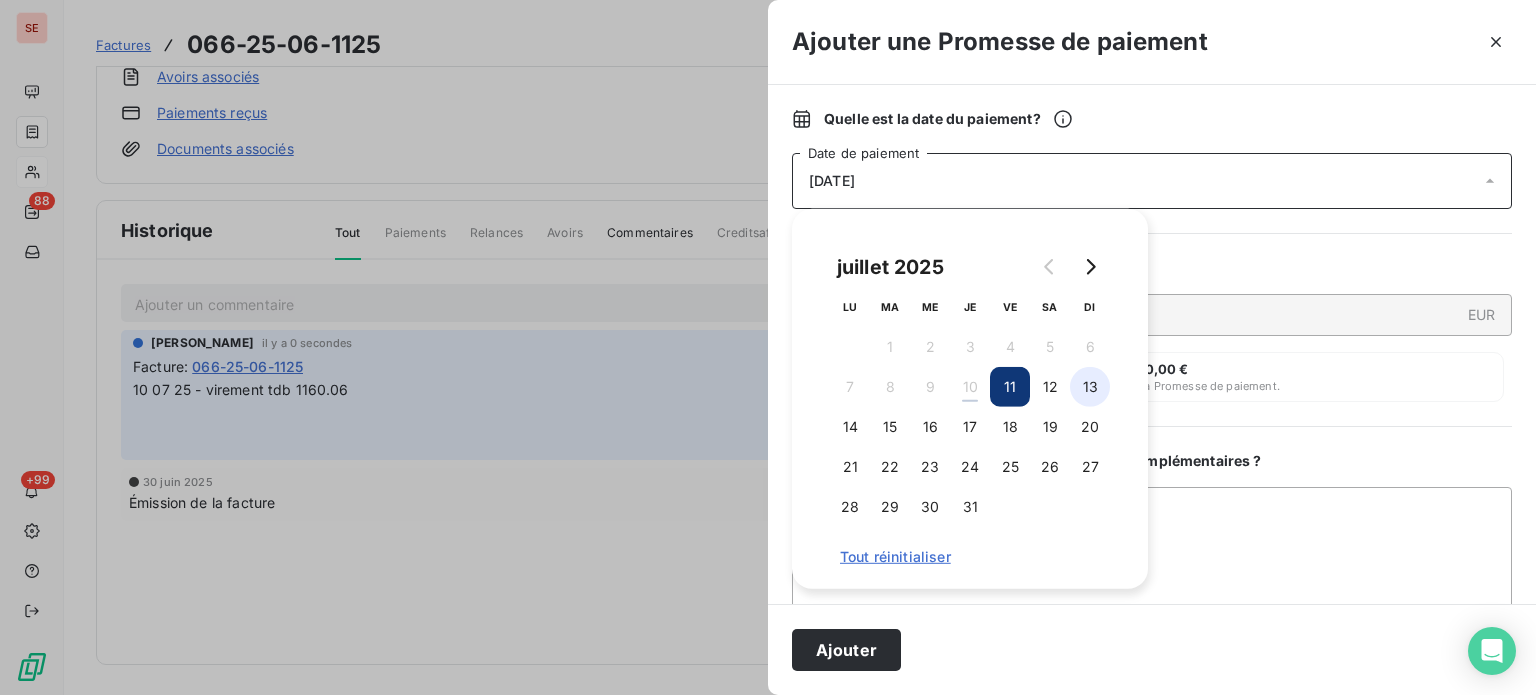click on "13" at bounding box center (1090, 387) 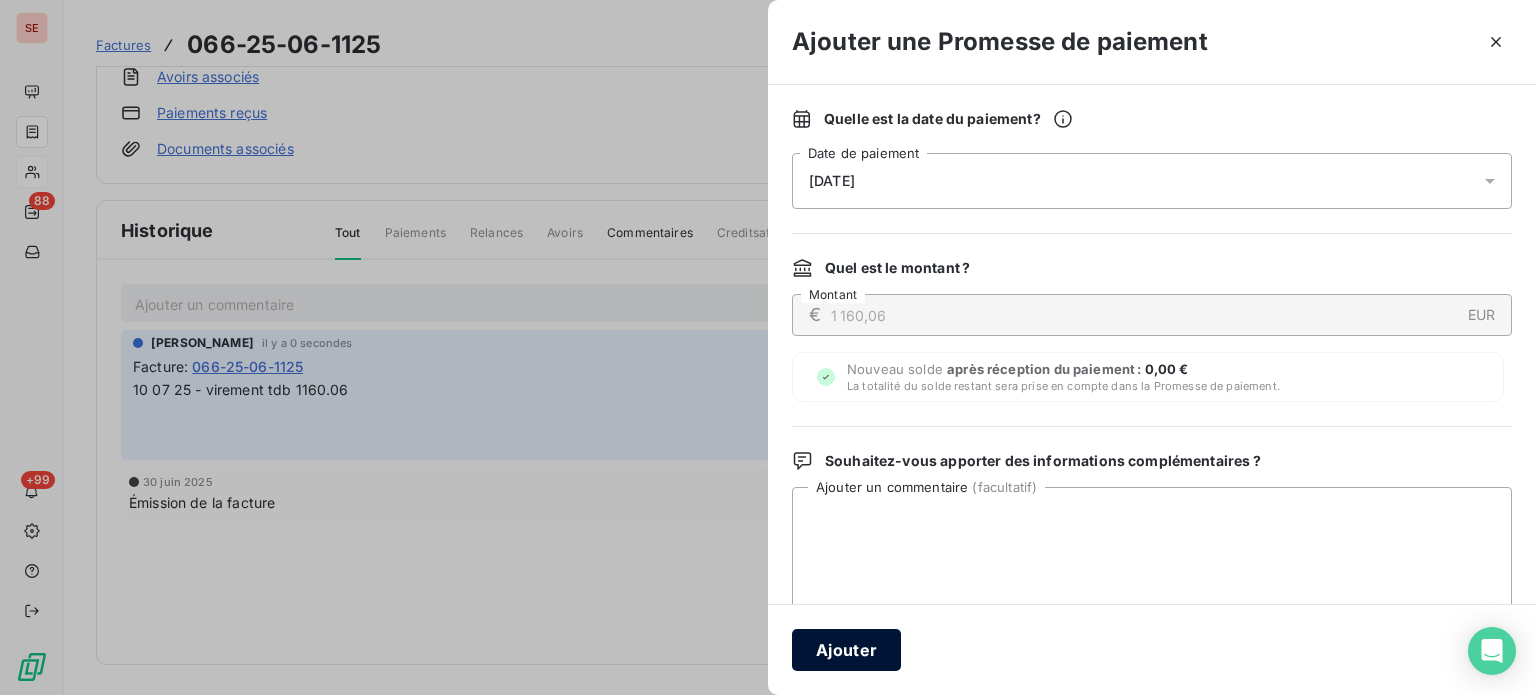 click on "Ajouter" at bounding box center (846, 650) 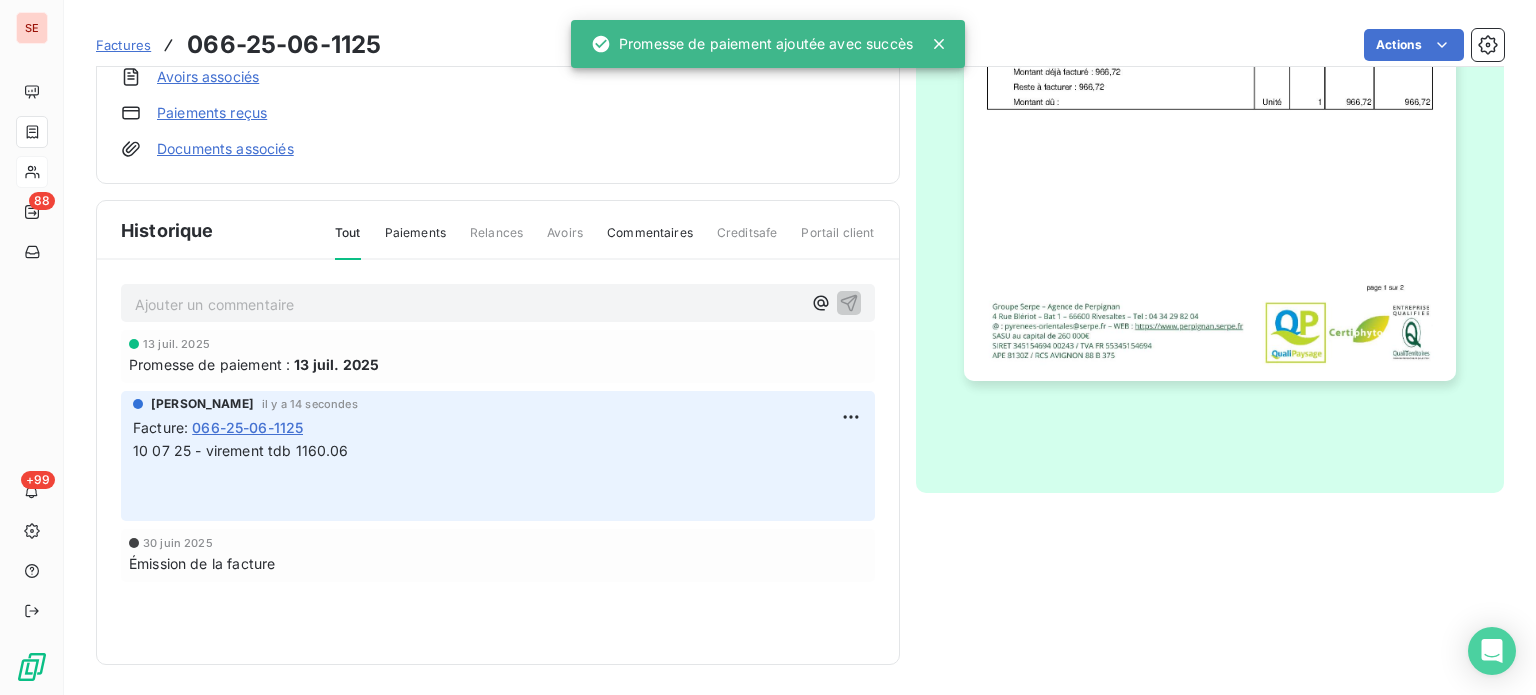 scroll, scrollTop: 0, scrollLeft: 0, axis: both 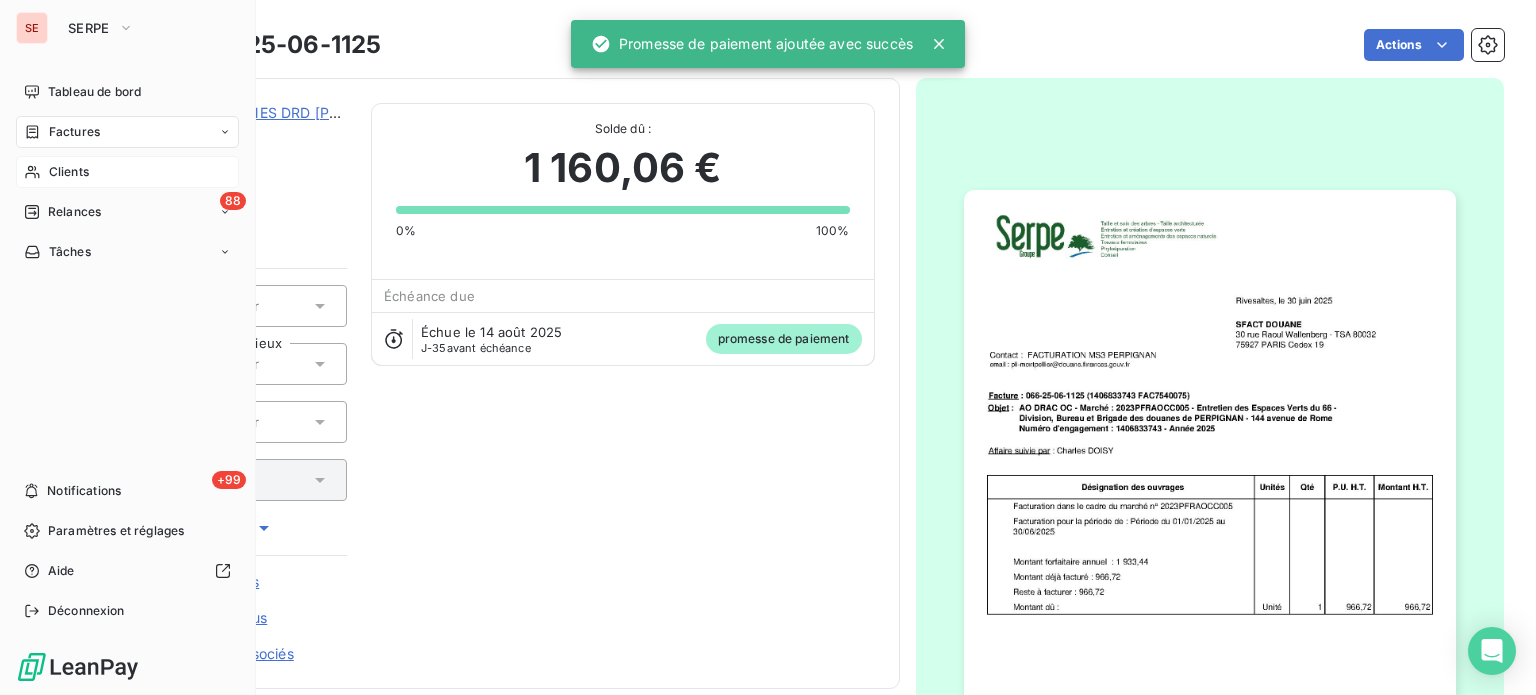 click 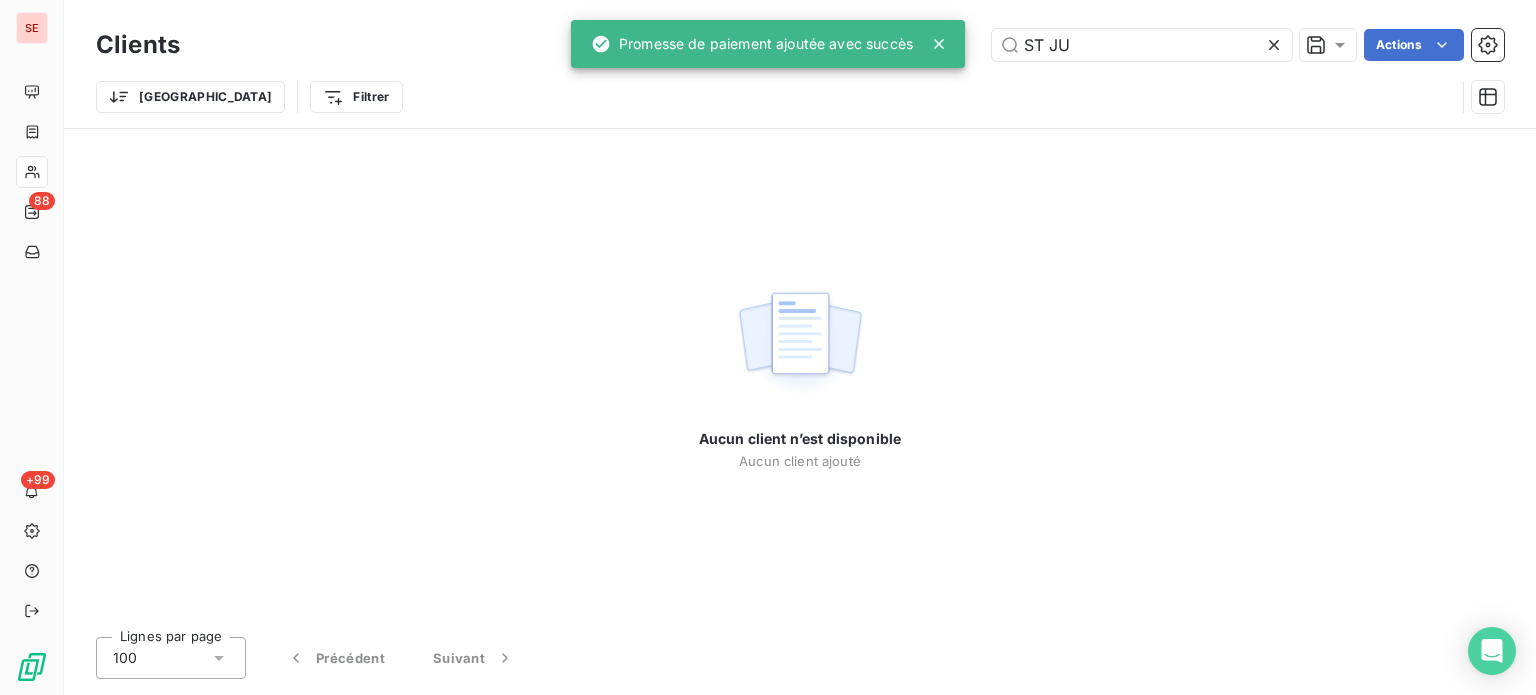 drag, startPoint x: 1132, startPoint y: 31, endPoint x: 896, endPoint y: 38, distance: 236.10379 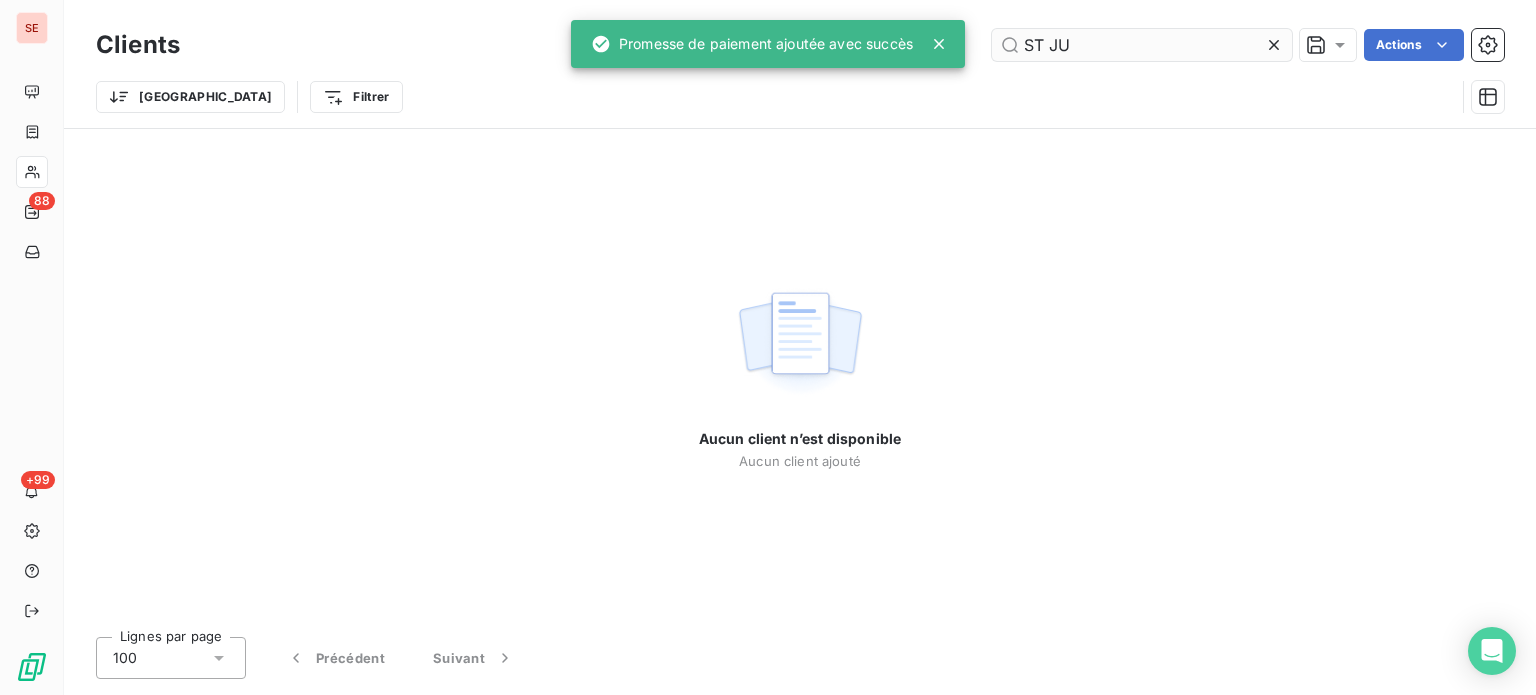 click on "ST JU" at bounding box center [1142, 45] 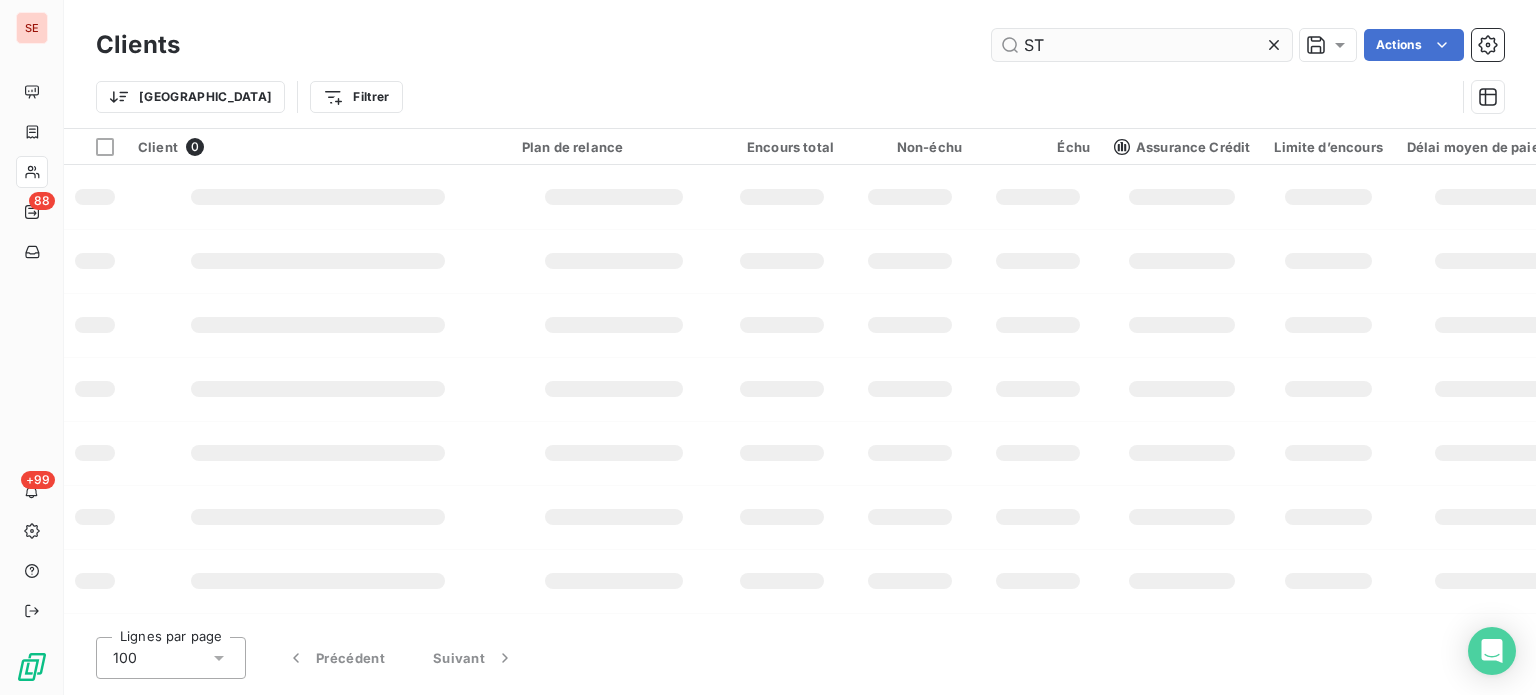 type on "S" 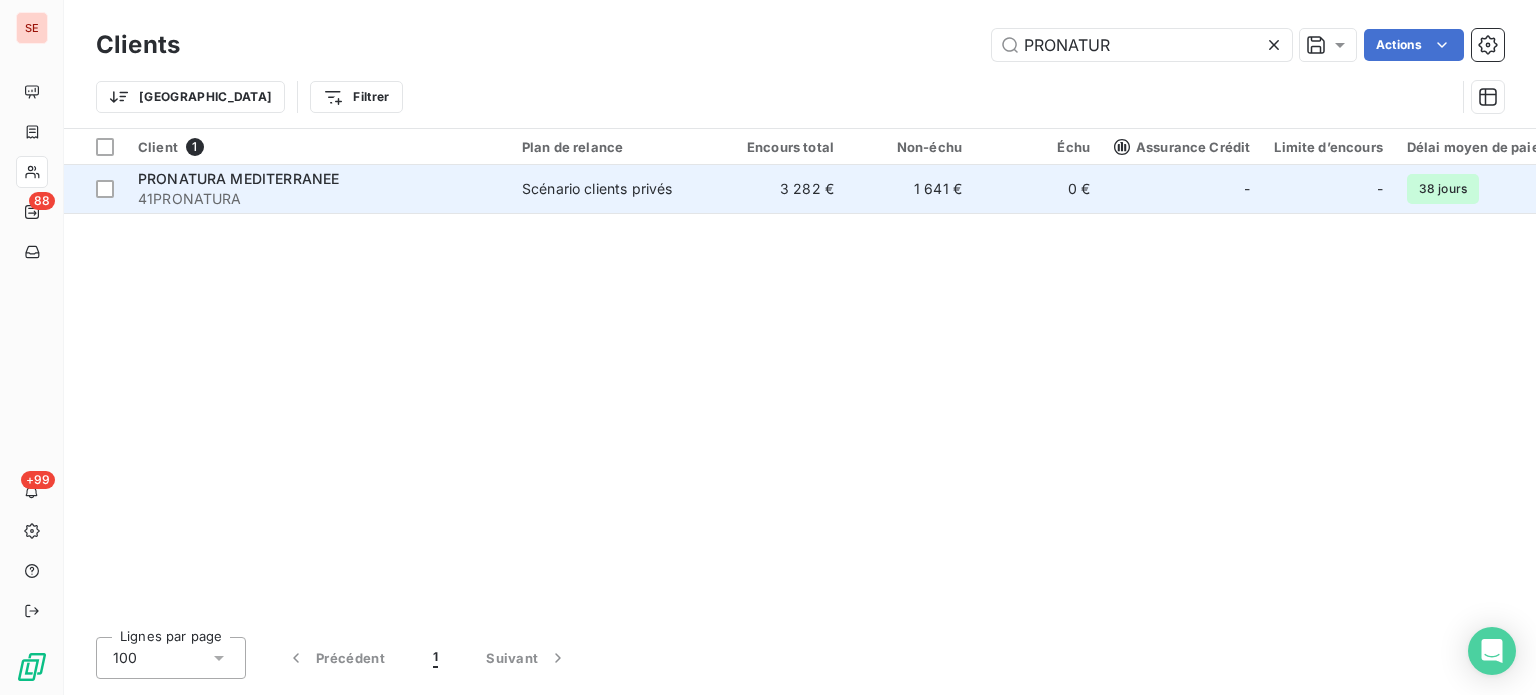 type on "PRONATUR" 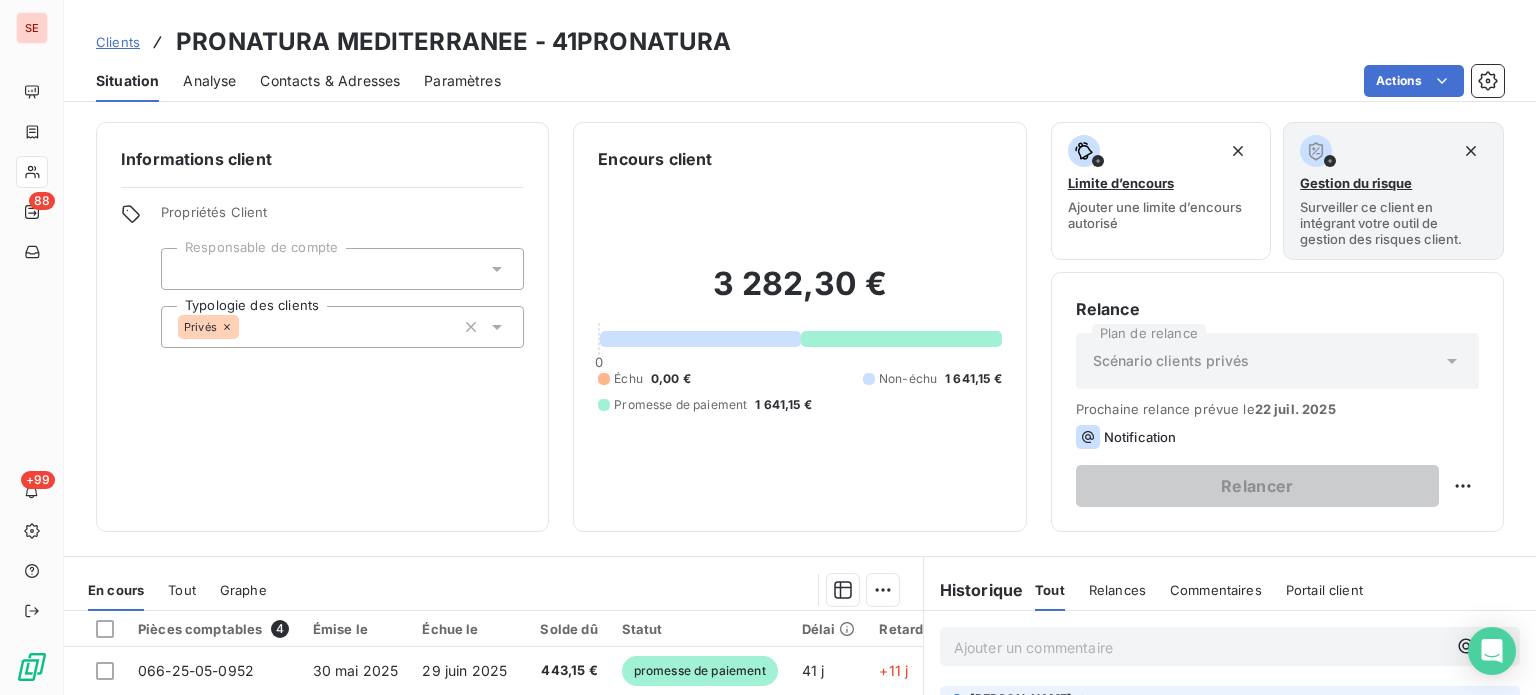 scroll, scrollTop: 266, scrollLeft: 0, axis: vertical 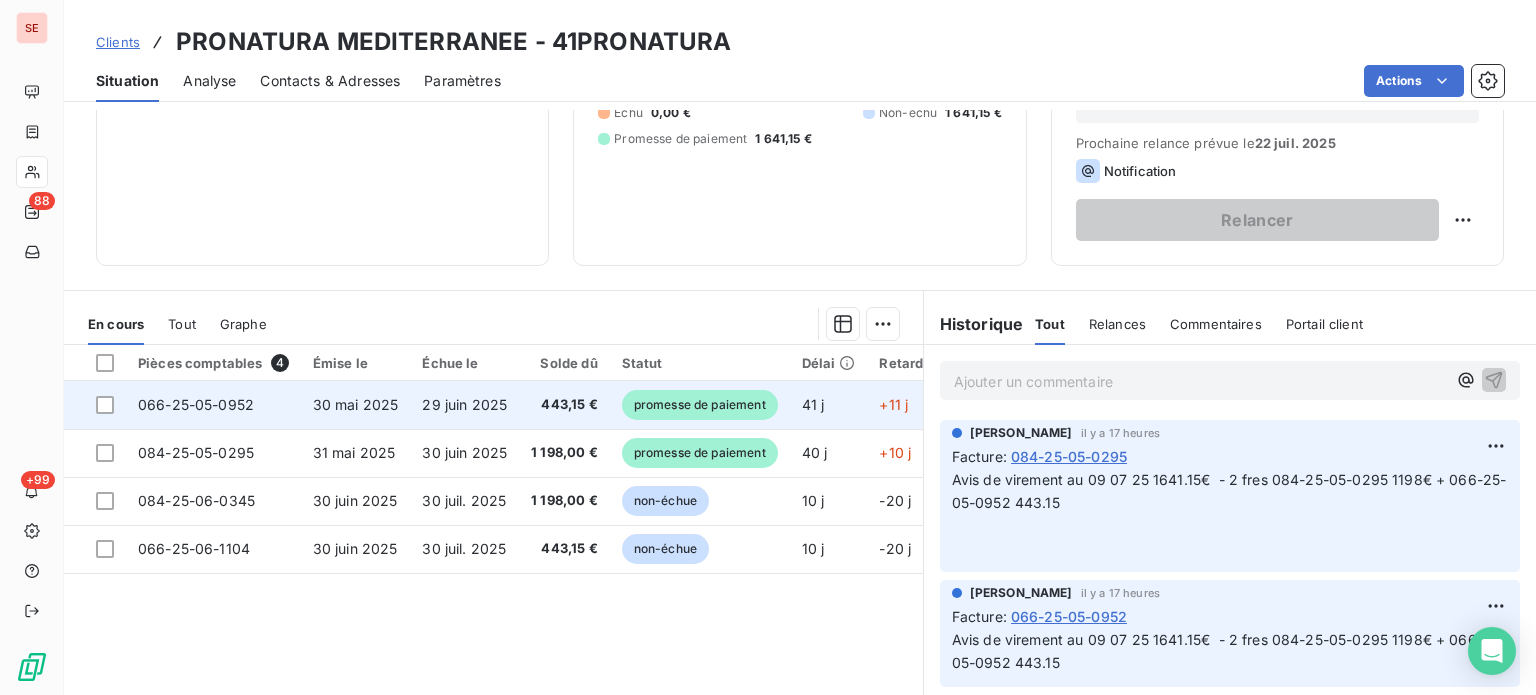 click on "29 juin 2025" at bounding box center [464, 405] 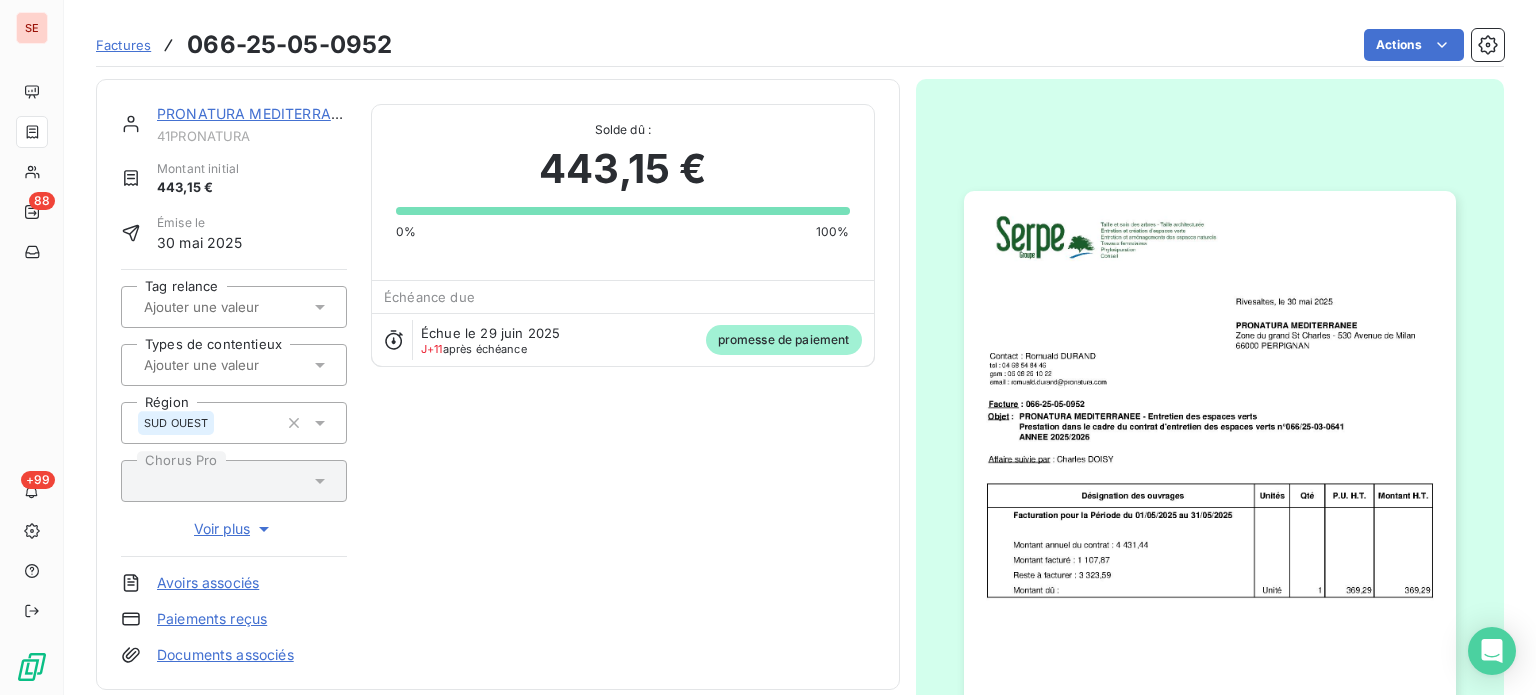 scroll, scrollTop: 506, scrollLeft: 0, axis: vertical 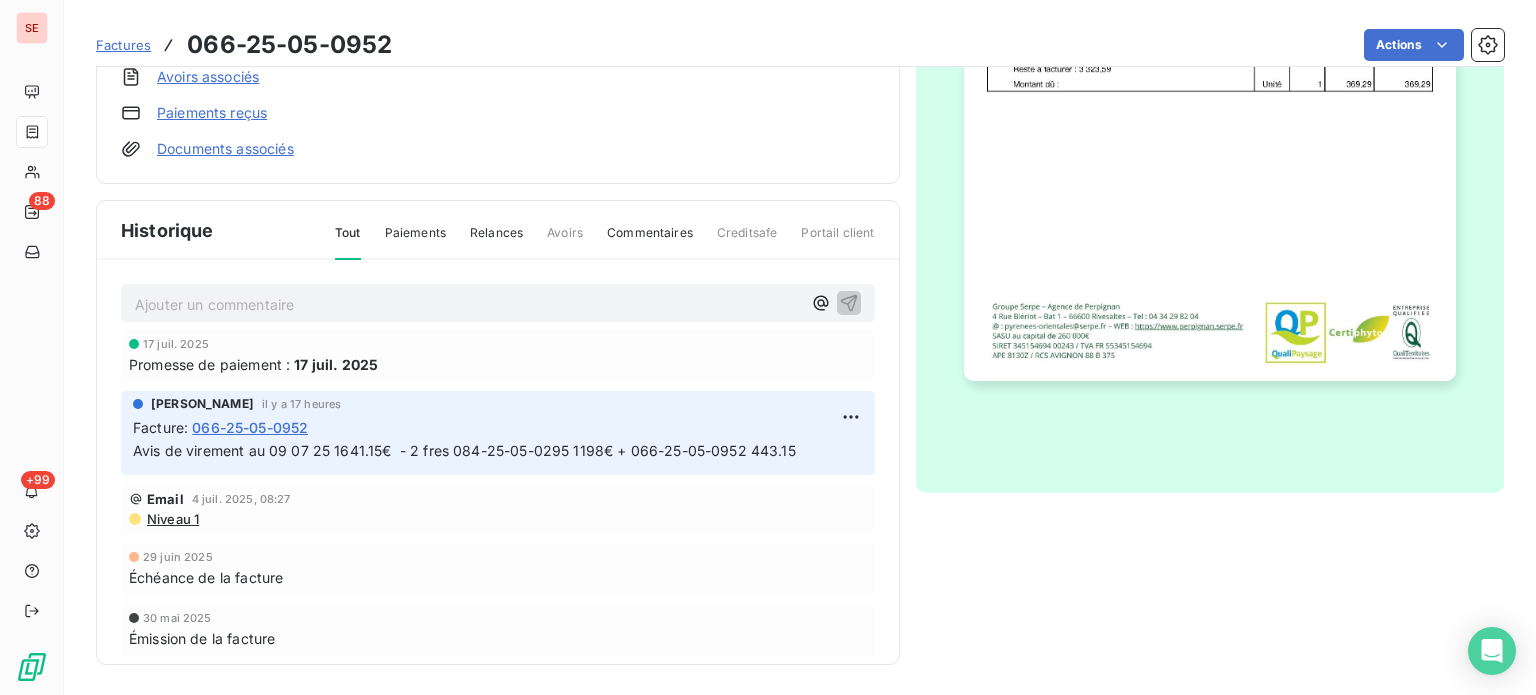 click on "Ajouter un commentaire ﻿" at bounding box center (468, 304) 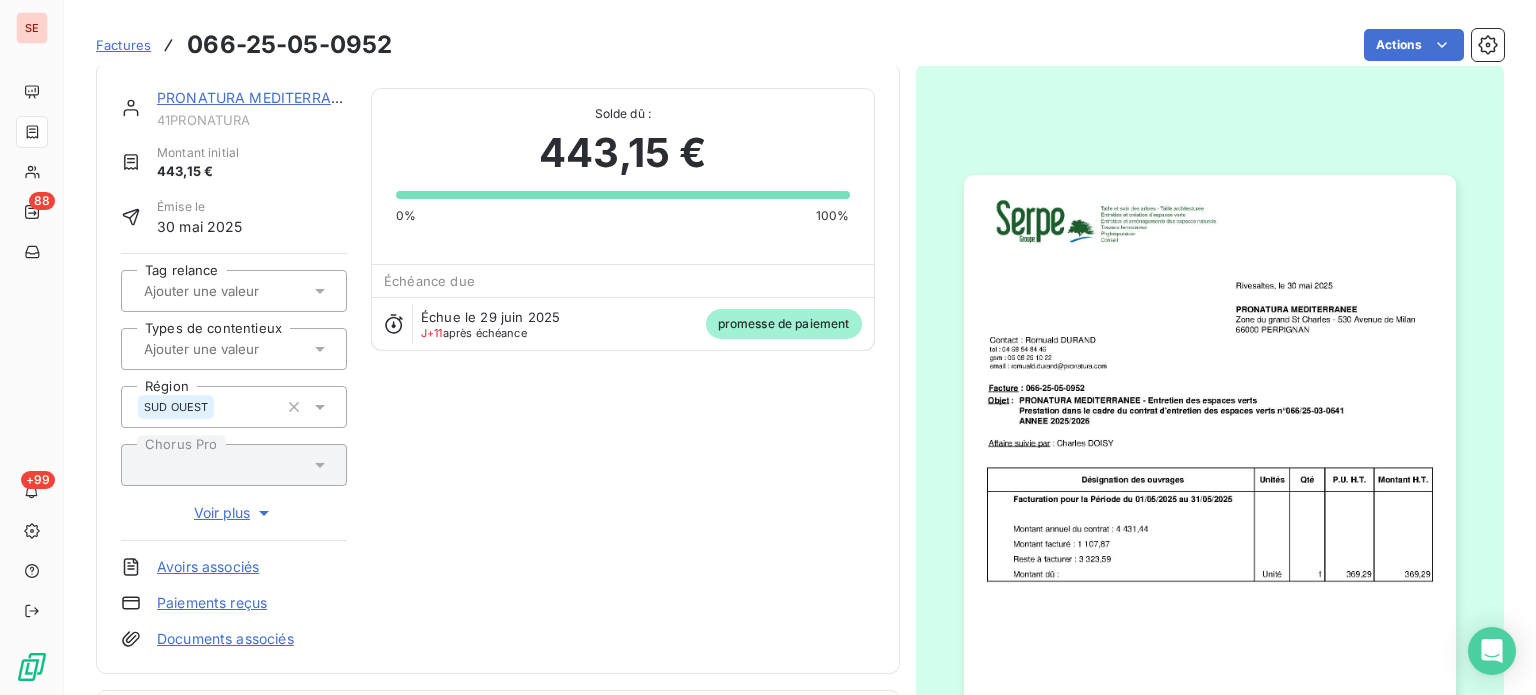 scroll, scrollTop: 0, scrollLeft: 0, axis: both 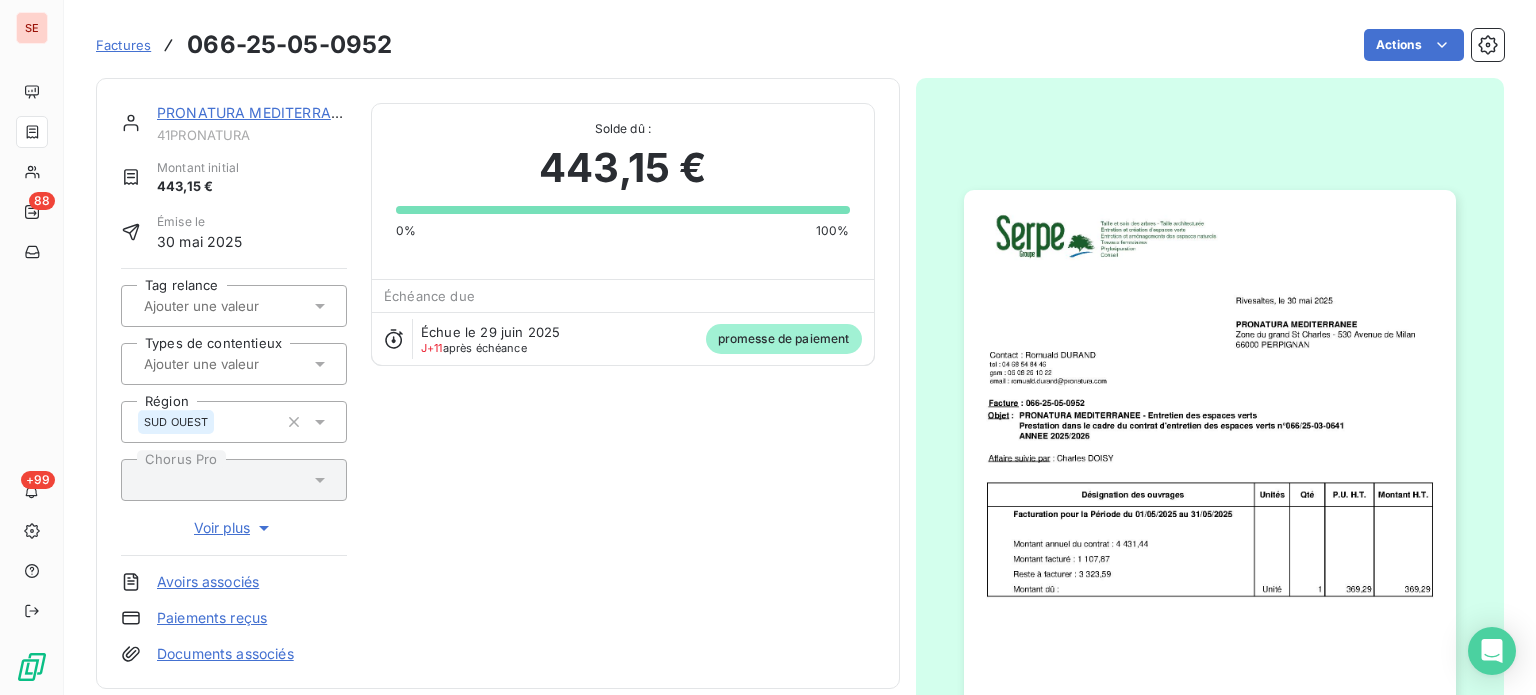 click on "PRONATURA MEDITERRANEE" at bounding box center [257, 112] 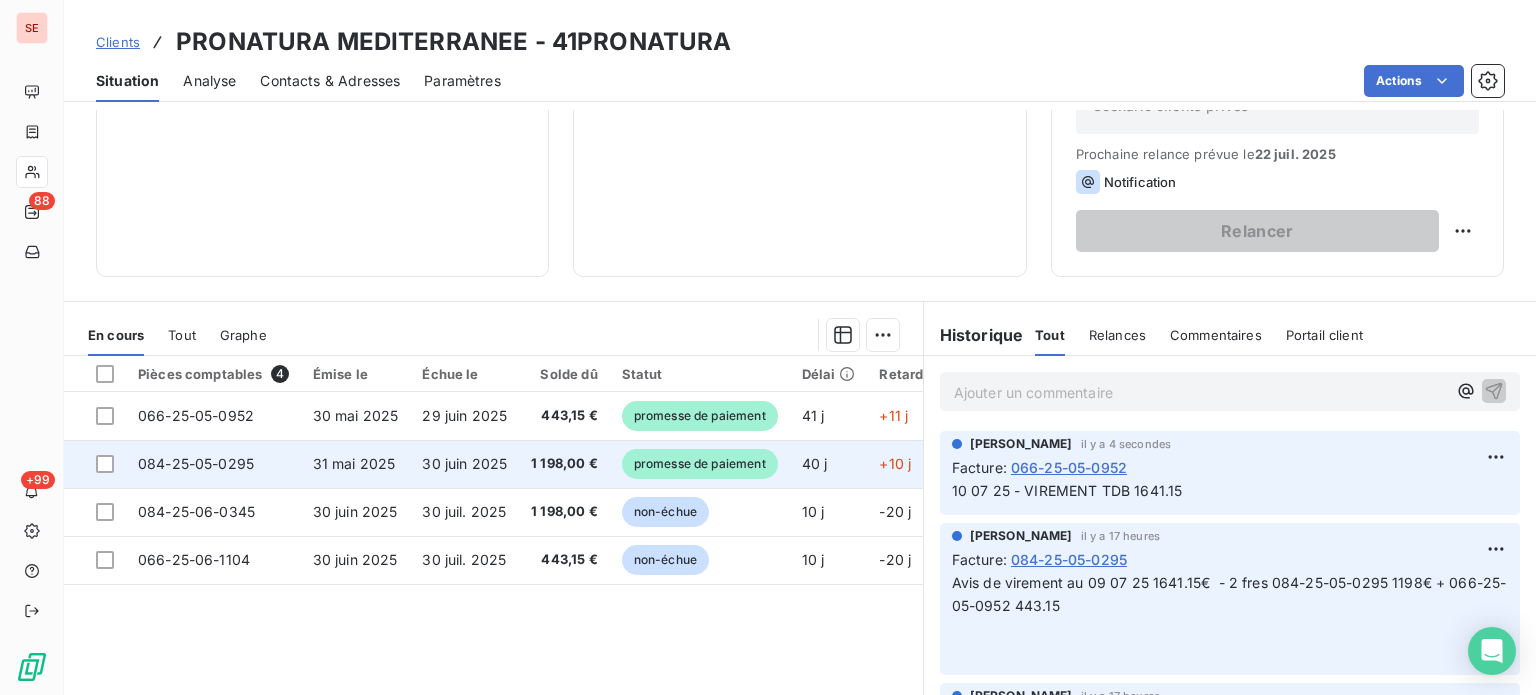 scroll, scrollTop: 266, scrollLeft: 0, axis: vertical 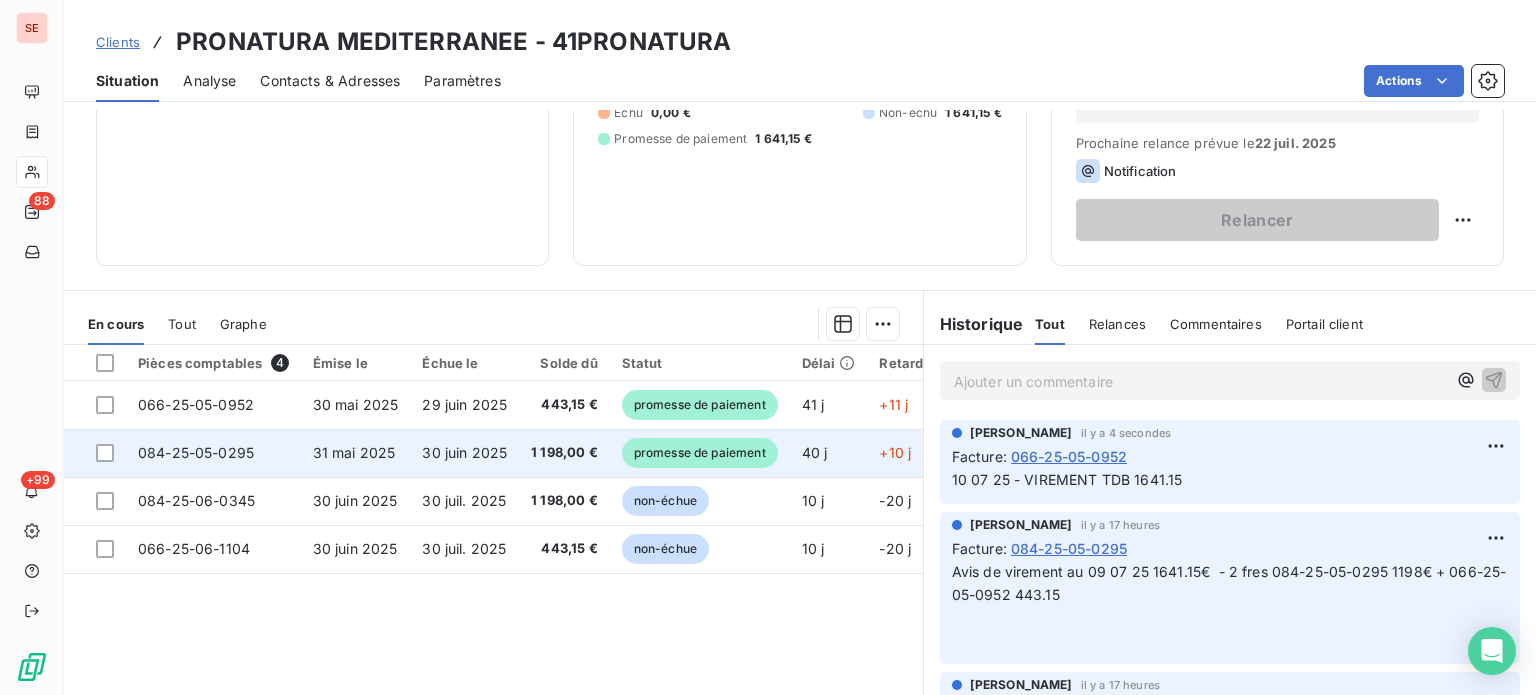 click on "30 juin 2025" at bounding box center (464, 453) 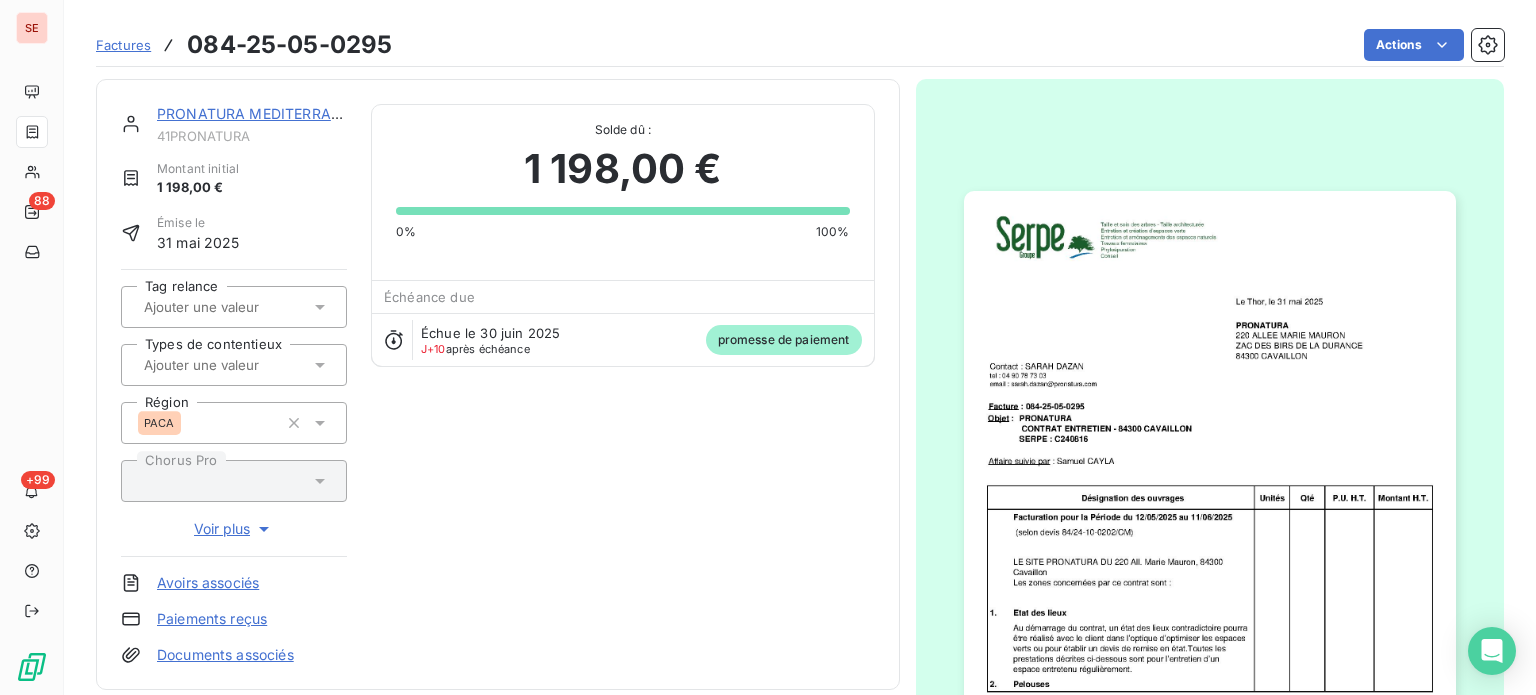 scroll, scrollTop: 276, scrollLeft: 0, axis: vertical 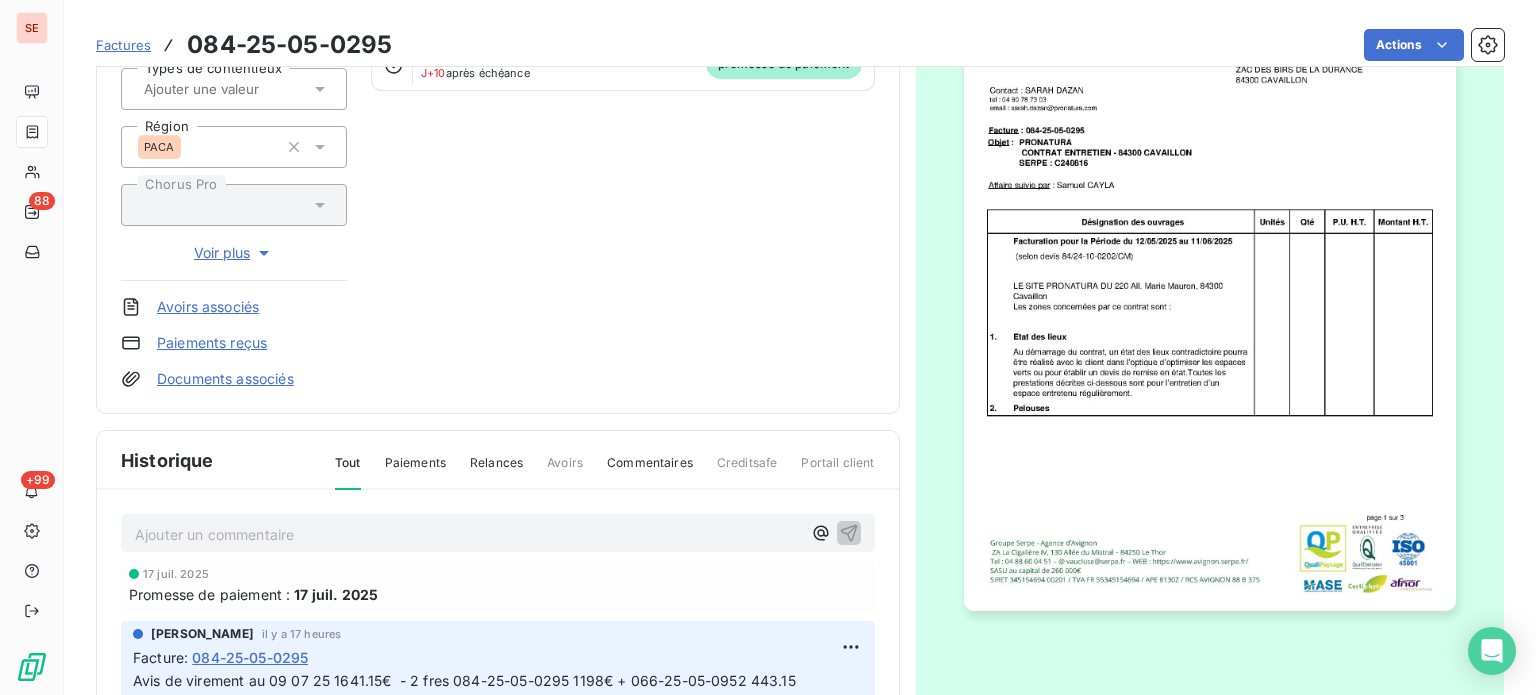 click on "Ajouter un commentaire ﻿" at bounding box center (468, 534) 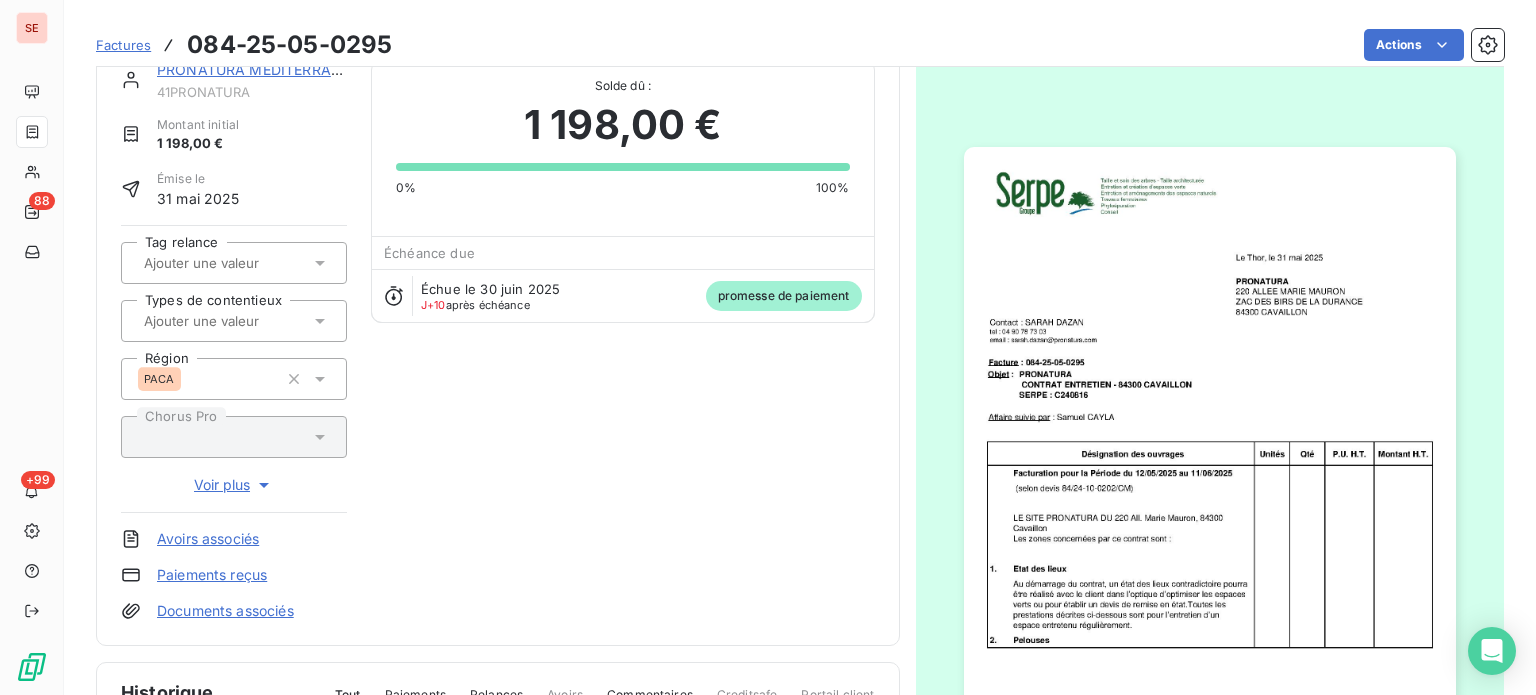scroll, scrollTop: 0, scrollLeft: 0, axis: both 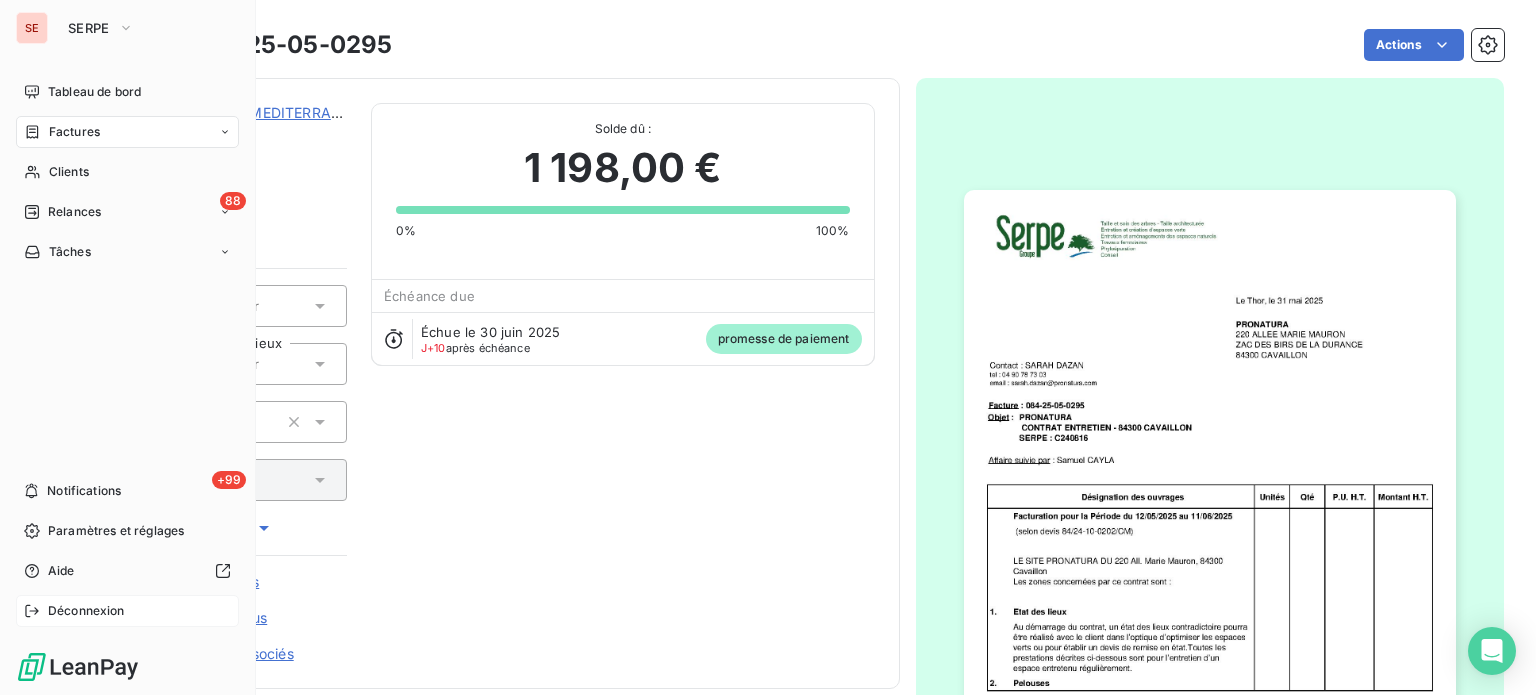 click on "Déconnexion" at bounding box center [86, 611] 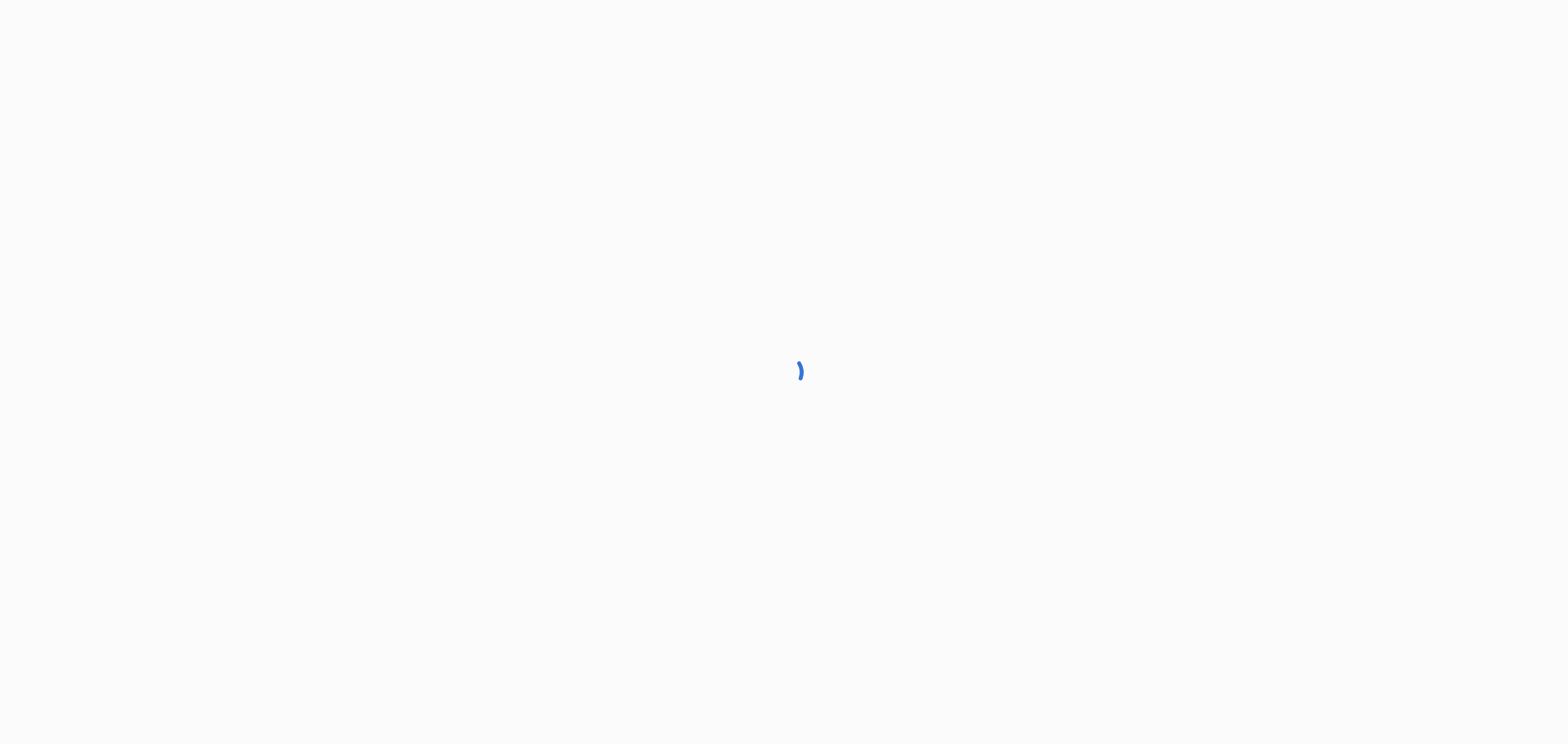 scroll, scrollTop: 0, scrollLeft: 0, axis: both 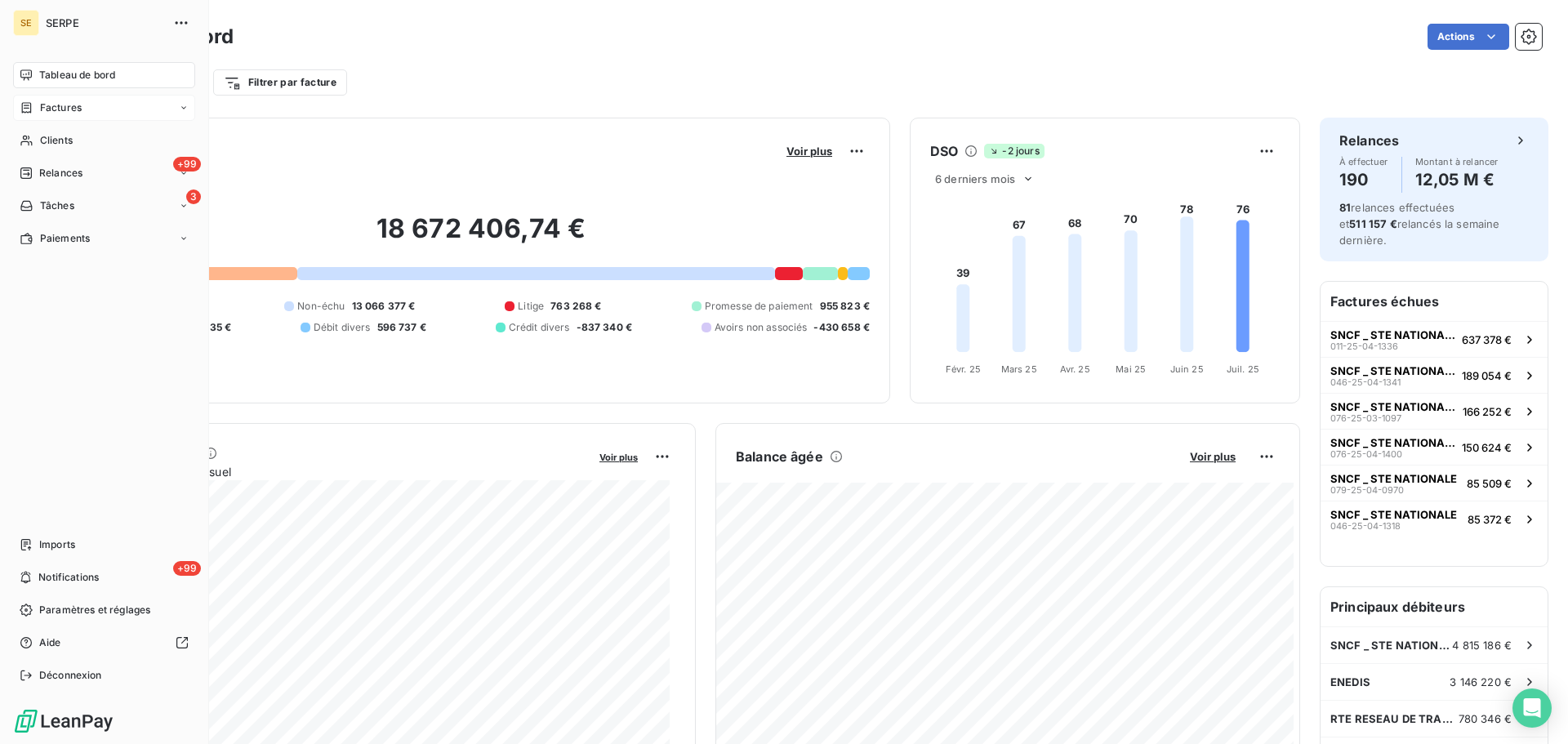 click 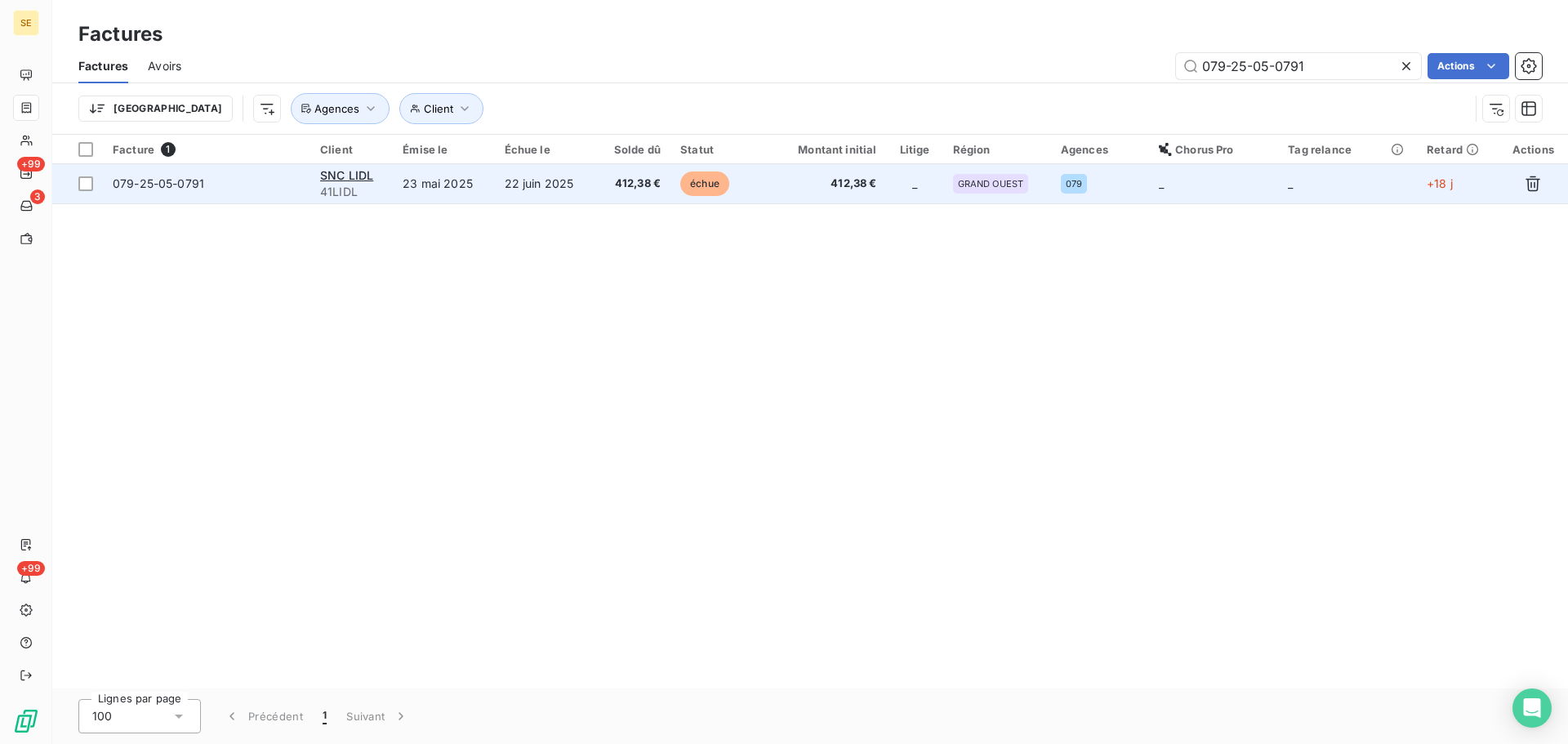 type on "079-25-05-0791" 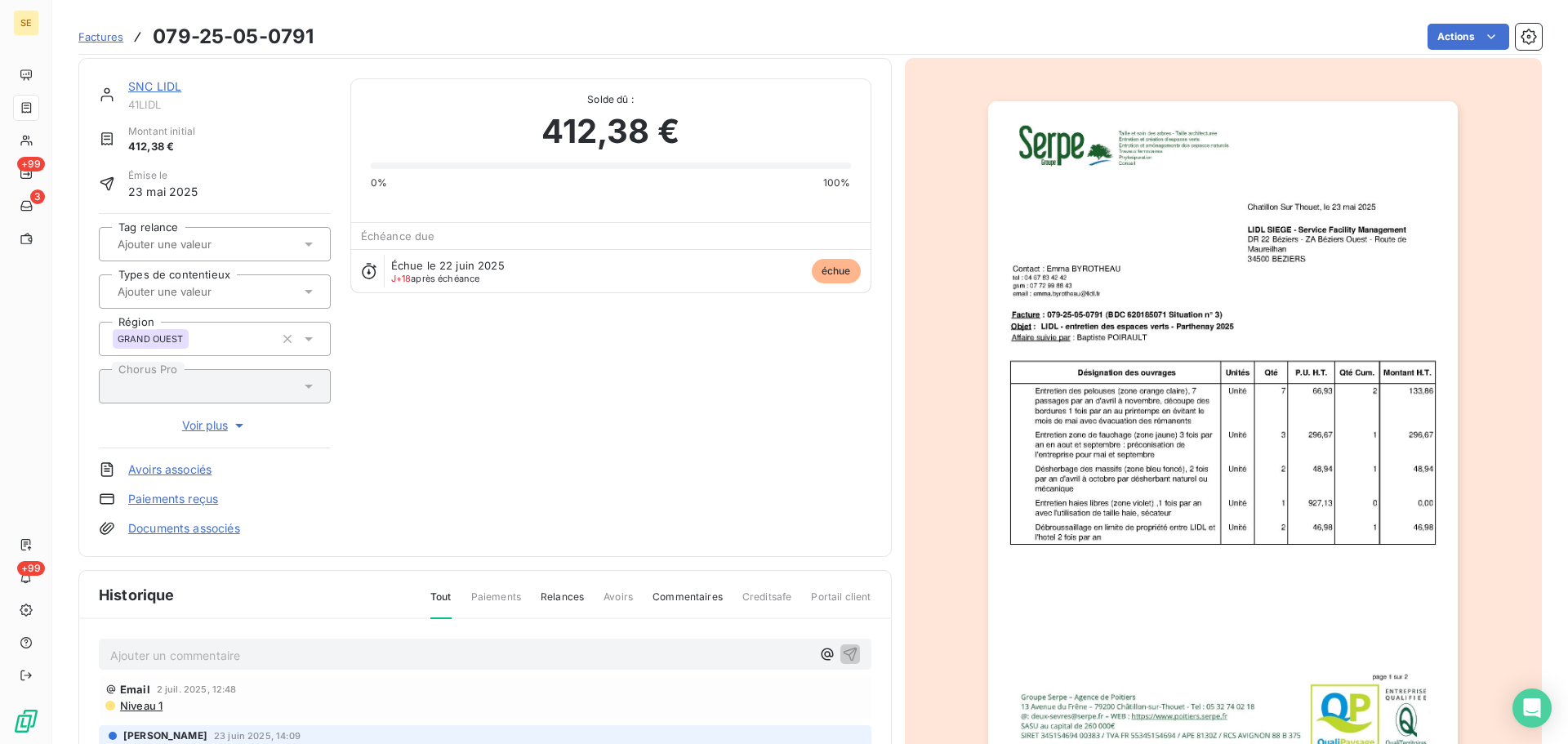 scroll, scrollTop: 224, scrollLeft: 0, axis: vertical 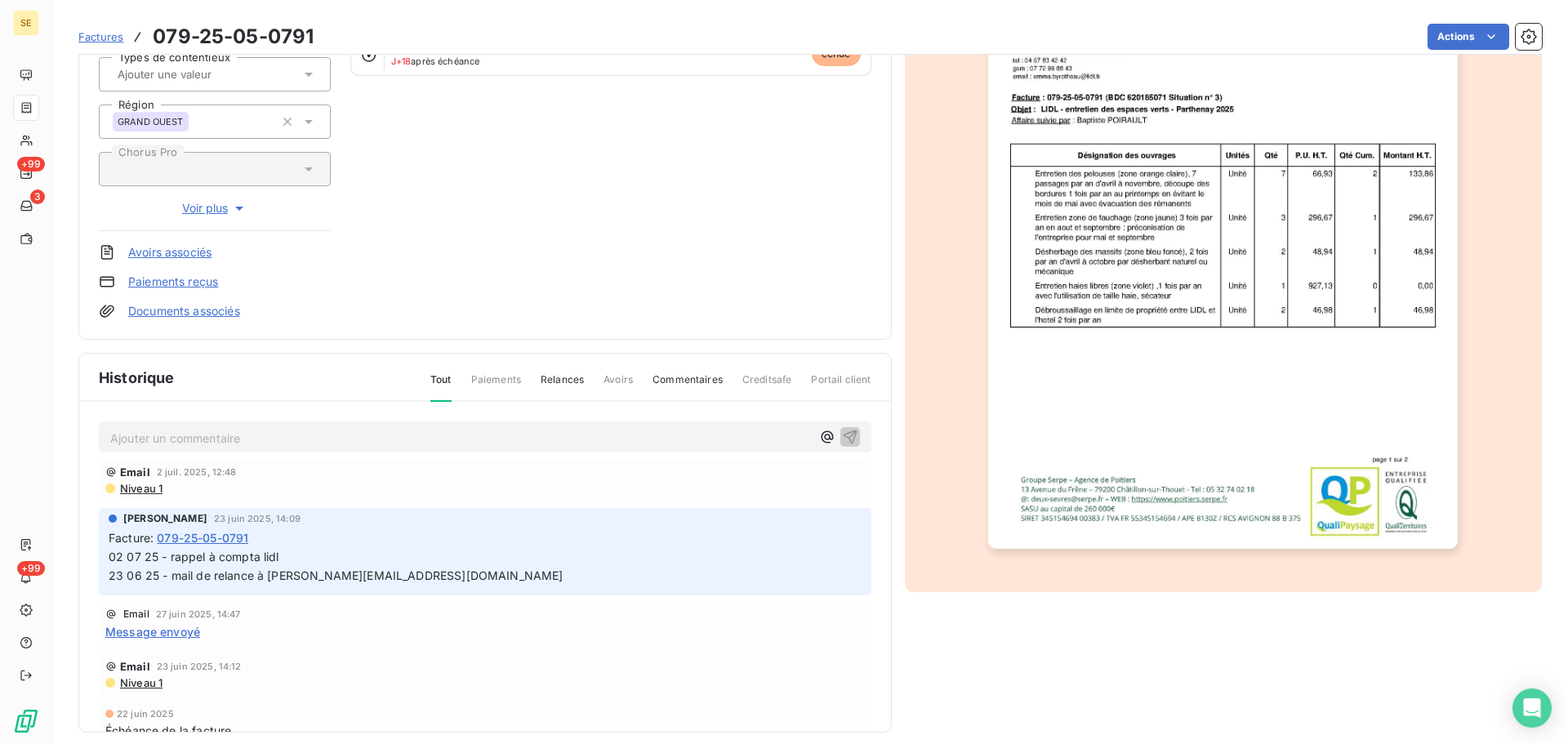 click on "Facture  : 079-25-05-0791" at bounding box center [485, 537] 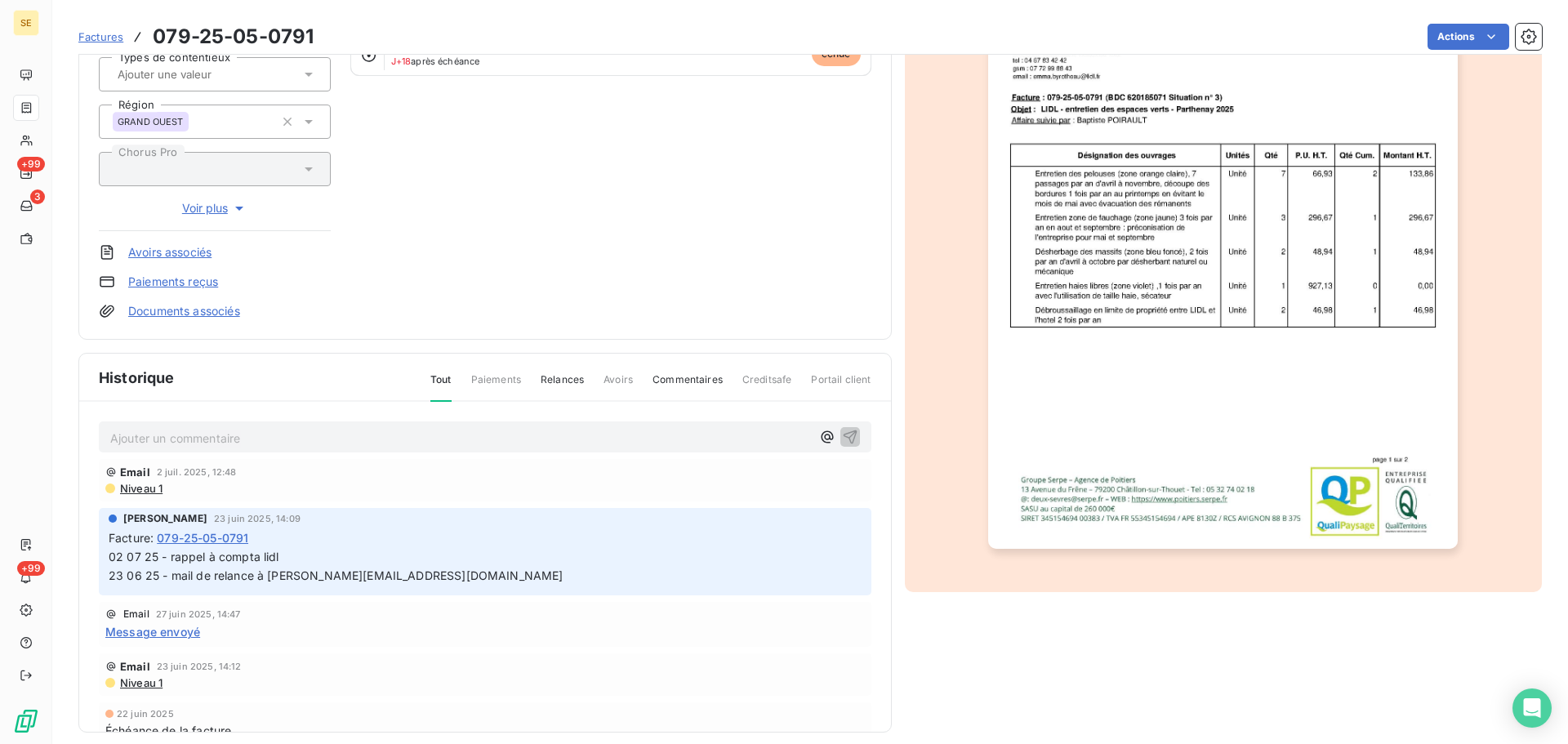 click on "Ajouter un commentaire ﻿" at bounding box center (461, 438) 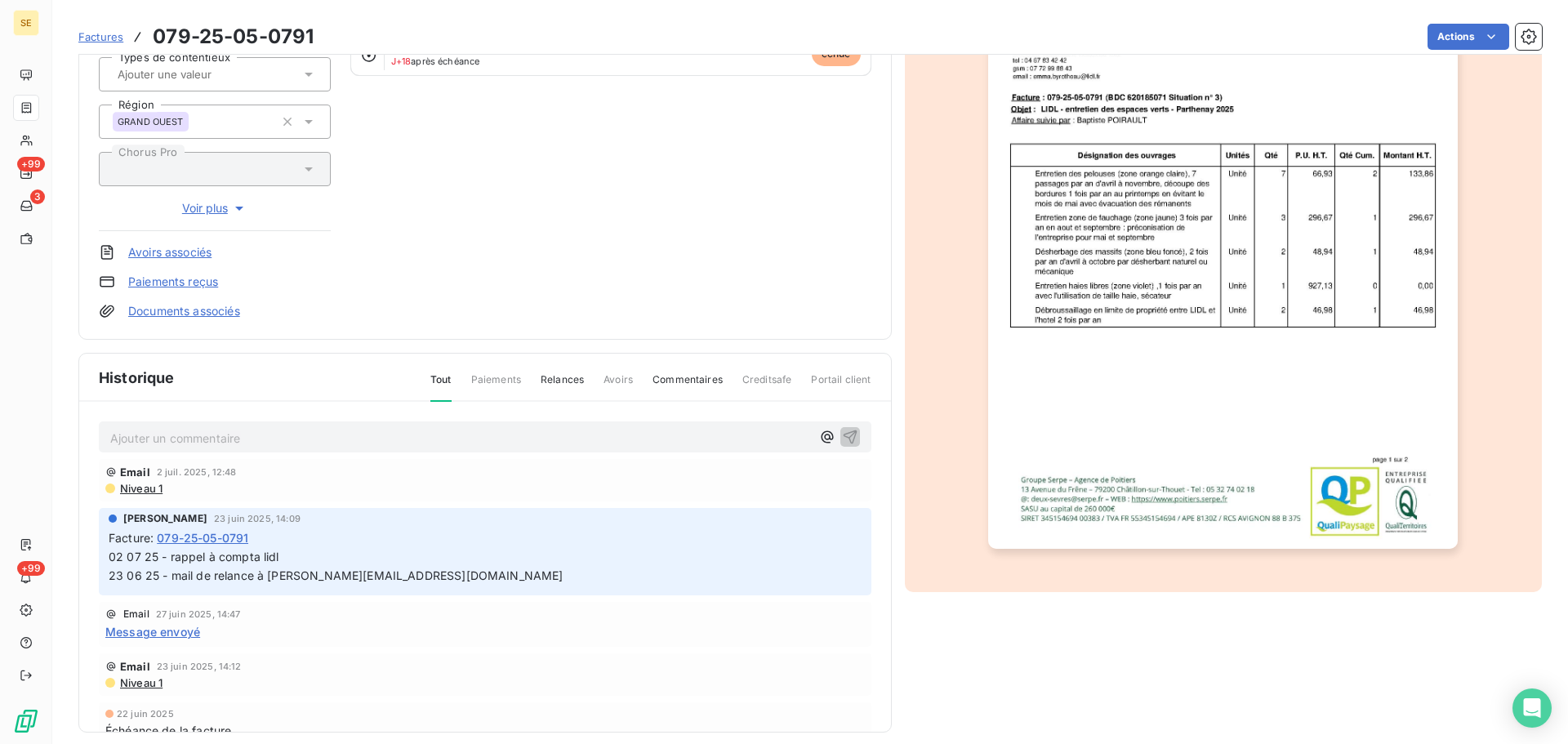 click on "02 07 25 - rappel à compta lidl                                                                                                                                                                                                    23 06 25 - mail de relance à emma.byrotheau@lidl.fr" at bounding box center (526, 566) 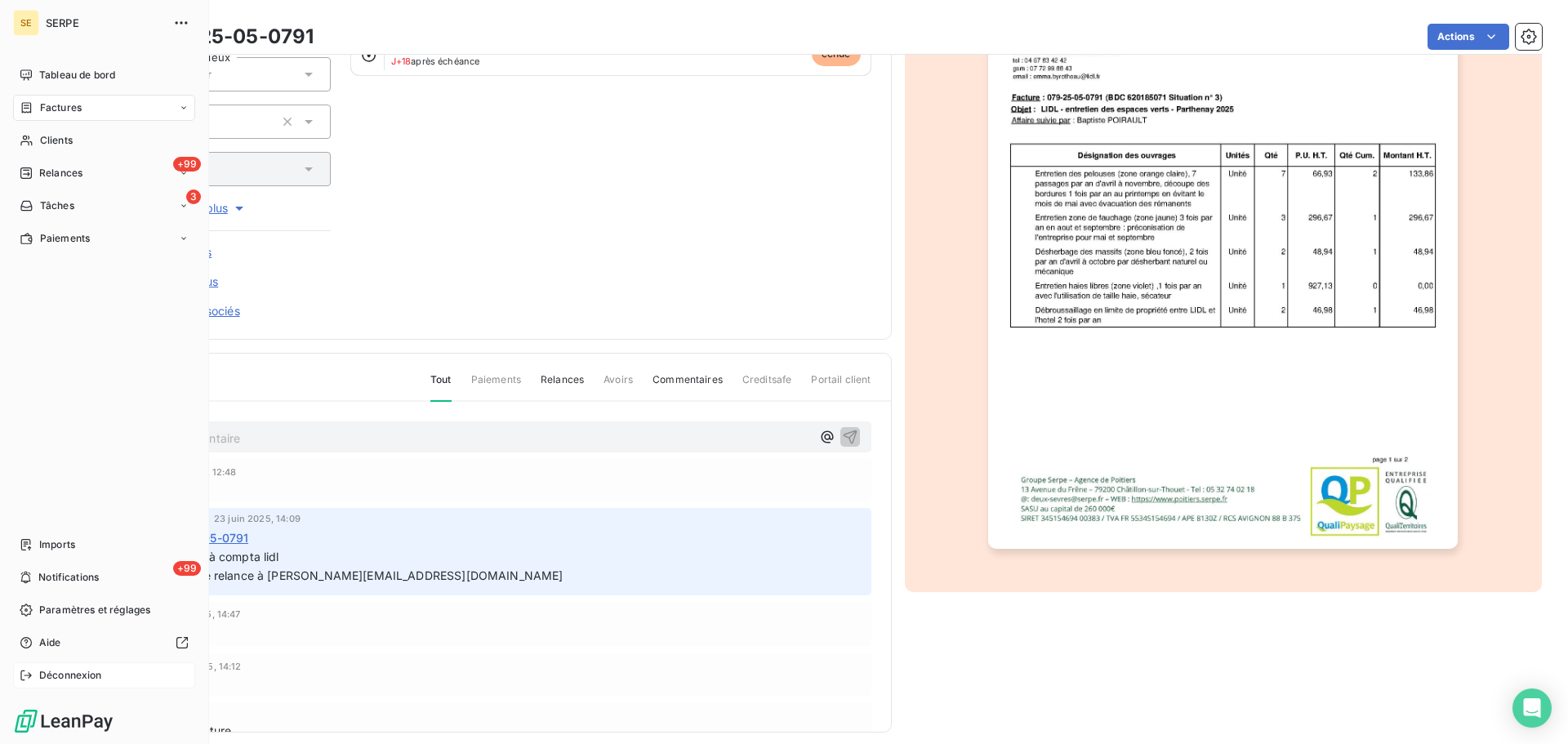 click on "Déconnexion" at bounding box center [70, 675] 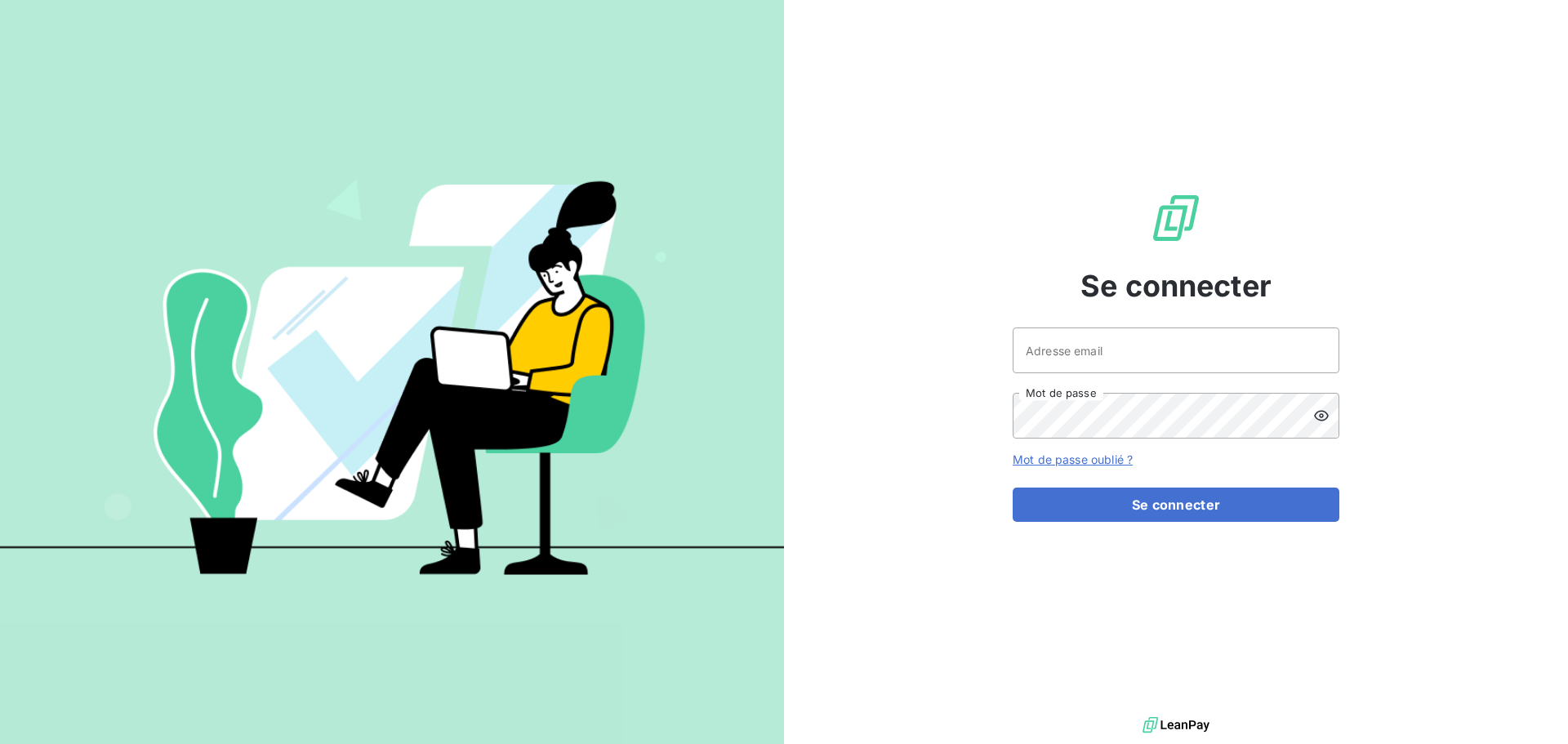 scroll, scrollTop: 0, scrollLeft: 0, axis: both 